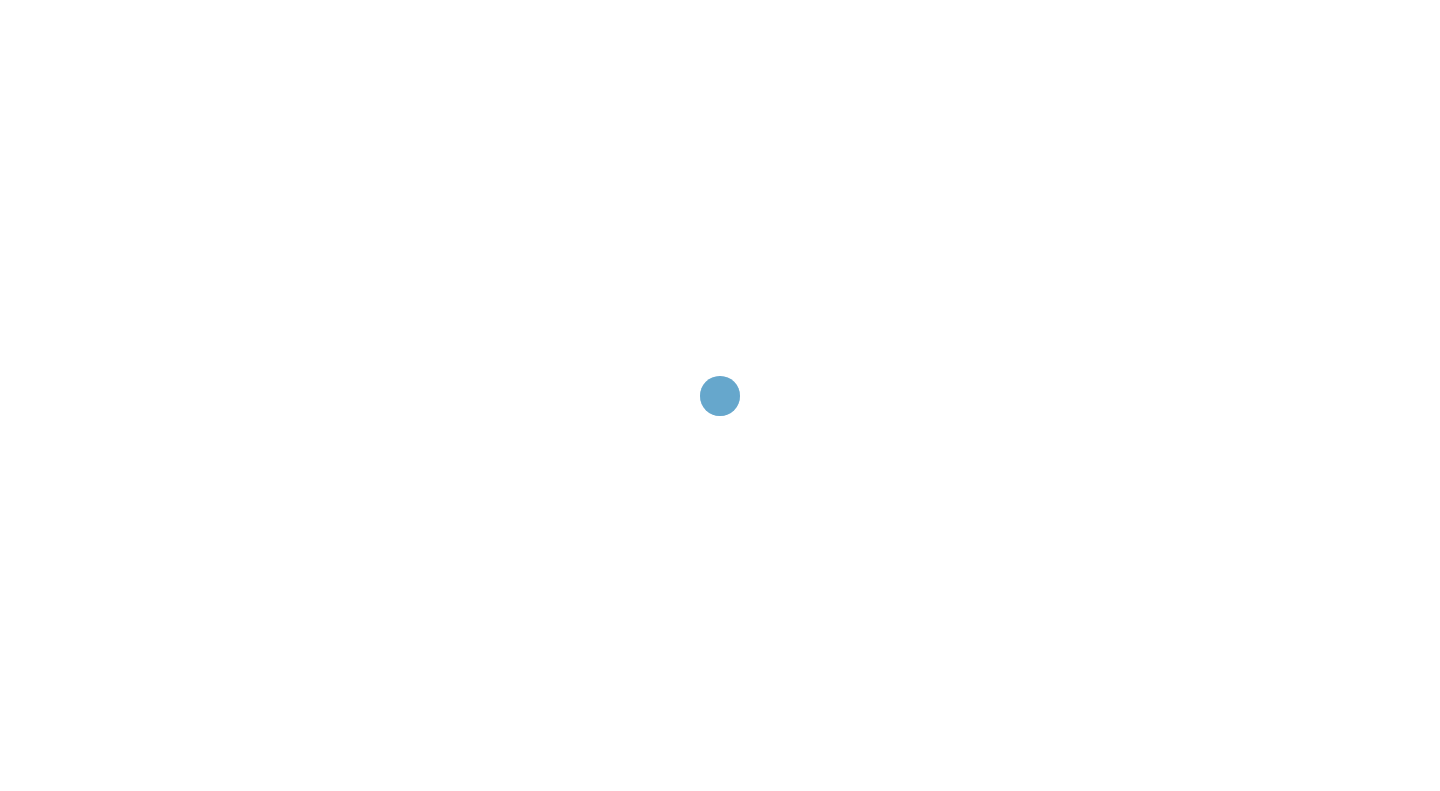 scroll, scrollTop: 0, scrollLeft: 0, axis: both 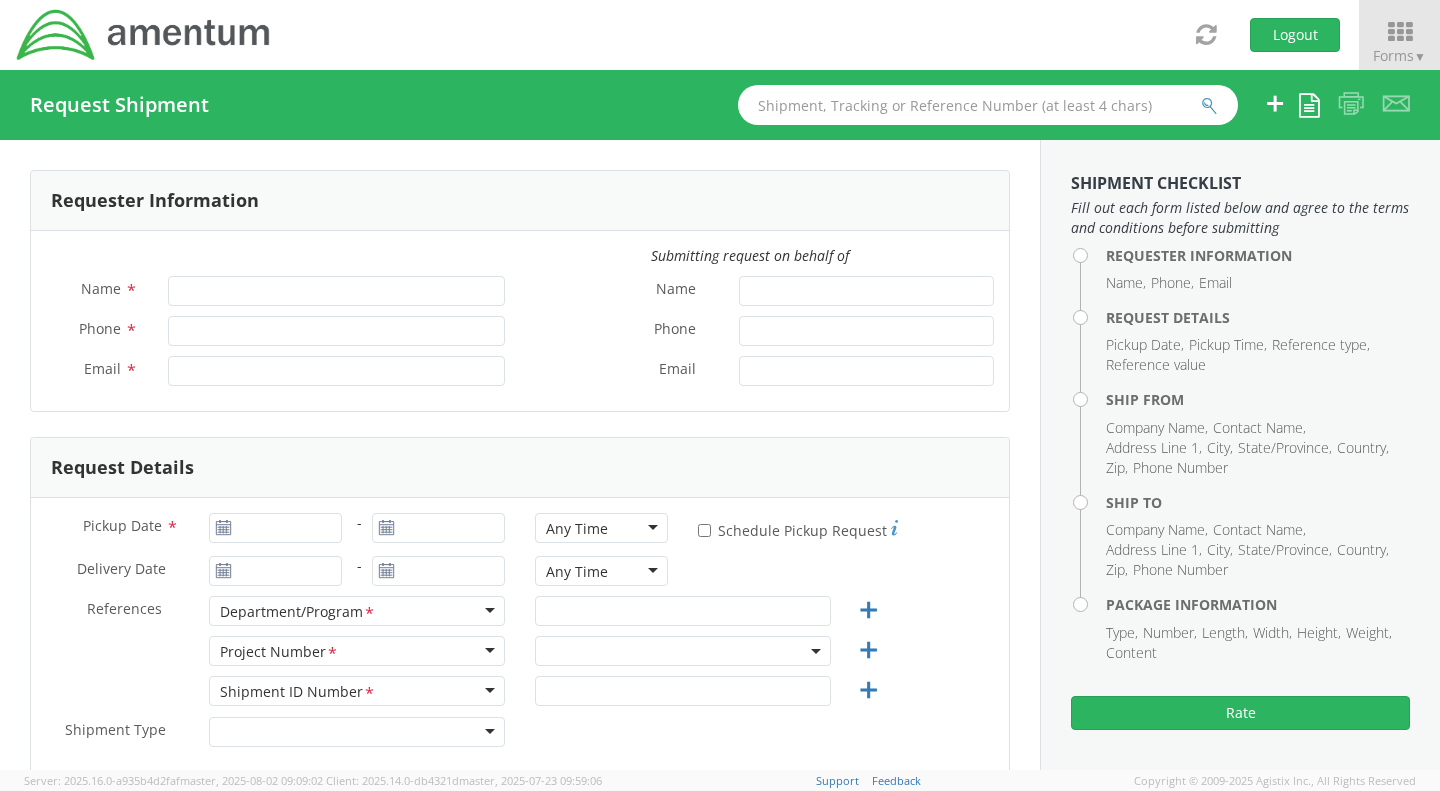 type on "[FIRST] [LAST]" 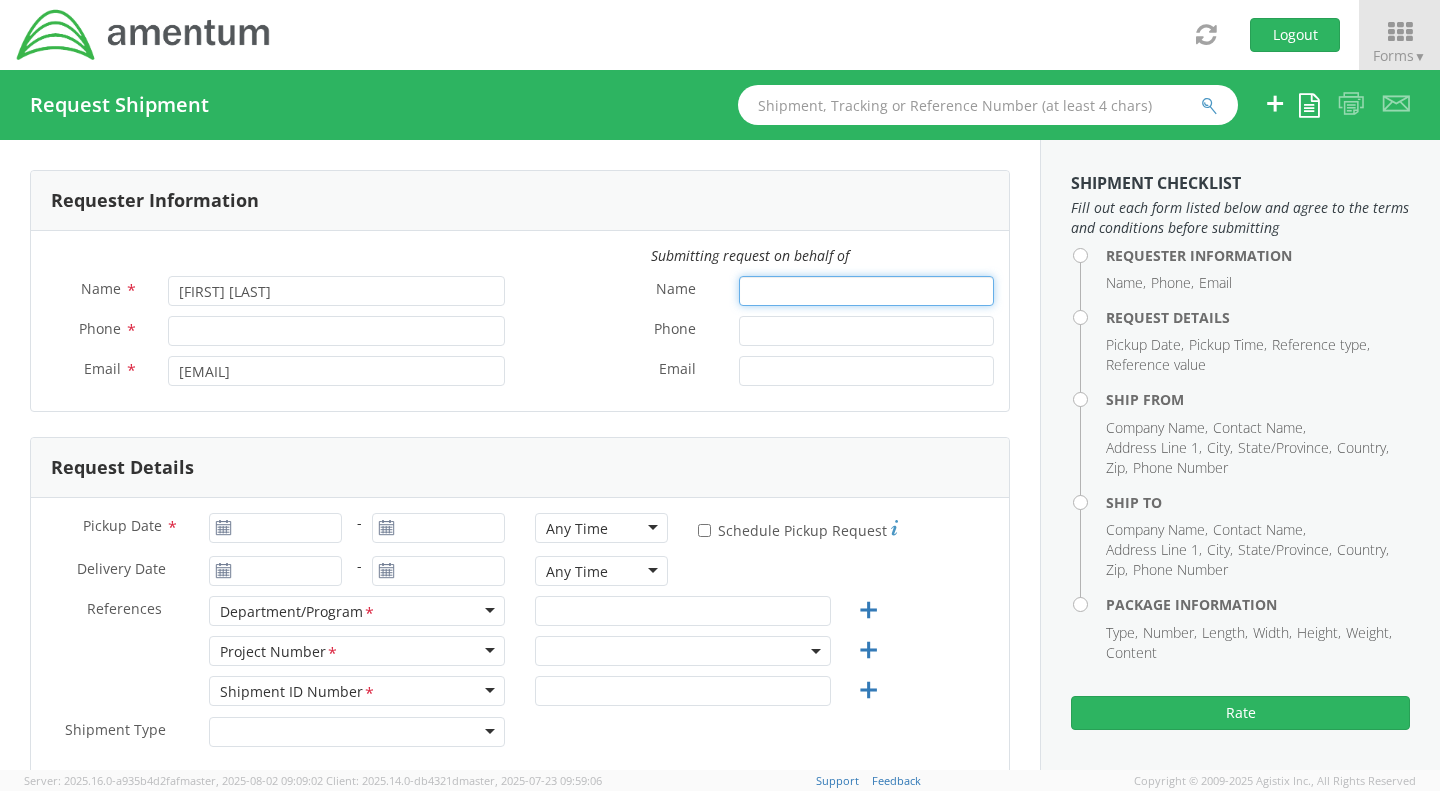 click on "Name        *" at bounding box center [866, 291] 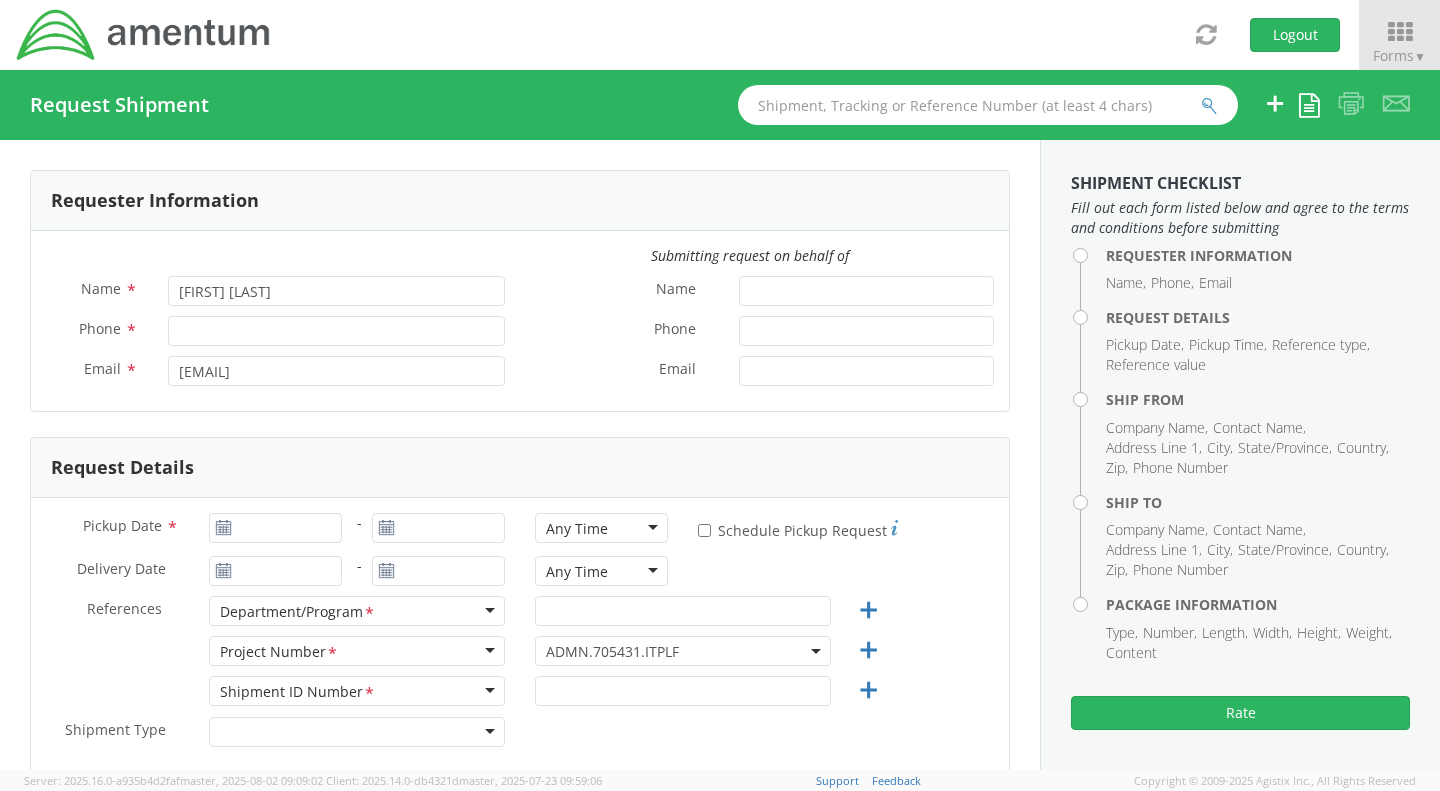 click on "Name        *       Richard Shelton" at bounding box center (275, 296) 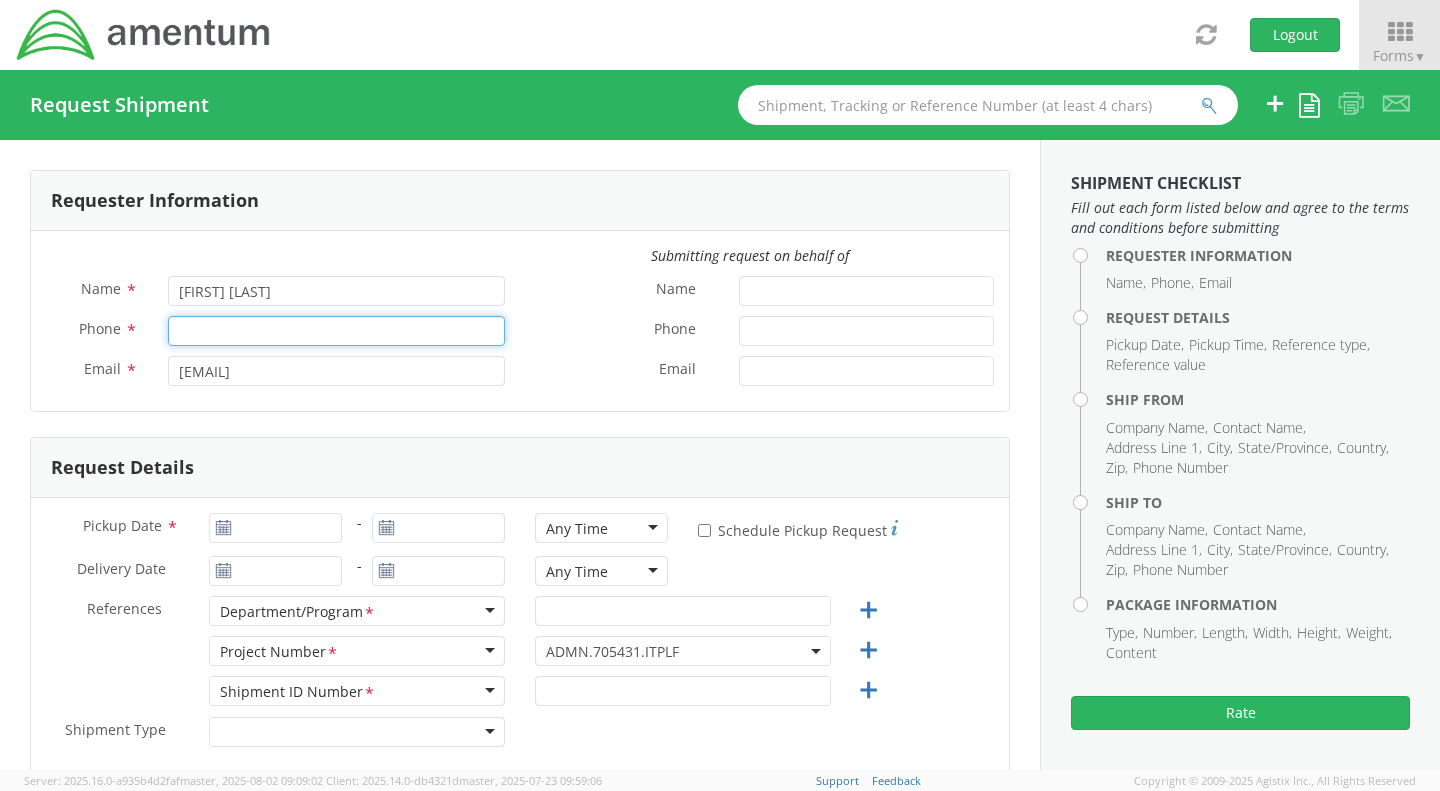 click on "Phone        *" at bounding box center [336, 331] 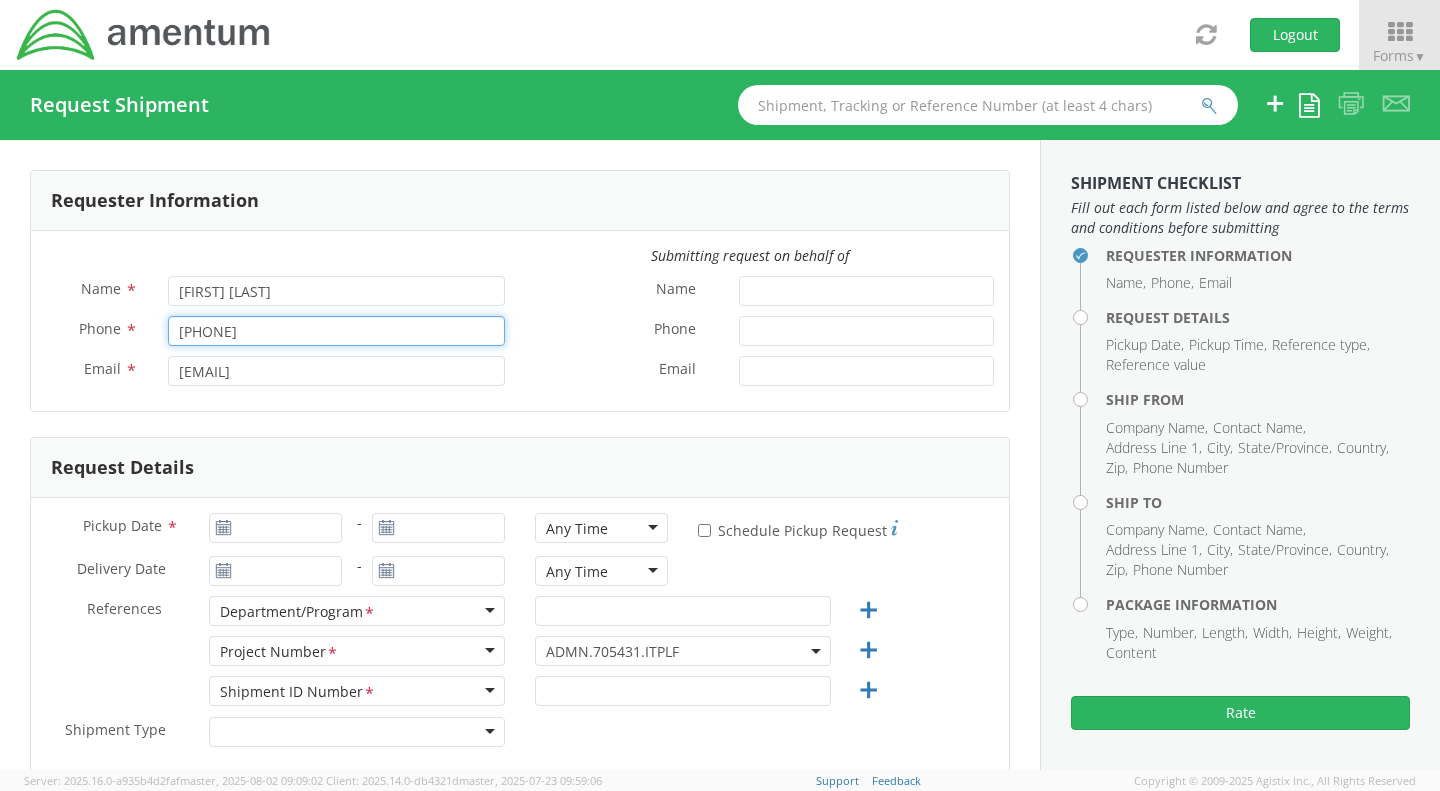 type on "1-352-561-8052" 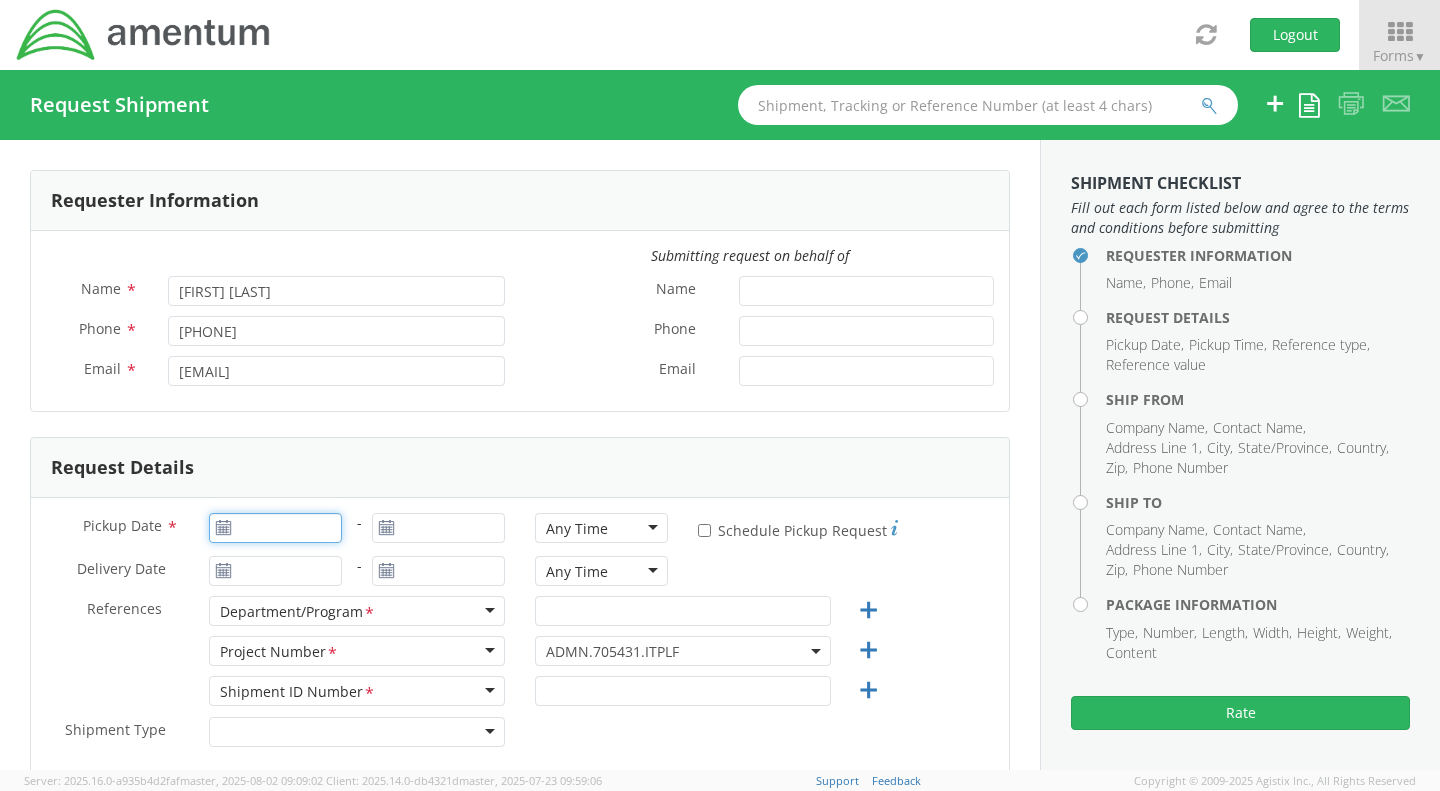 type on "08/04/2025" 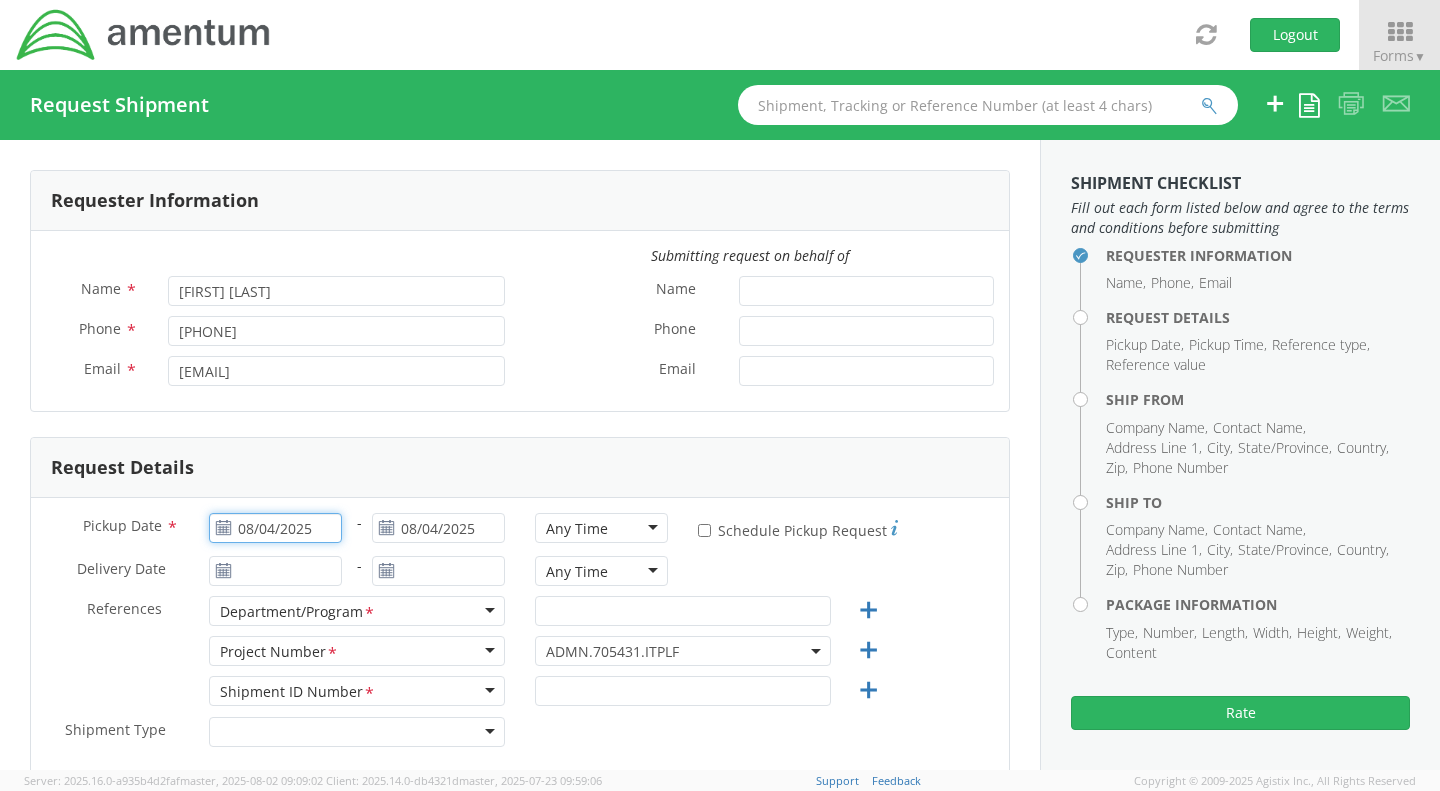 click on "08/04/2025" at bounding box center [275, 528] 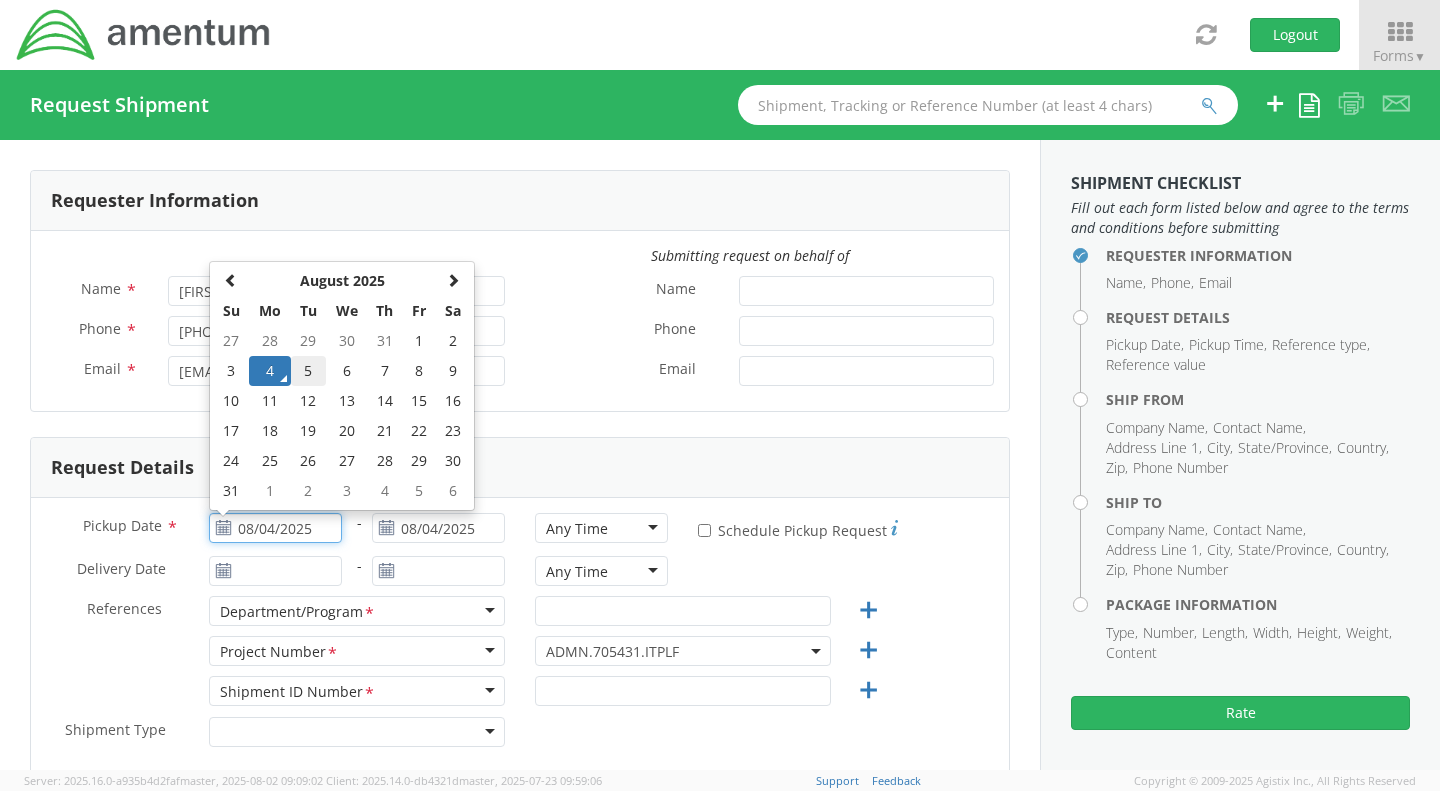 click on "5" at bounding box center (308, 371) 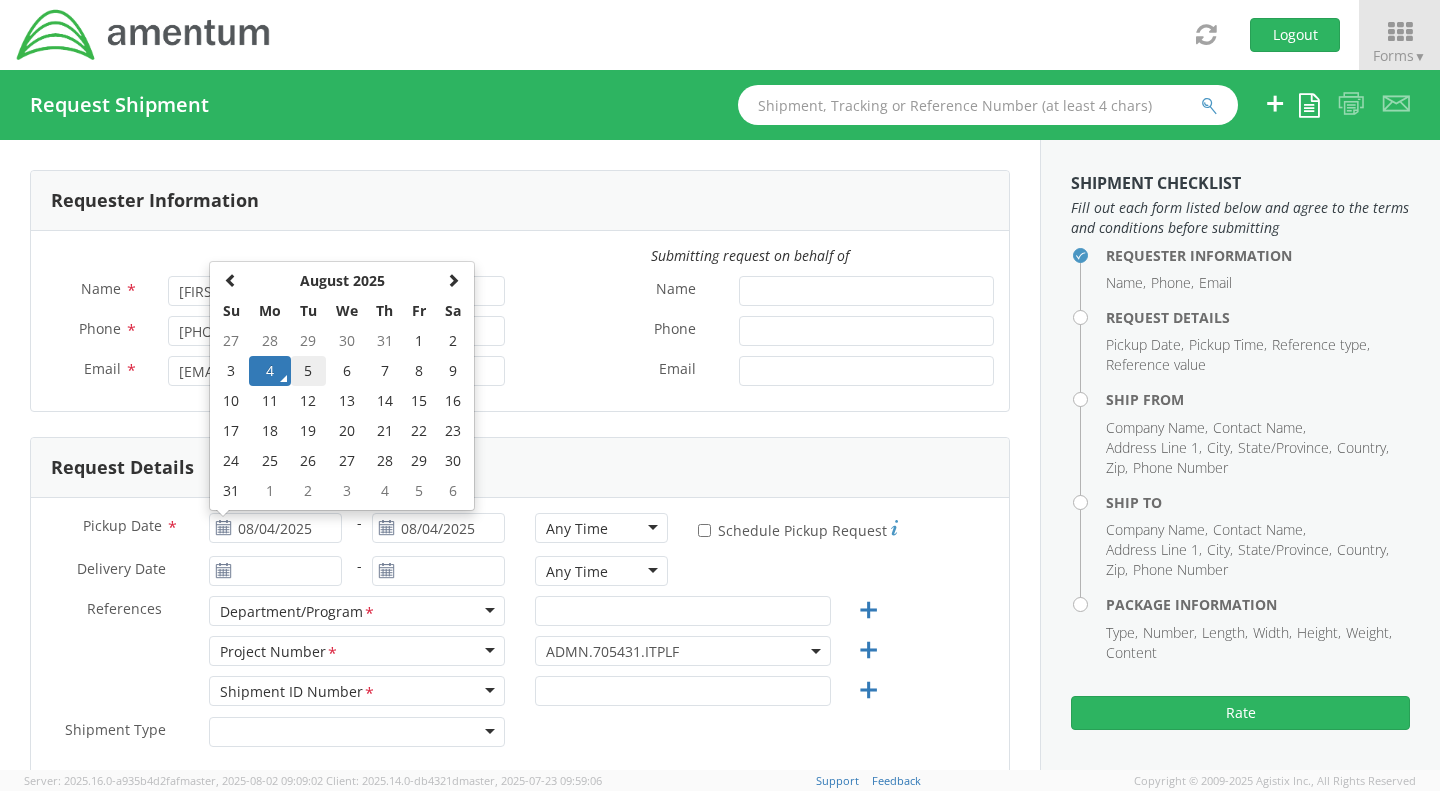 type on "08/05/2025" 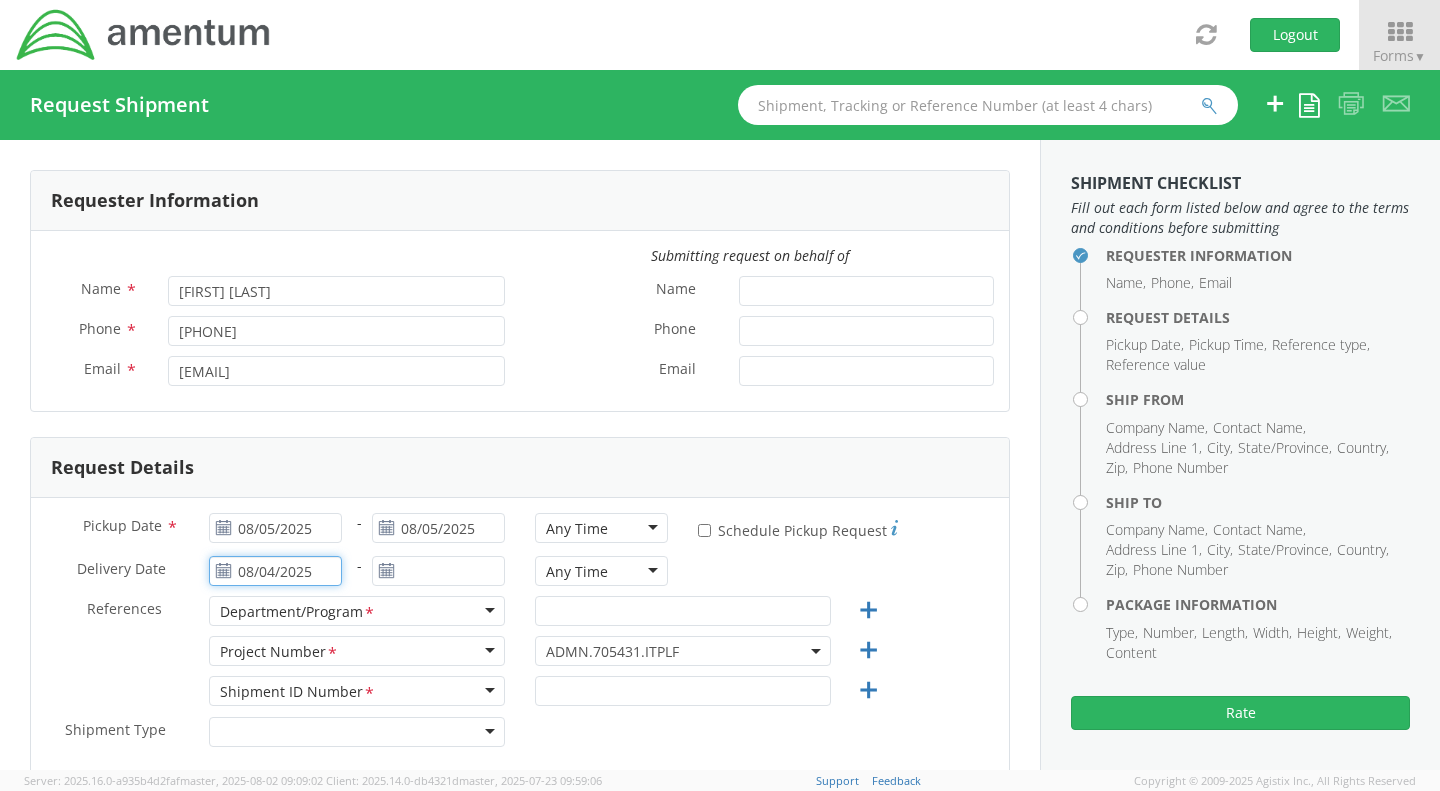 click on "08/04/2025" at bounding box center (275, 571) 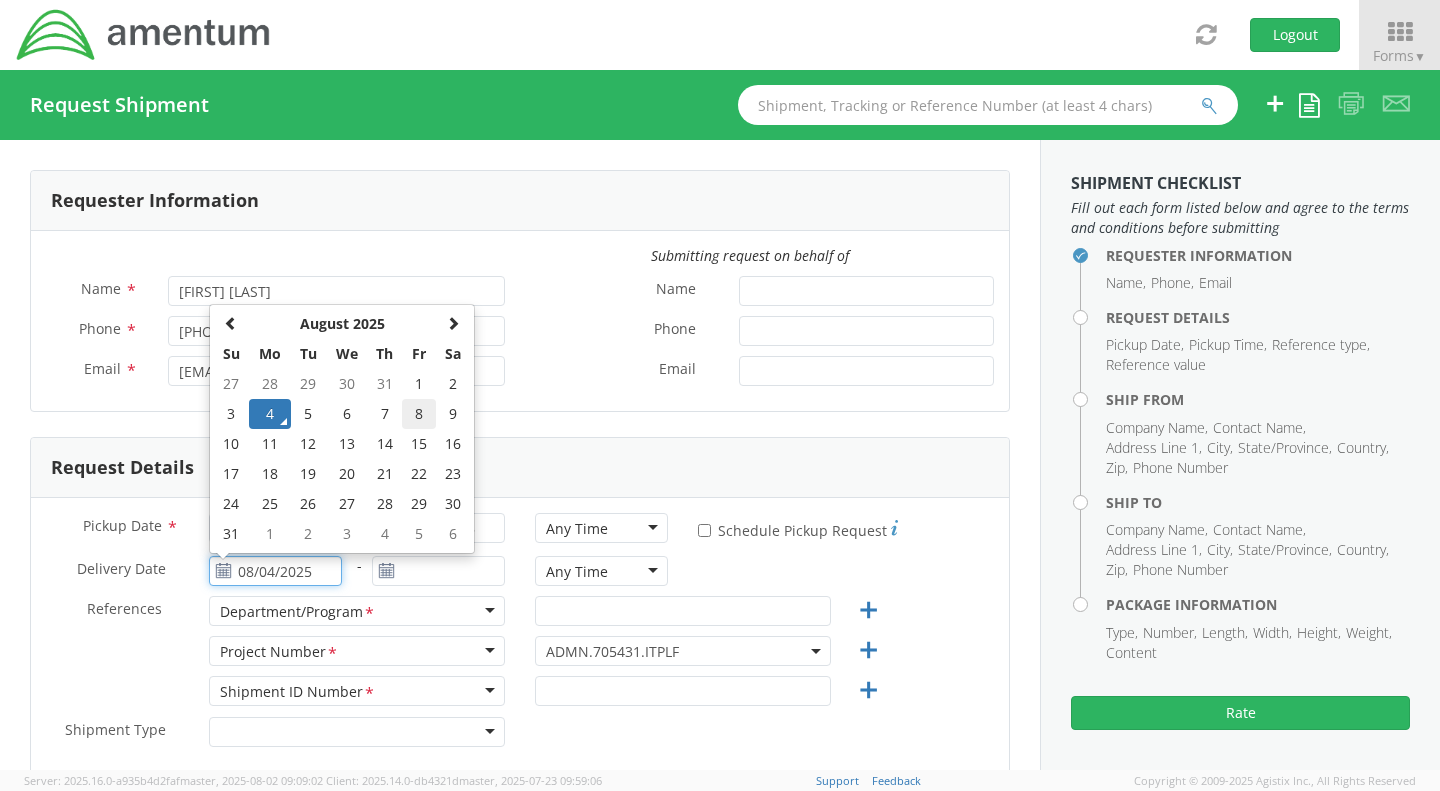 click on "8" at bounding box center [419, 414] 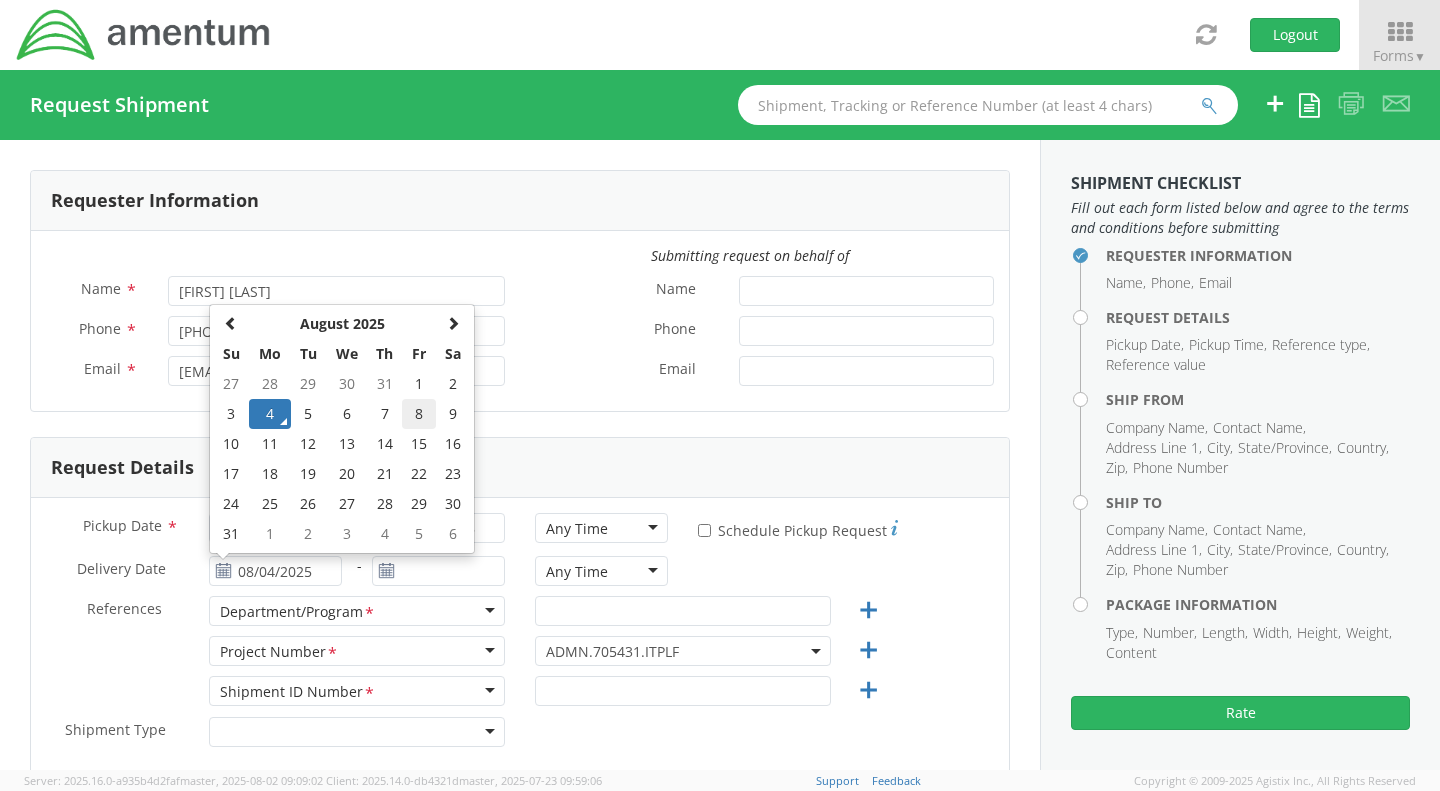 type on "08/08/2025" 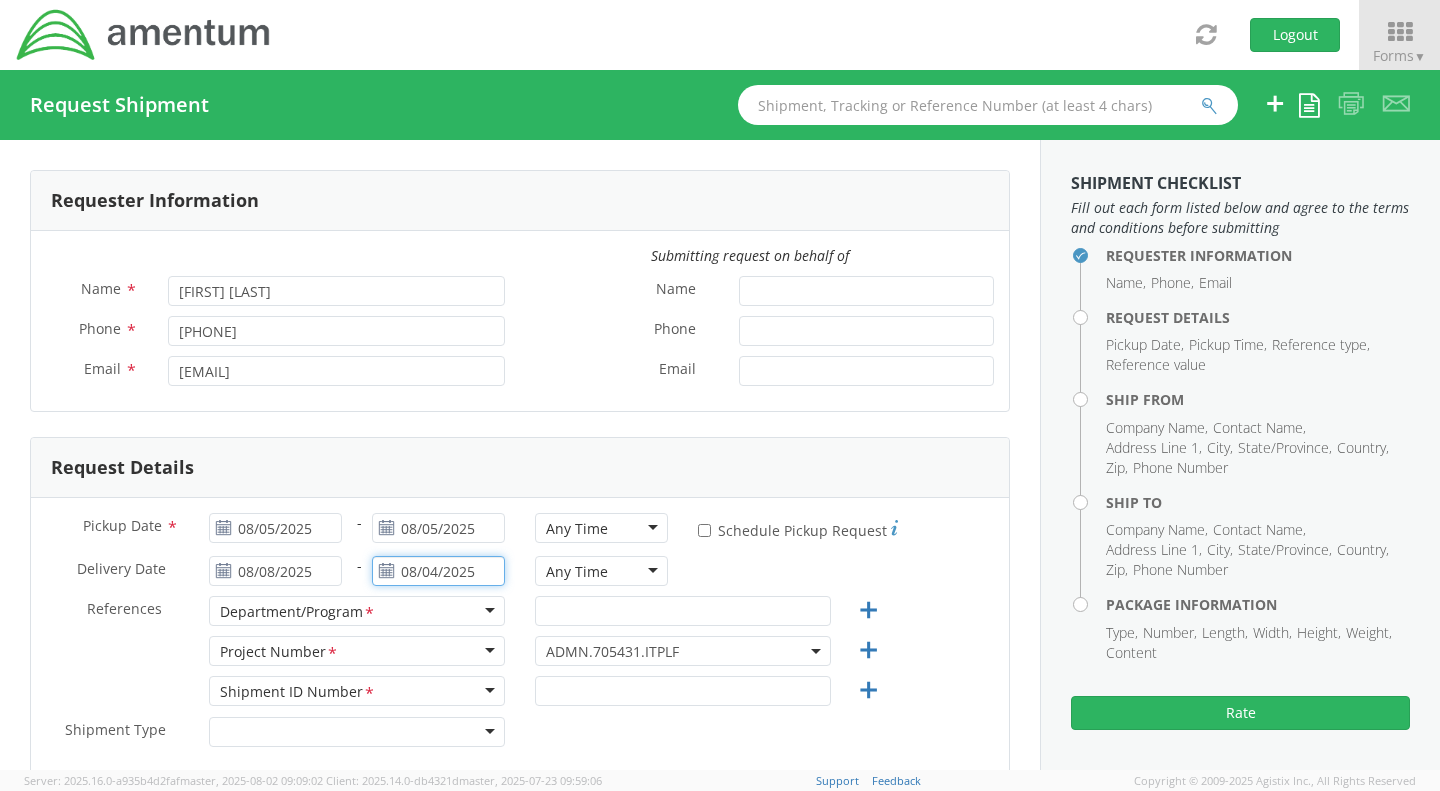 click on "08/04/2025" at bounding box center (438, 571) 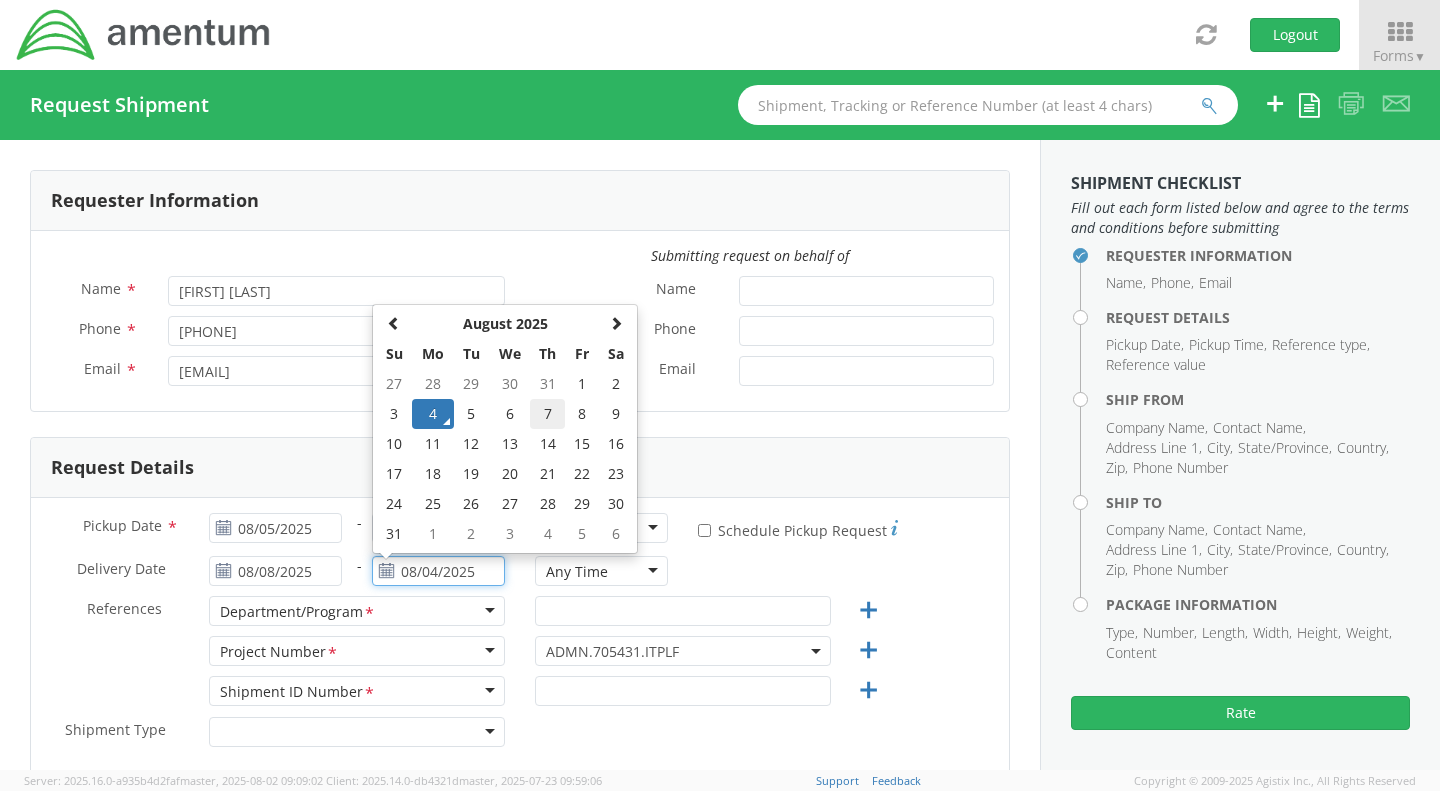 click on "7" at bounding box center (547, 414) 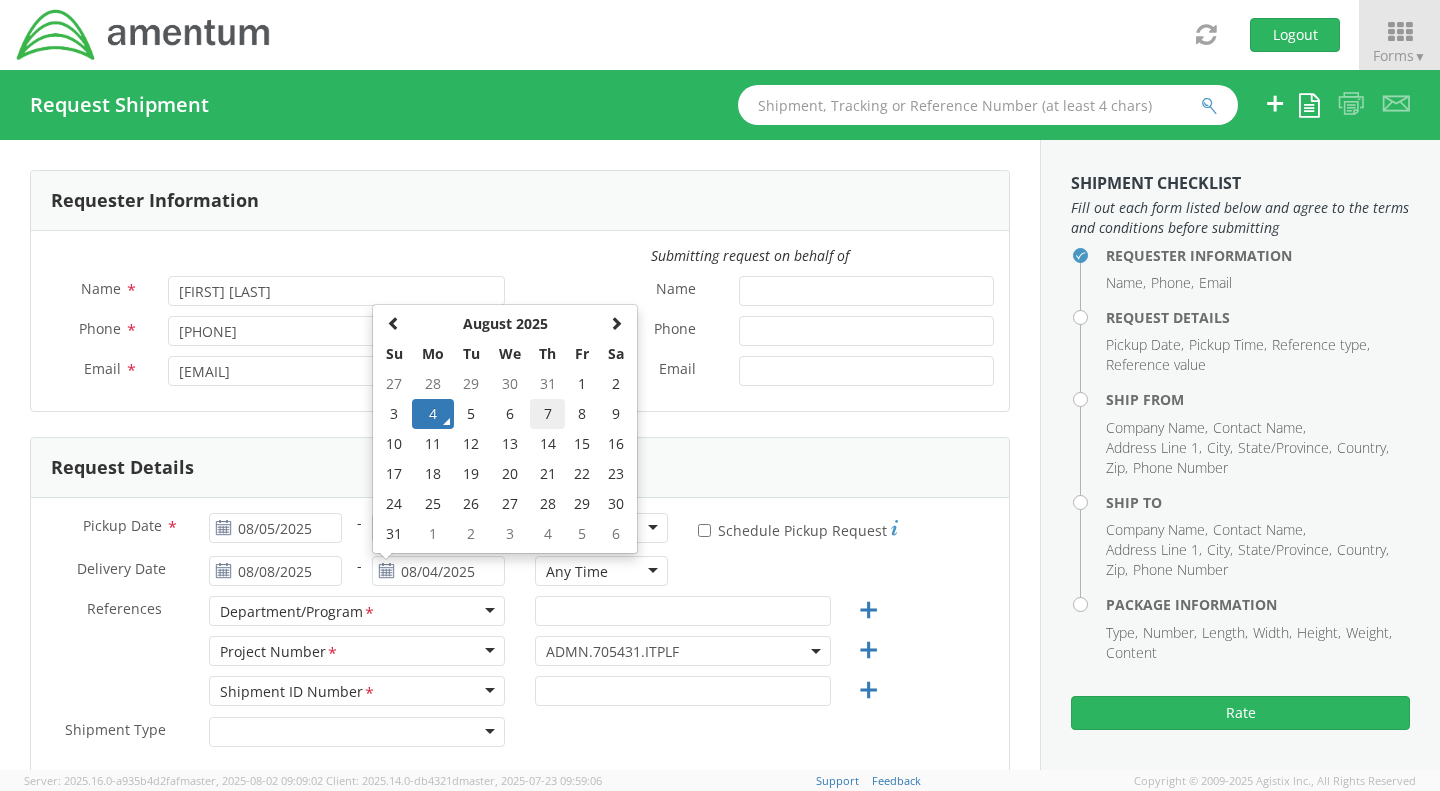 type on "08/07/2025" 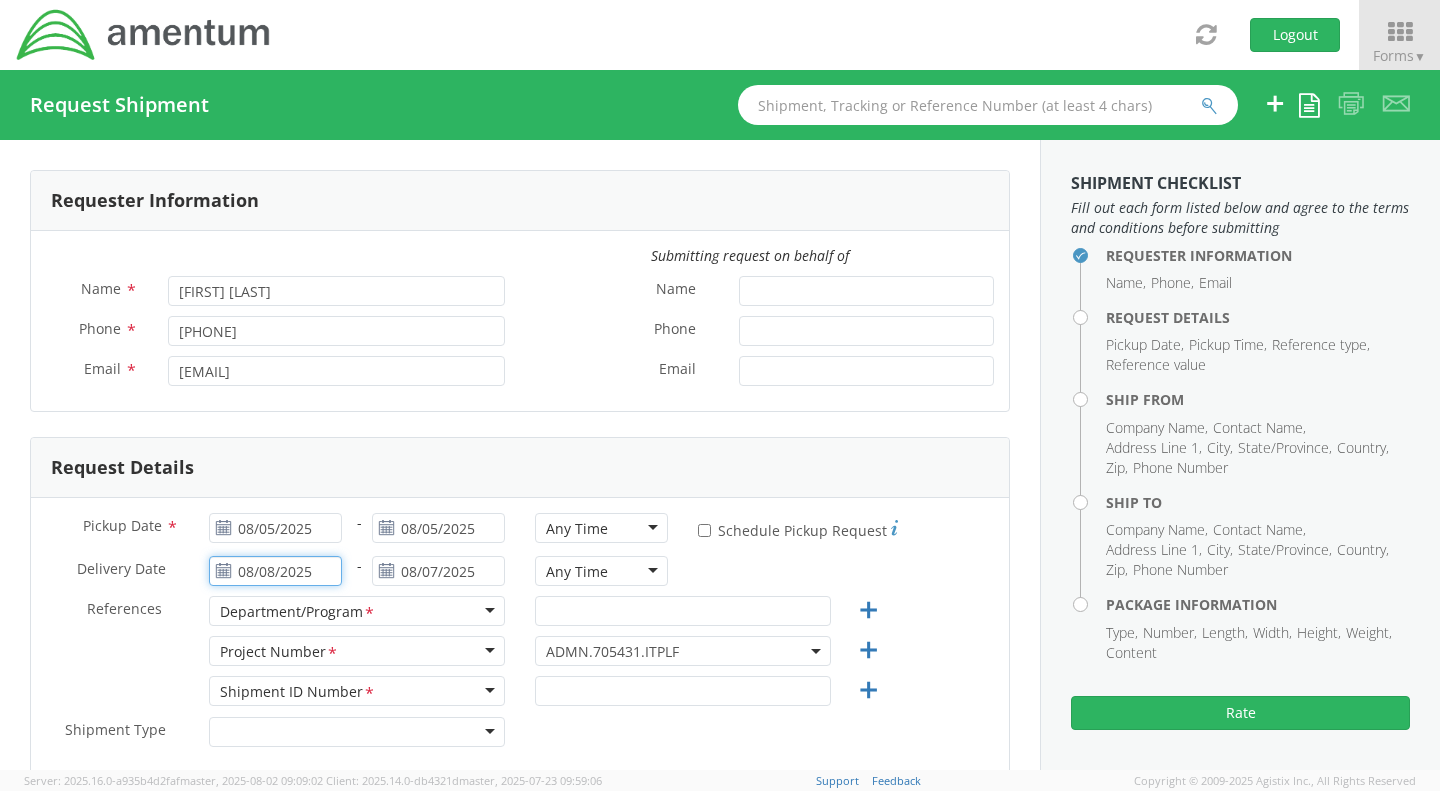 click on "08/08/2025" at bounding box center (275, 571) 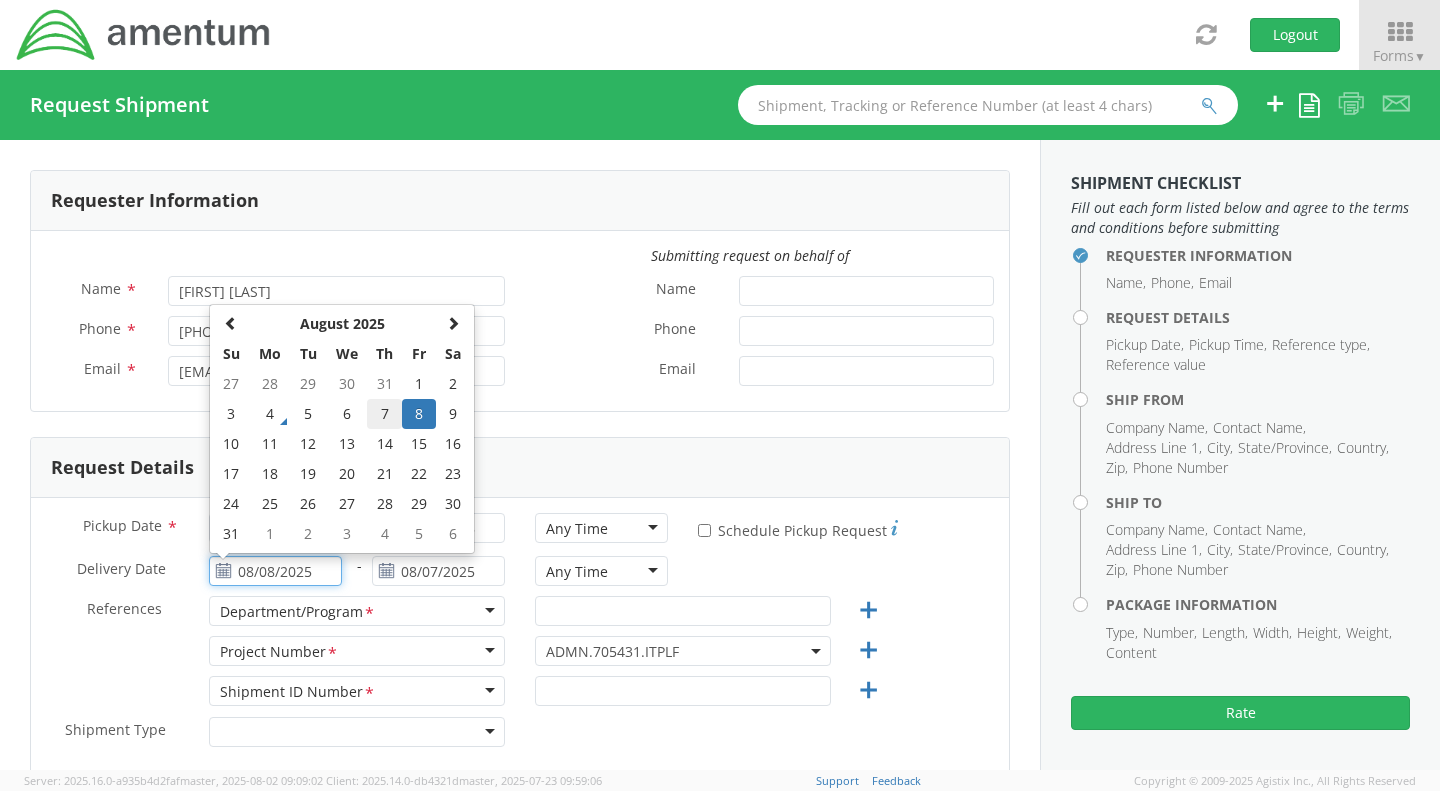 click on "7" at bounding box center [384, 414] 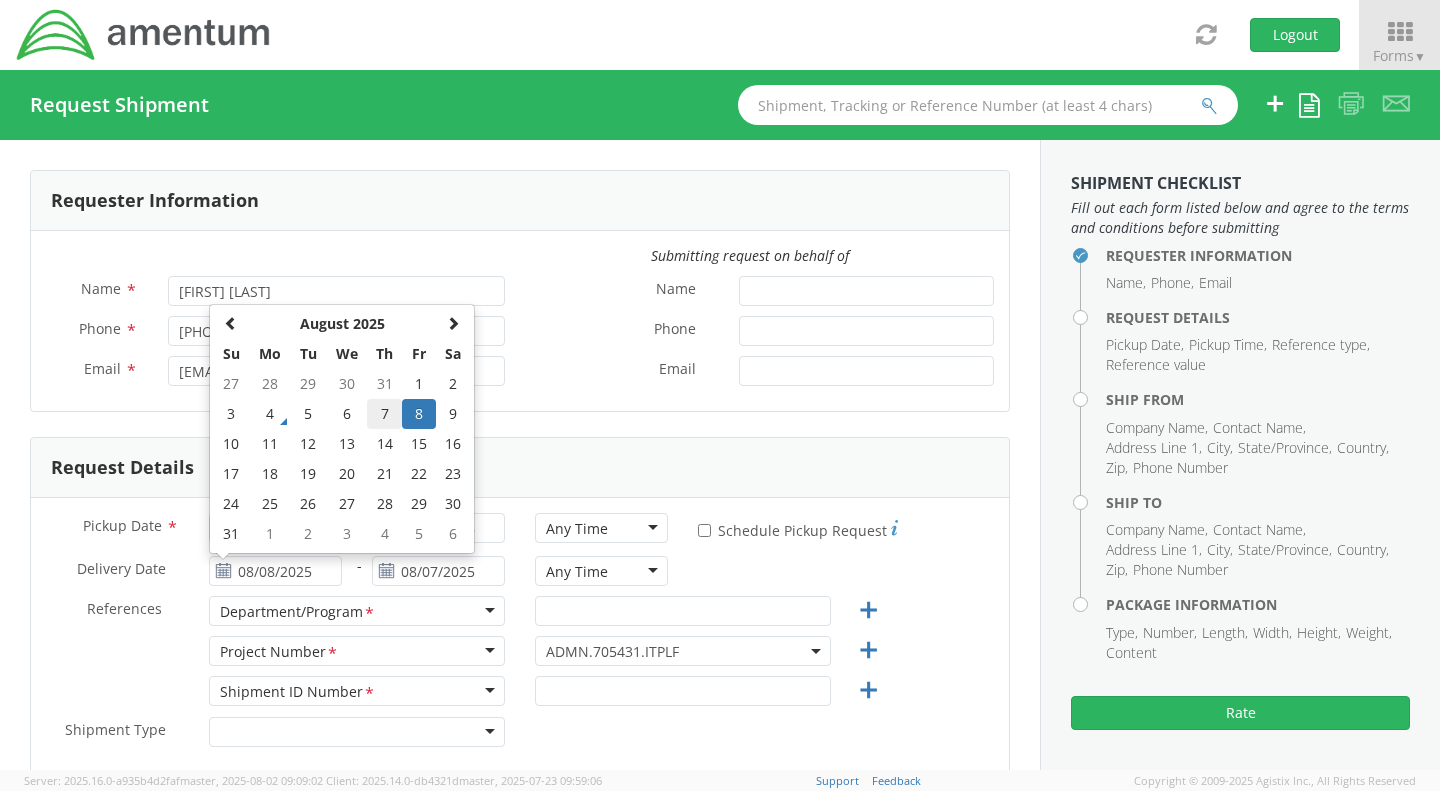 type on "08/07/2025" 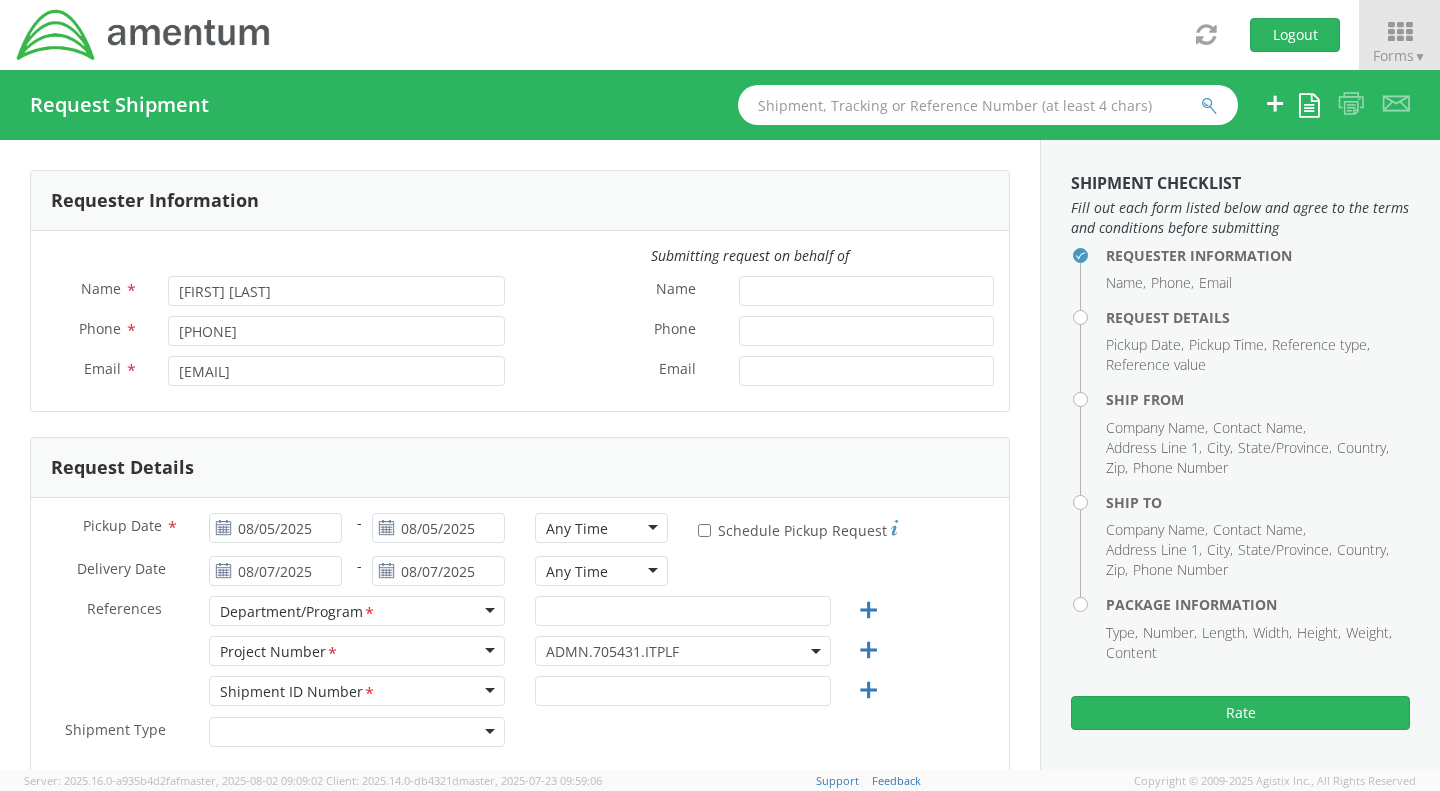 click on "Department/Program  *" at bounding box center (357, 611) 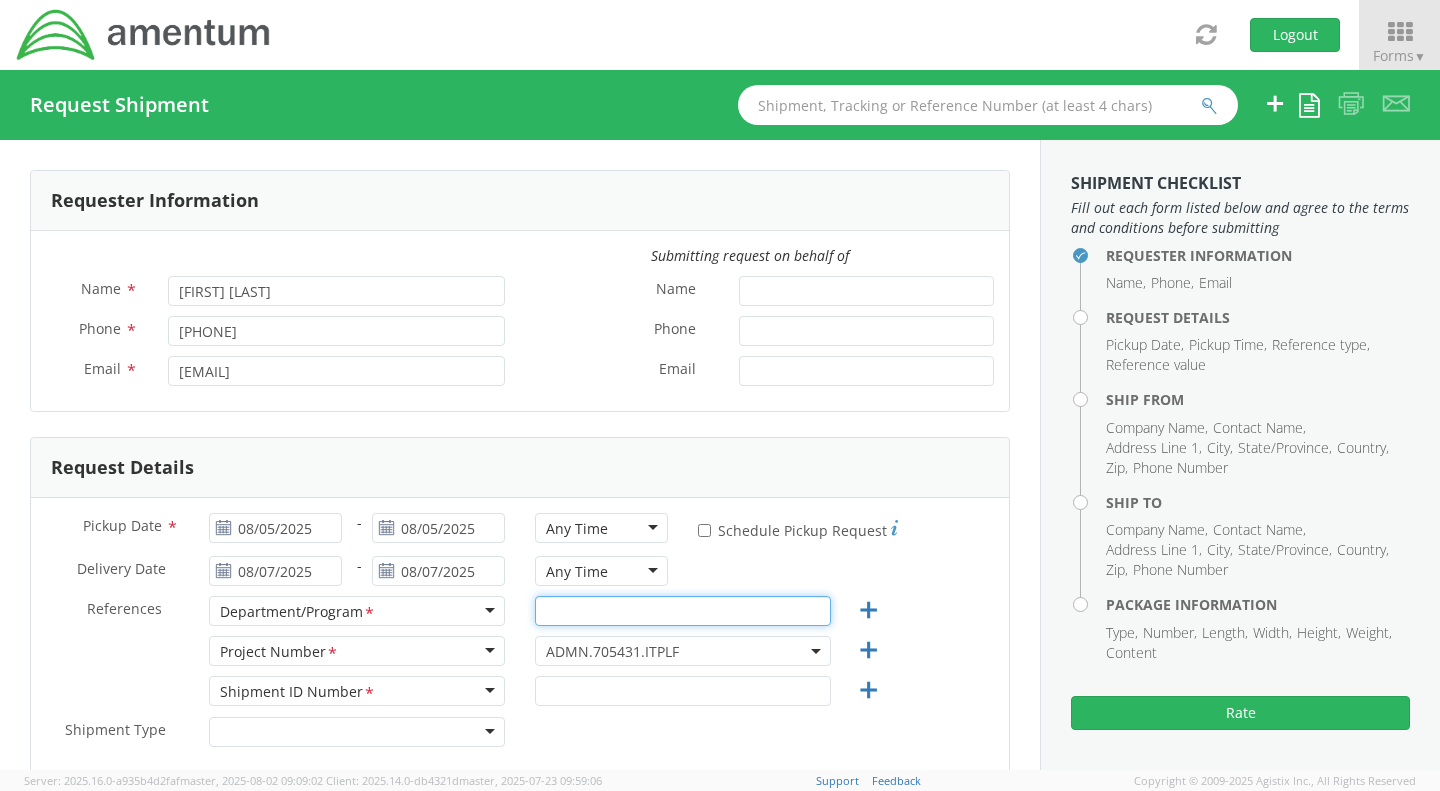 click at bounding box center (683, 611) 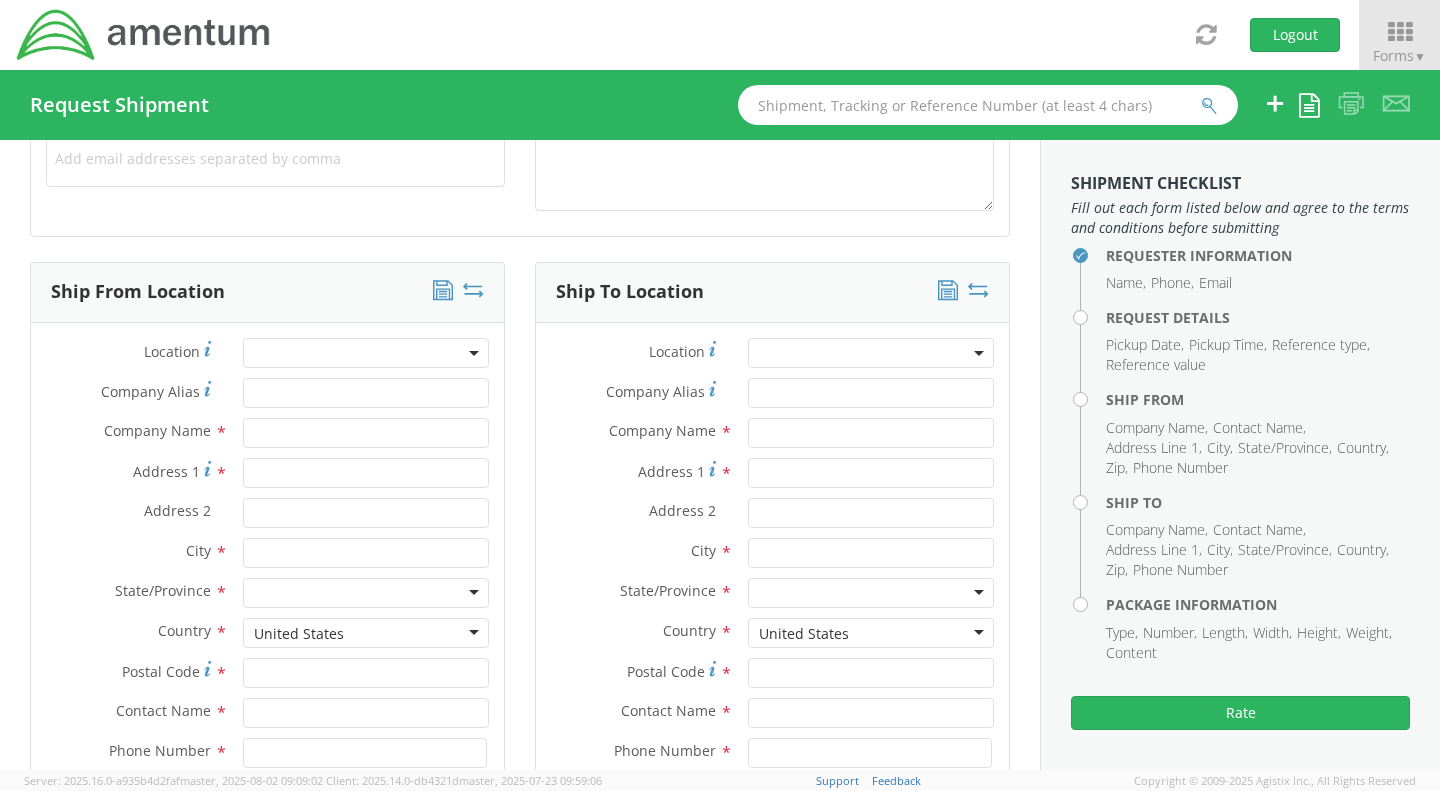 scroll, scrollTop: 829, scrollLeft: 0, axis: vertical 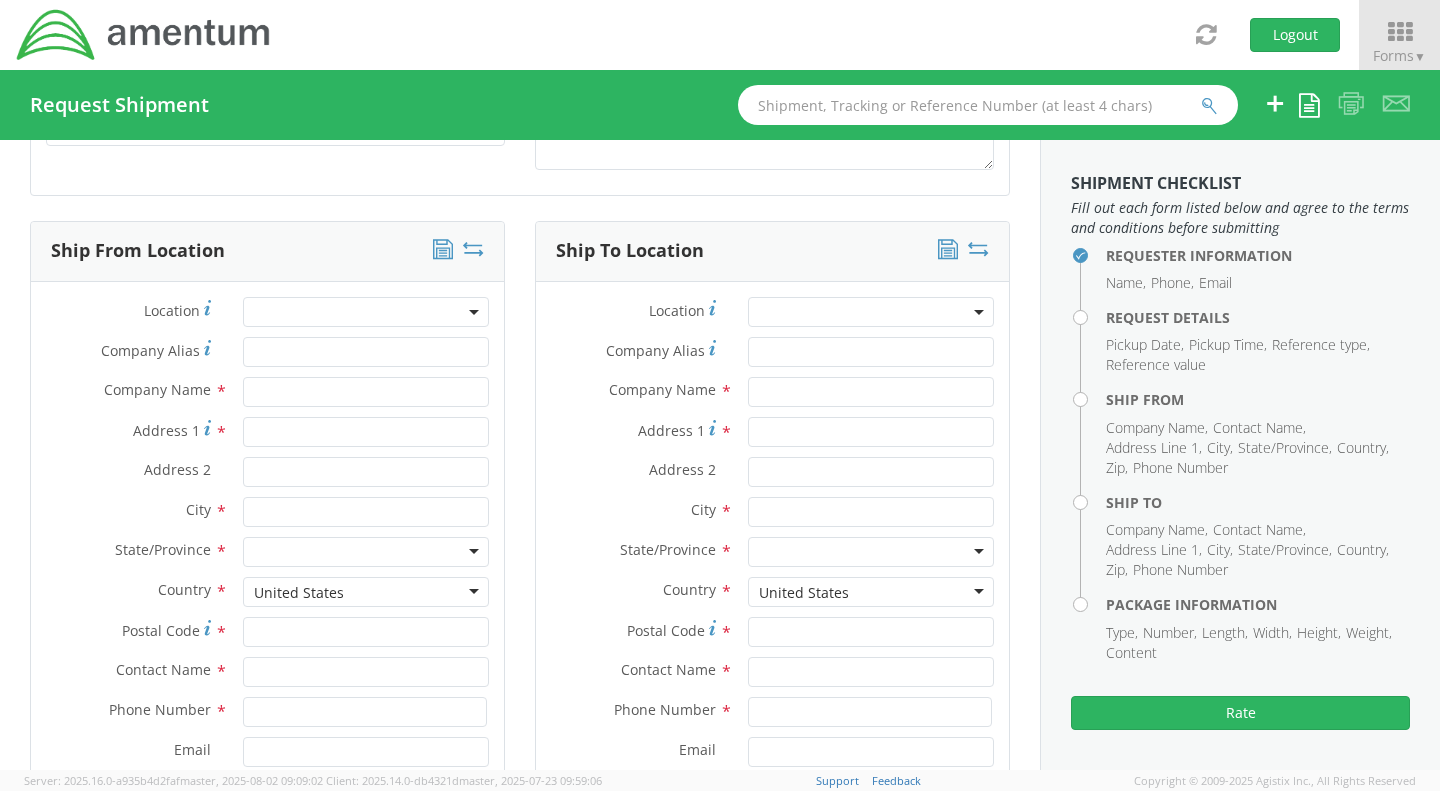 type on "PFO" 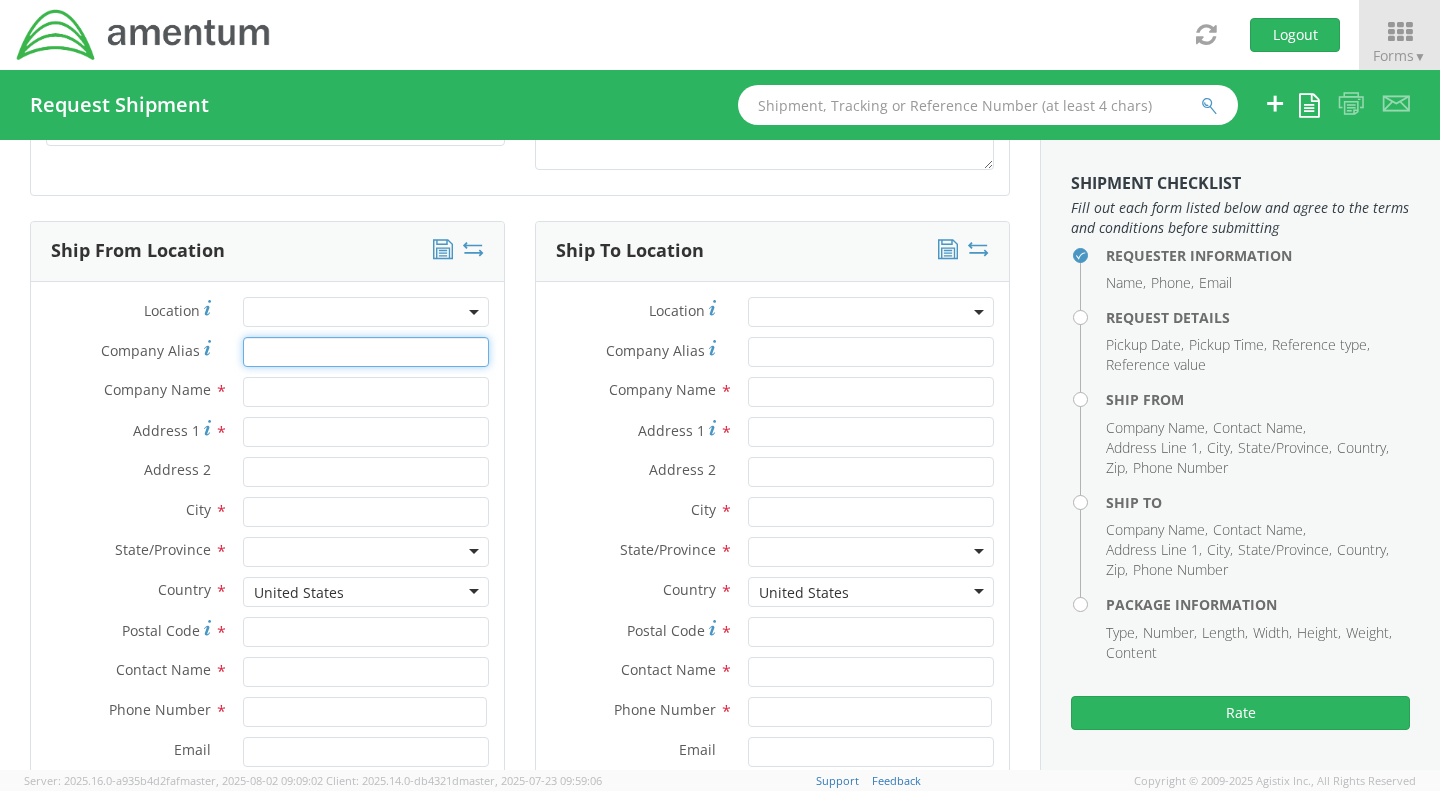 click on "Company Alias        *" at bounding box center (366, 352) 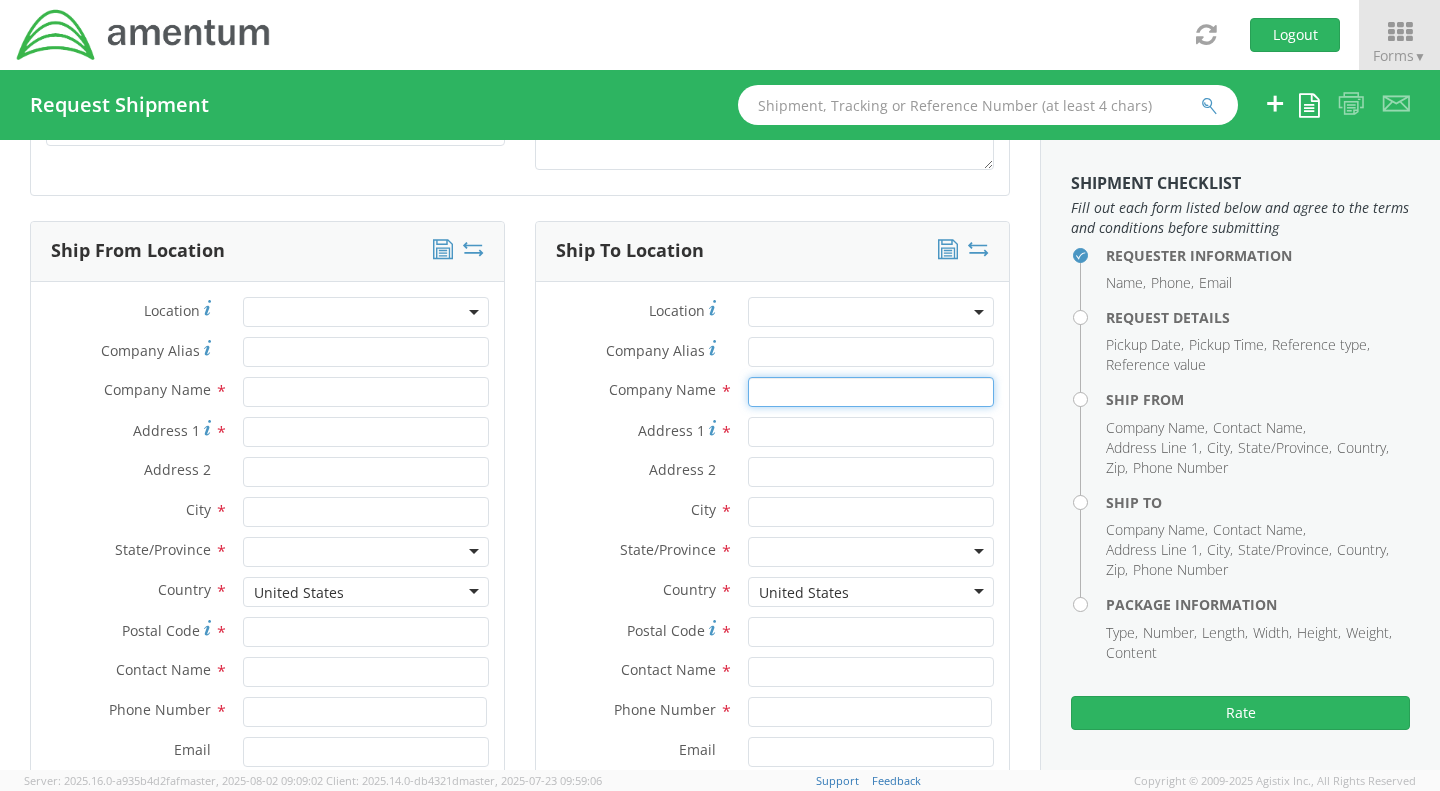 click at bounding box center [871, 392] 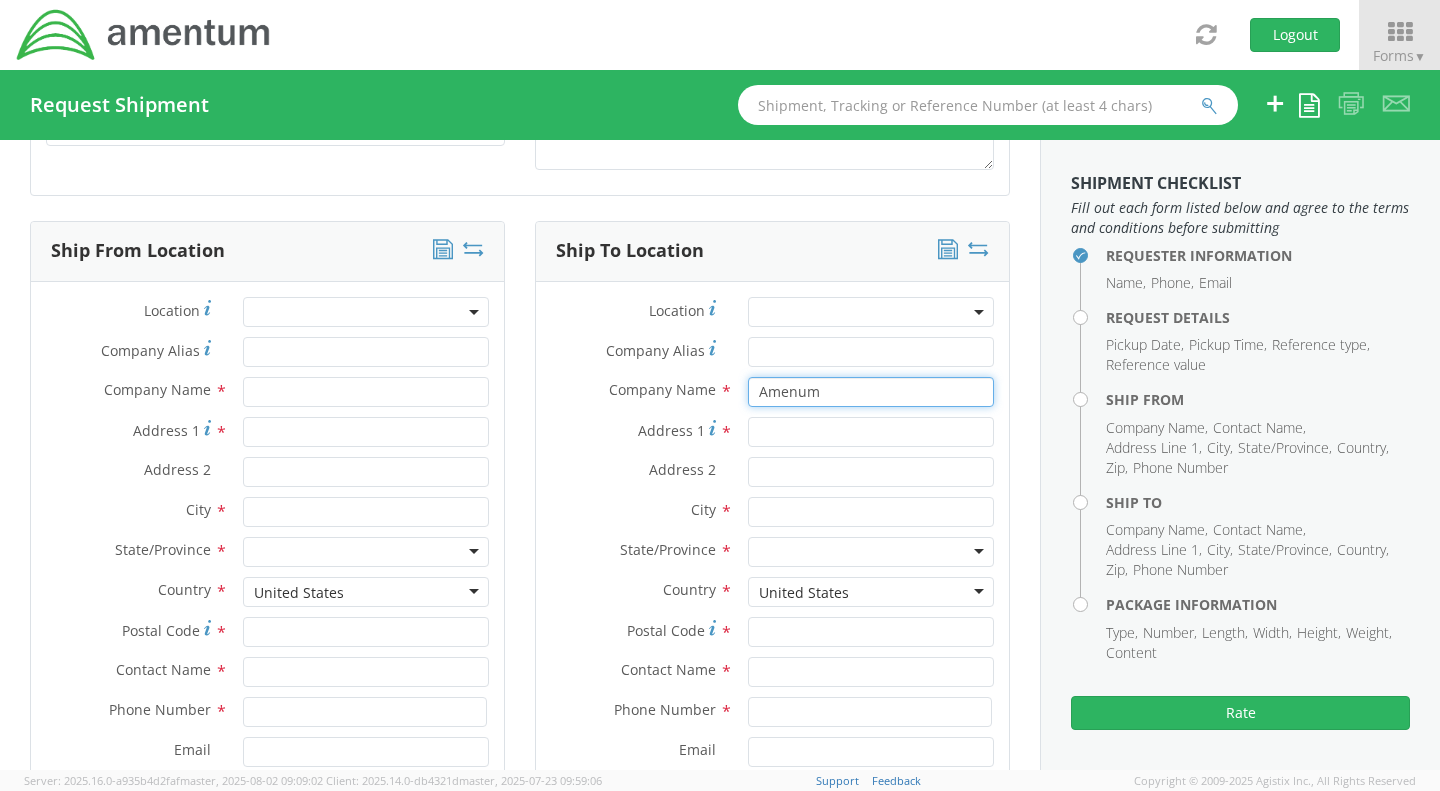 type on "Amenum" 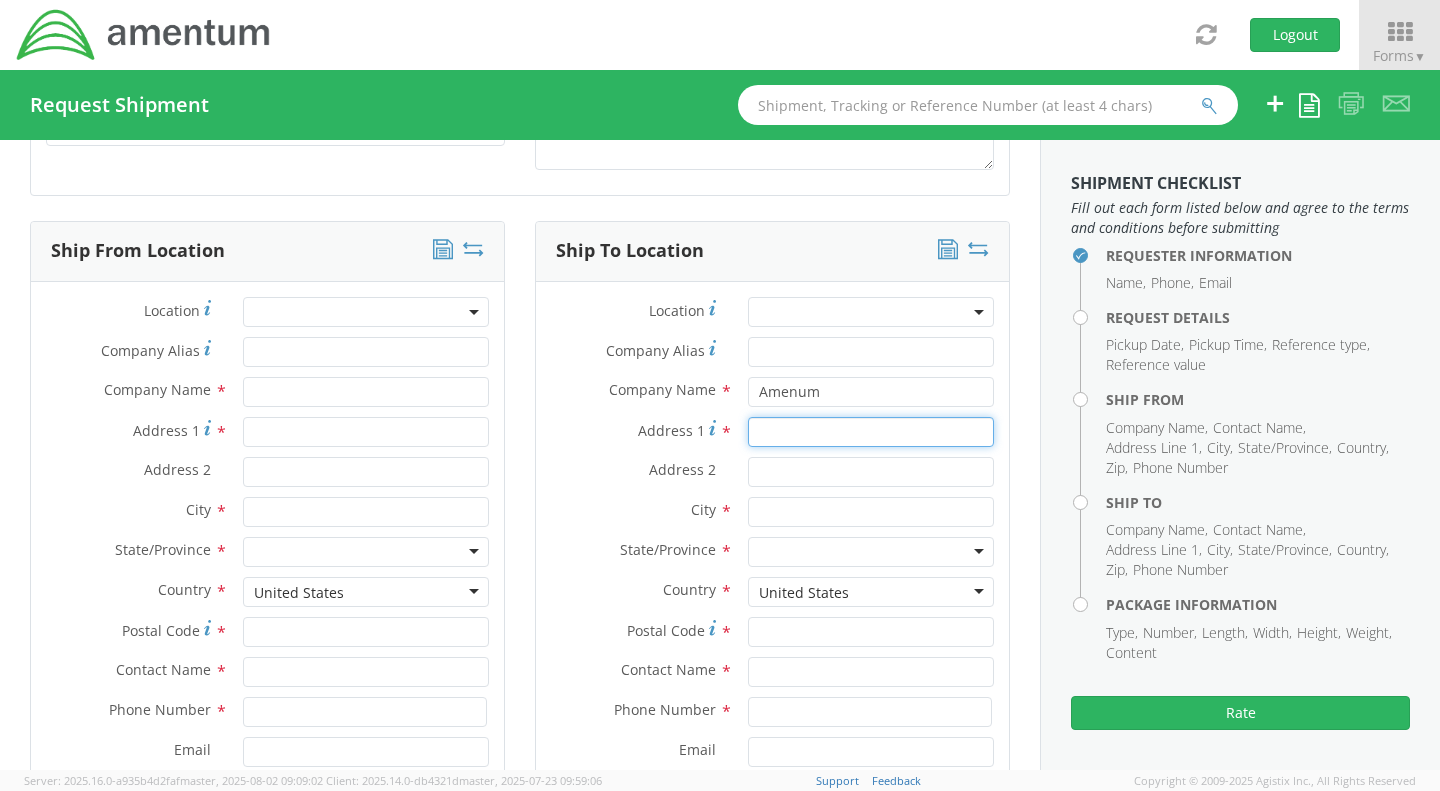 click on "Address 1        *" at bounding box center [871, 432] 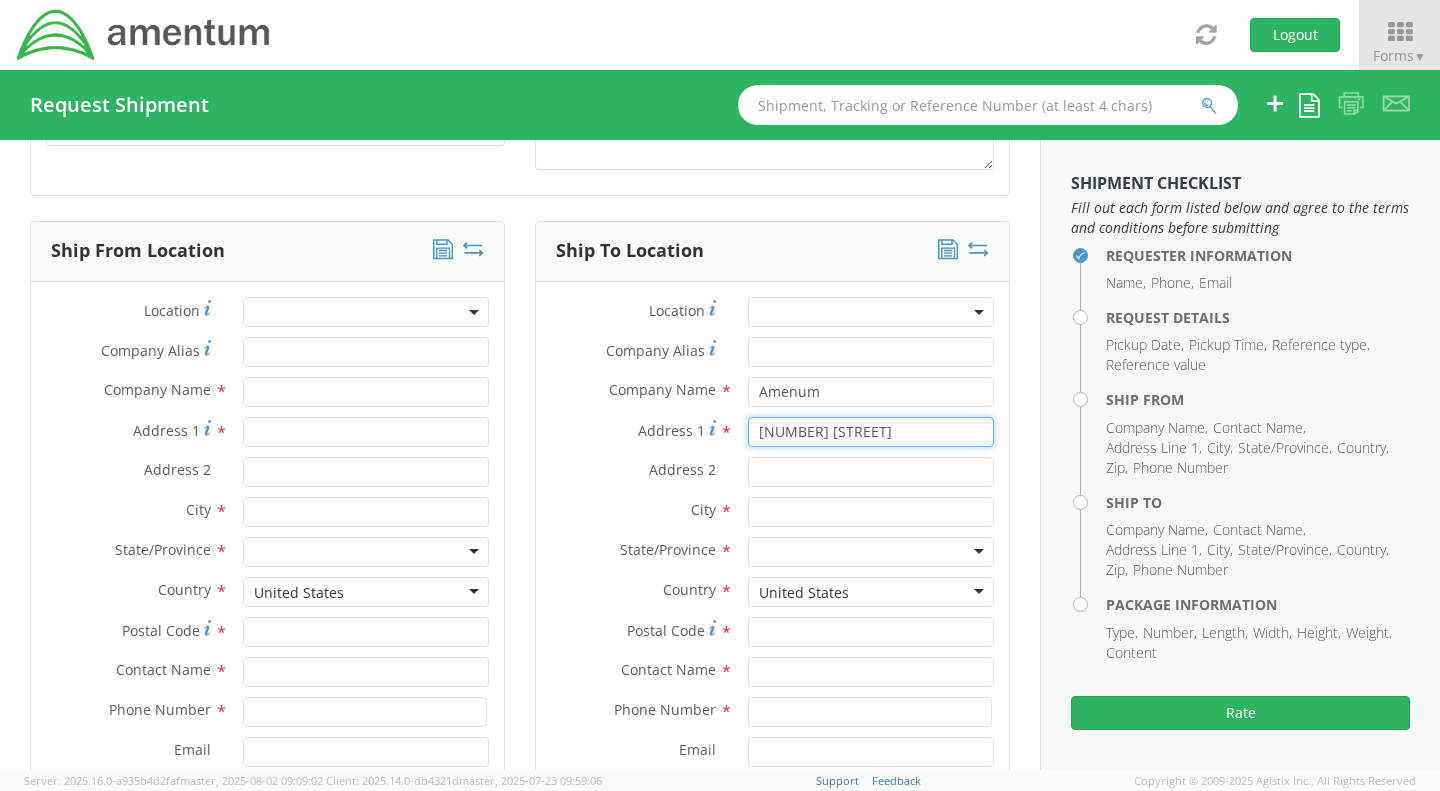 type on "[NUMBER] [STREET]" 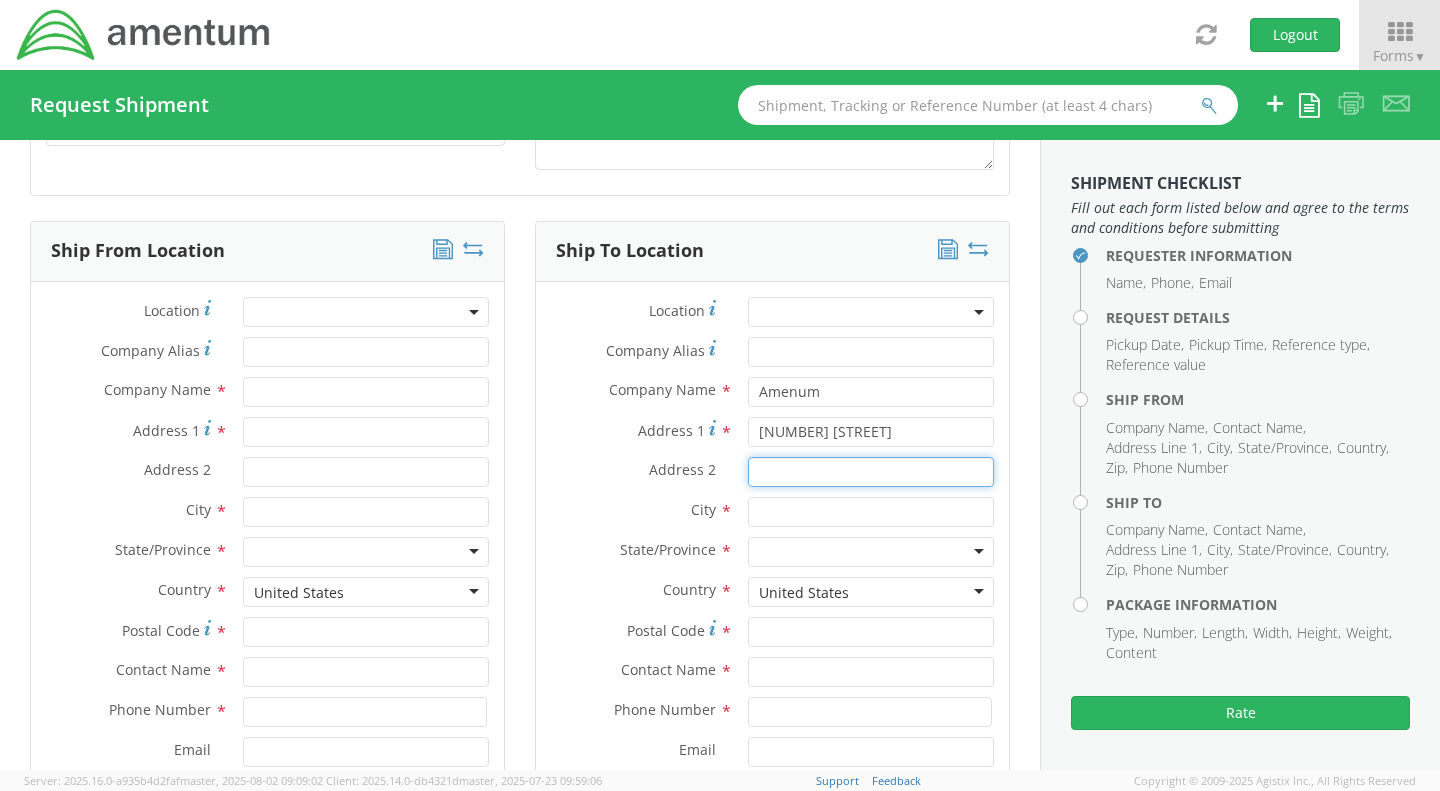 click on "Address 2        *" at bounding box center [871, 472] 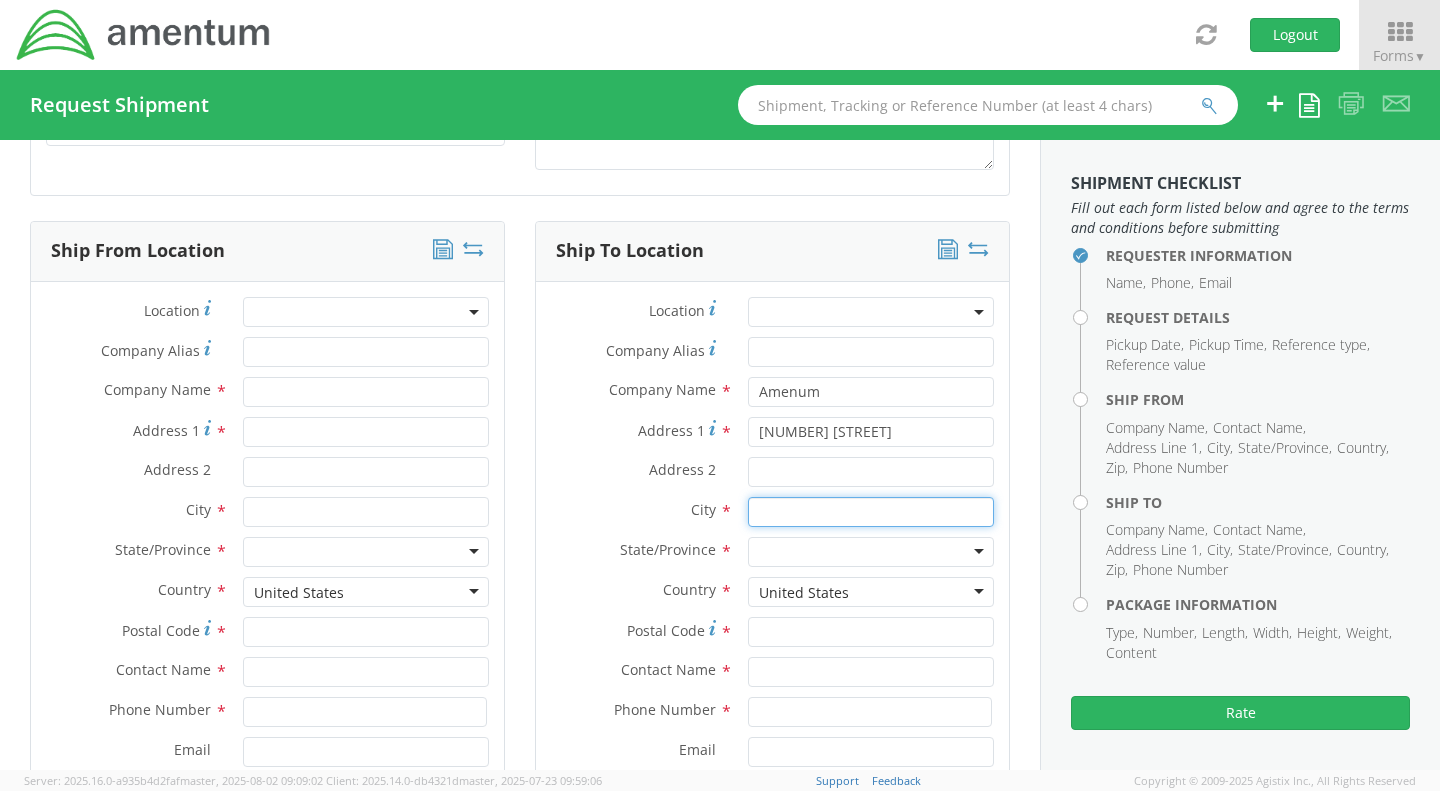 click at bounding box center [871, 512] 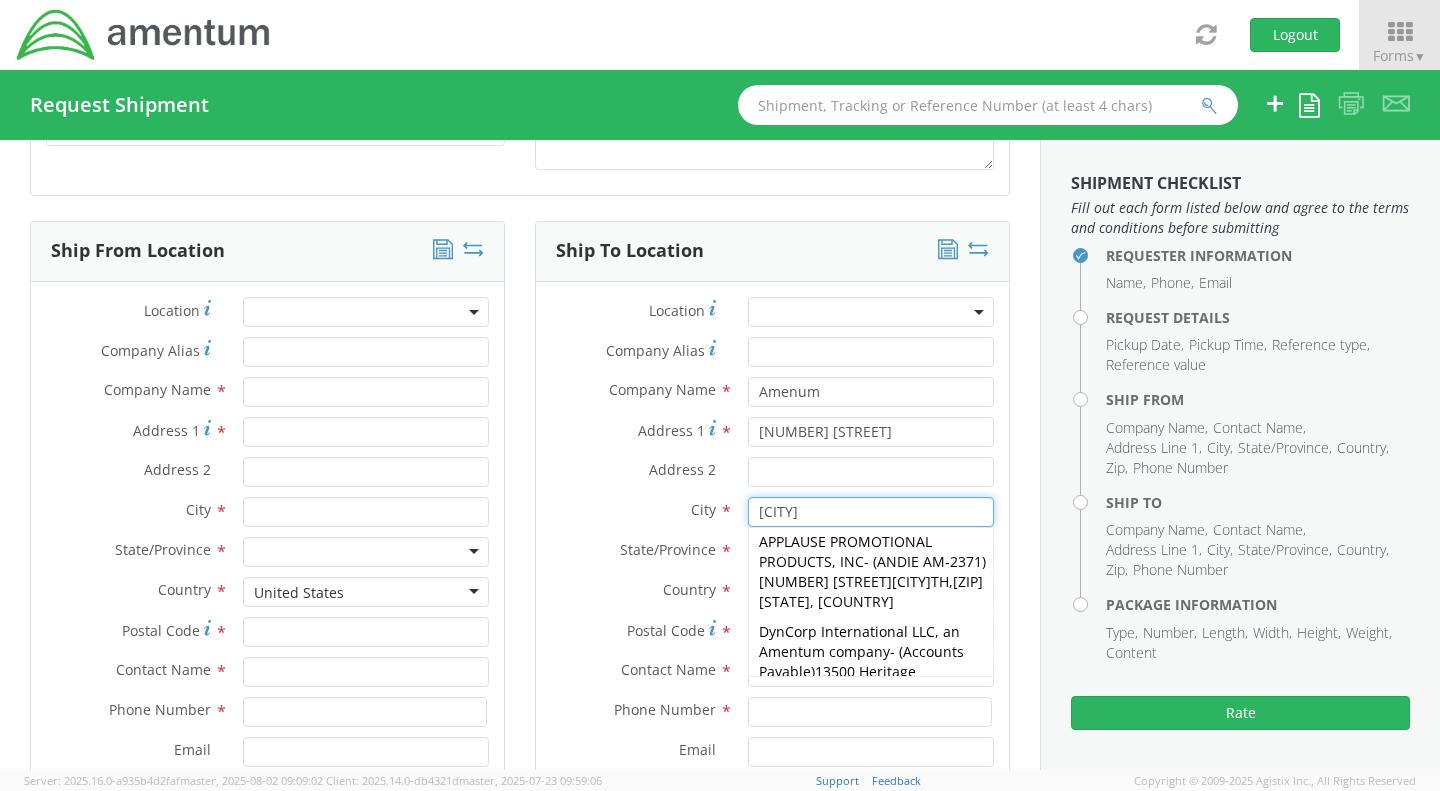 scroll, scrollTop: 1059, scrollLeft: 0, axis: vertical 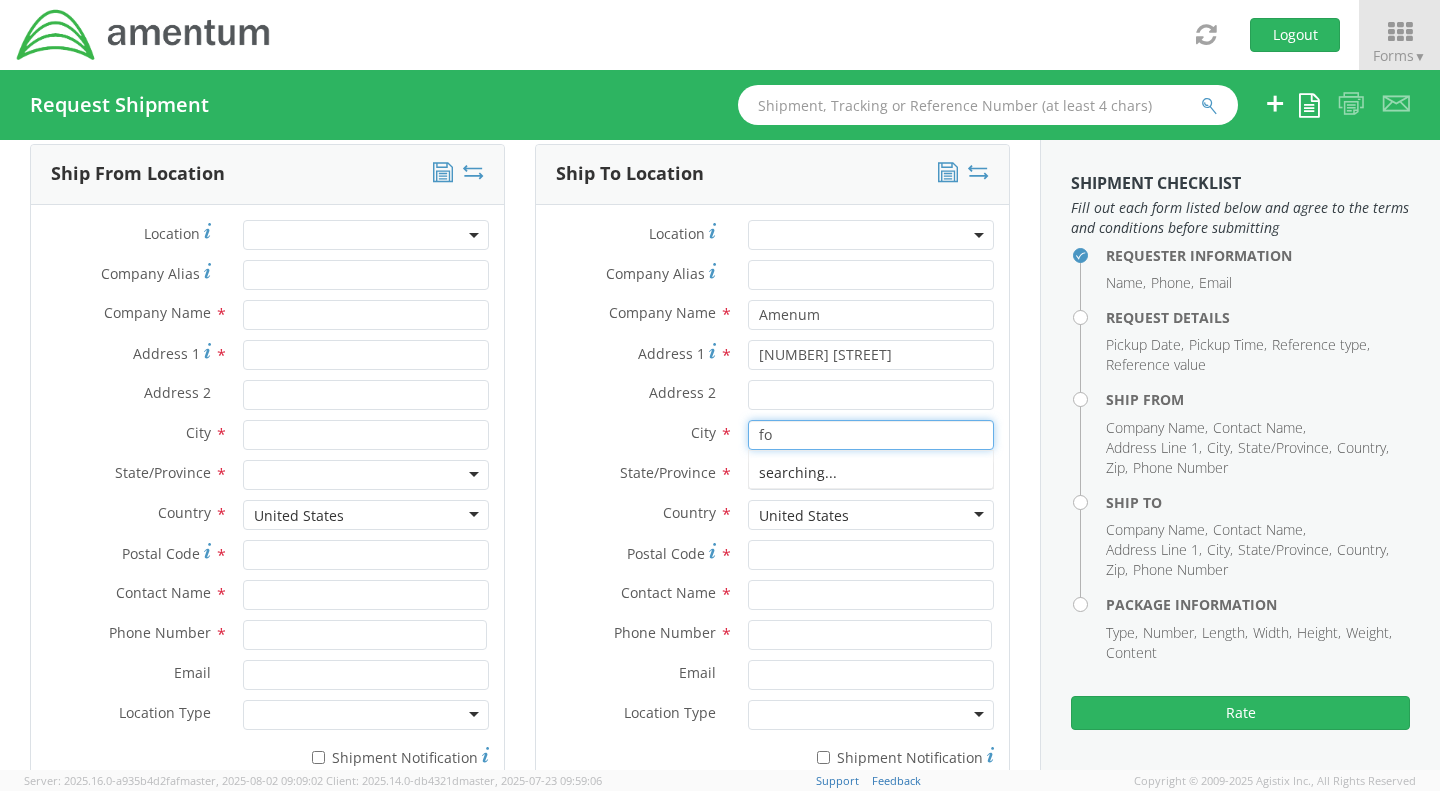 type on "f" 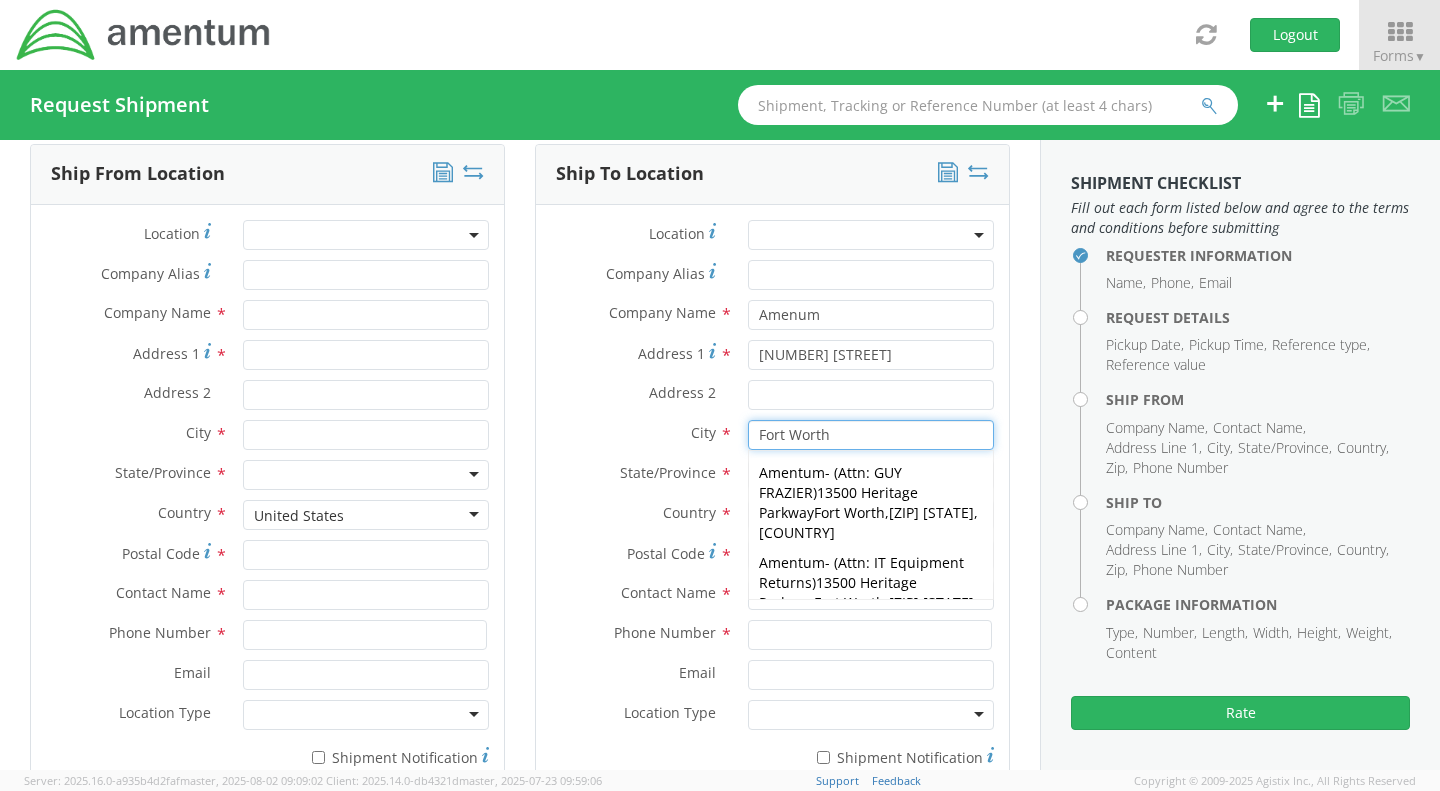 type on "Fort Worth" 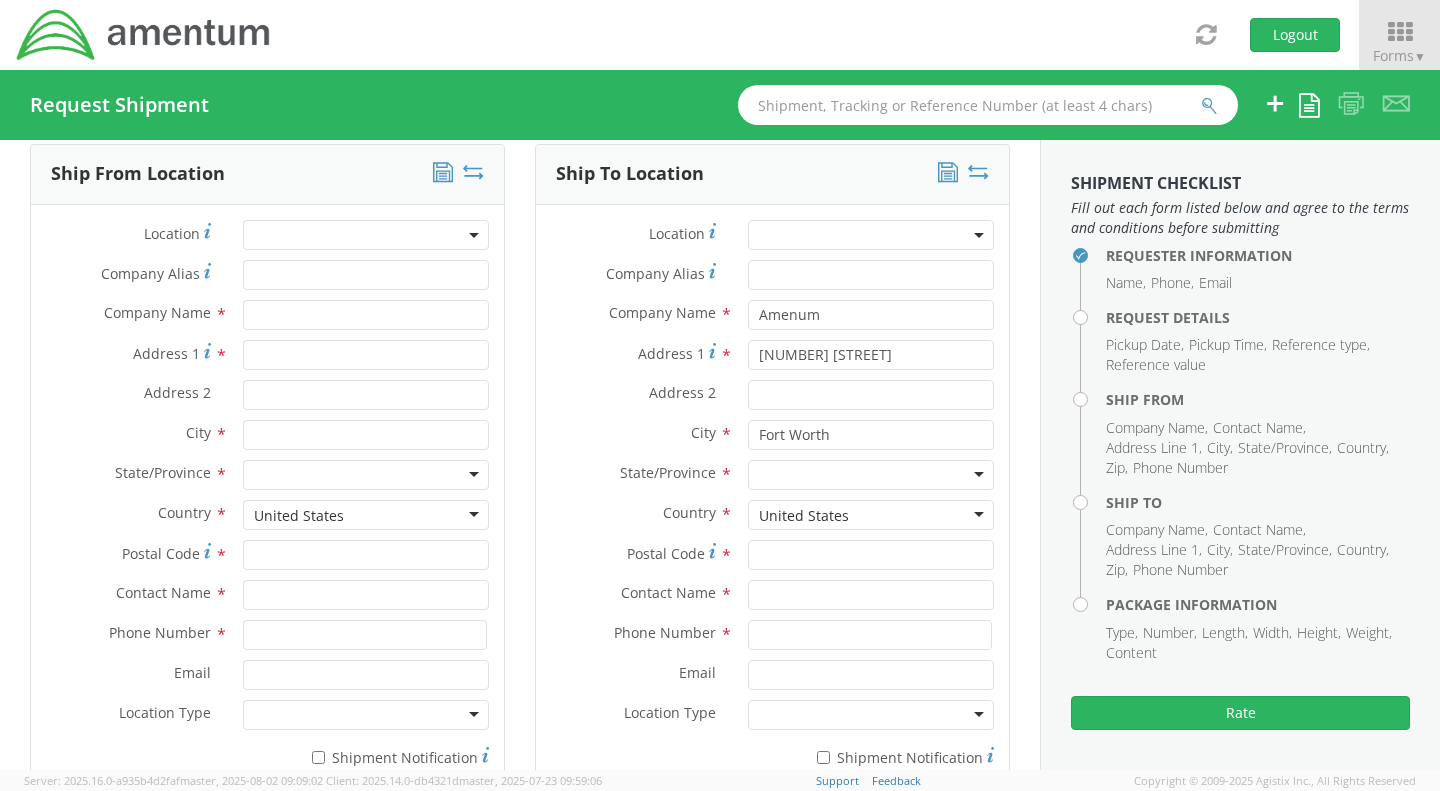 click on "City        *" at bounding box center (634, 433) 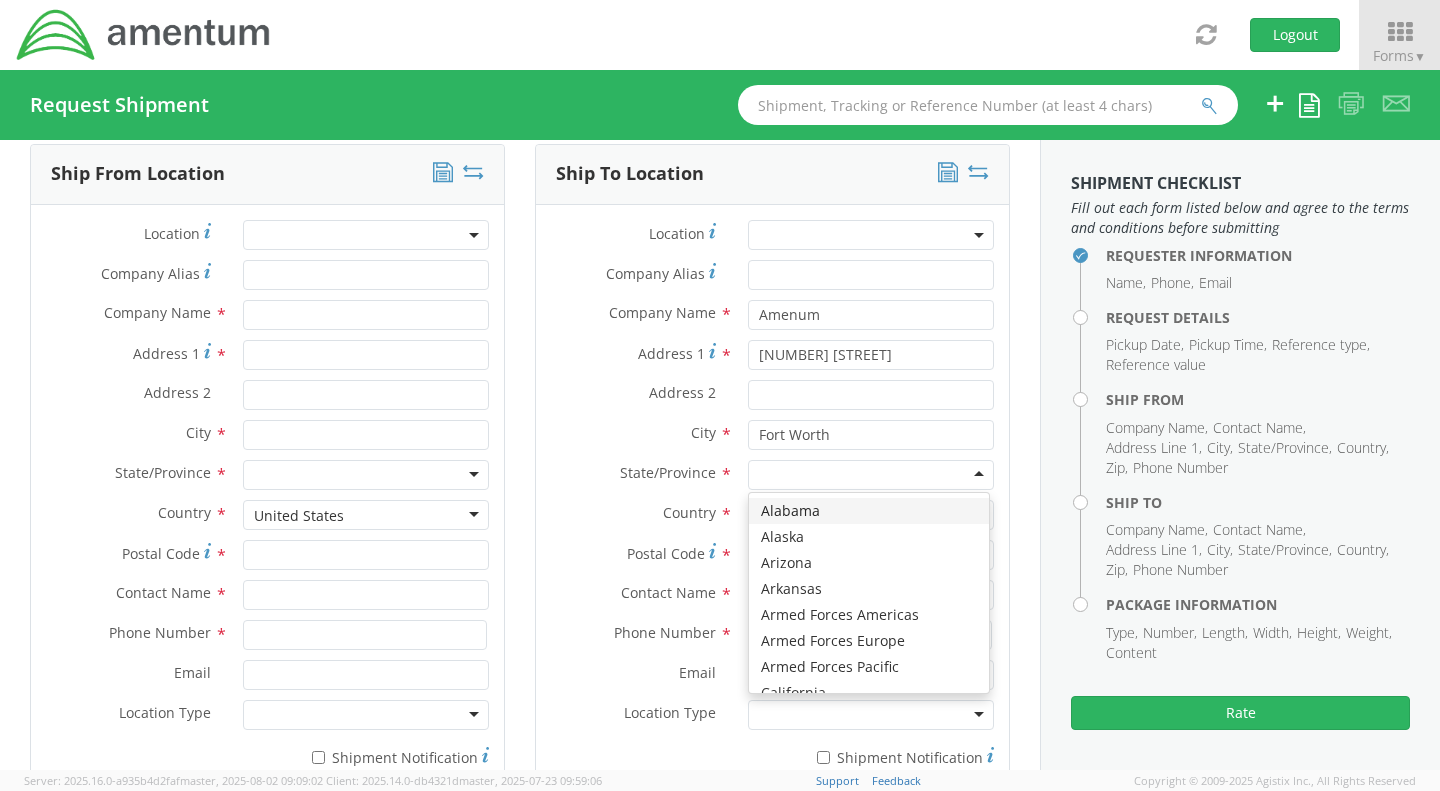 type on "t" 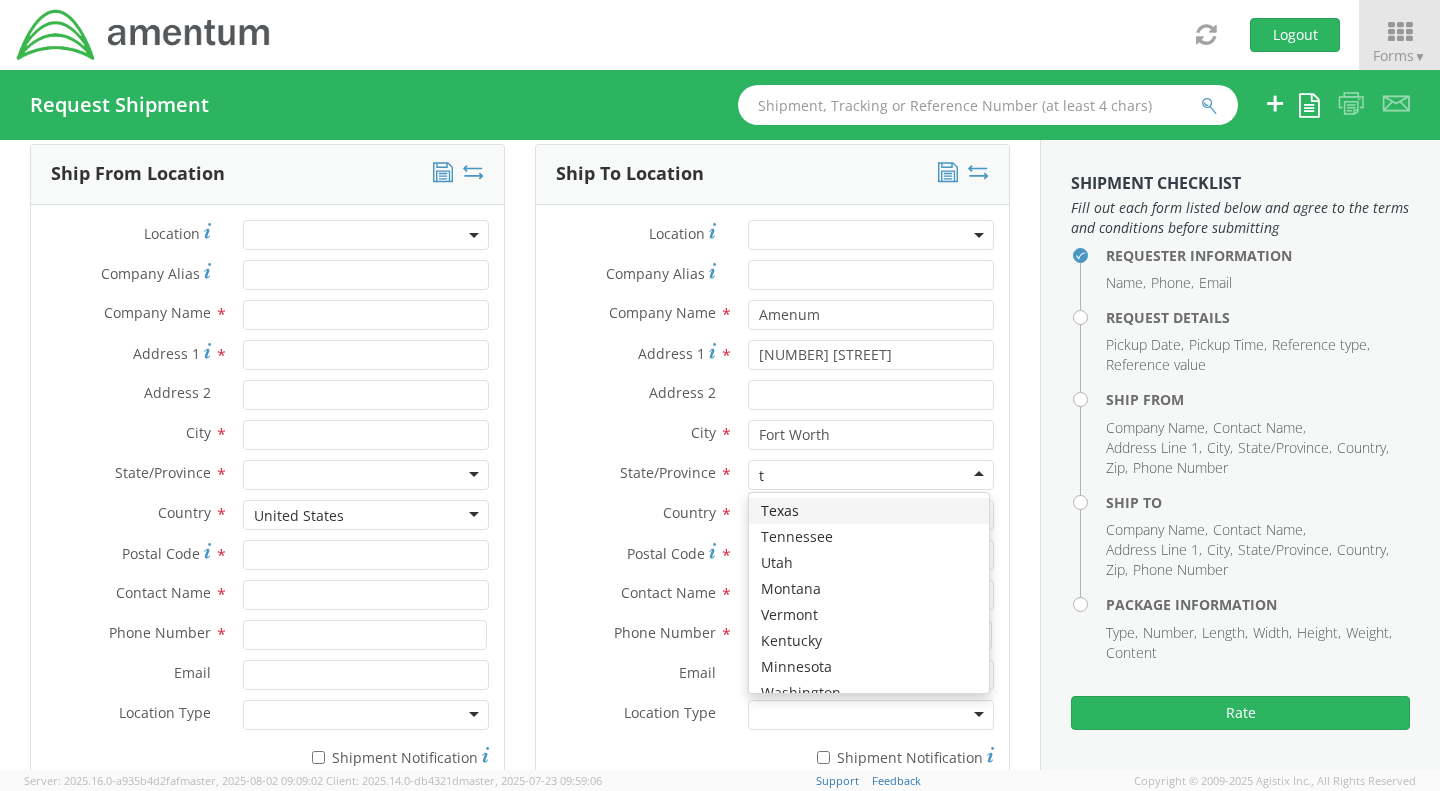 type 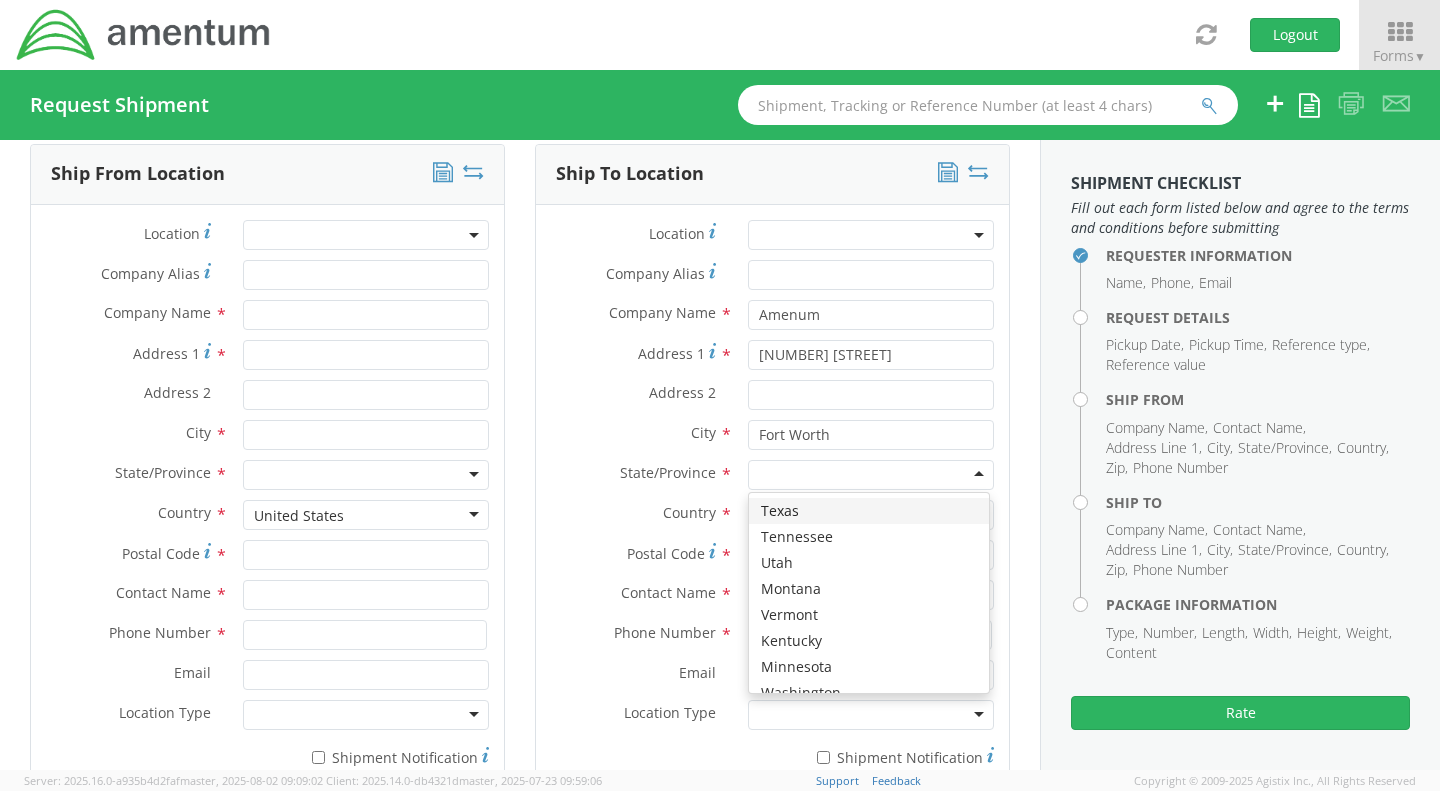 scroll, scrollTop: 0, scrollLeft: 0, axis: both 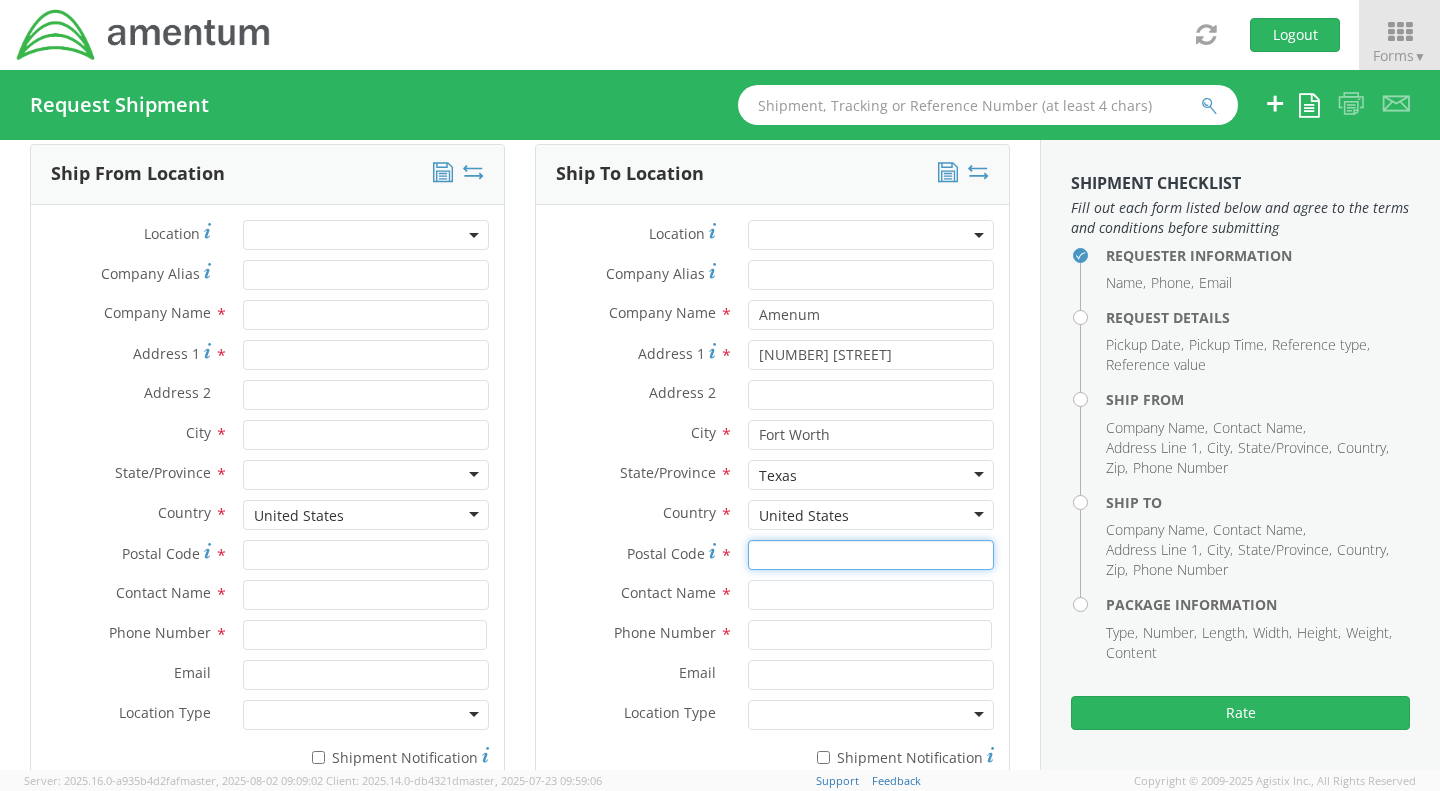 click on "Postal Code        *" at bounding box center (871, 555) 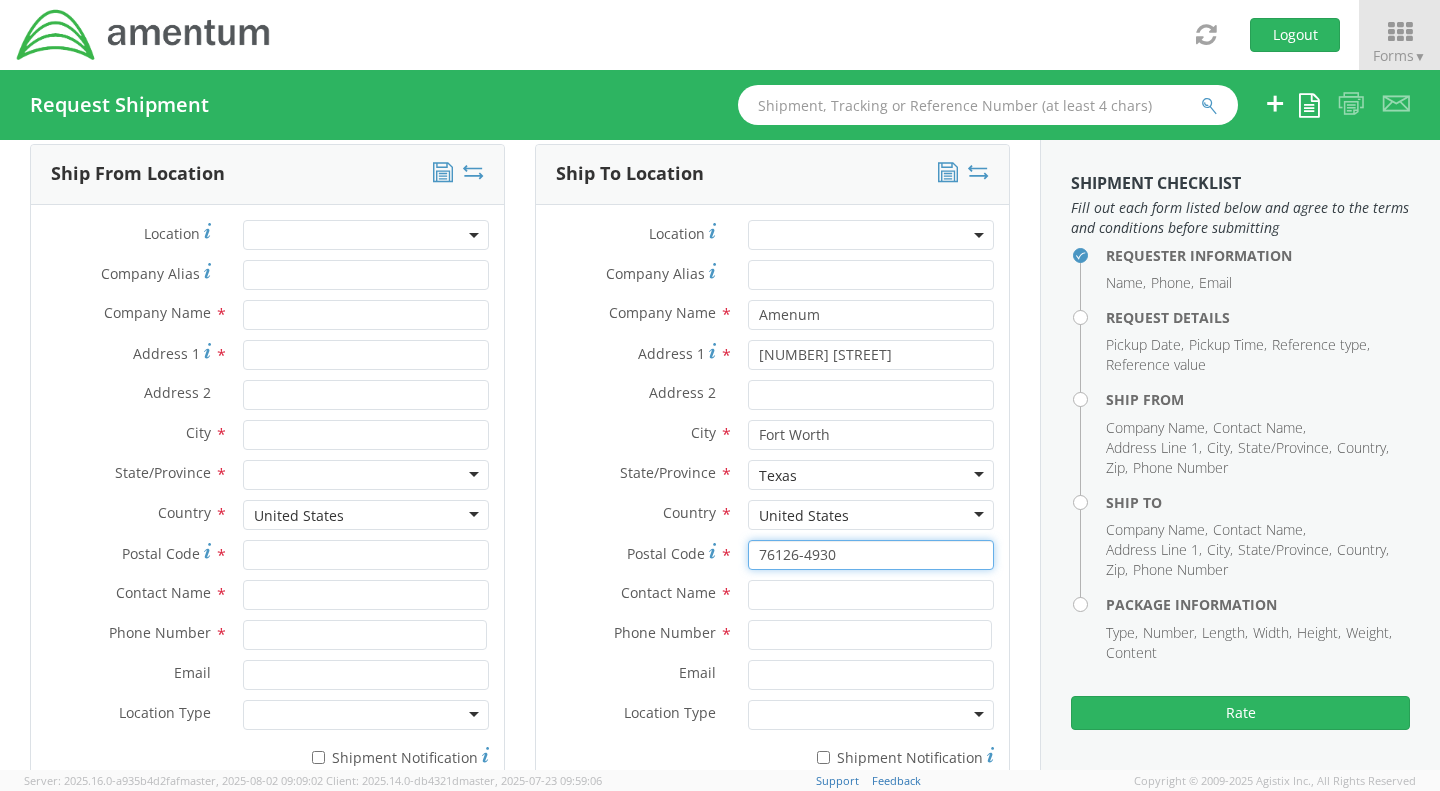 type on "76126-4930" 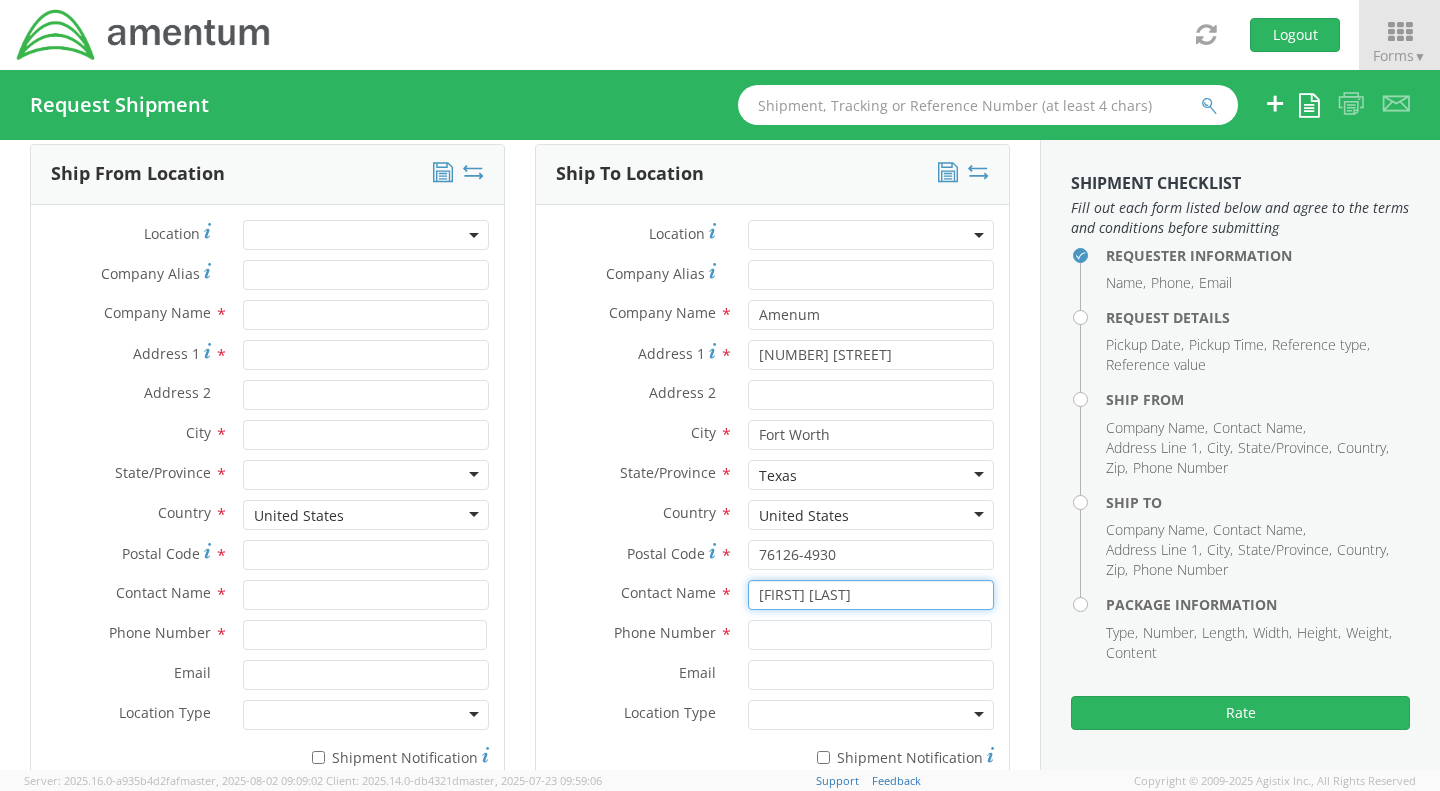 type on "[FIRST] [LAST]" 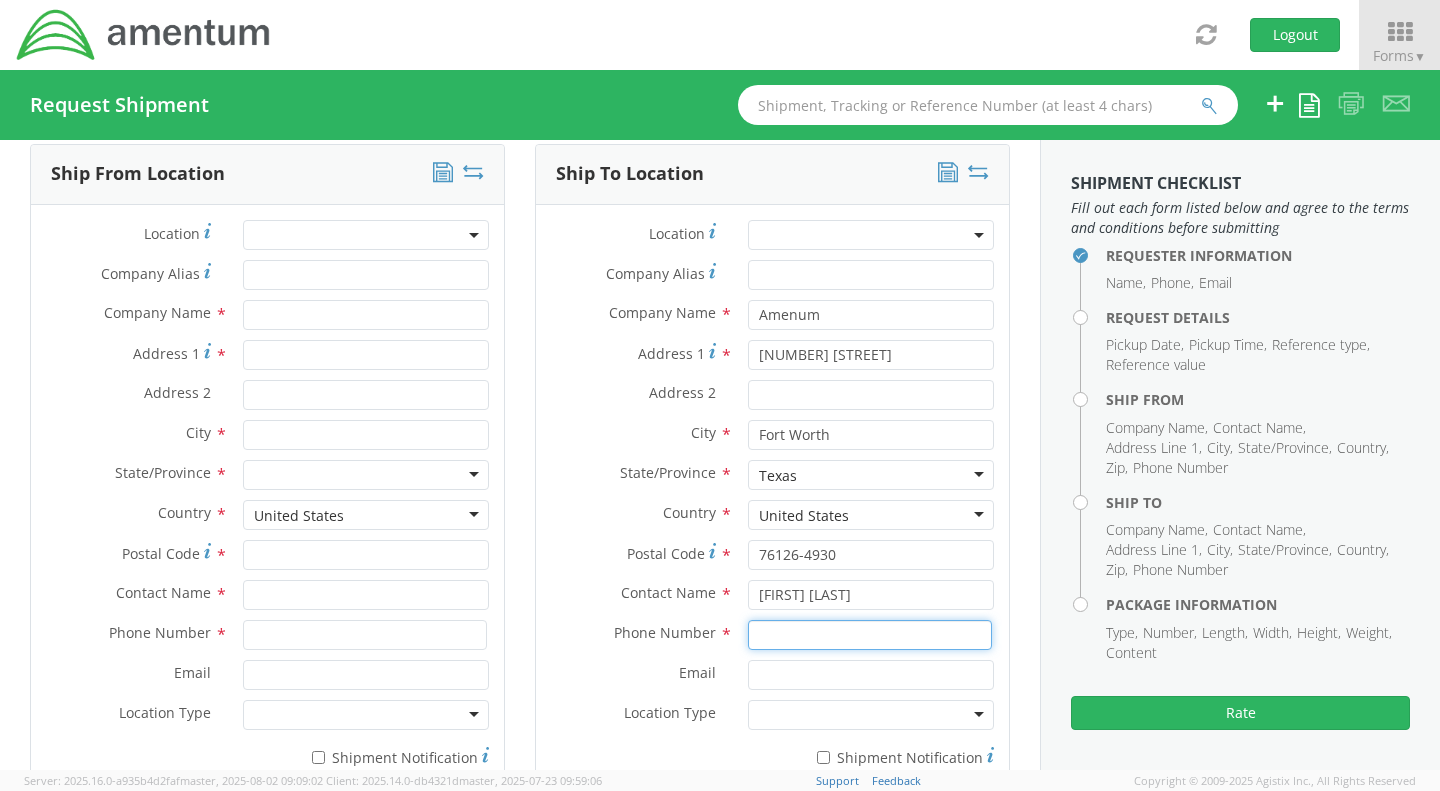click at bounding box center (870, 635) 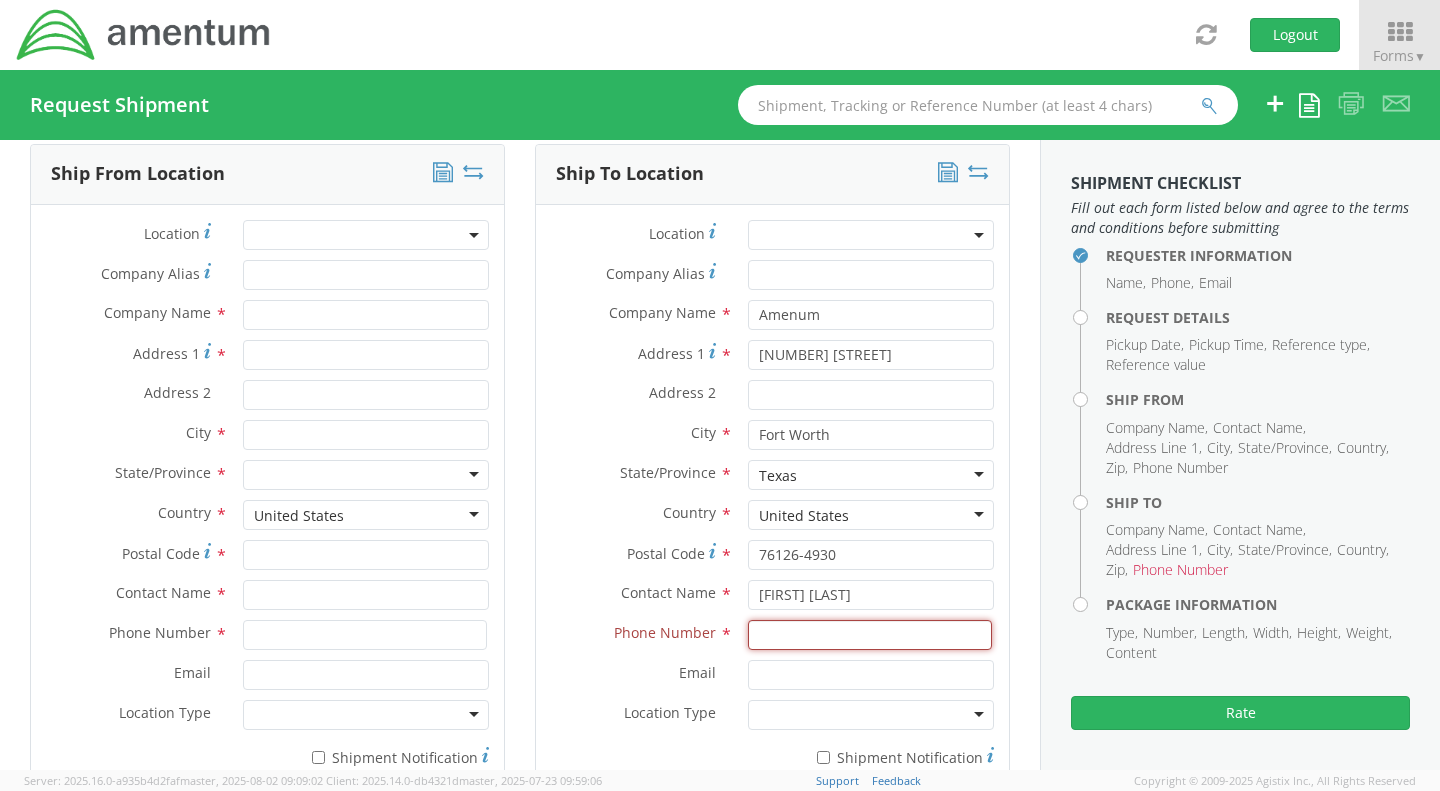 paste on "1-817-737-4747‬" 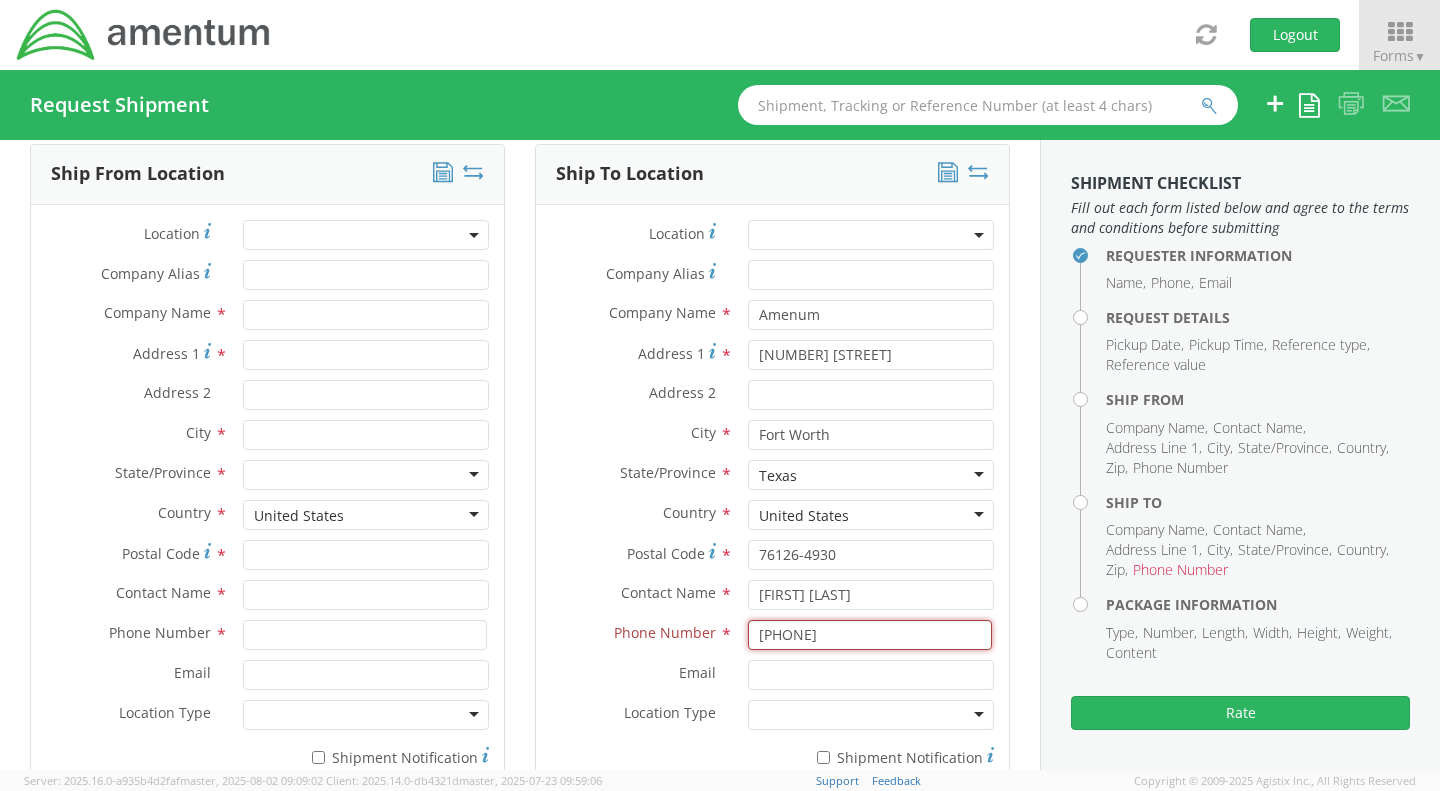 type on "1-817-737-4747‬" 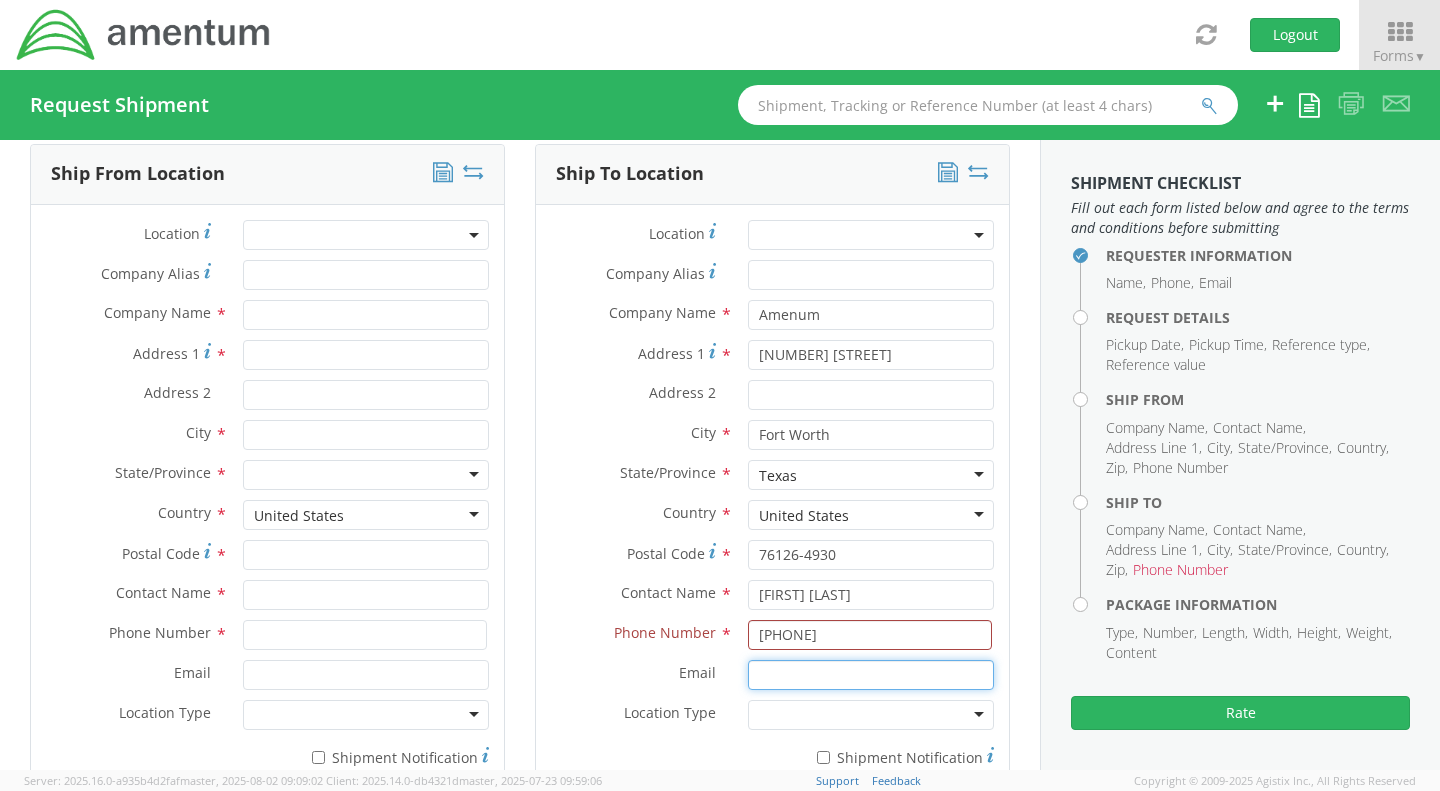 click on "Email        *" at bounding box center (871, 675) 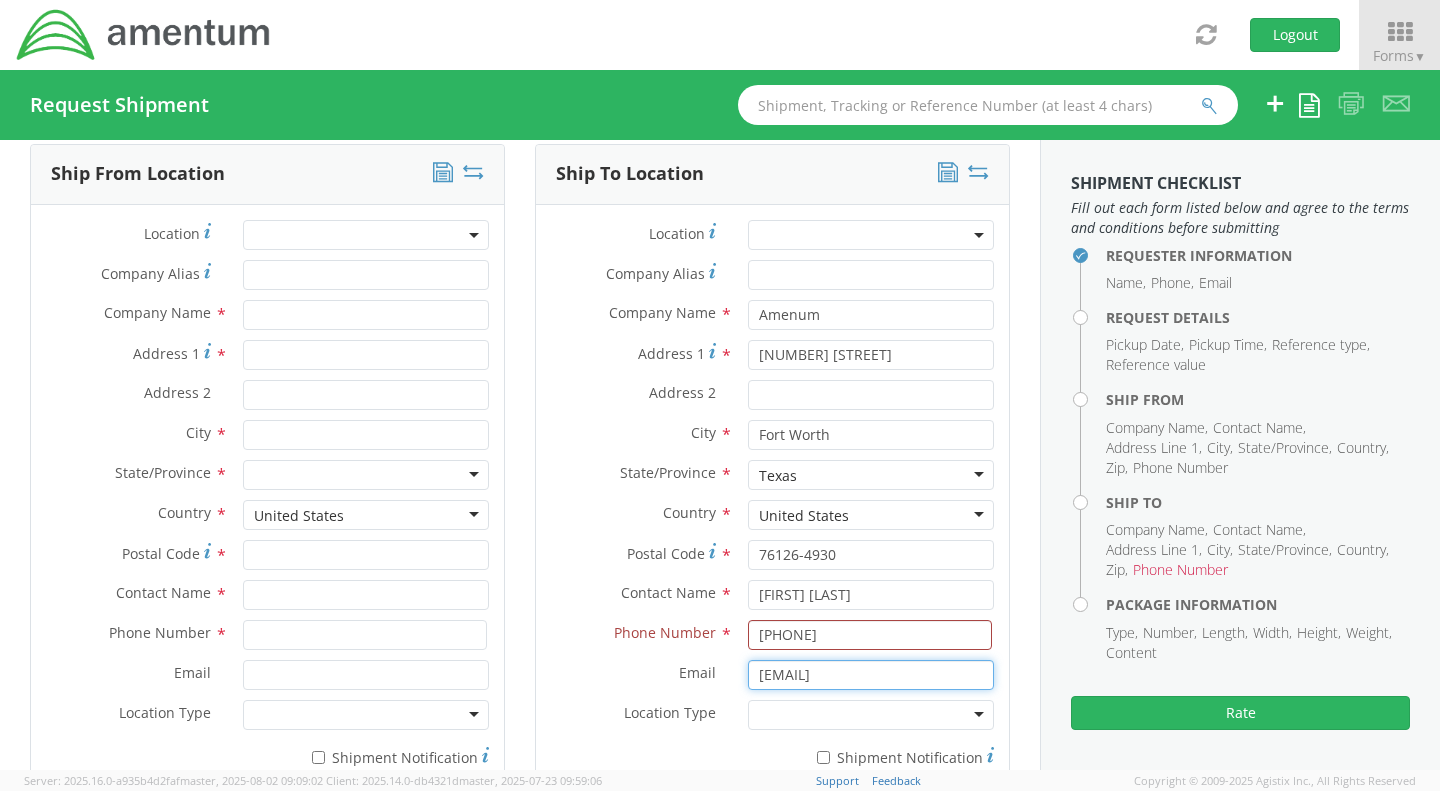 type on "[EMAIL]" 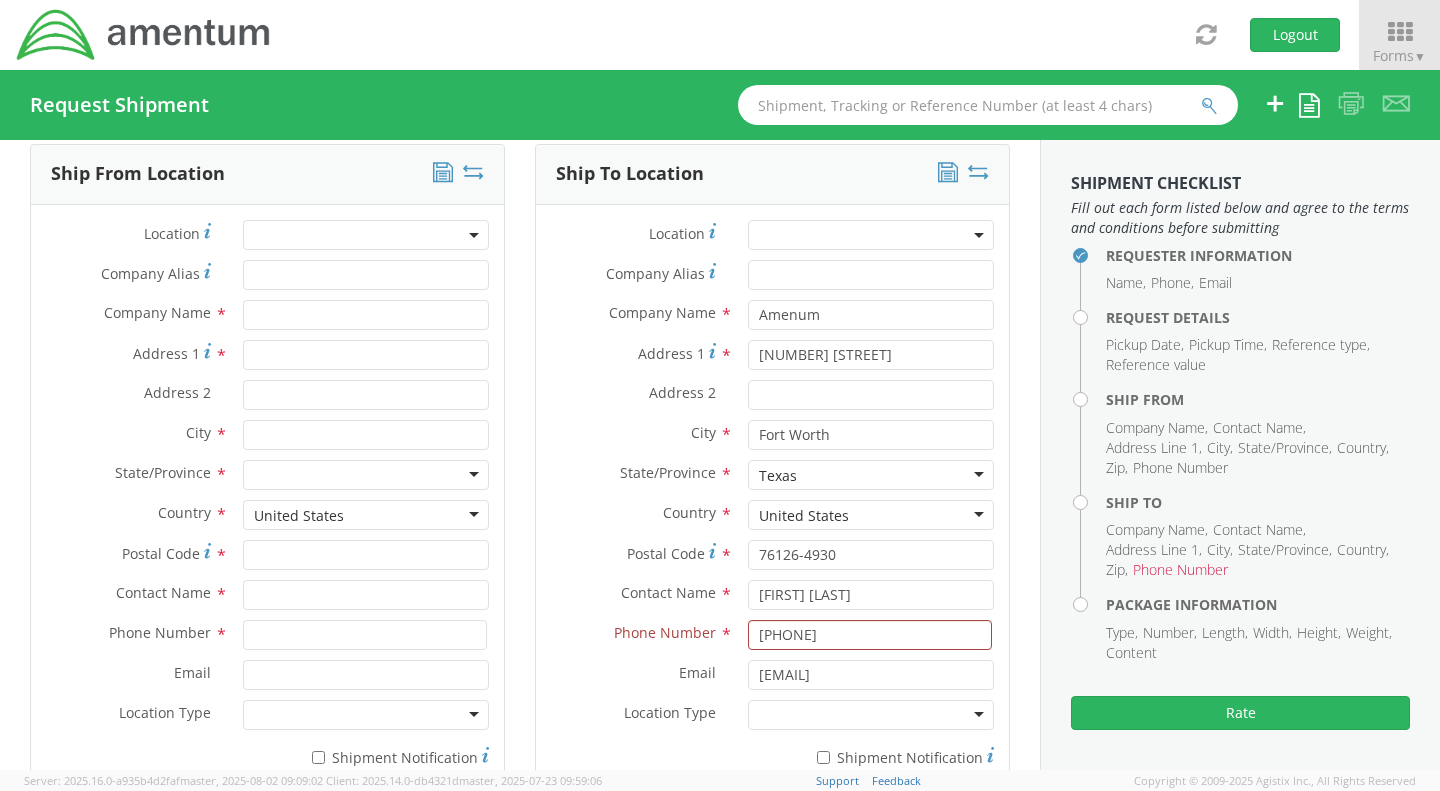 click at bounding box center (871, 715) 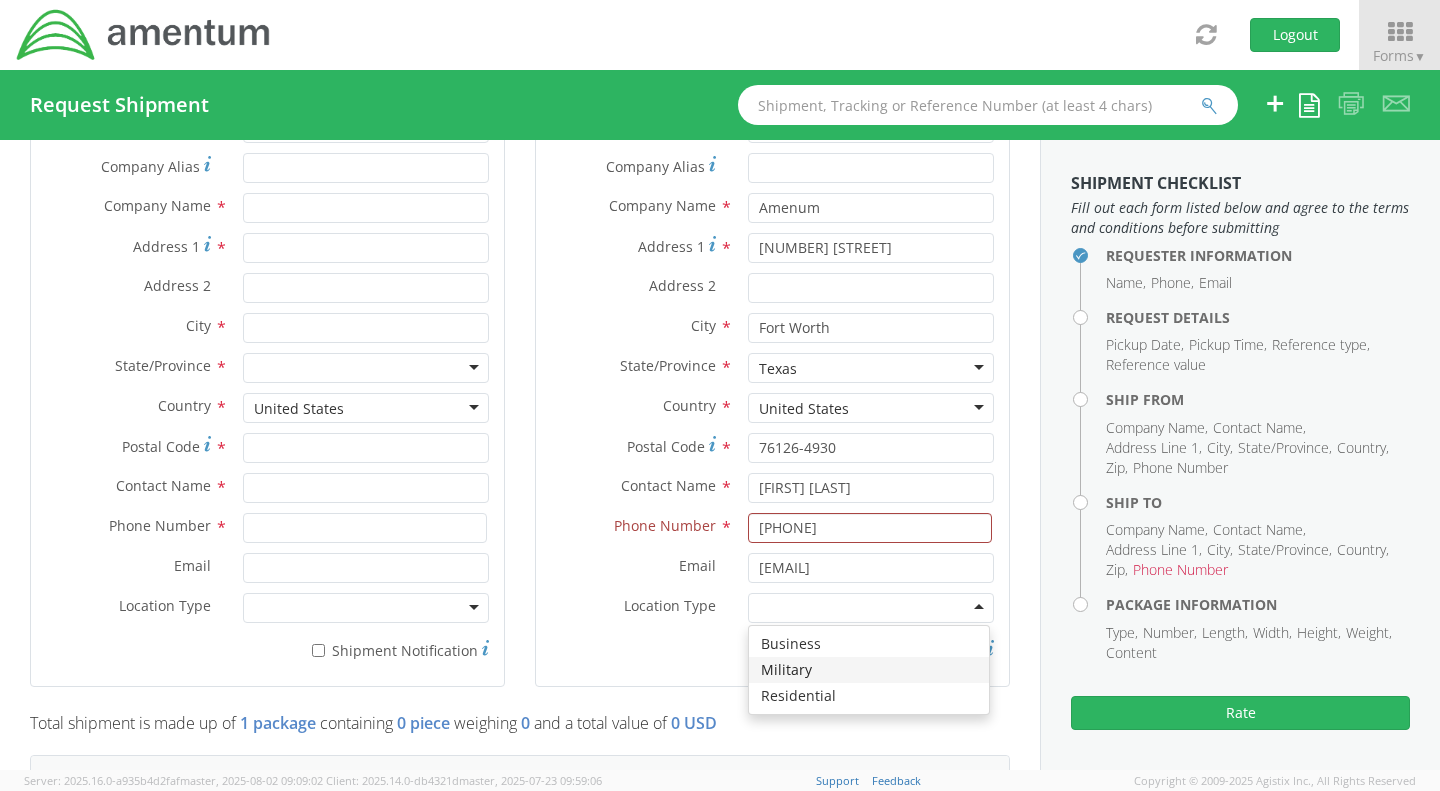scroll, scrollTop: 1014, scrollLeft: 0, axis: vertical 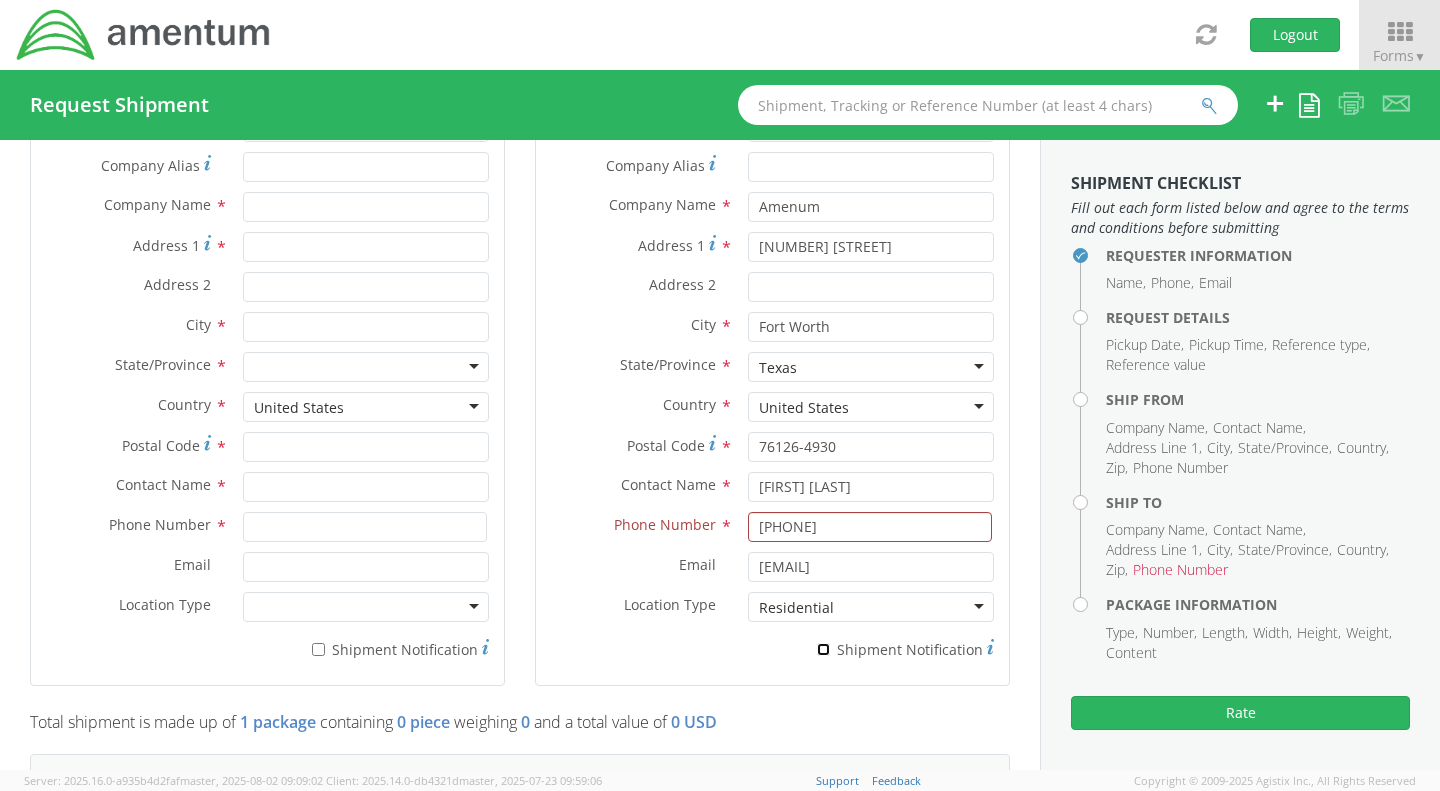 click on "* Shipment Notification" at bounding box center (823, 649) 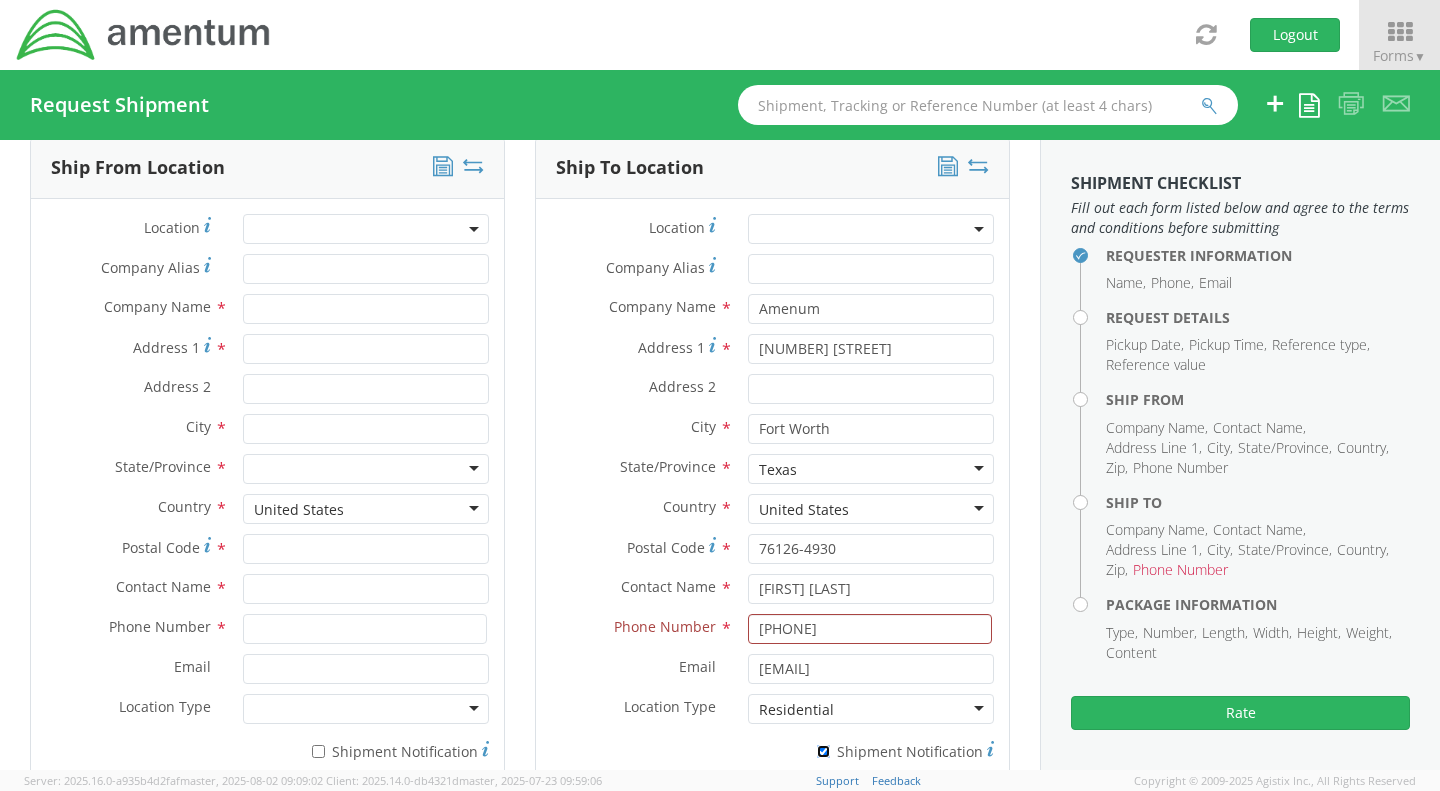 scroll, scrollTop: 910, scrollLeft: 0, axis: vertical 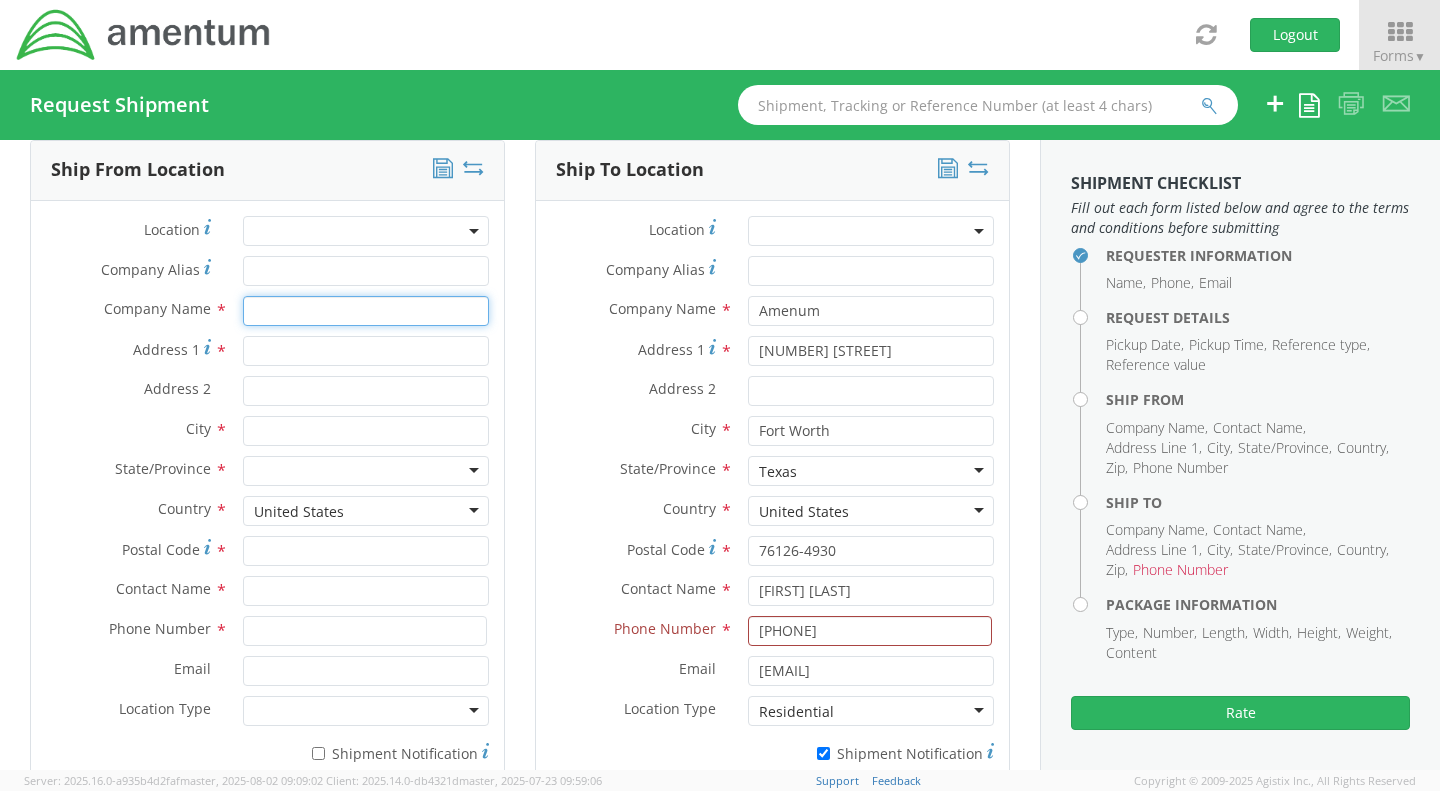 click at bounding box center (366, 311) 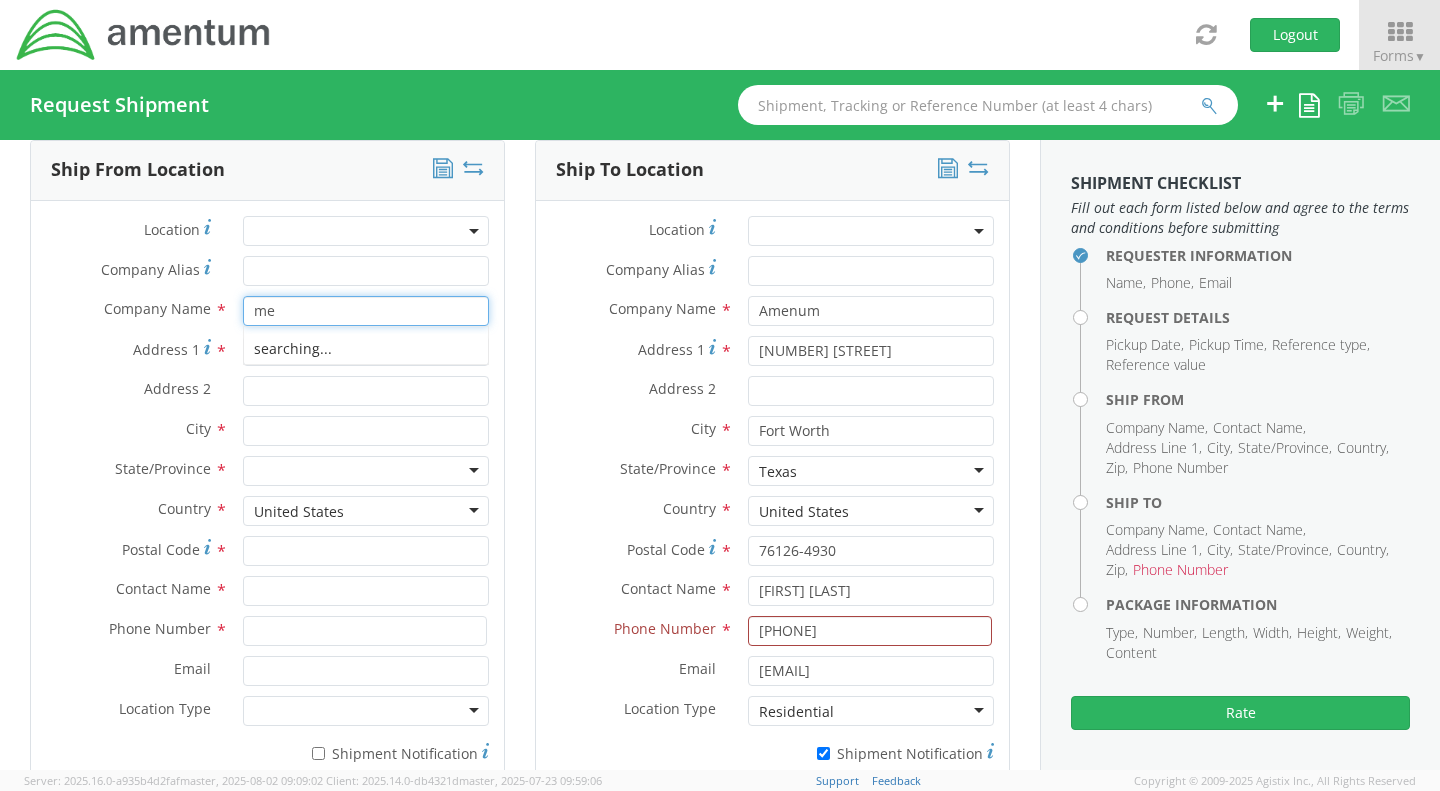 type on "m" 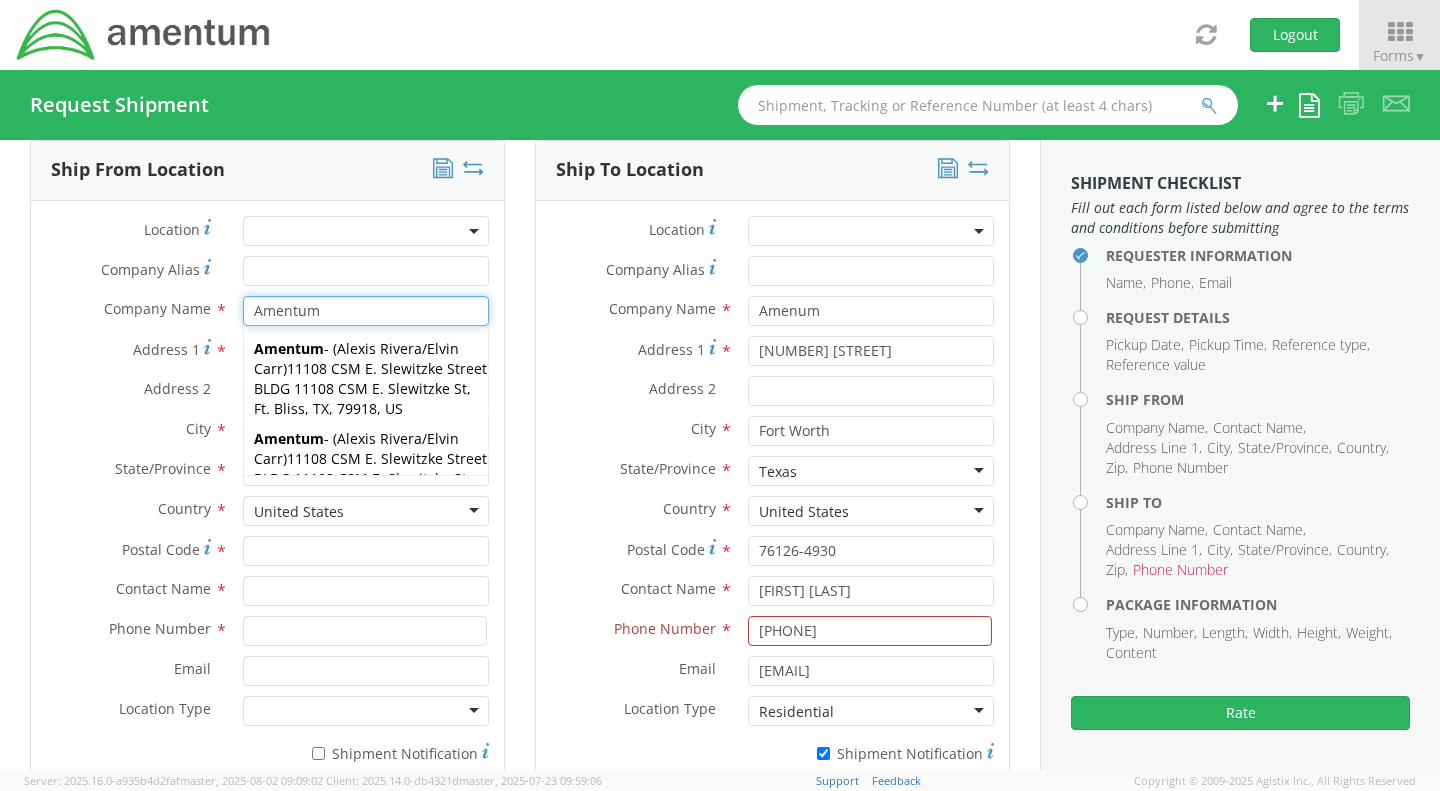 type on "Amentum" 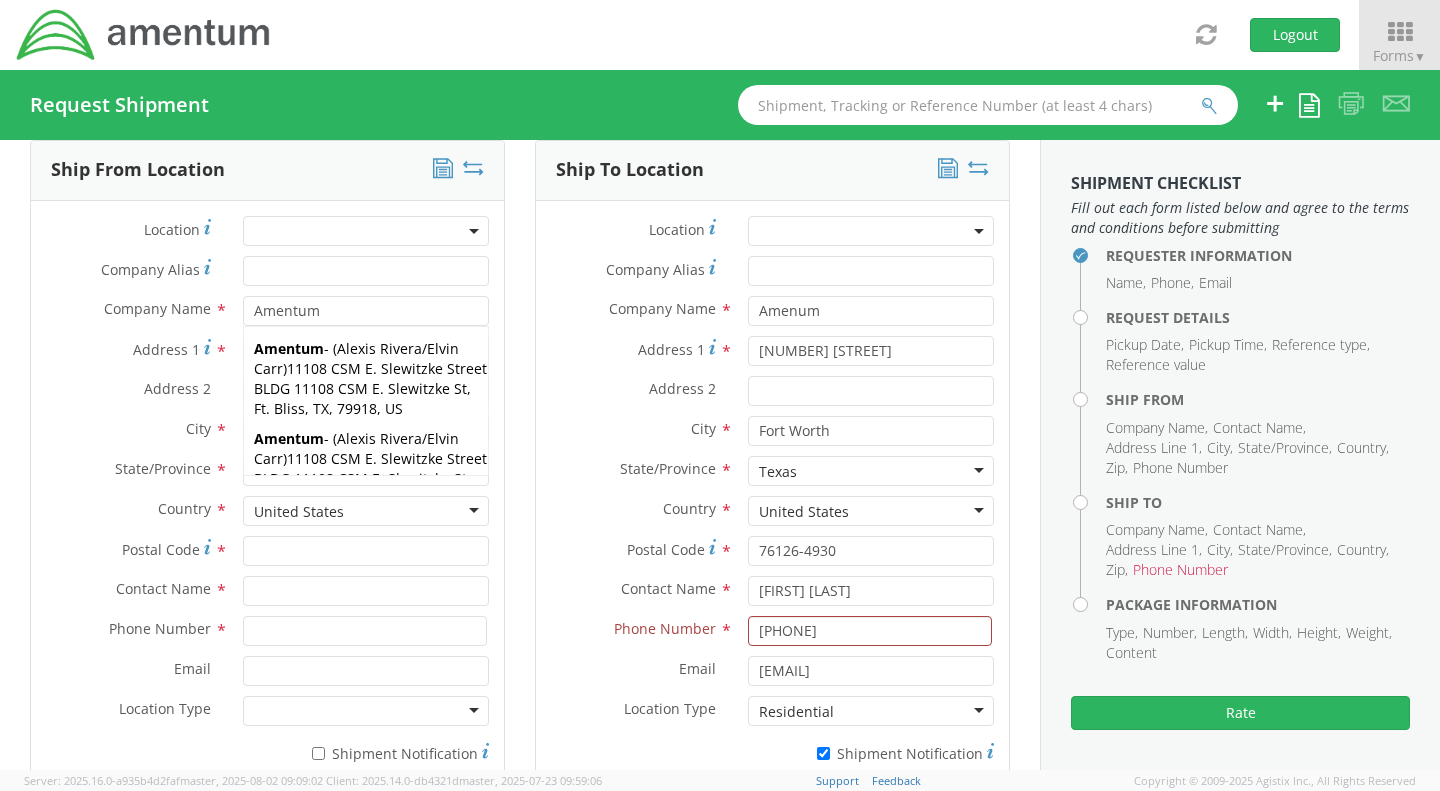 click on "Company Name        *           Amentum Amentum Amentum  - ( Alexis Rivera/Elvin Carr )  11108 CSM E. Slewitzke Street BLDG 11108 CSM E. Slewitzke St, Ft. Bliss, TX, 79918, US Amentum  - ( Alexis Rivera/Elvin Carr )  11108 CSM E. Slewitzke Street BLDG 11108 CSM E. Slewitzke St, Ft. Bliss, TX, 79918, US Amentum  - ( Alexis Rivera/Eric MWO )  11108 CSM E. Slewitzke Street BLDG 11108 CSM E. Slewitzke St, Ft. Bliss, TX, 79918, US Amentum  - ( Alexis Rivera/Eric MWO )  11108 CSM E. Slewitzke Street BLDG 11108 CSM E. Slewitzke St, Ft. Bliss, TX, 79918, US Amentum  - ( Alexis Rivera/Jesus Ramirez )  BLDG 11108 CSM E. Slewitzke St, Ft. Bliss, TX, 79918, US Amentum  - ( Alexis Rivera/Luis Rey )  11108 CSM E. Slewitzke Street BLDG 11108 CSM E. Slewitzke St, Ft. Bliss, TX, 79918, US Amentum  - ( Alexis Rivera/Luis Rey )  Bldg. 11108 CSM E. Slewitzke St, Ft. Bliss, TX, 79918, US Amentum  - ( Alexis Rivera/Luis Rey )  Bldg. 11108 CSM E. Slewitzke St, Ft. Bliss, TX, 79918, US Amentum  - ( Allen Gnassi )  Amentum" at bounding box center [267, 316] 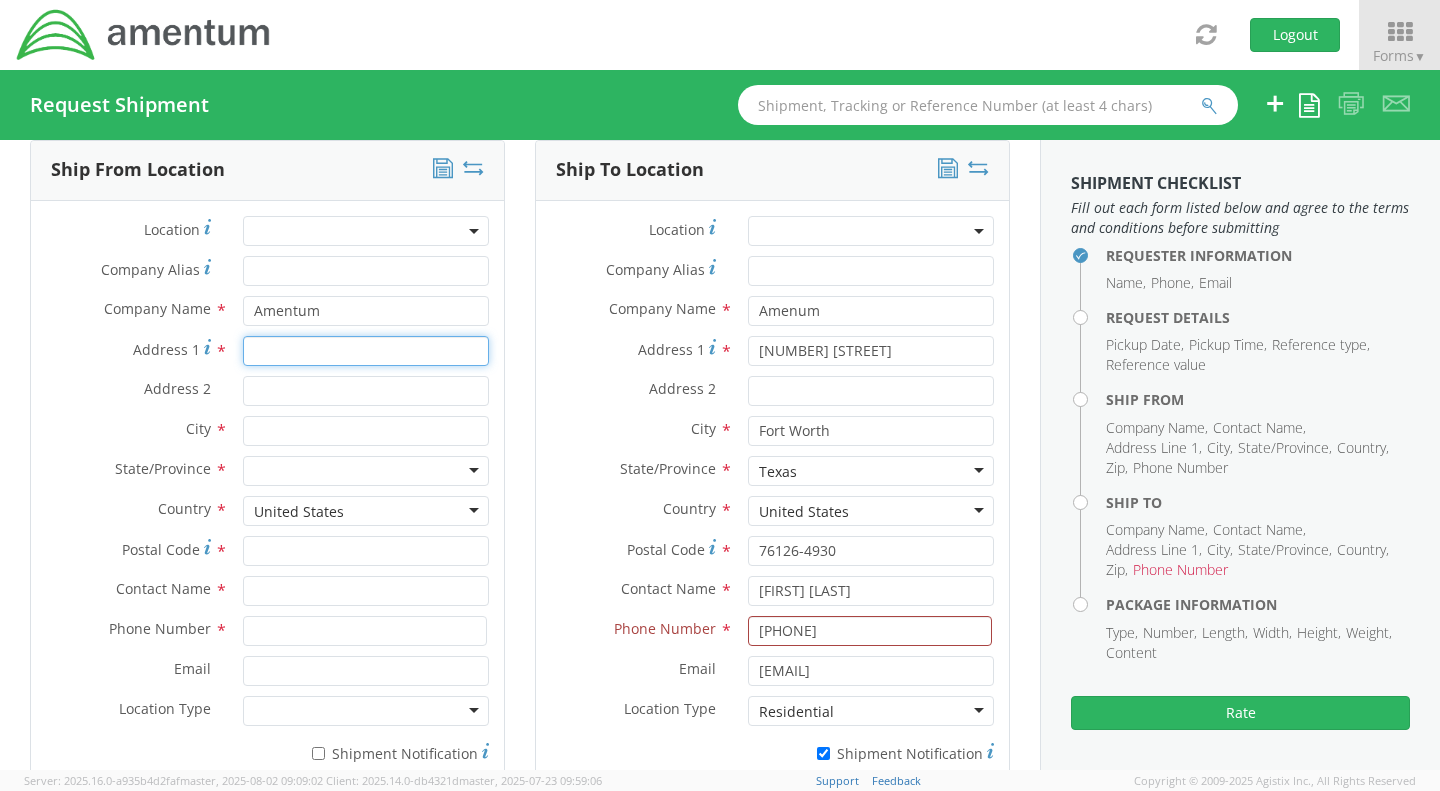 click on "Address 1        *" at bounding box center [366, 351] 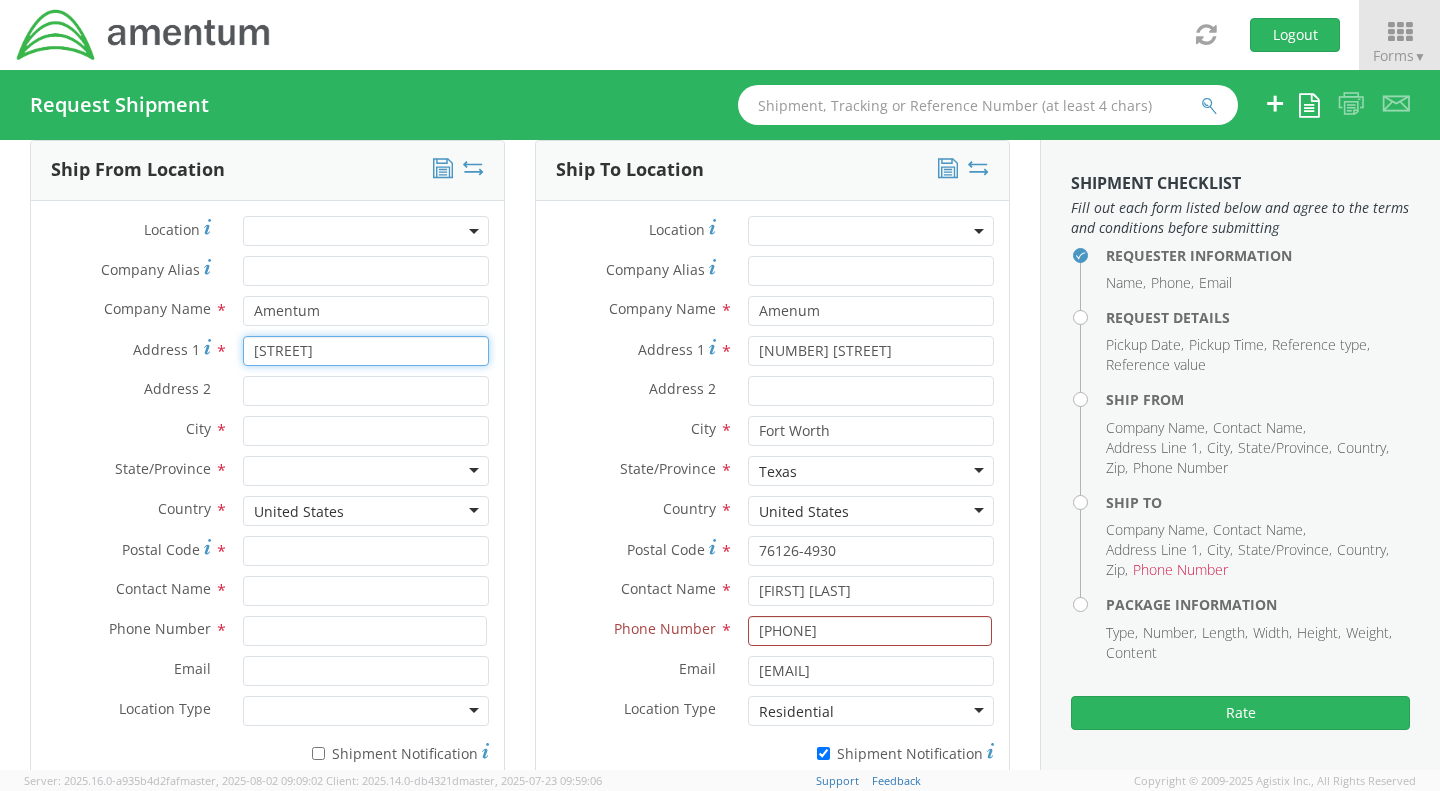 type on "[STREET]" 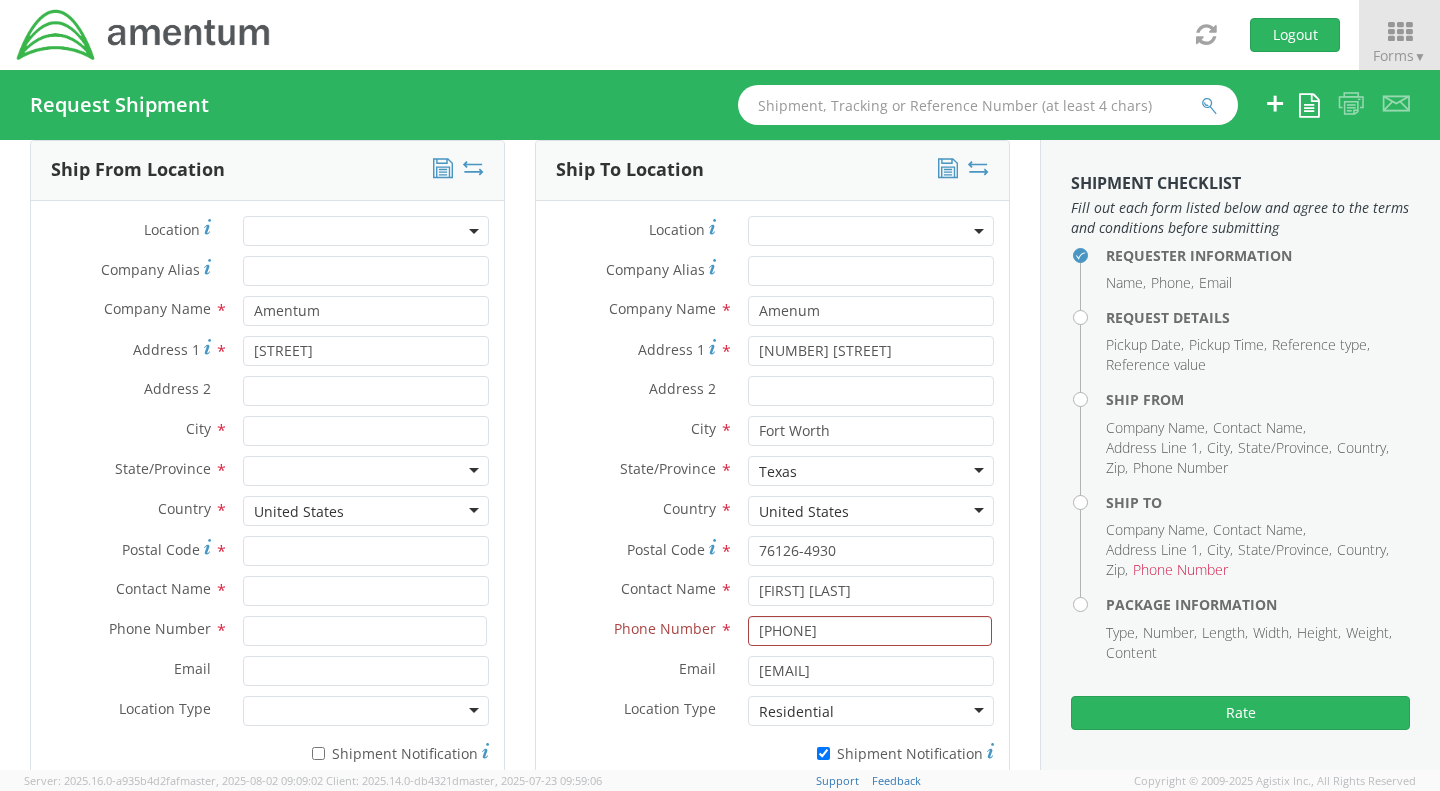 click on "City        *" at bounding box center [267, 436] 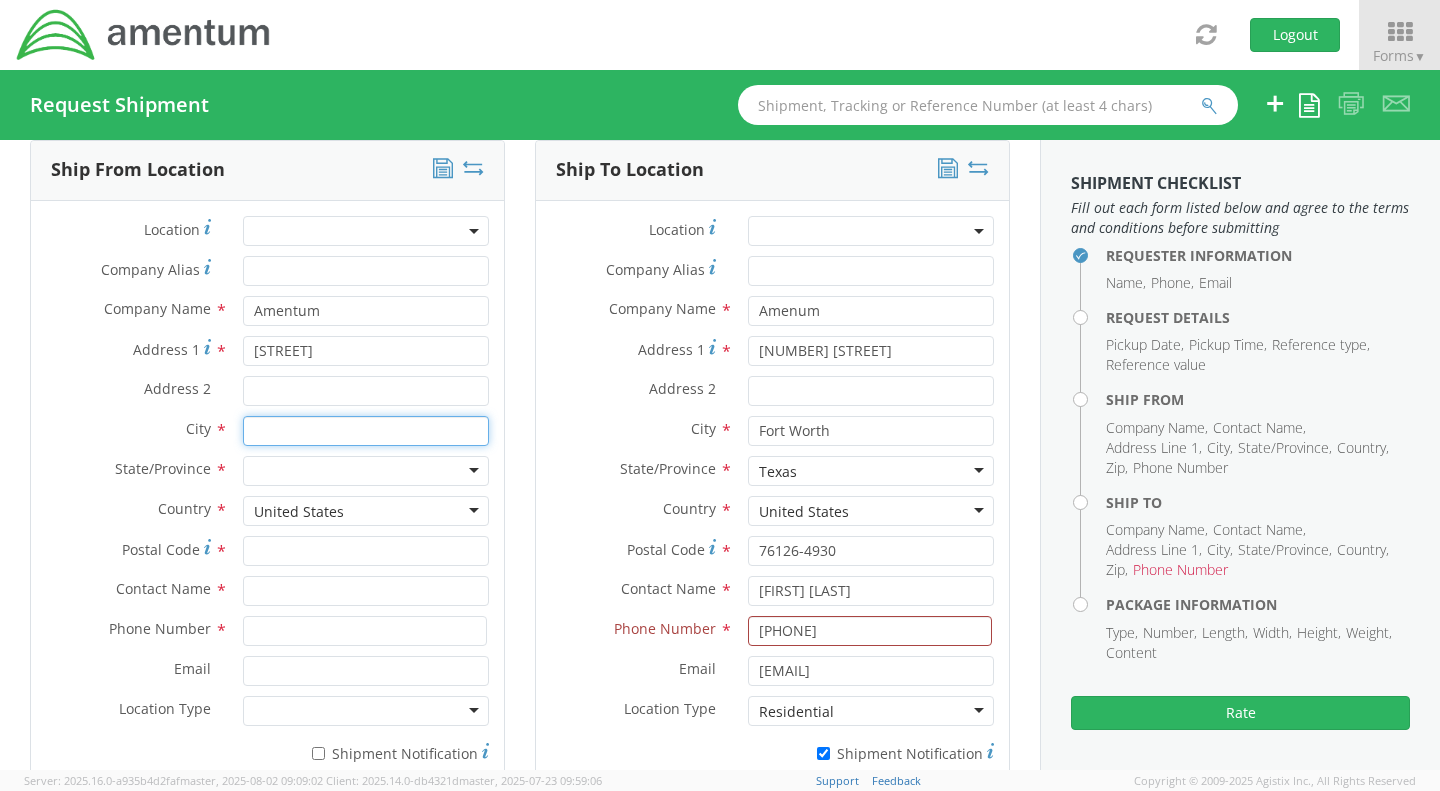 click at bounding box center (366, 431) 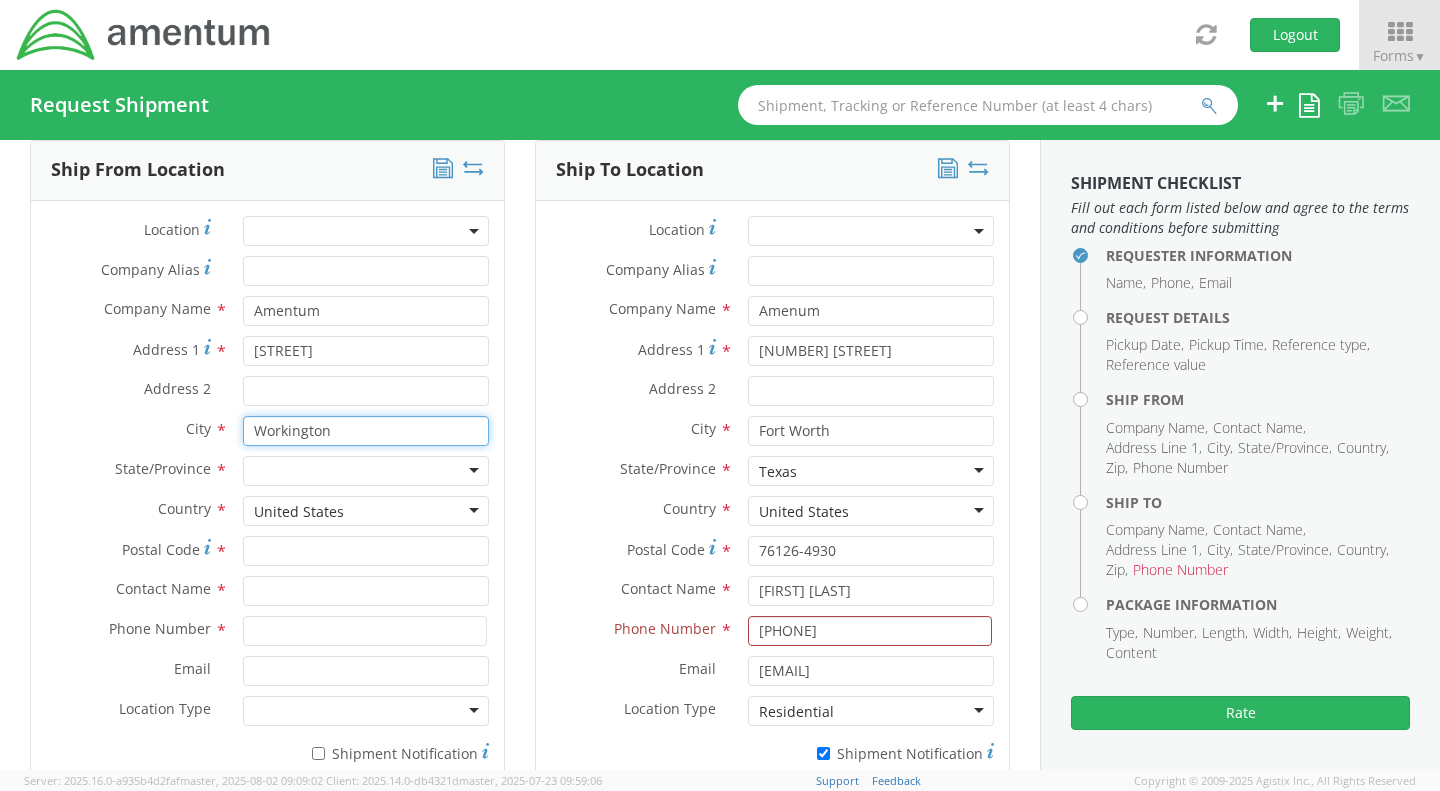 type on "Workington" 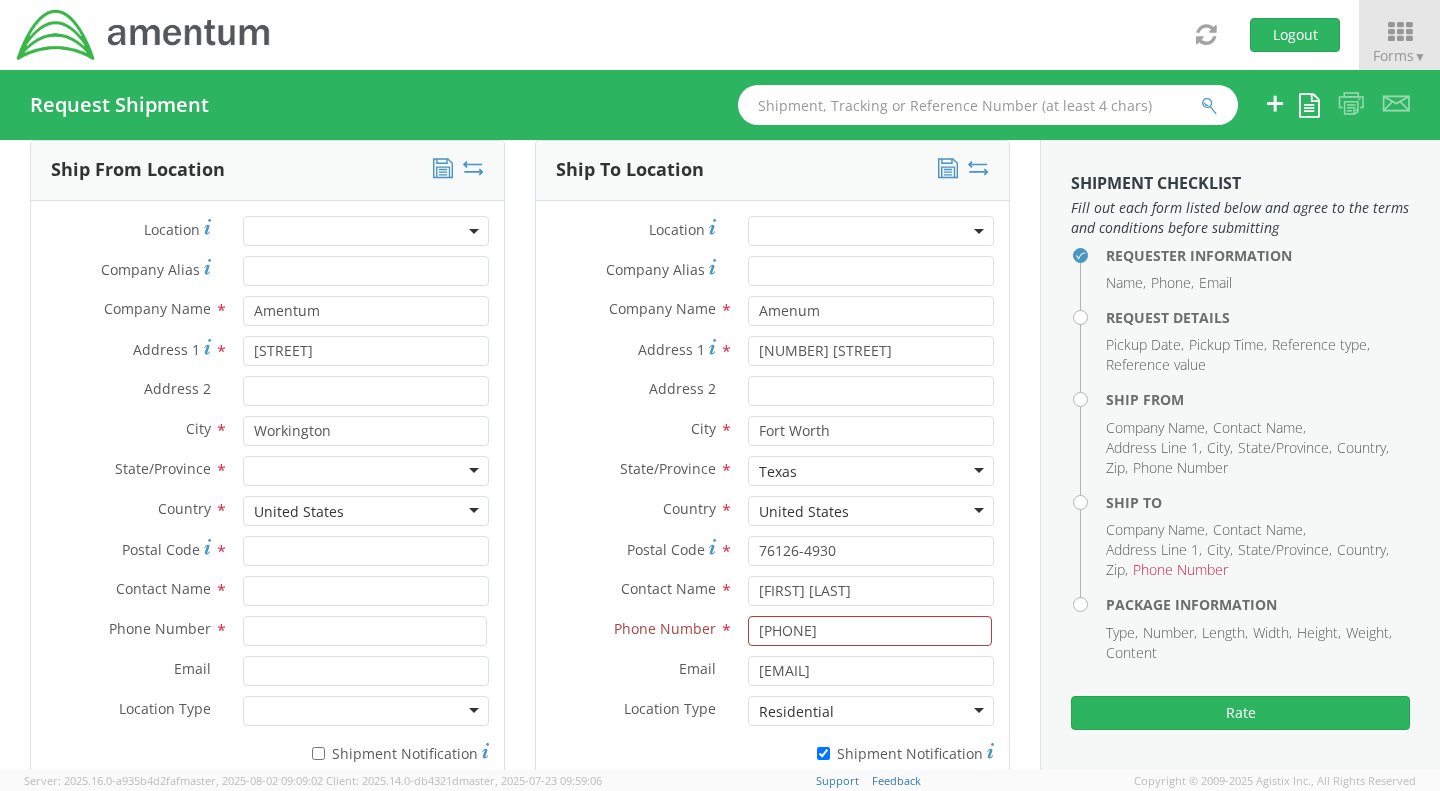 click on "United States" at bounding box center [299, 512] 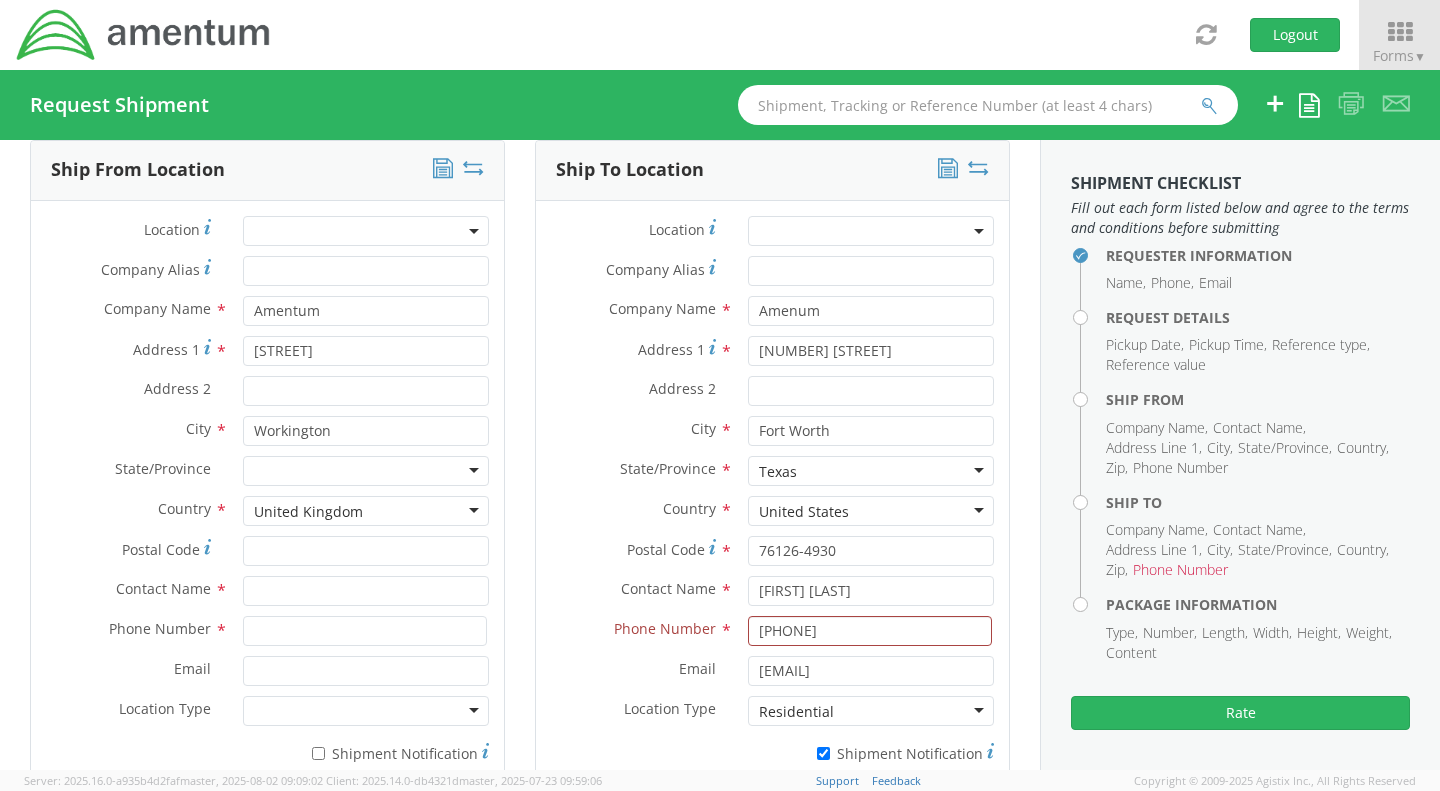click at bounding box center (366, 471) 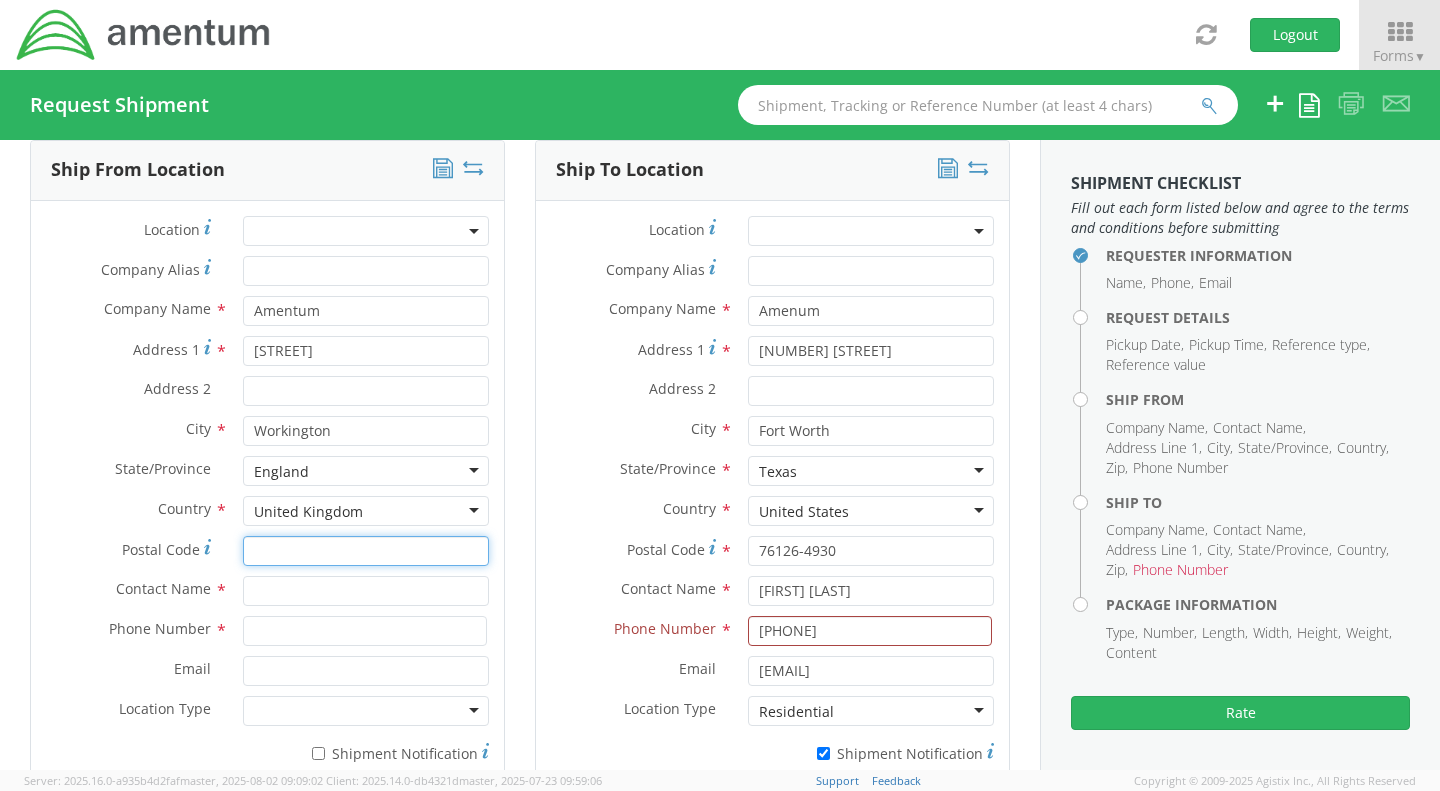 click on "Postal Code        *" at bounding box center (366, 551) 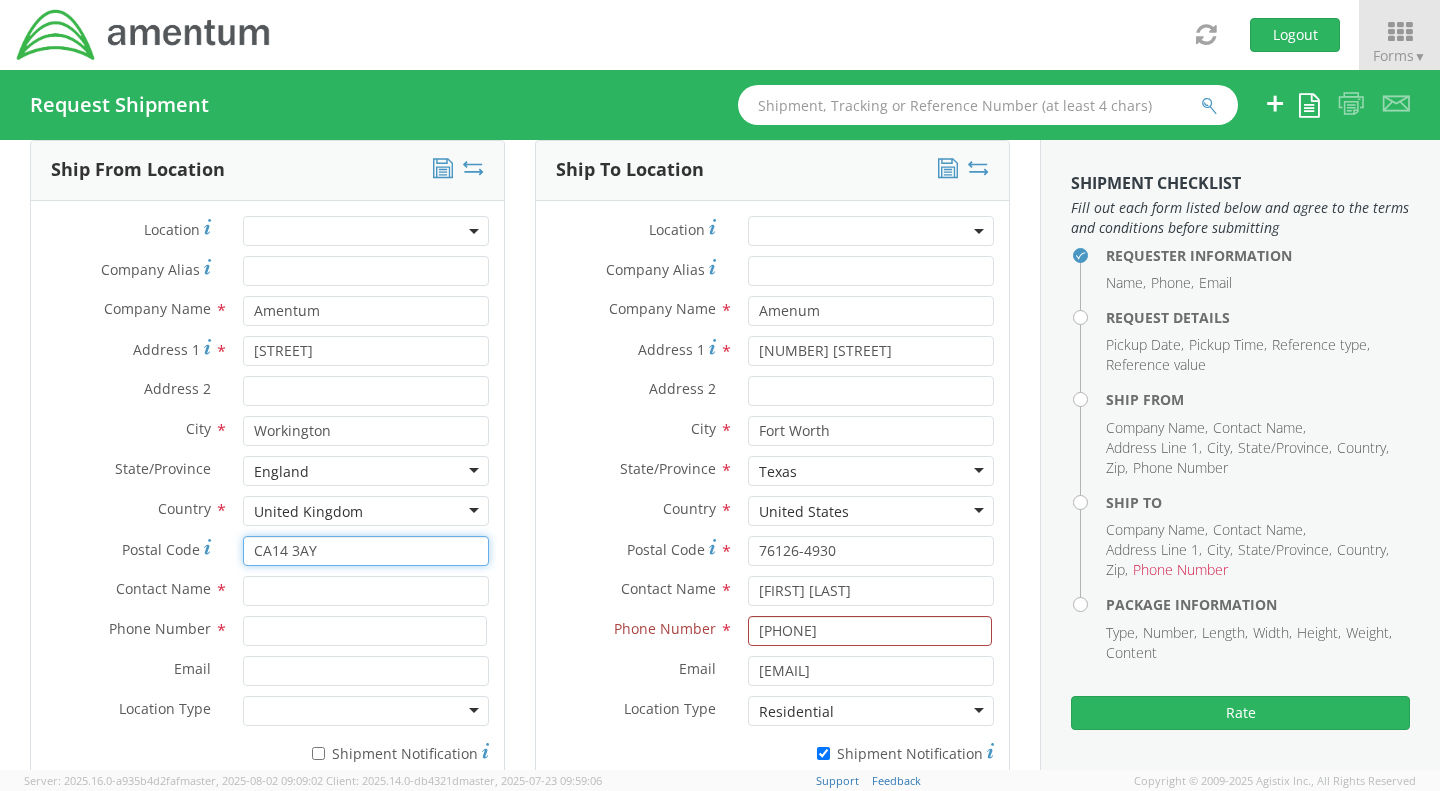 type on "CA14 3AY" 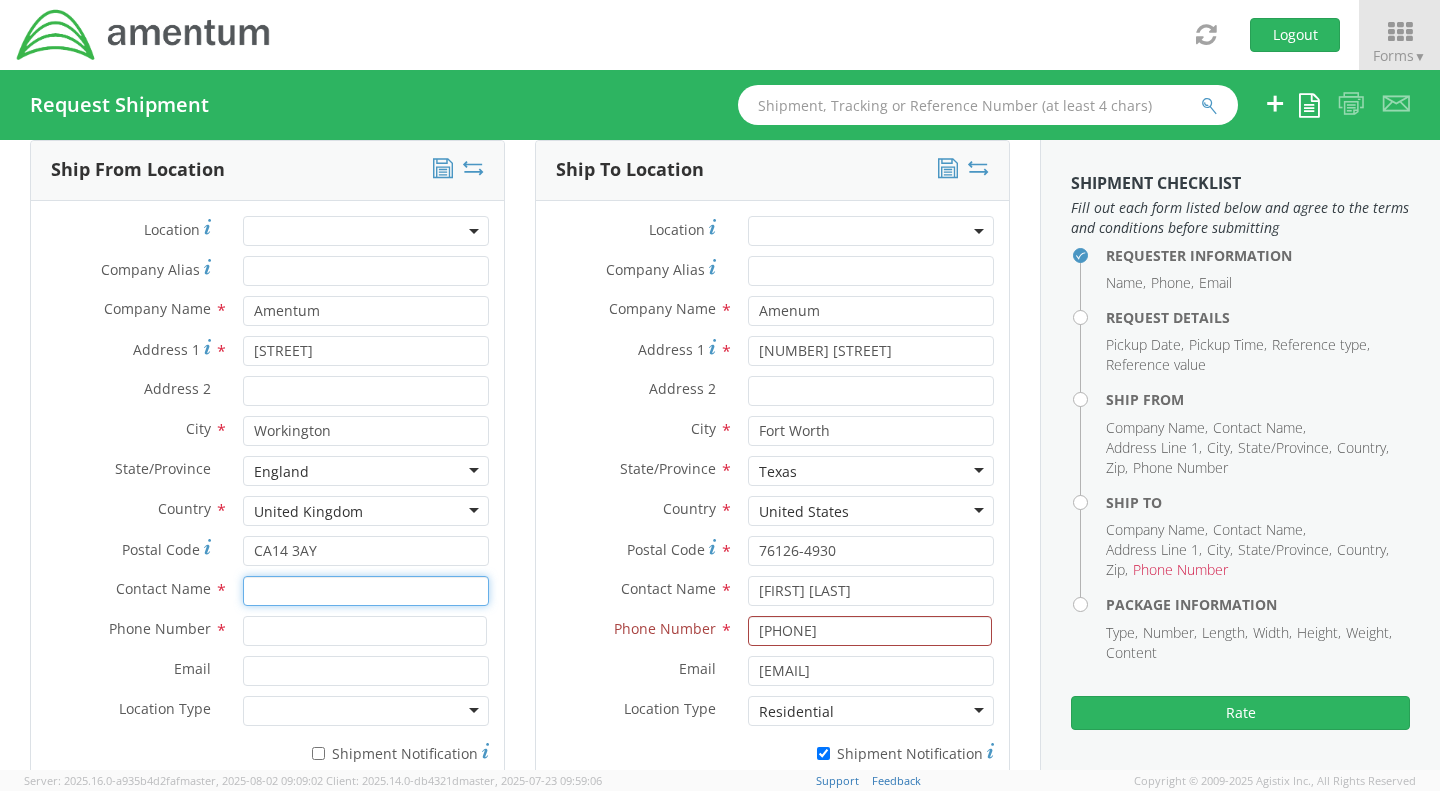 click at bounding box center [366, 591] 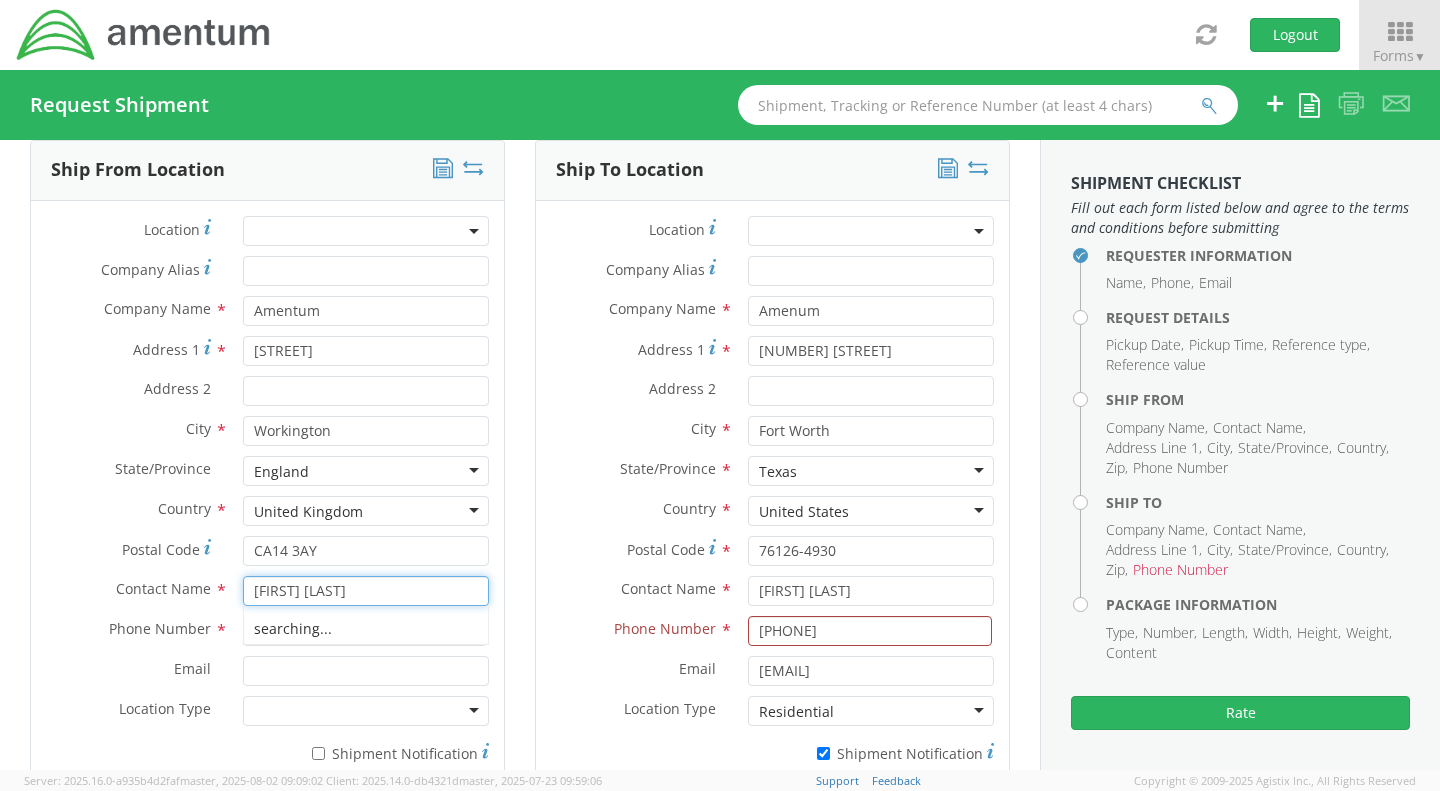 type on "[FIRST] [LAST]" 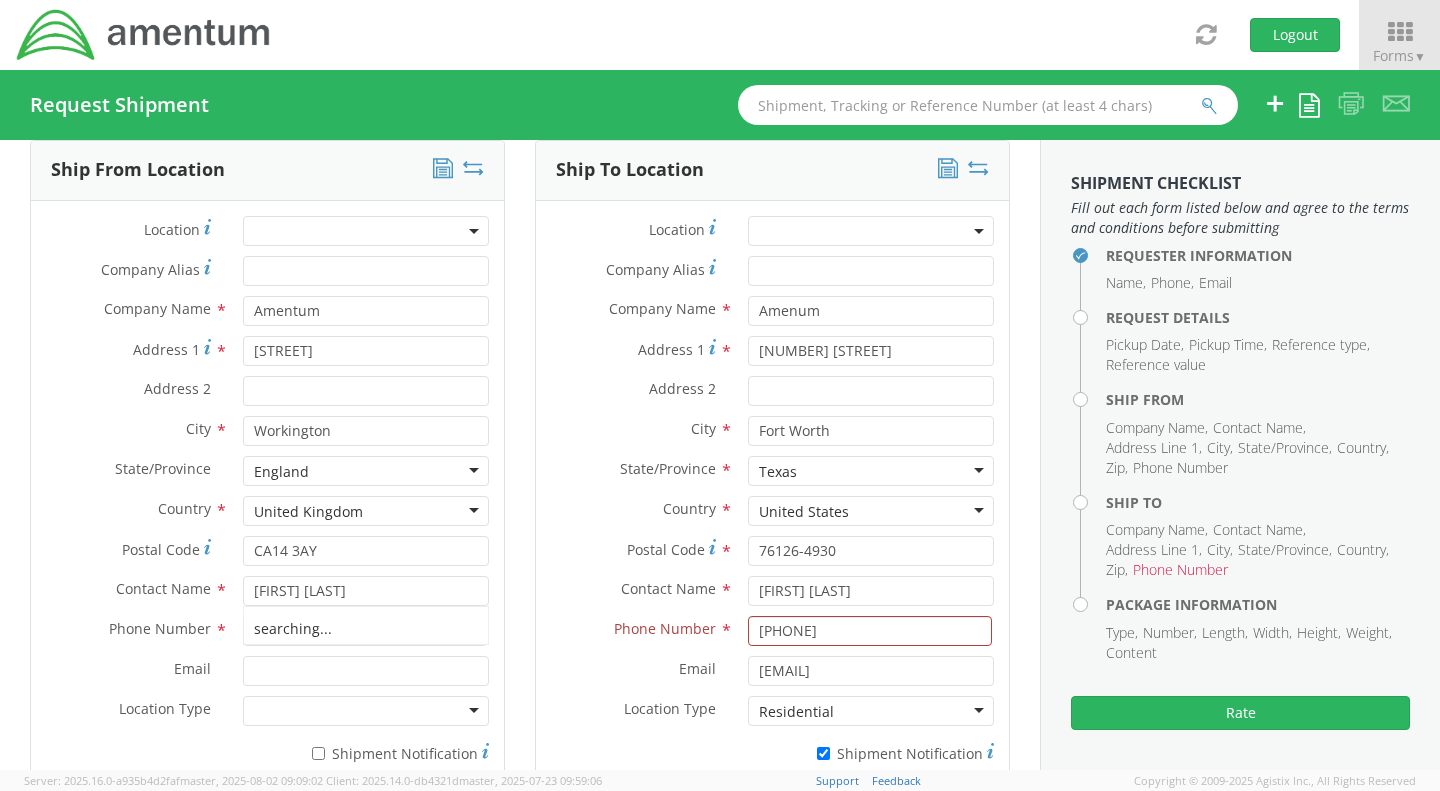 click on "Contact Name        *" at bounding box center [129, 589] 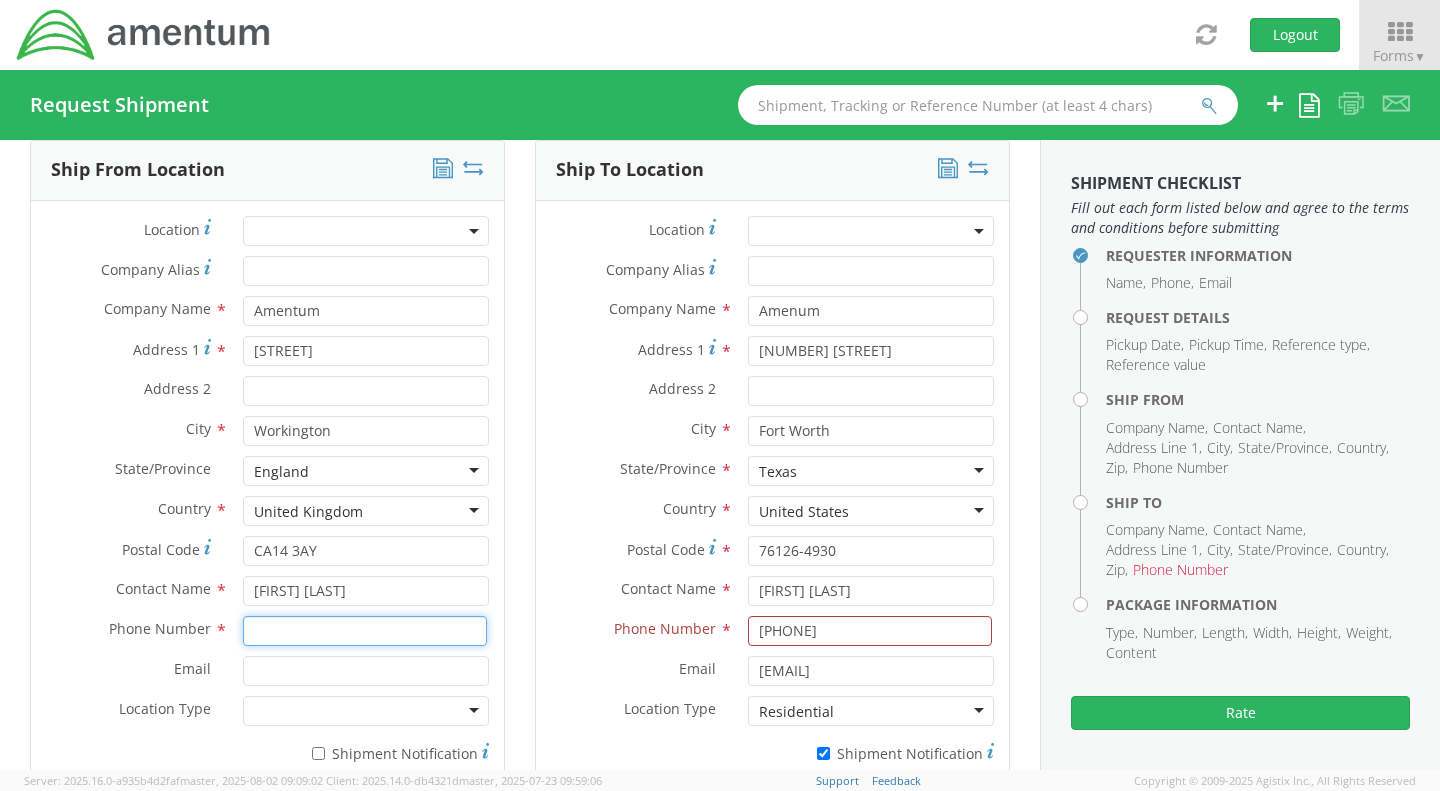 click at bounding box center [365, 631] 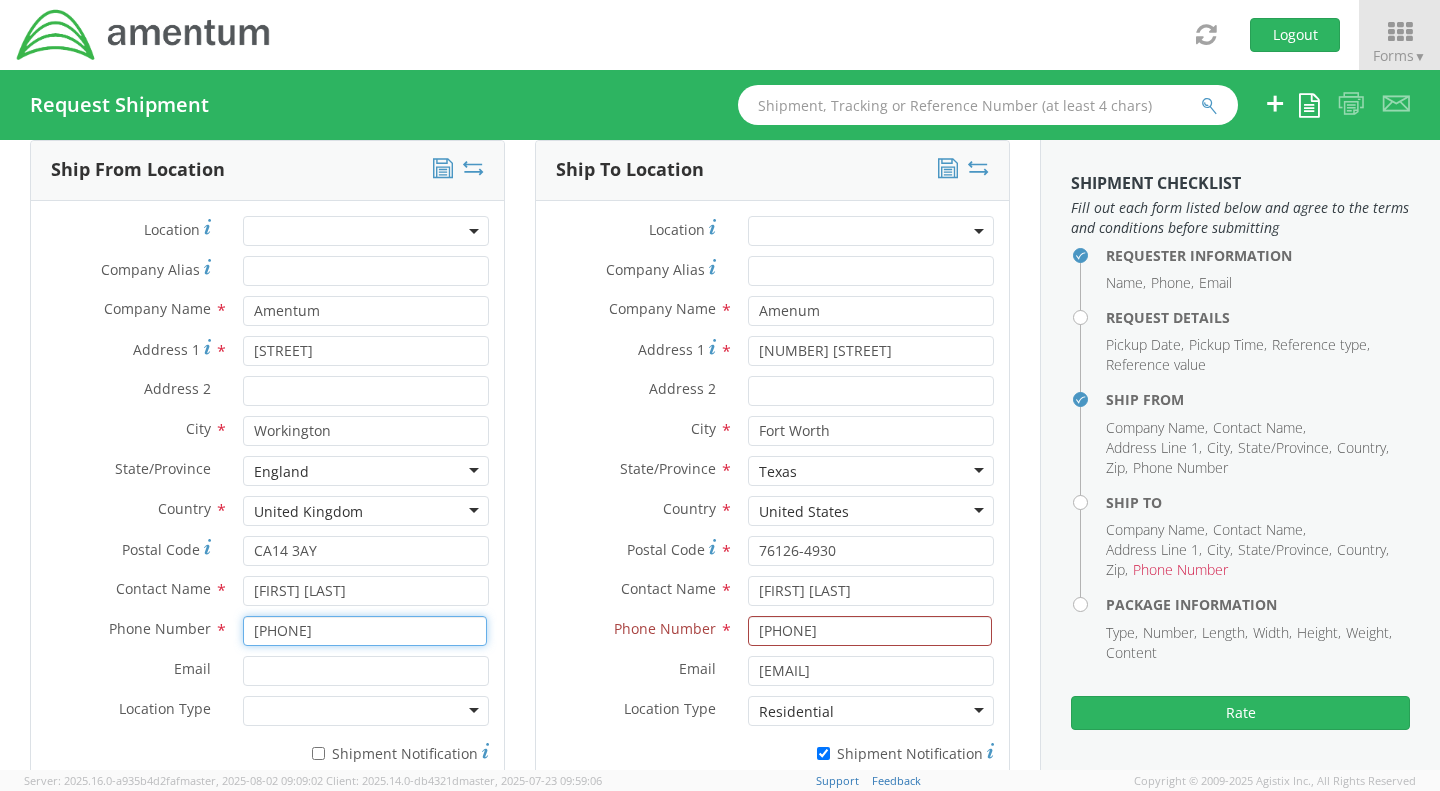type on "1-352-561-8052" 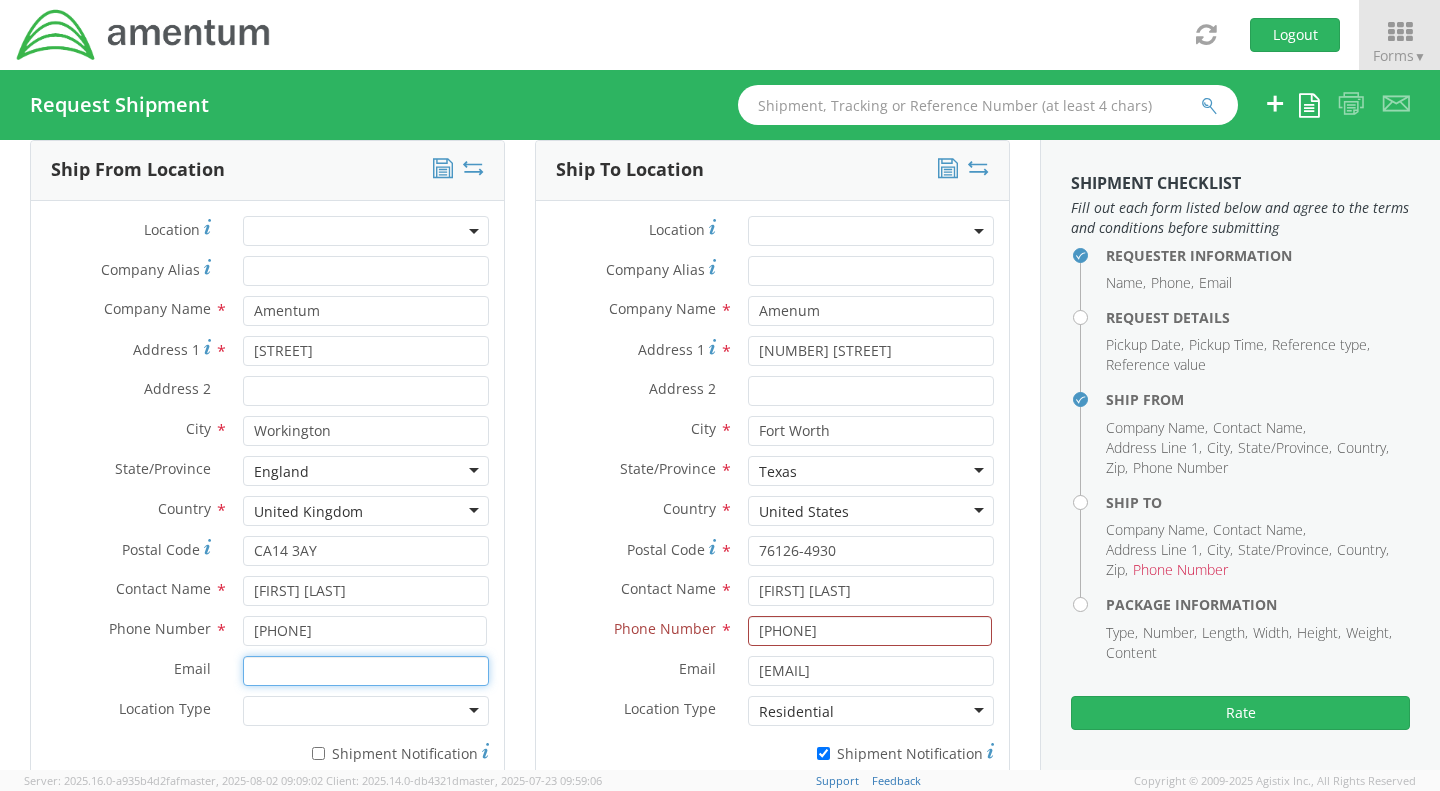click on "Email        *" at bounding box center (366, 671) 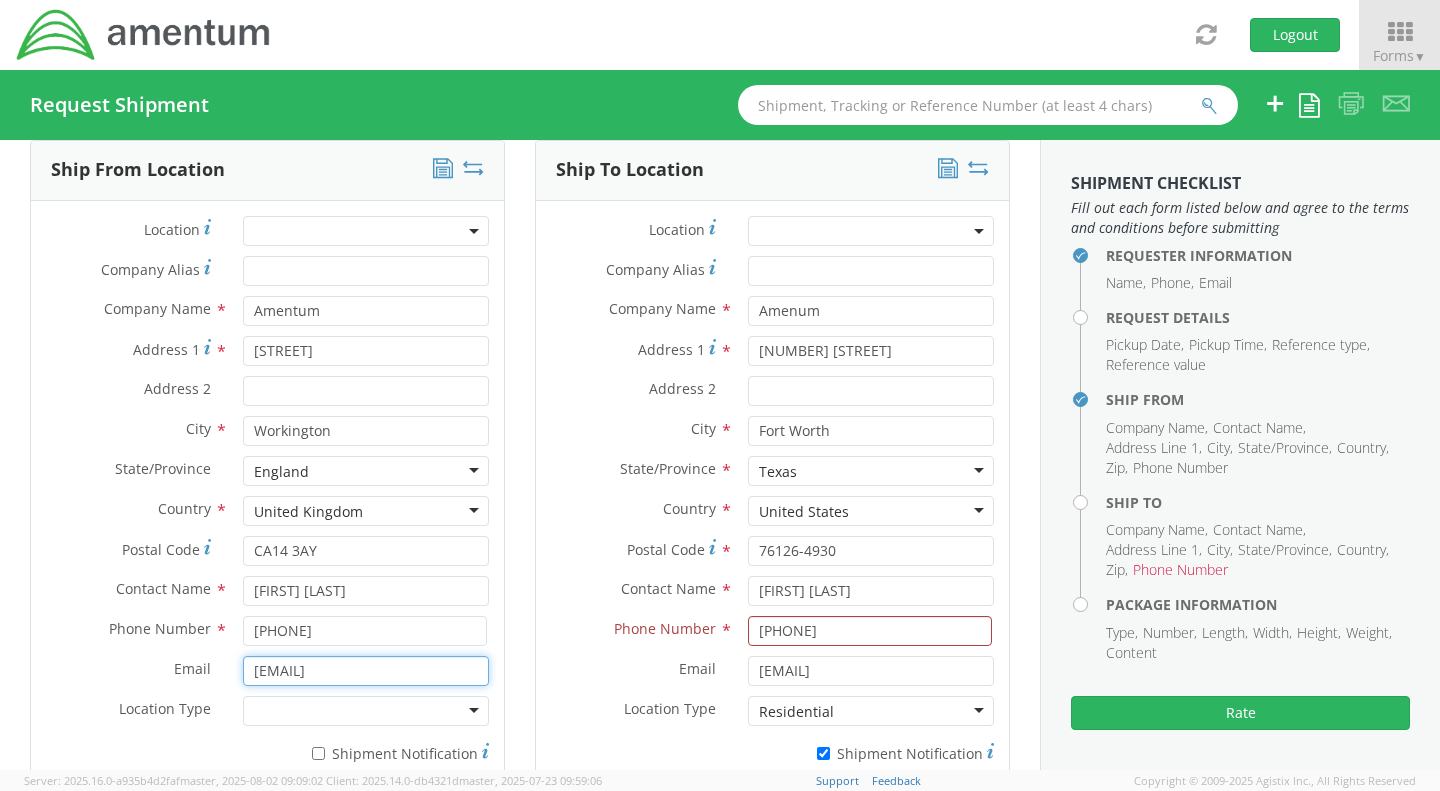 type on "[EMAIL]" 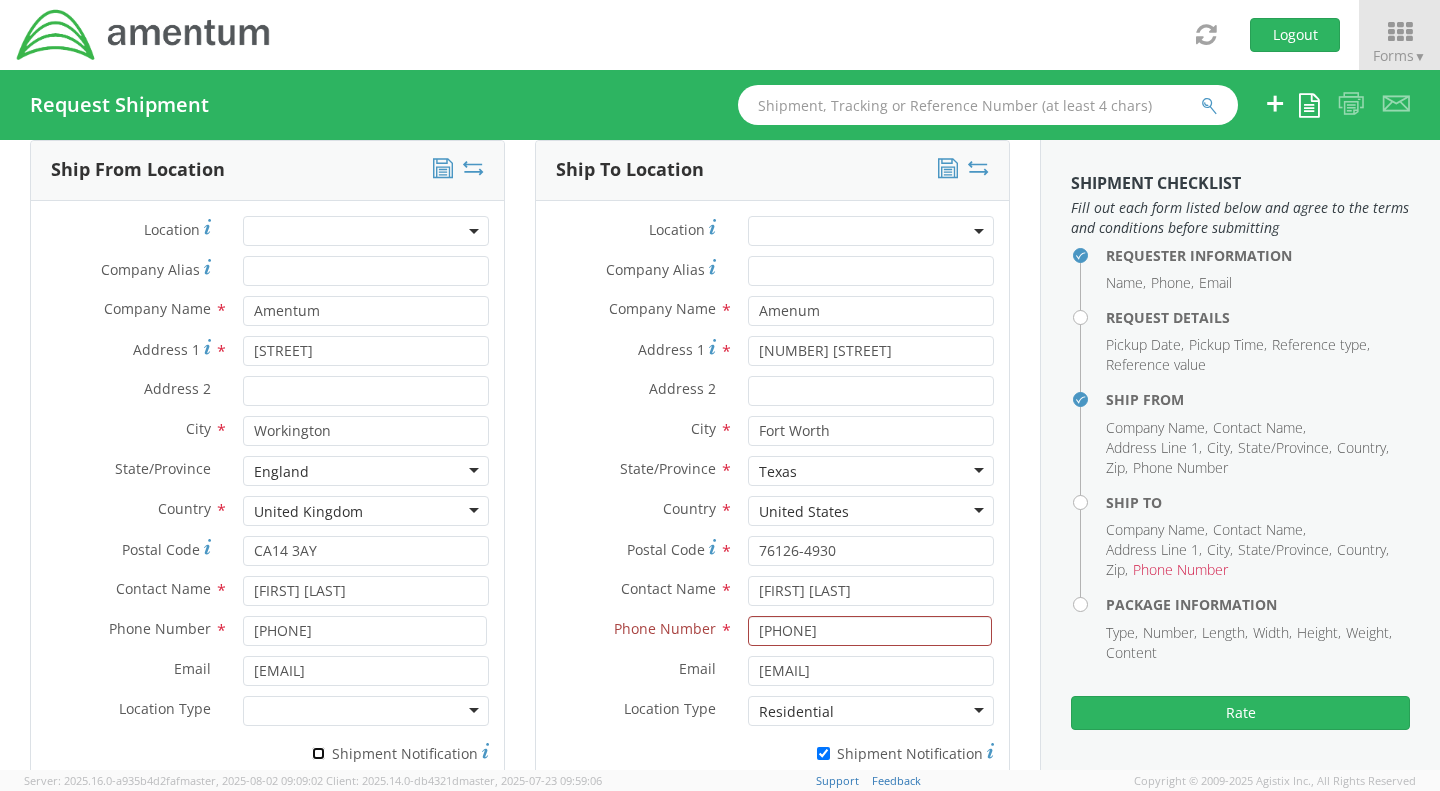 click on "* Shipment Notification" at bounding box center [318, 753] 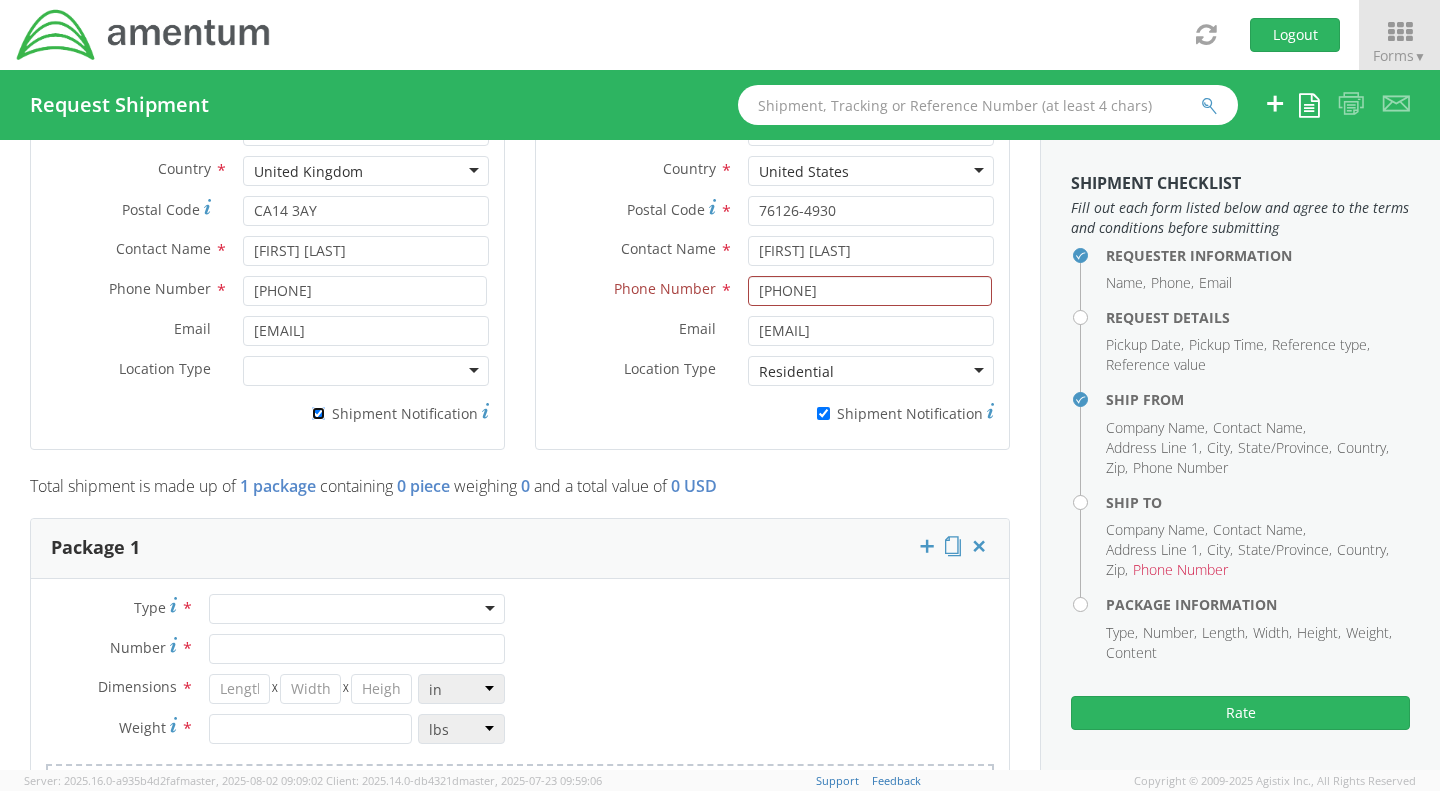 scroll, scrollTop: 1251, scrollLeft: 0, axis: vertical 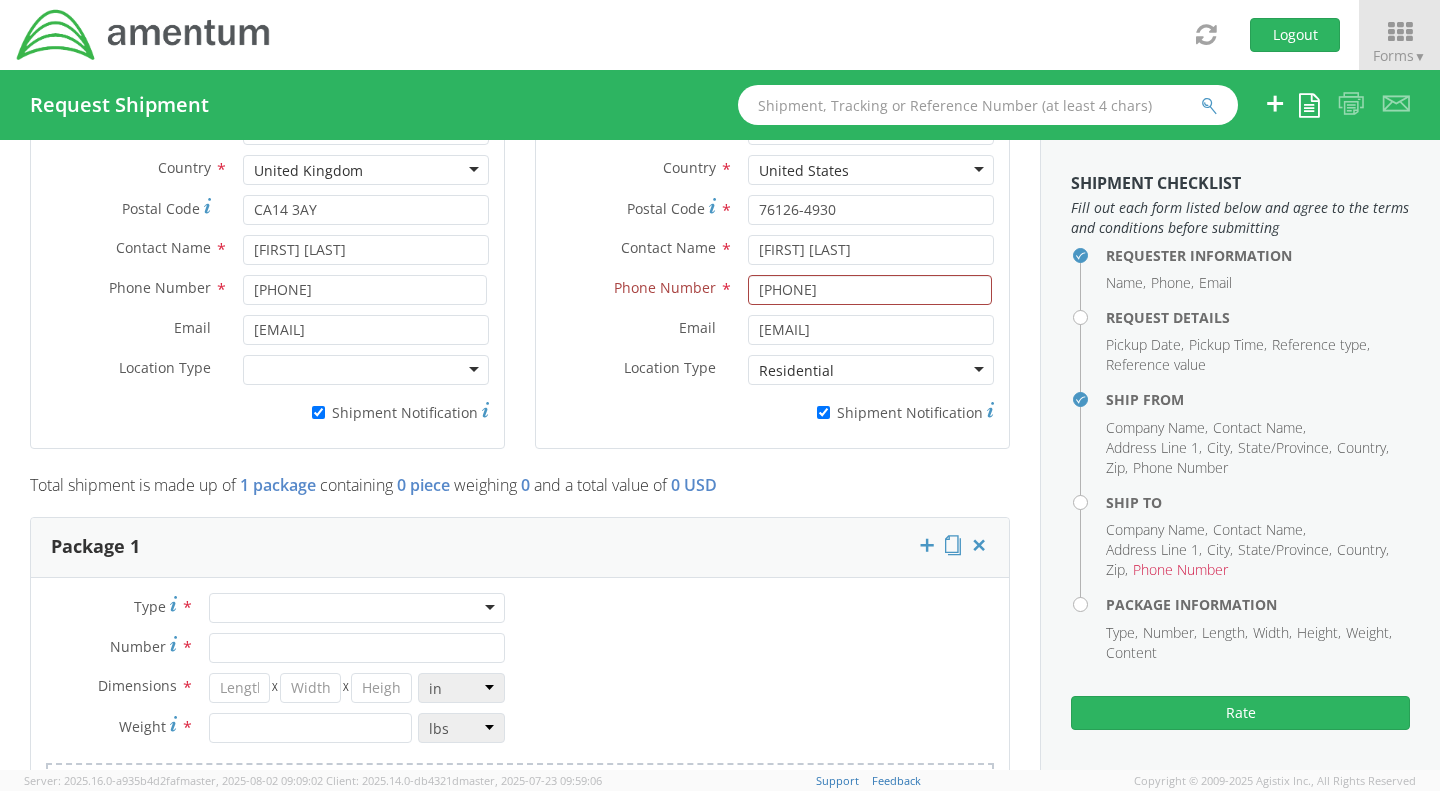 click at bounding box center [357, 608] 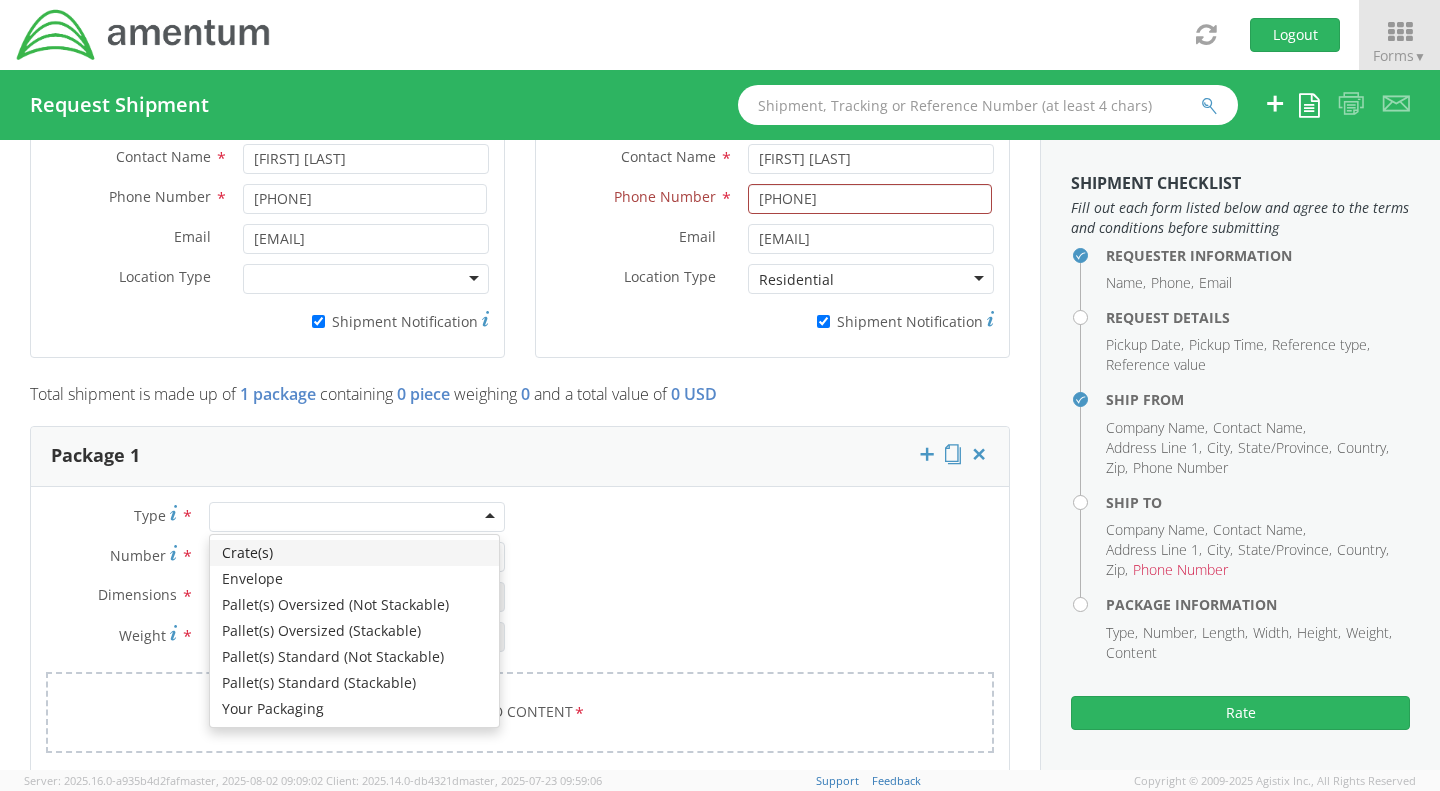 scroll, scrollTop: 1343, scrollLeft: 0, axis: vertical 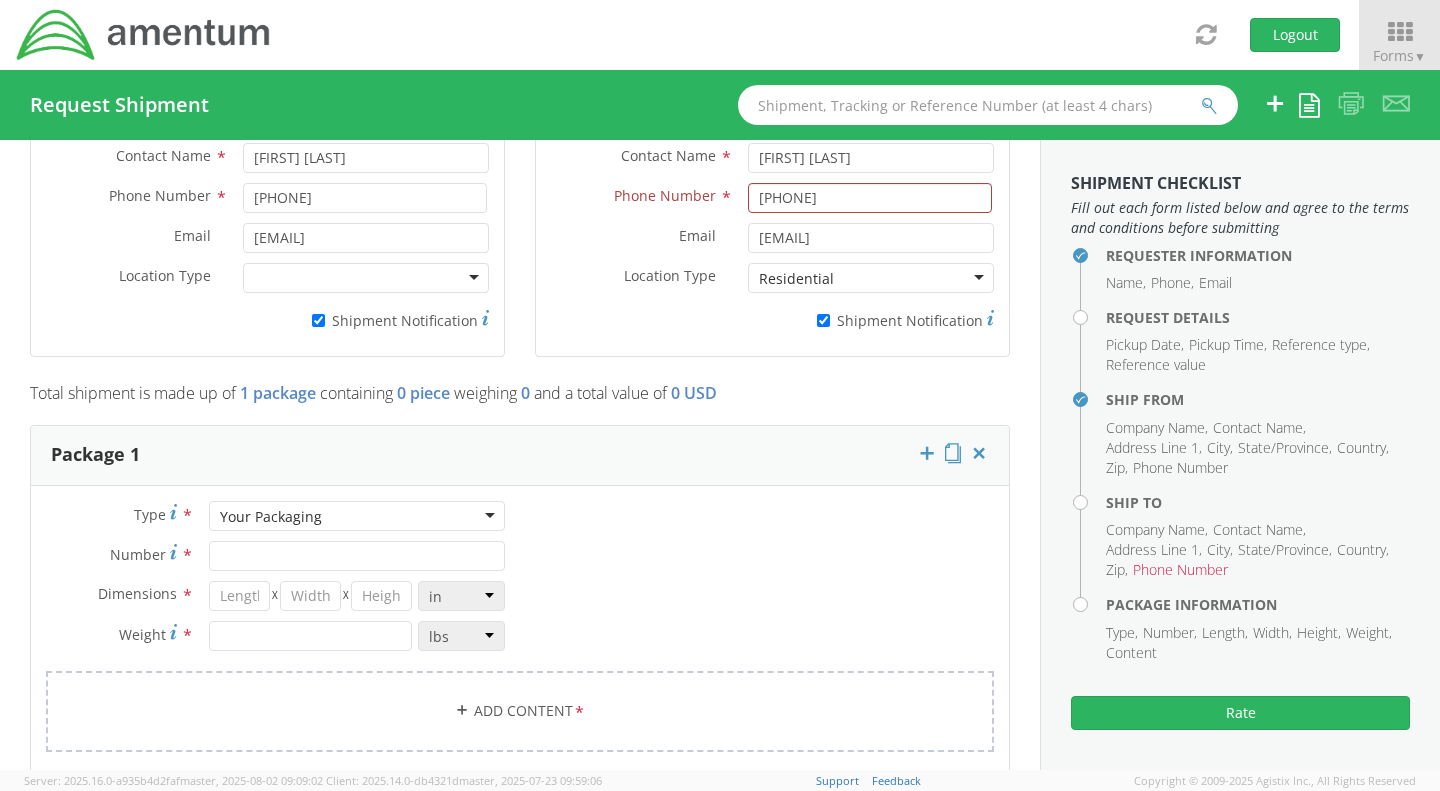 click on "Type        *             Your Packaging Your Packaging Crate(s) Envelope Pallet(s) Oversized (Not Stackable) Pallet(s) Oversized (Stackable) Pallet(s) Standard (Not Stackable) Pallet(s) Standard (Stackable) Your Packaging                                             Number        *                                                         Dimensions        *                       X X       in cm ft                                       Weight        *                             lbs kgs" at bounding box center [275, 586] 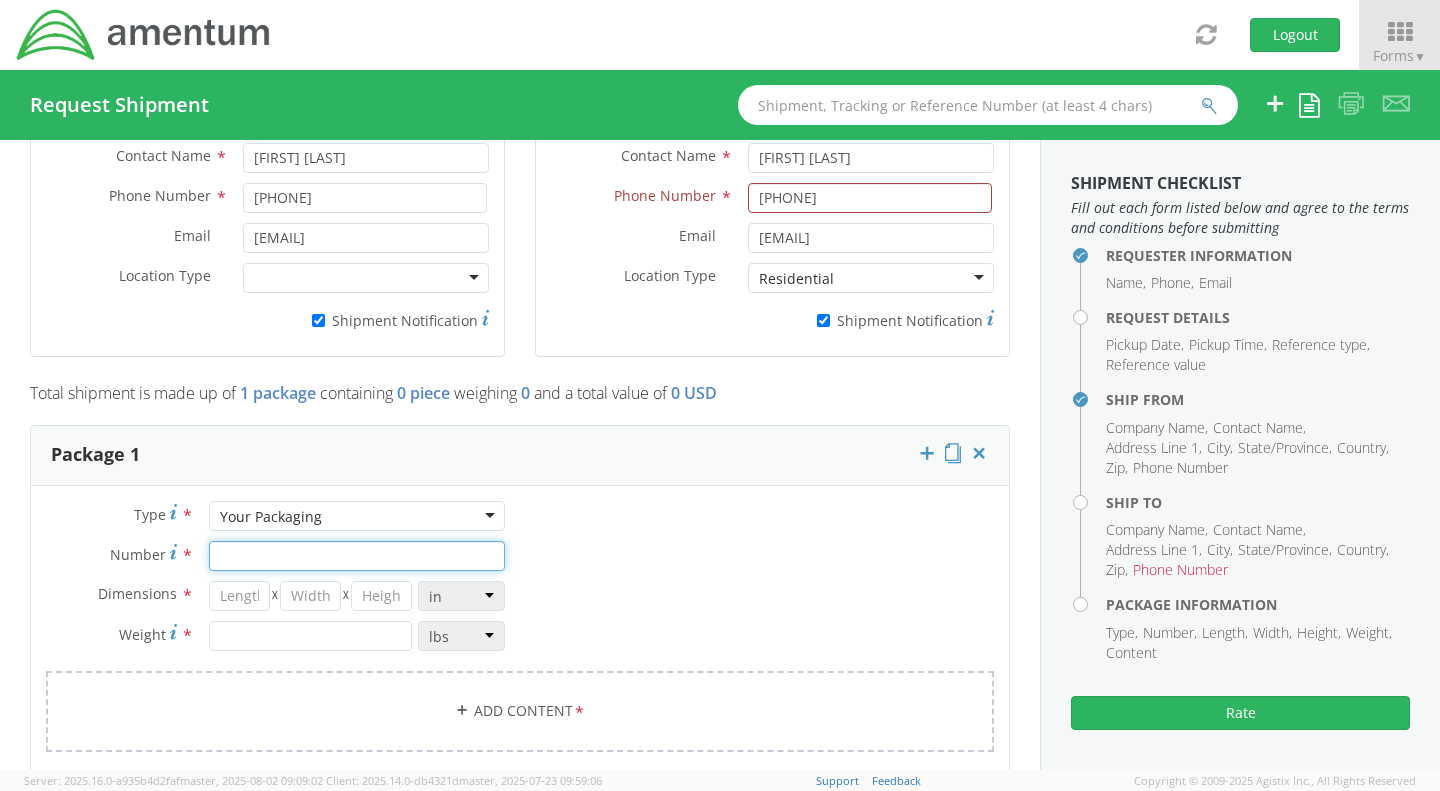 click on "Number        *" at bounding box center [357, 556] 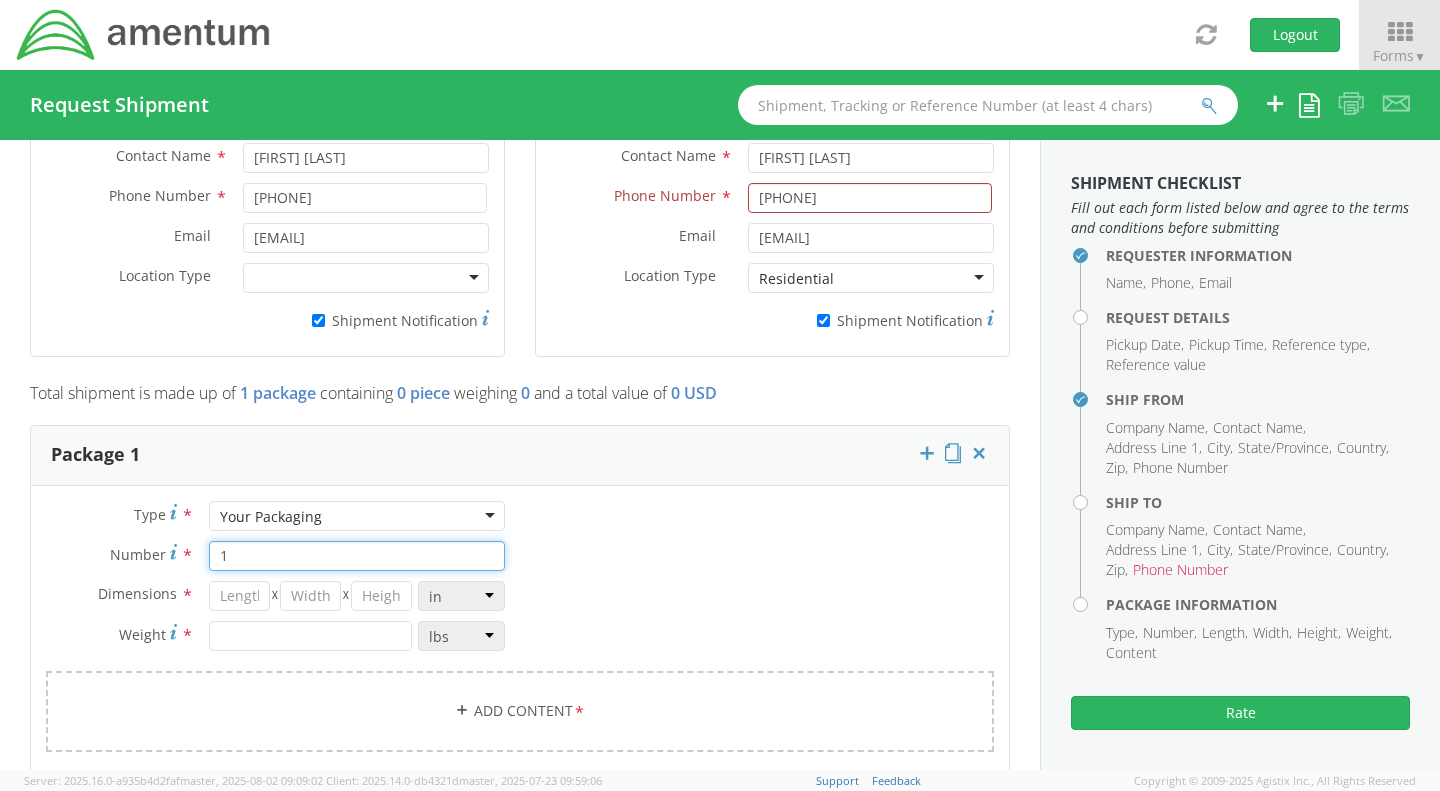 type on "1" 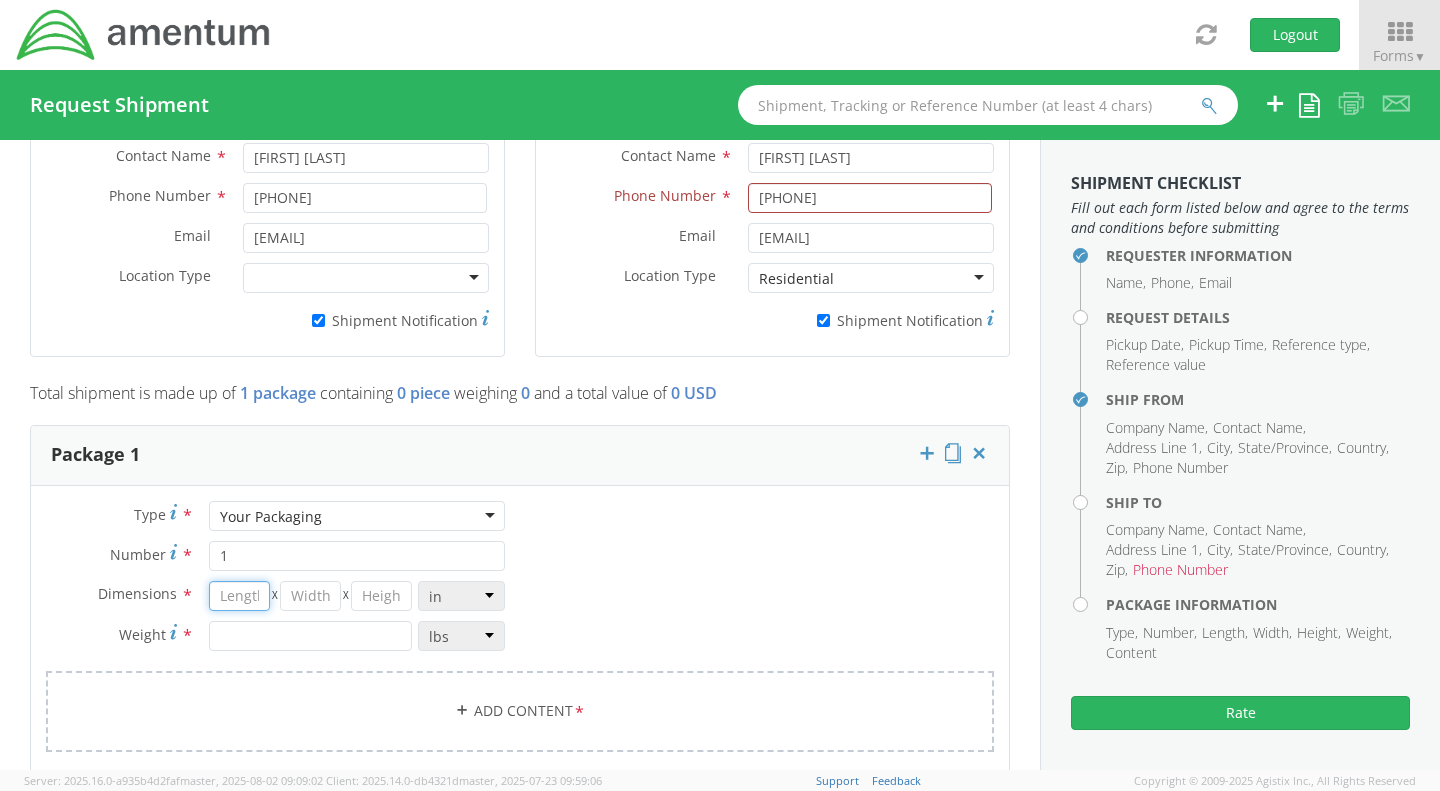 click at bounding box center (239, 596) 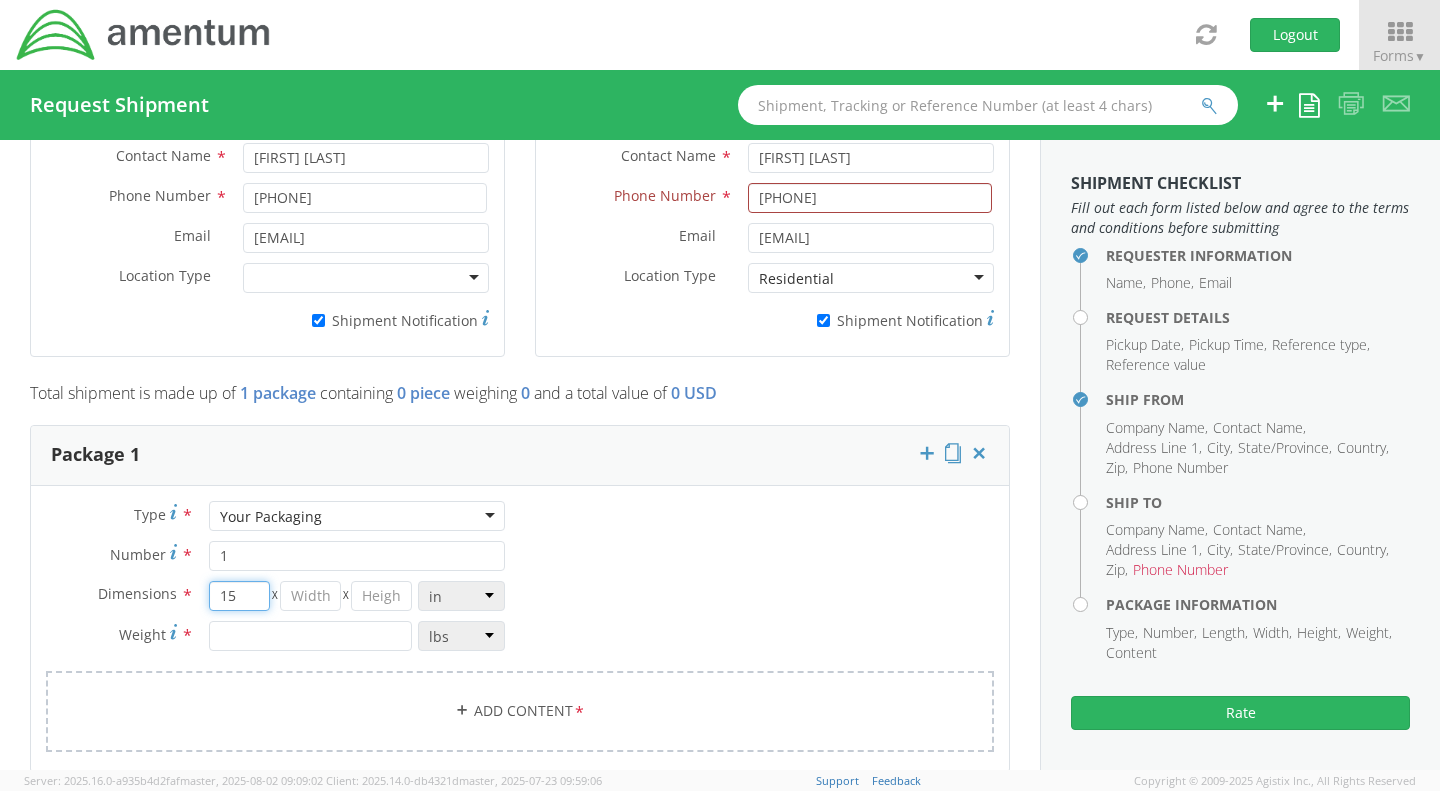 type on "15" 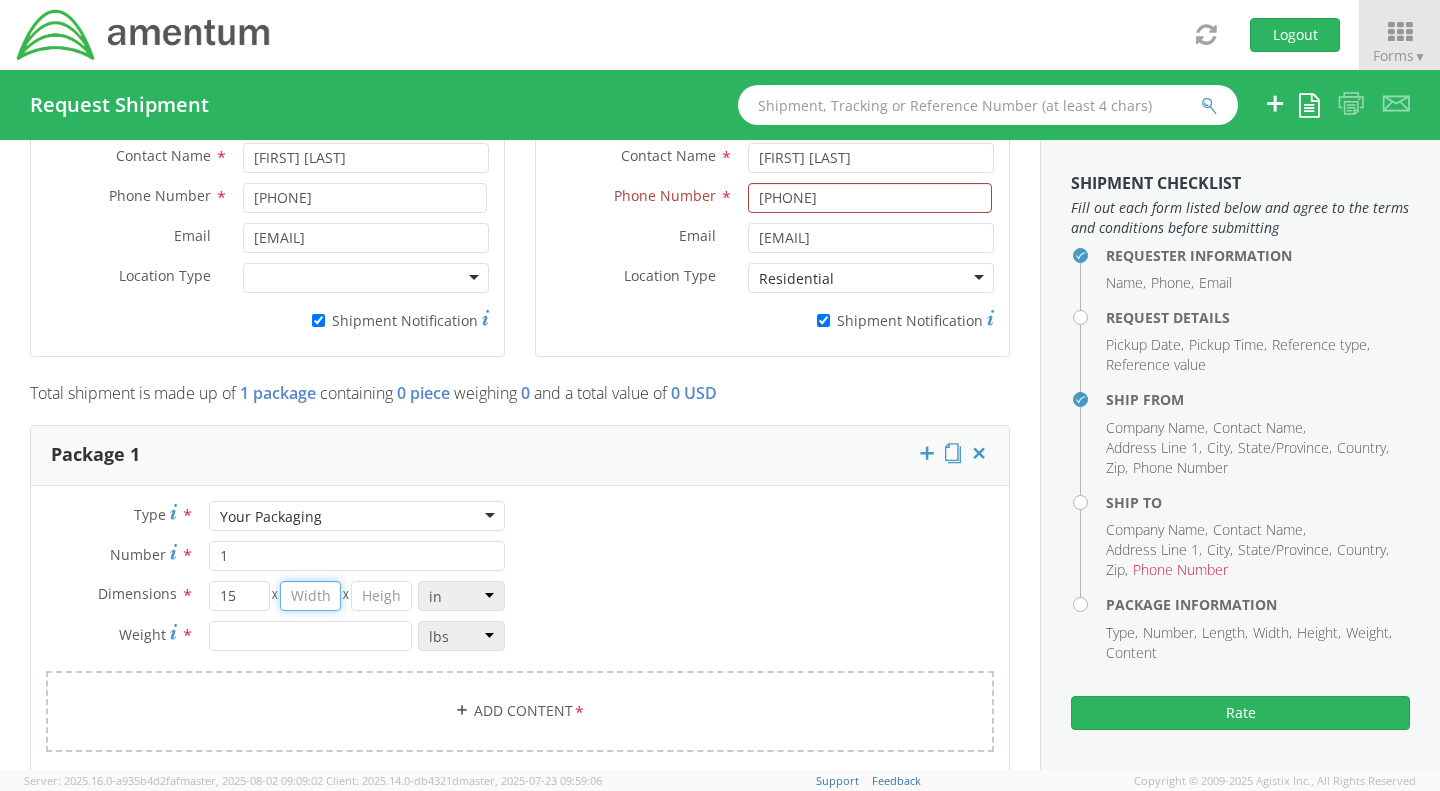 click at bounding box center [310, 596] 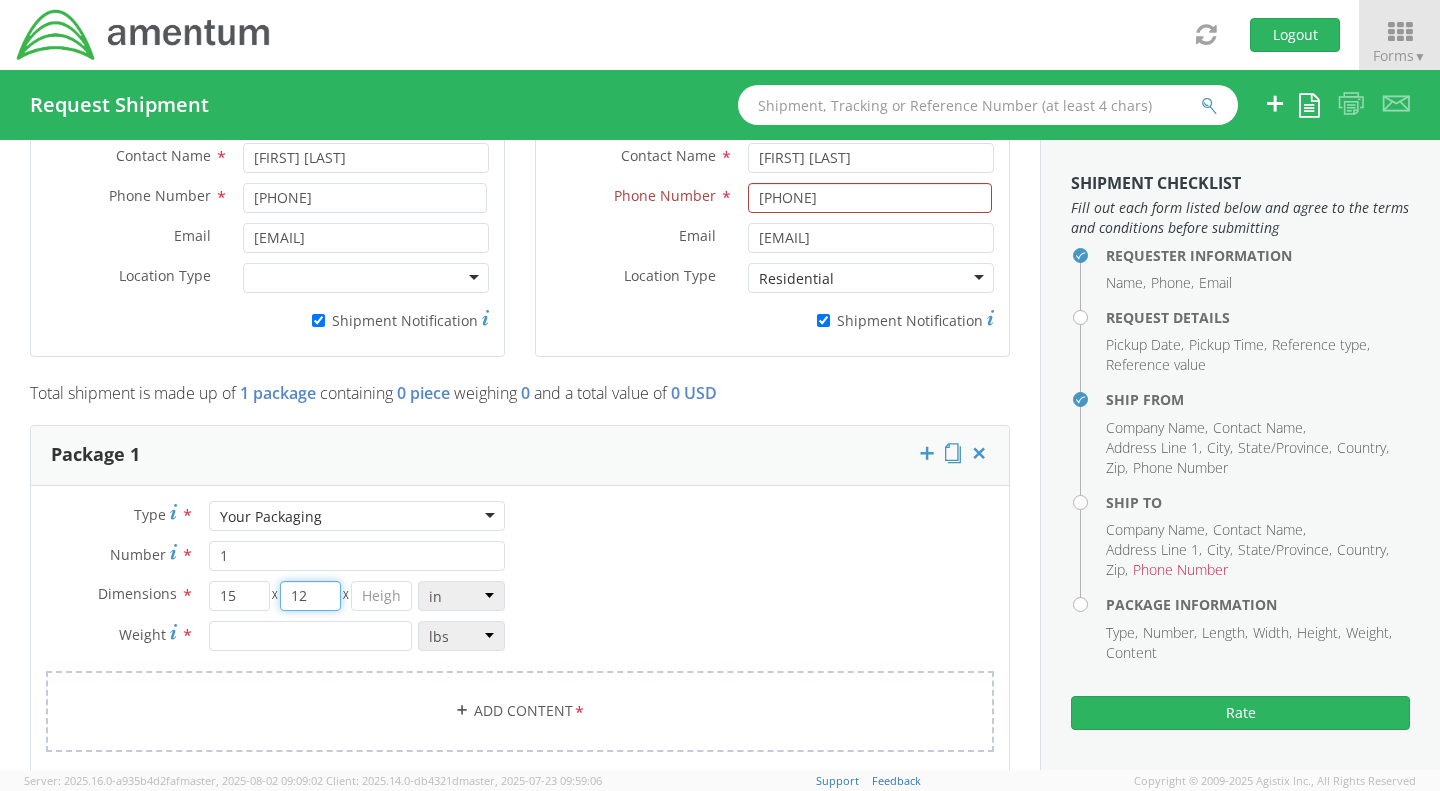 type on "12" 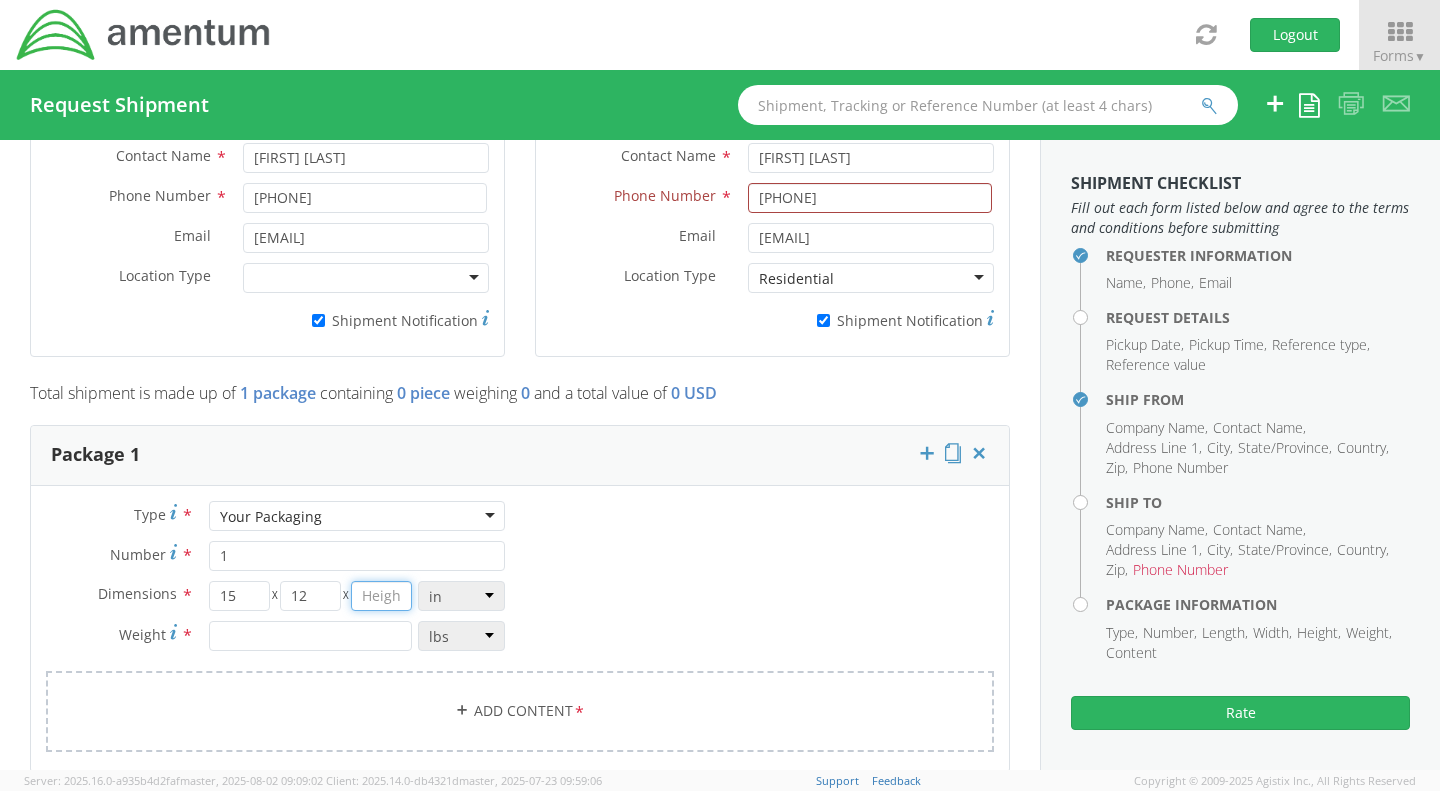 click at bounding box center [381, 596] 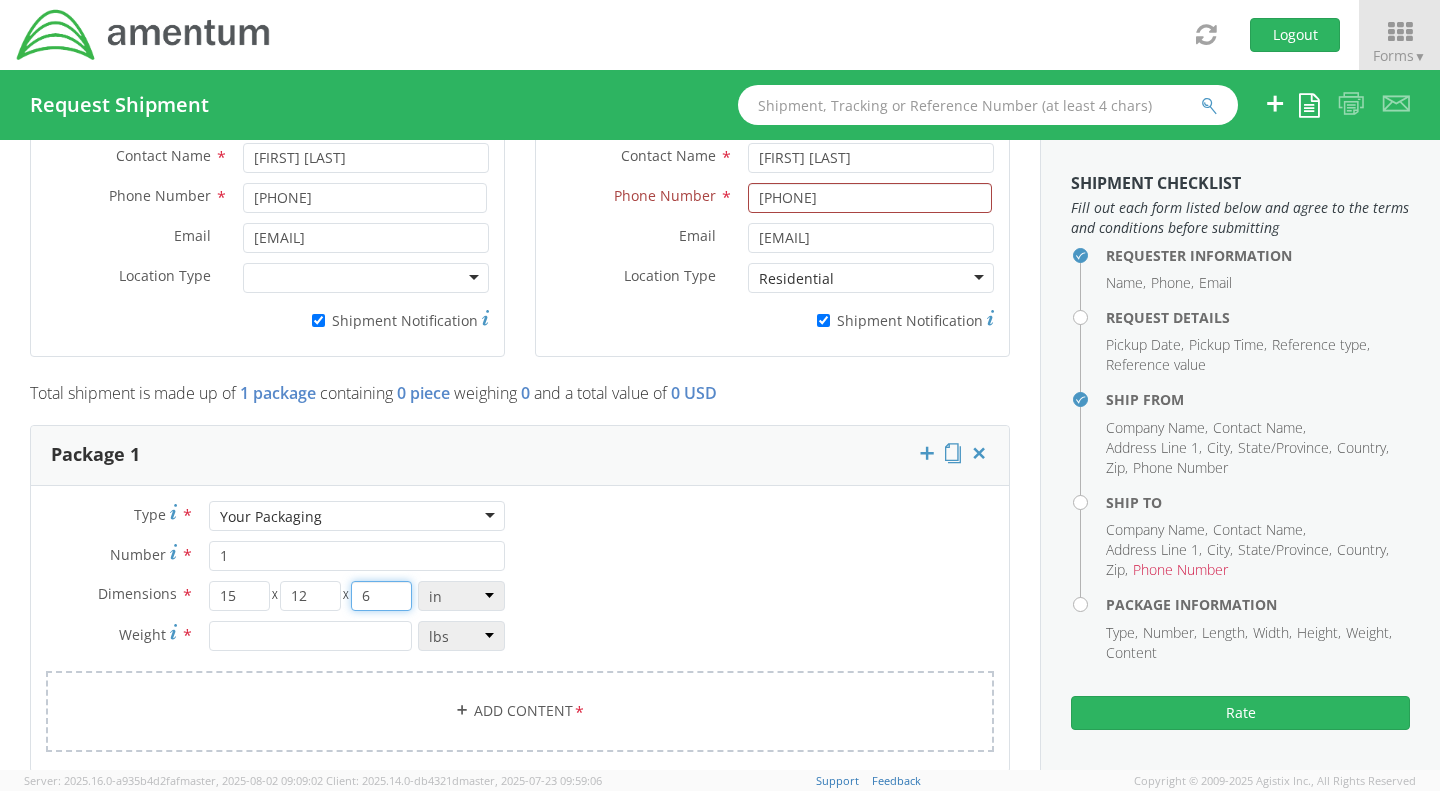 type on "6" 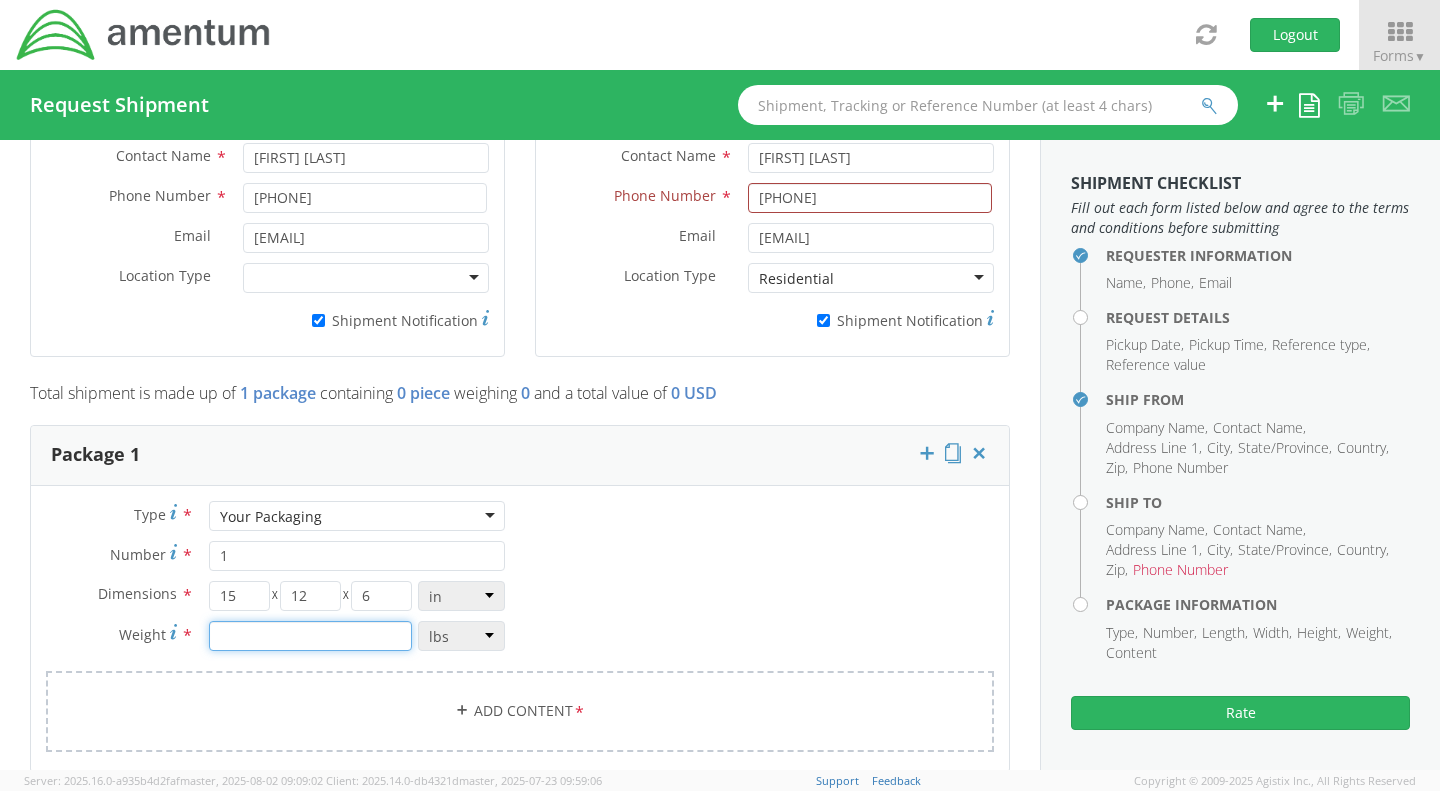 click at bounding box center [310, 636] 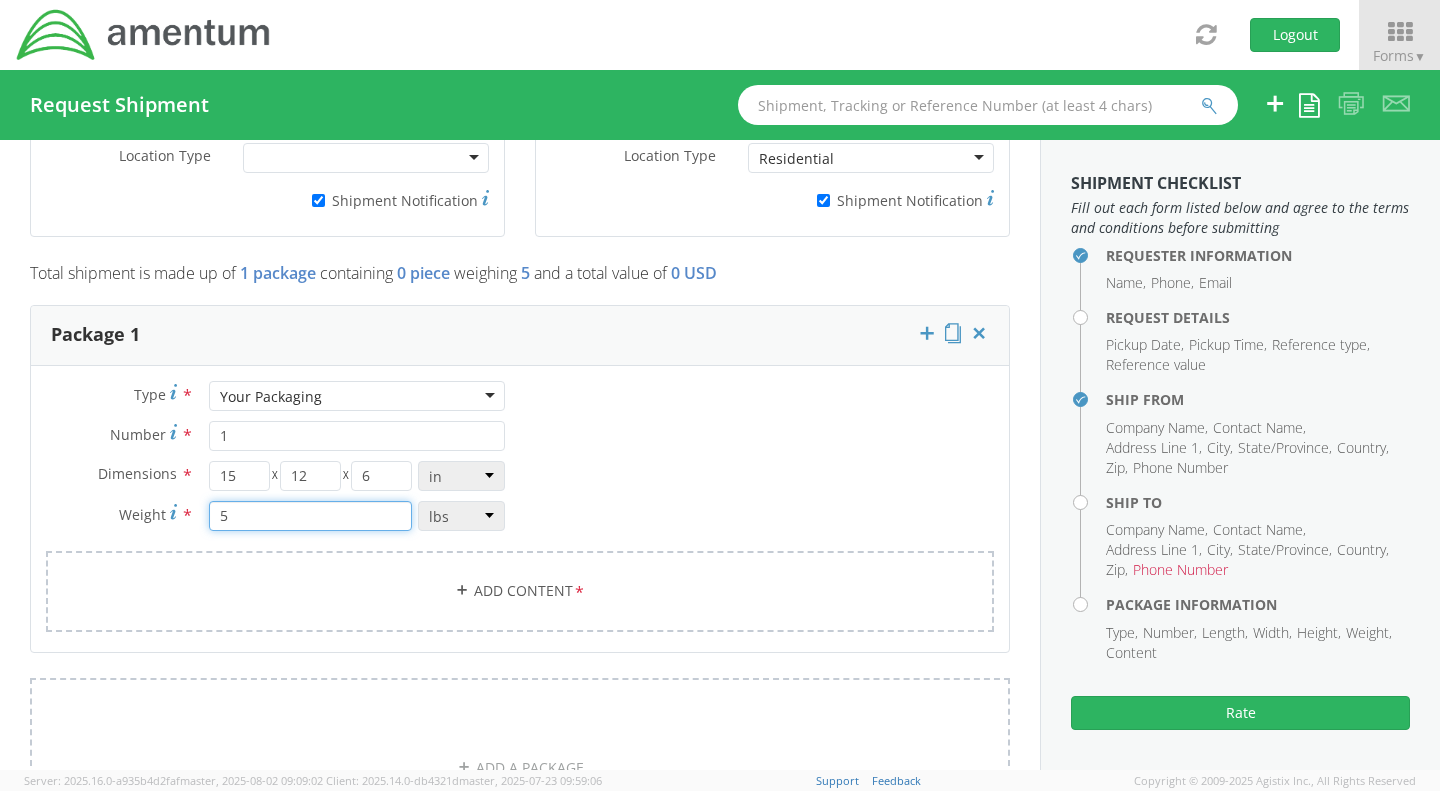 scroll, scrollTop: 1465, scrollLeft: 0, axis: vertical 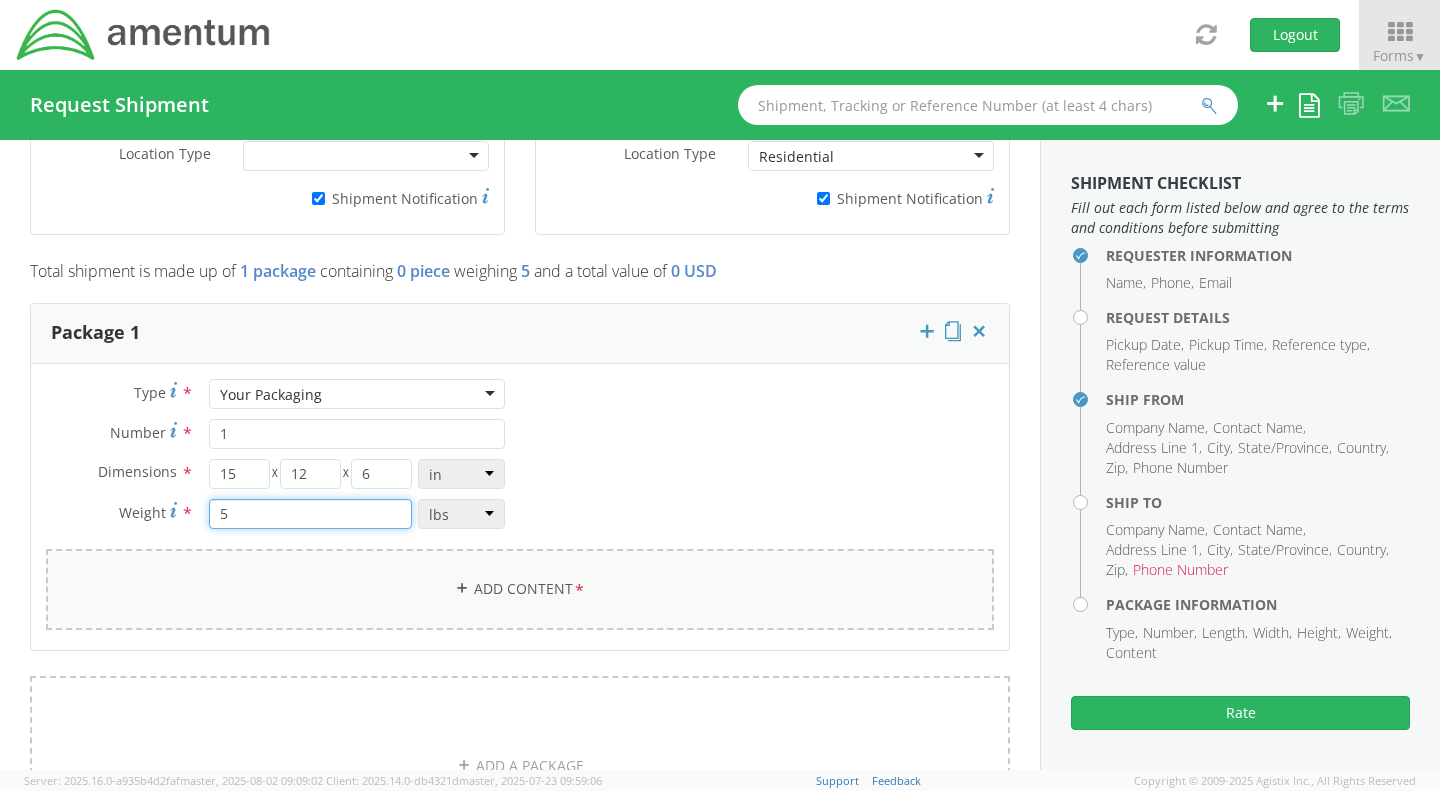 type on "5" 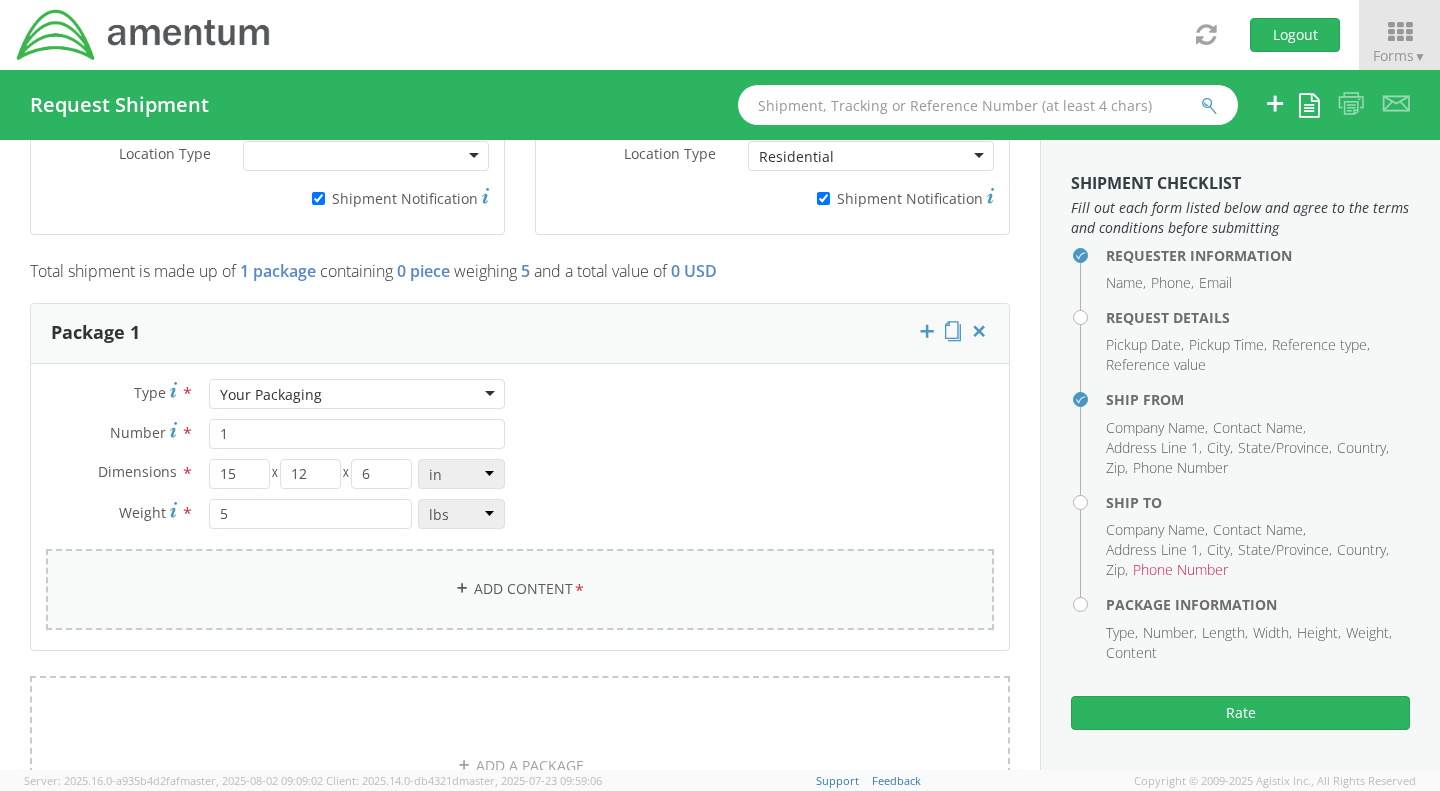click on "Add Content  *" at bounding box center [520, 589] 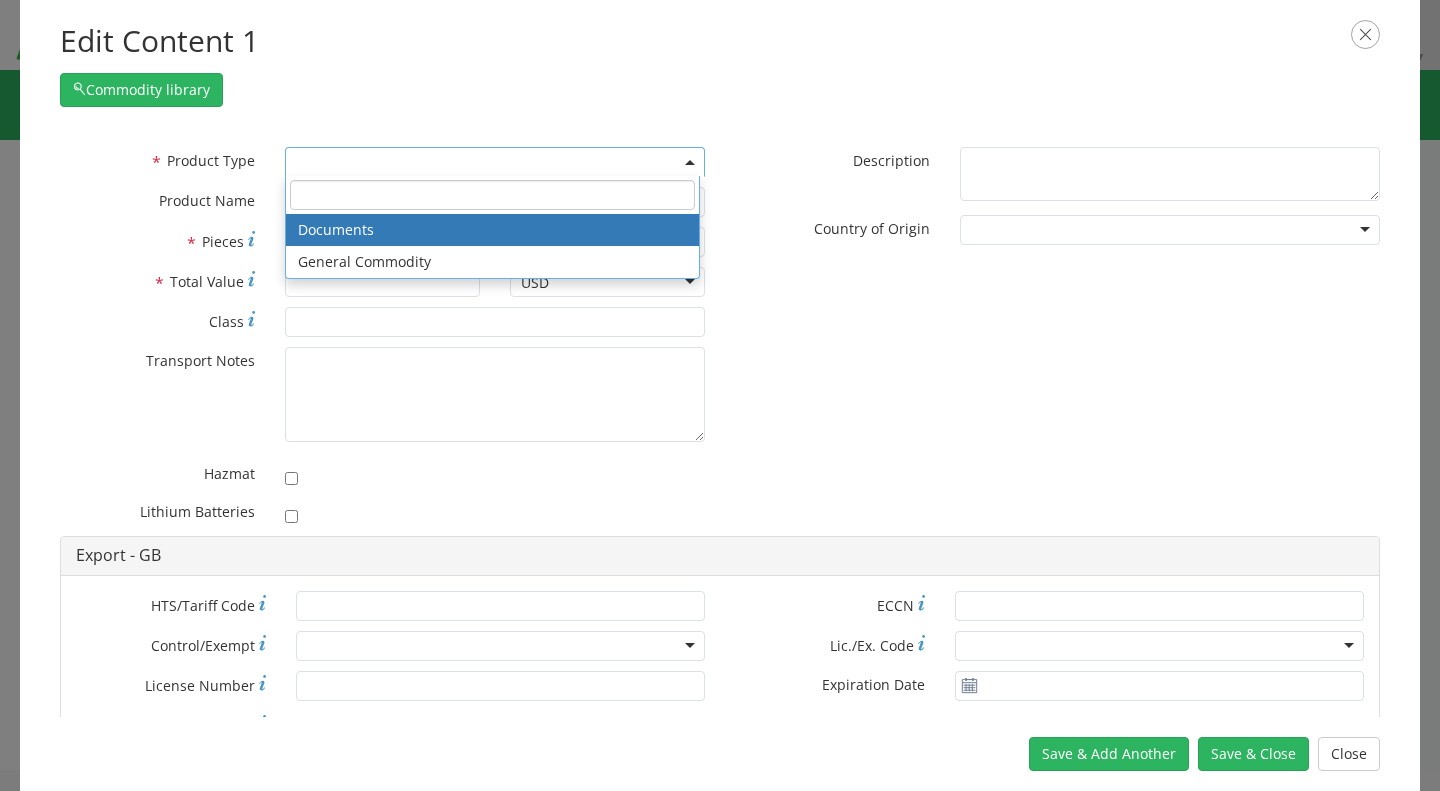 click at bounding box center (495, 162) 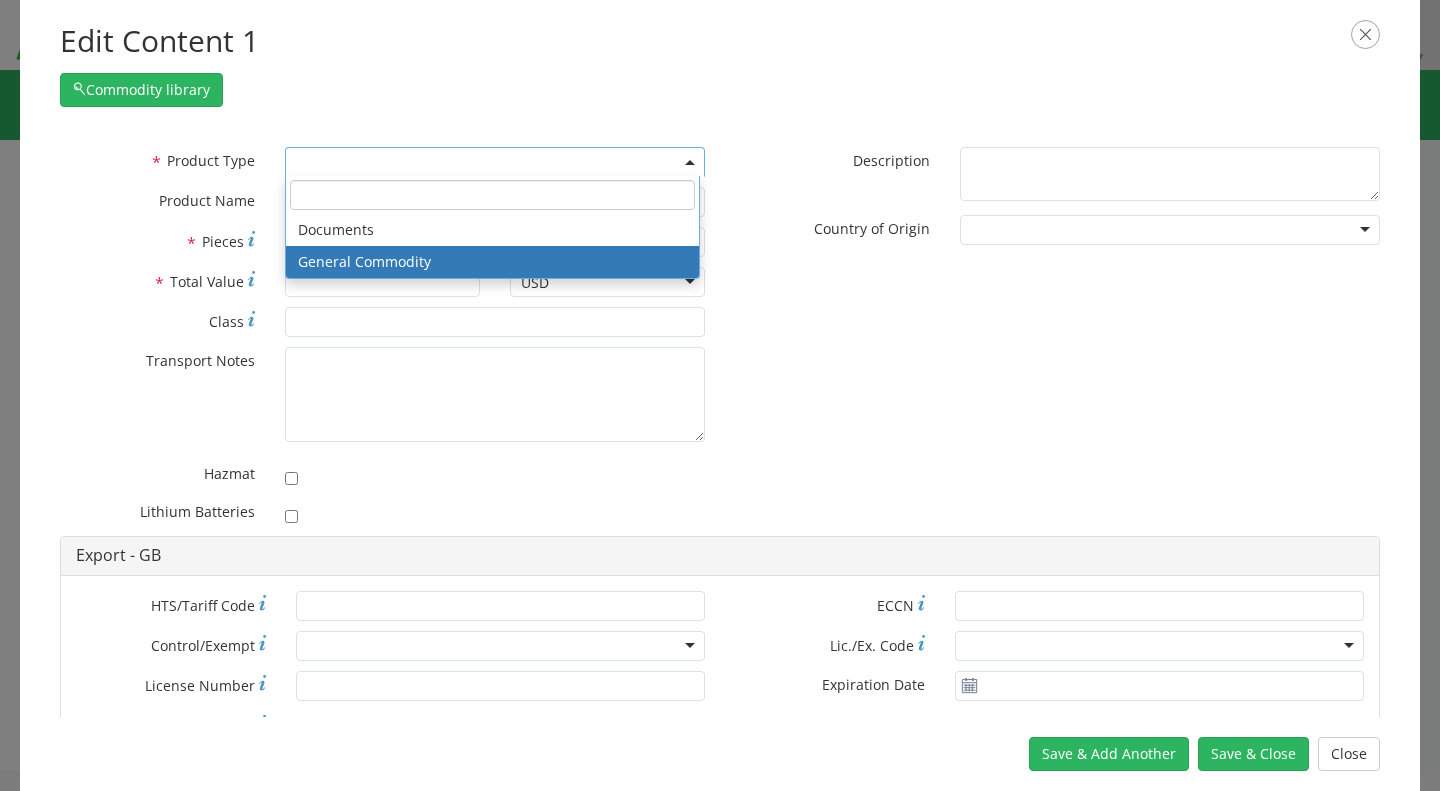 select on "COMMODITY" 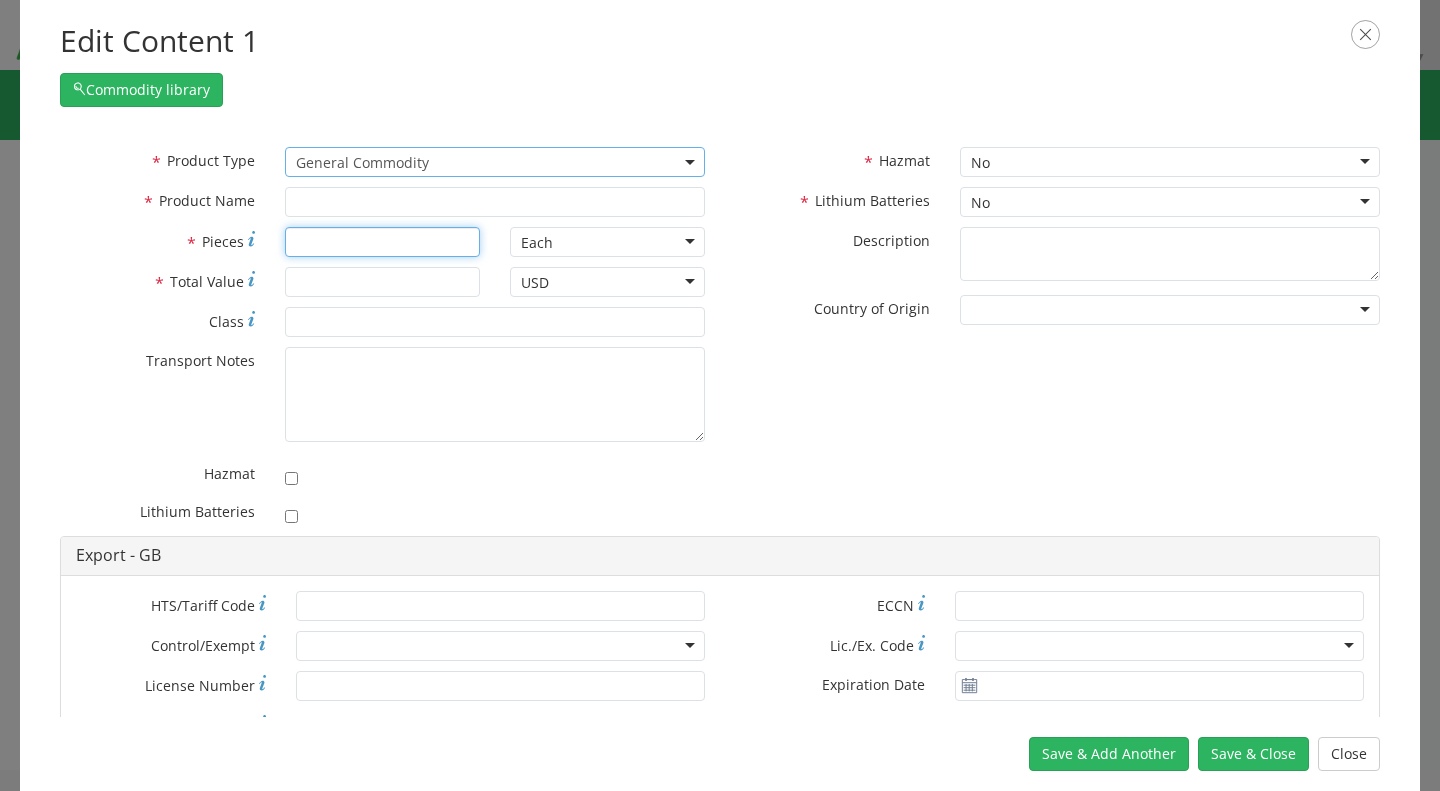 click on "*   Pieces" at bounding box center (382, 242) 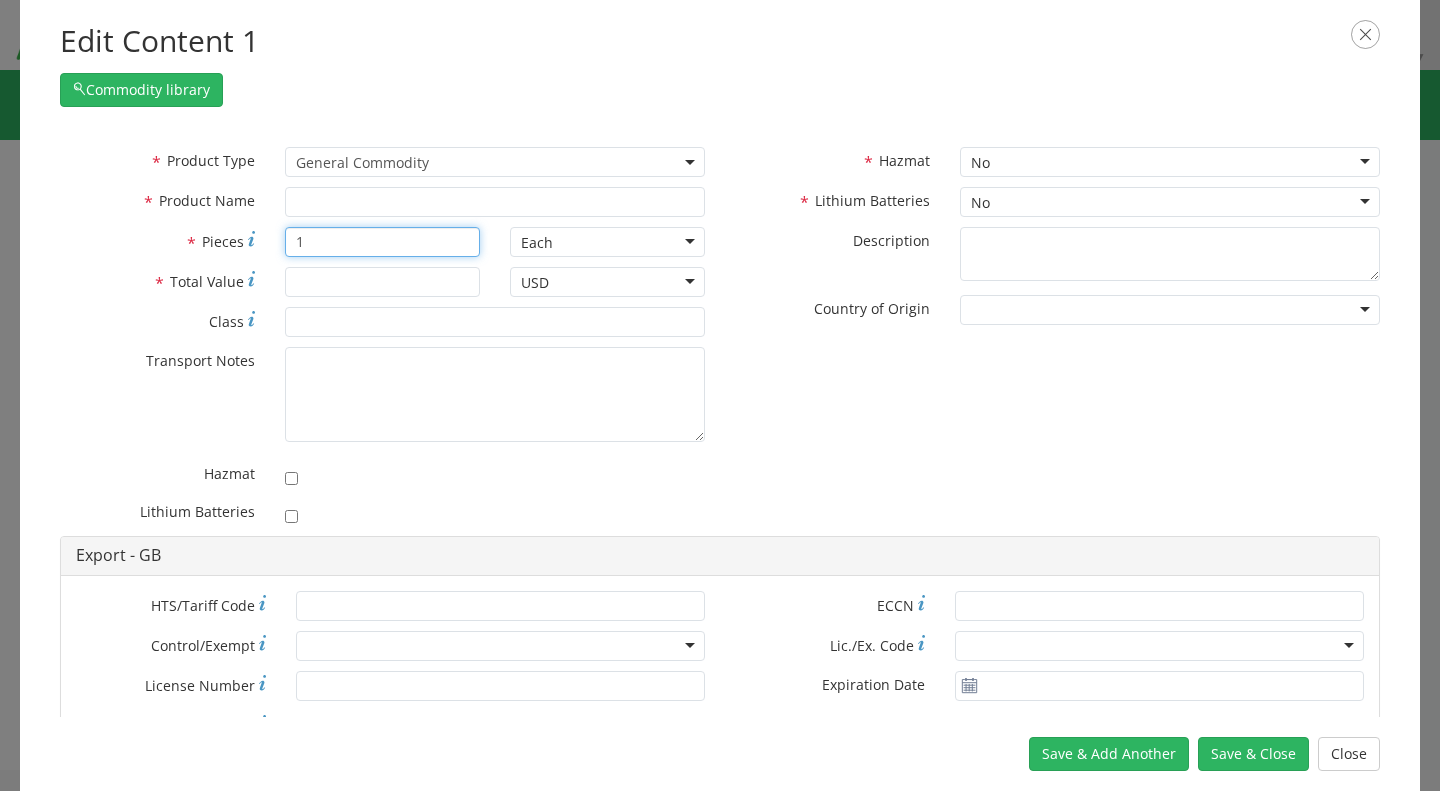 type on "1" 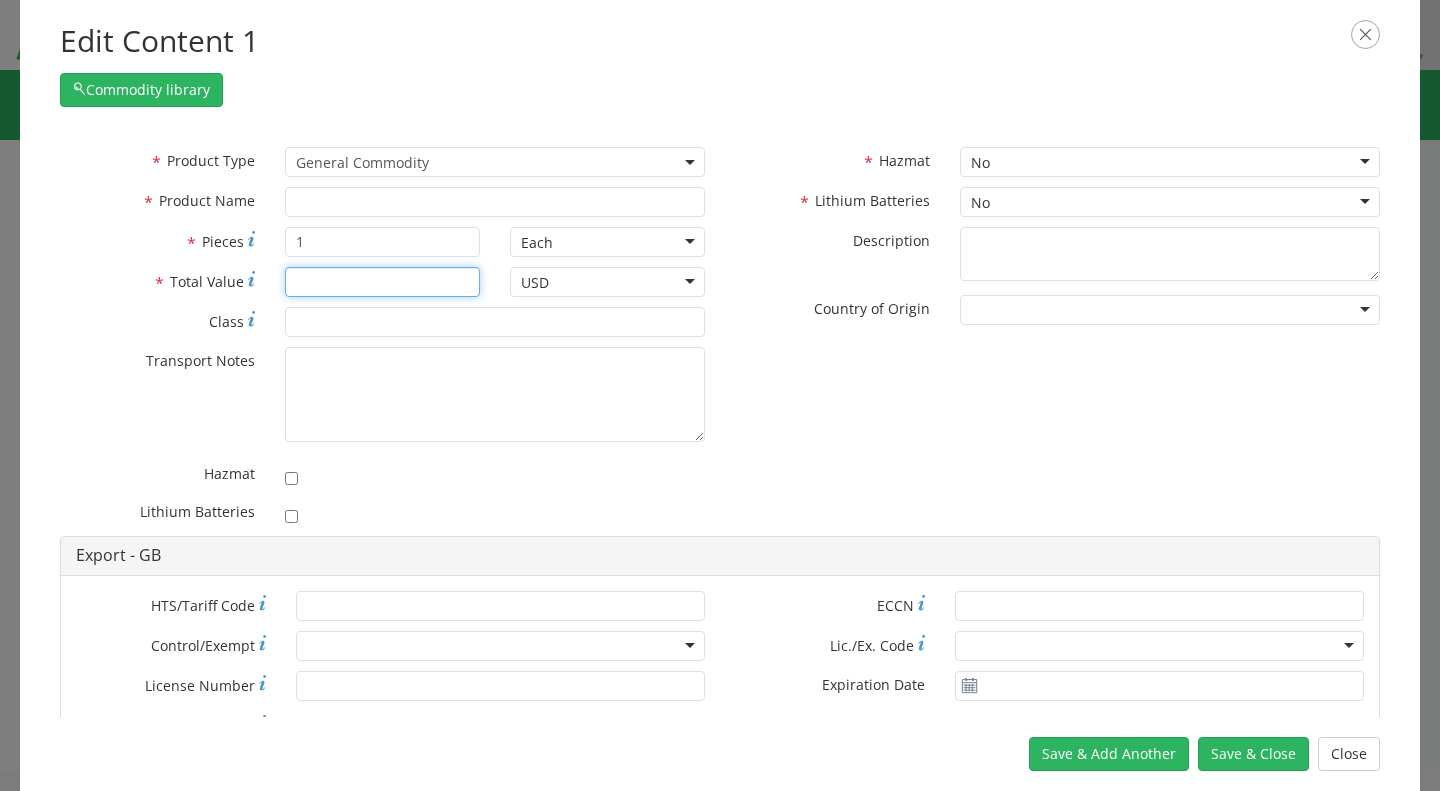click on "*   Total Value" at bounding box center (382, 282) 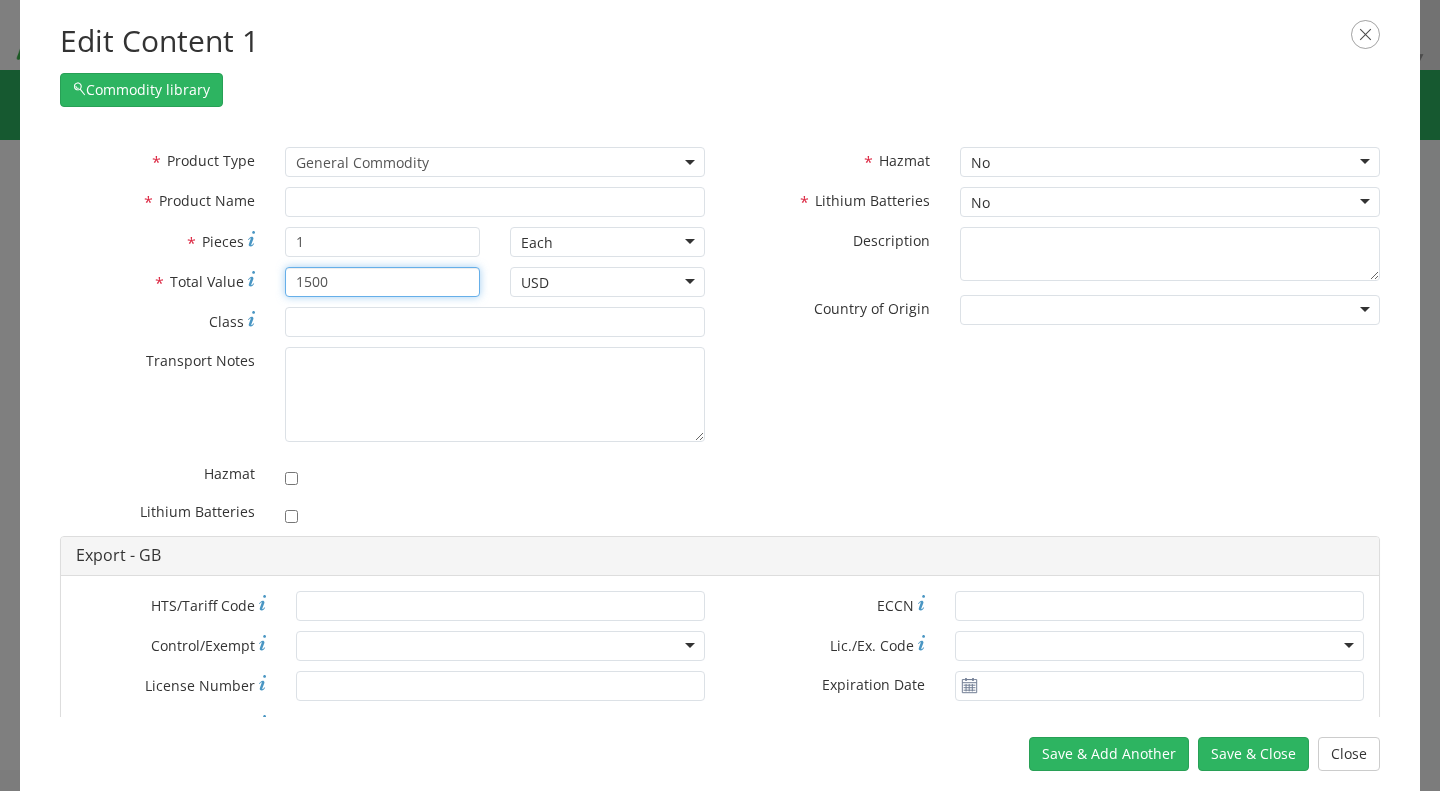 type on "1500" 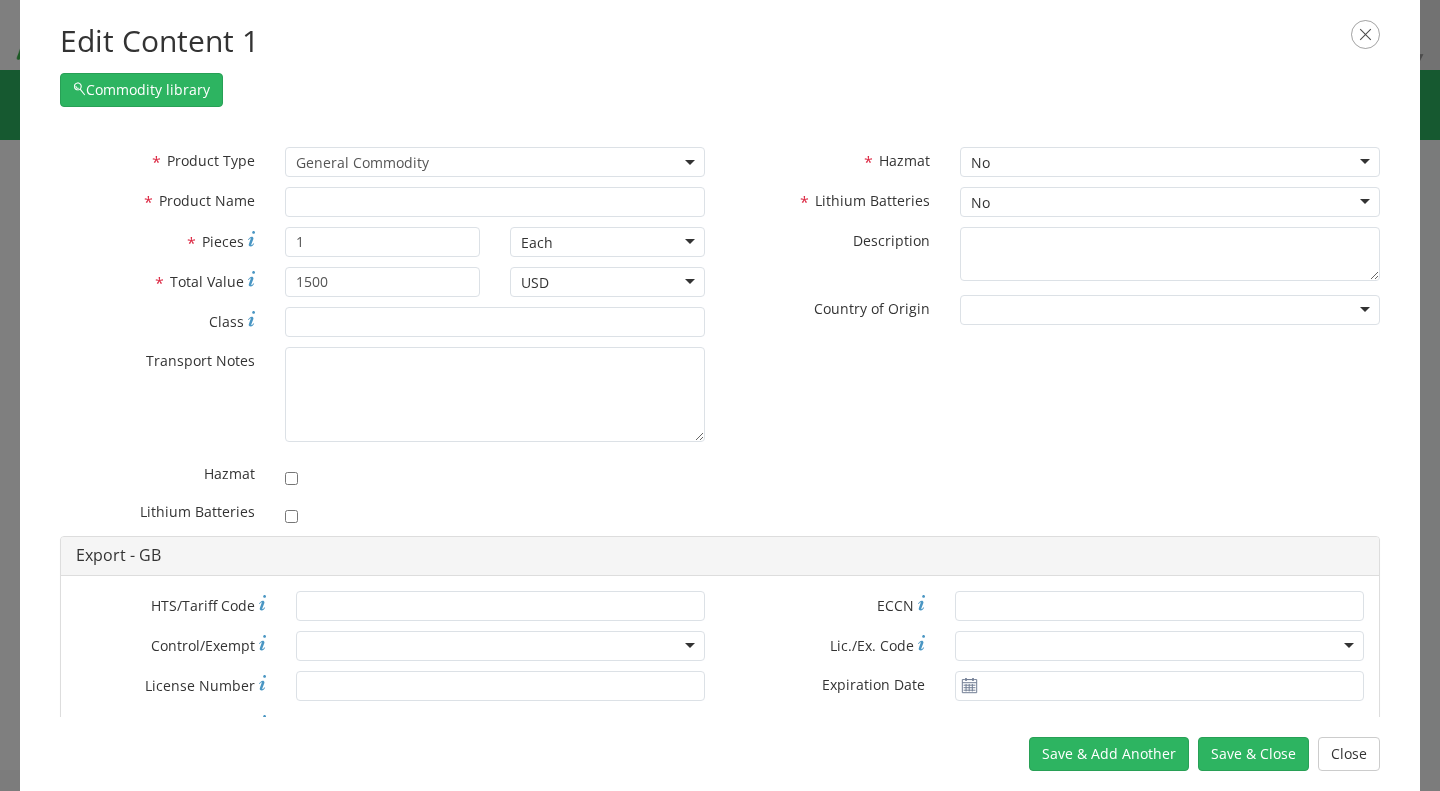 click on "No" at bounding box center [1170, 202] 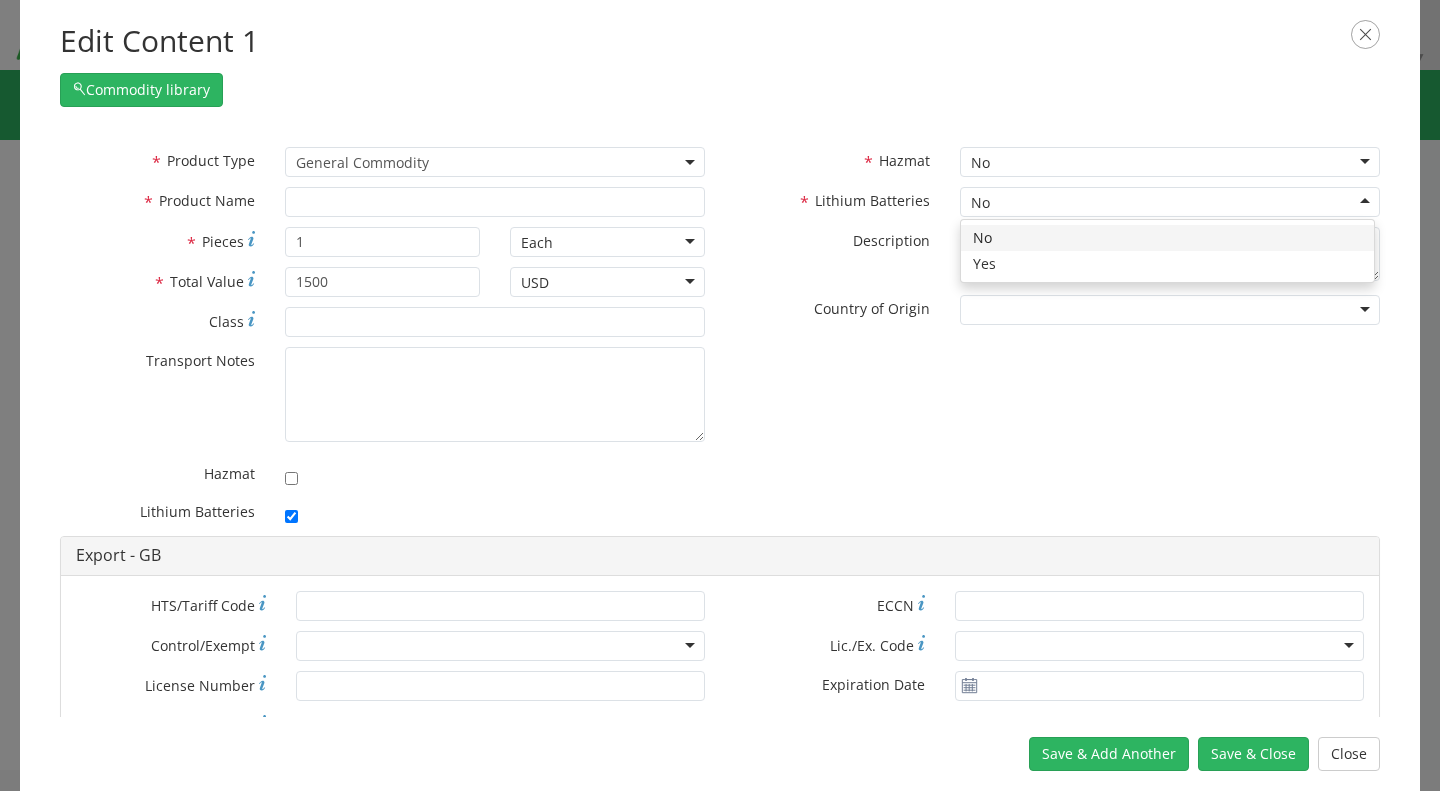 checkbox on "true" 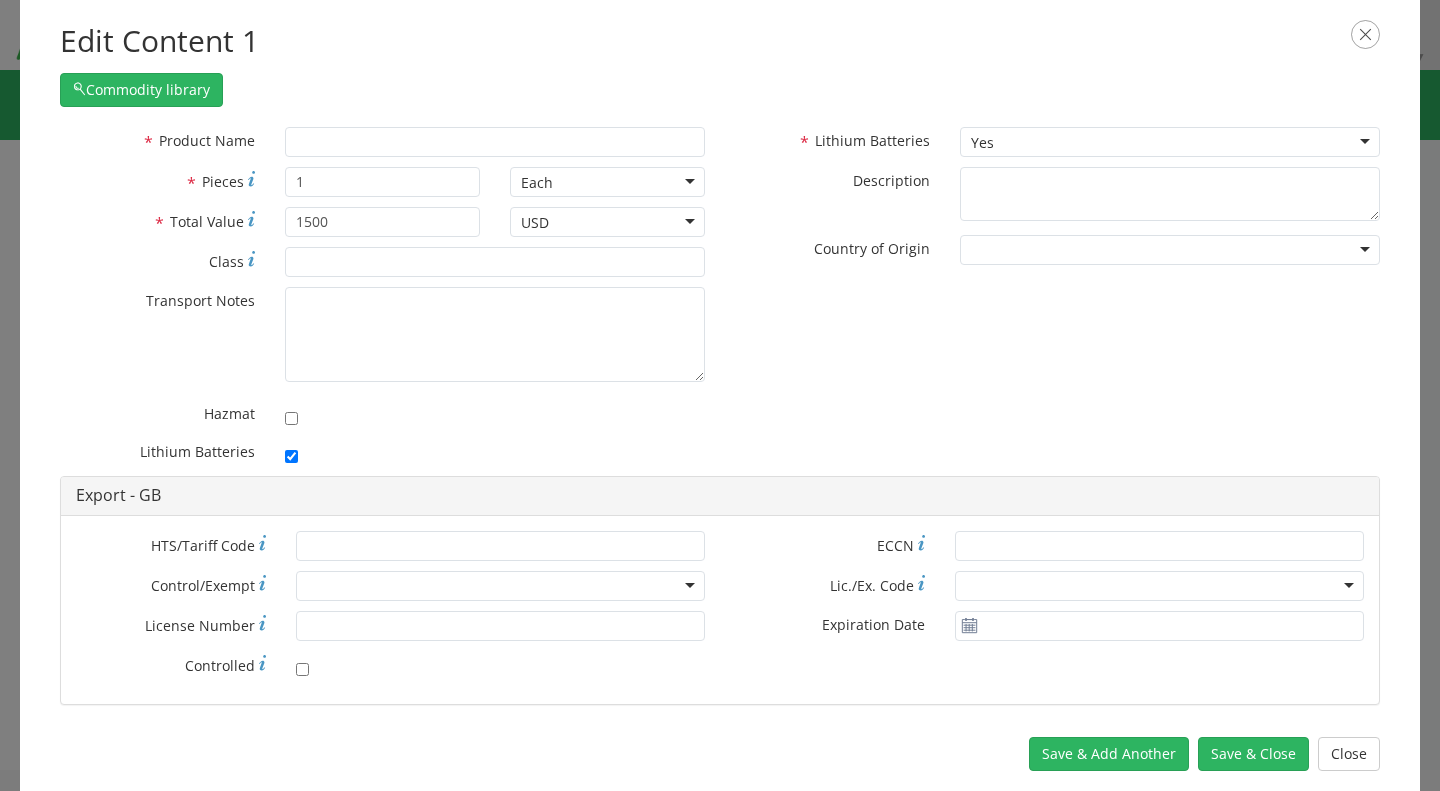 scroll, scrollTop: 59, scrollLeft: 0, axis: vertical 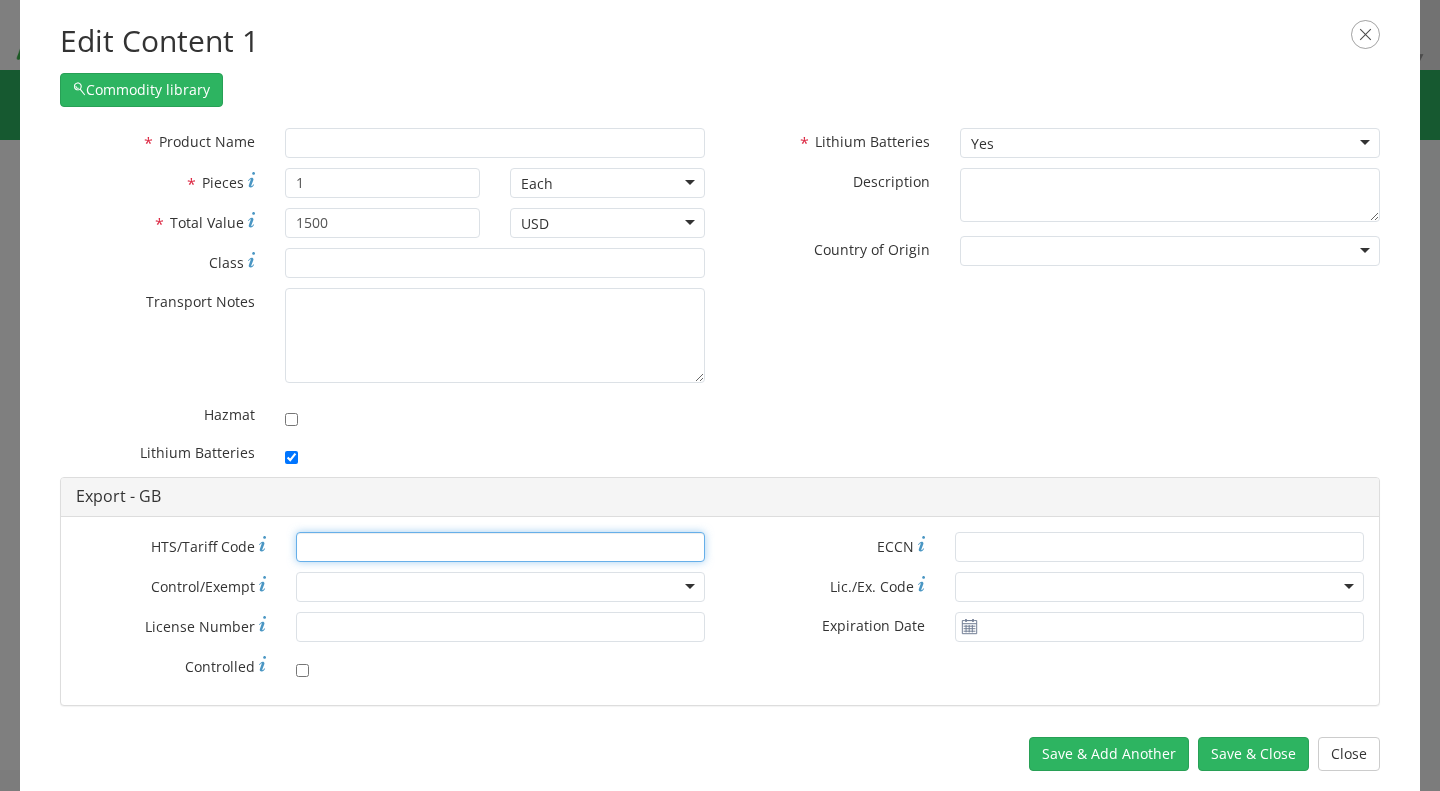 click on "*   HTS/Tariff Code" at bounding box center (500, 547) 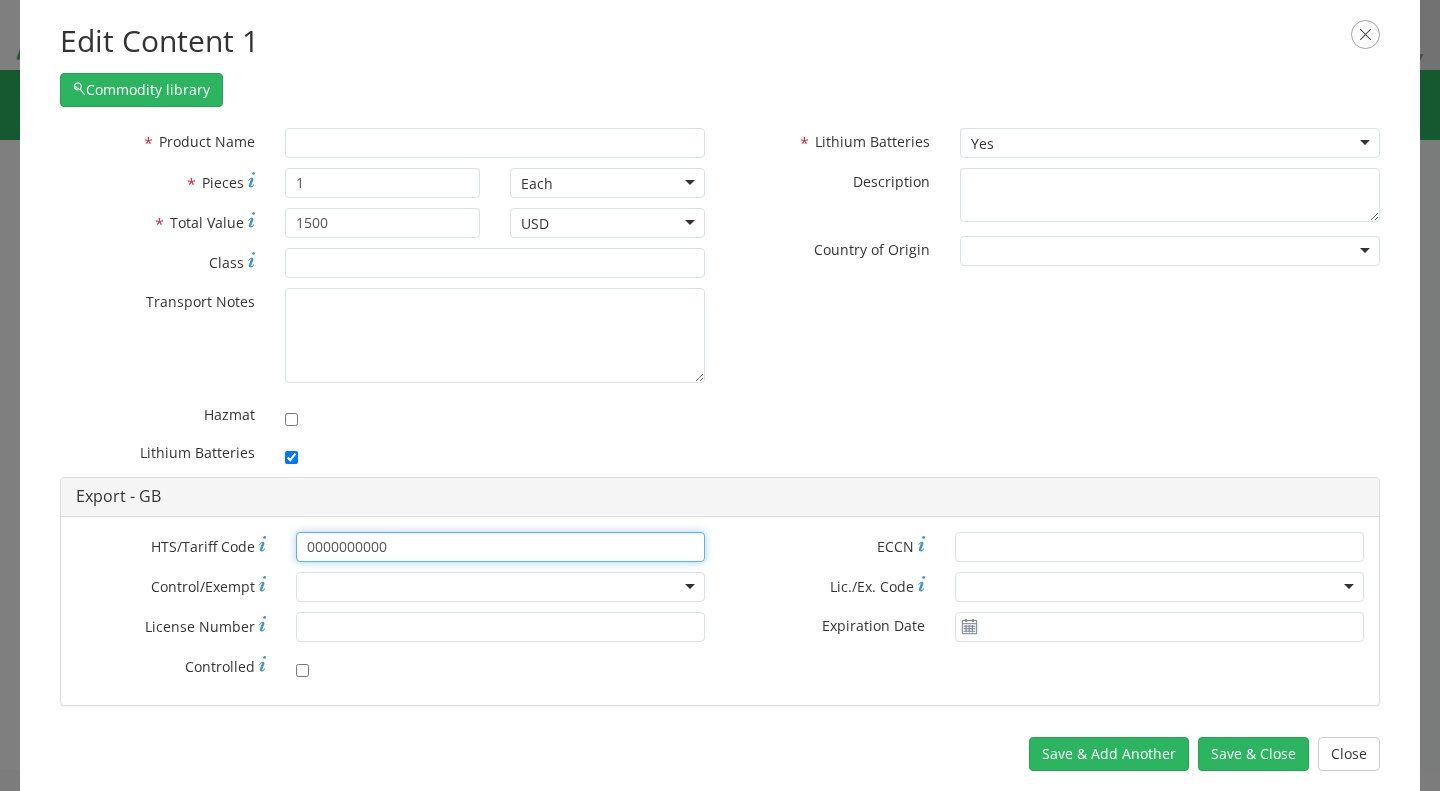 type on "0000000000" 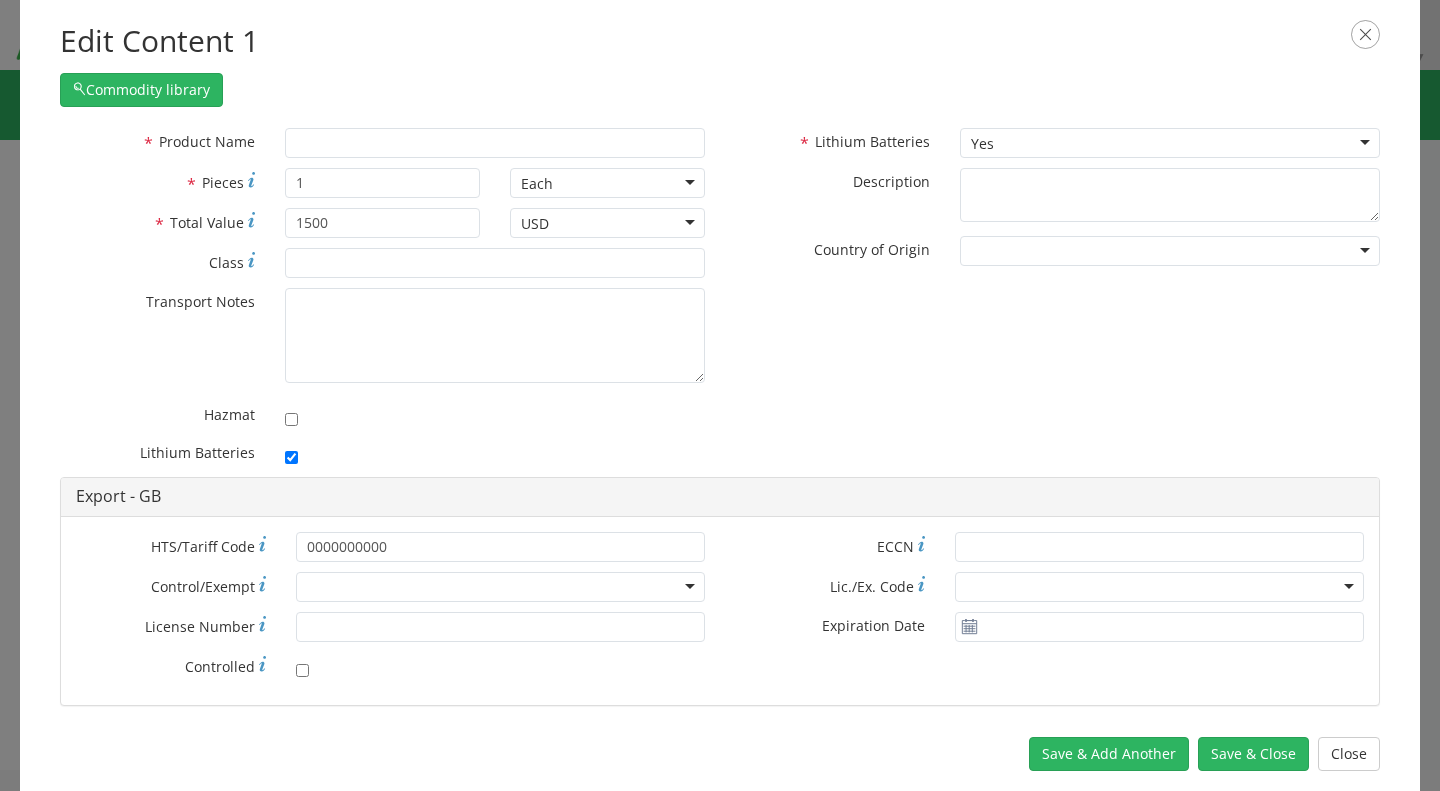 click on "*   HTS/Tariff Code              0000000000                                               *   Control/Exempt                    ATF BIS DEA EPA FDA FTR ITAR OFAC Other (OPA)                                         *   License Number                                                            *   Controlled" at bounding box center (390, 611) 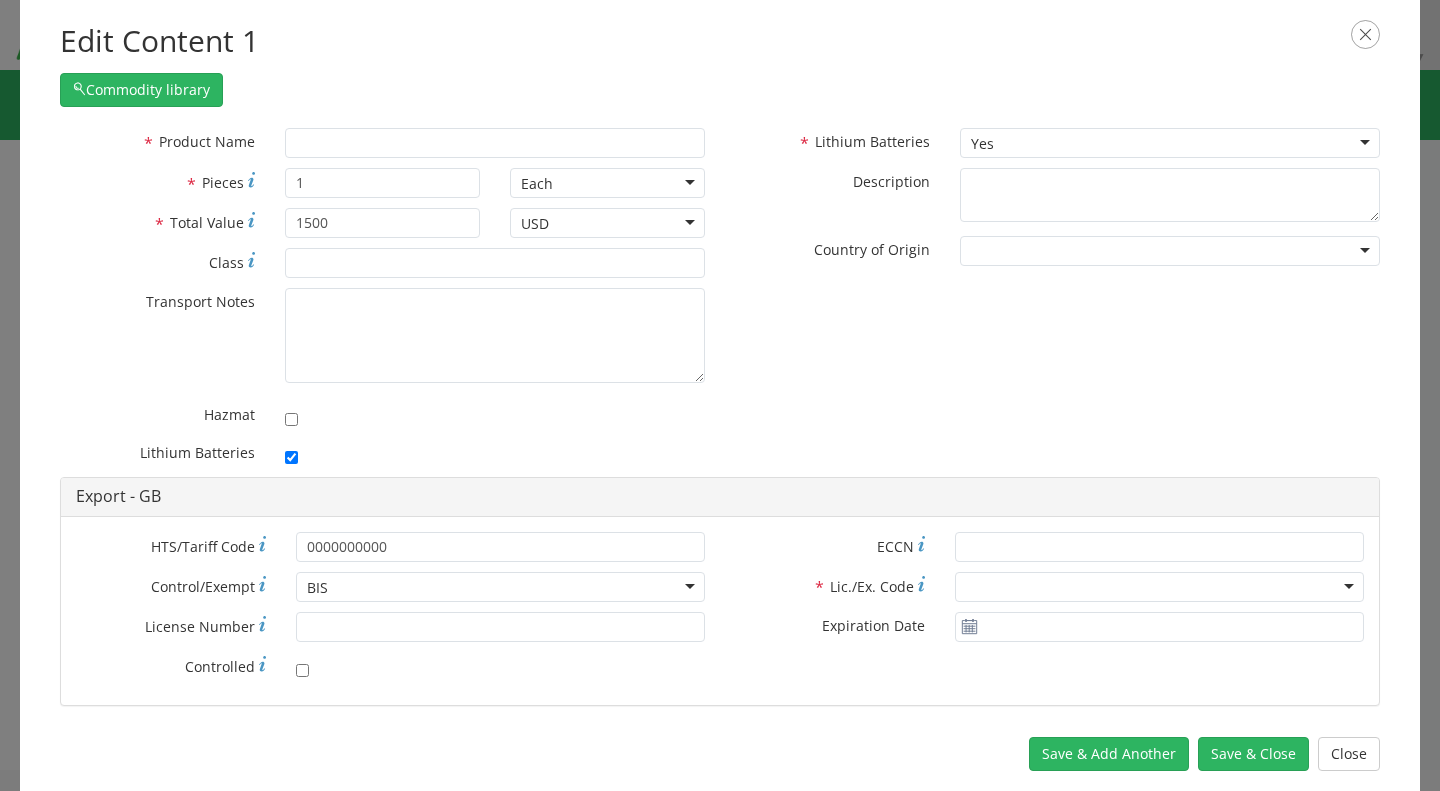 click on "*   Expiration Date" at bounding box center (830, 624) 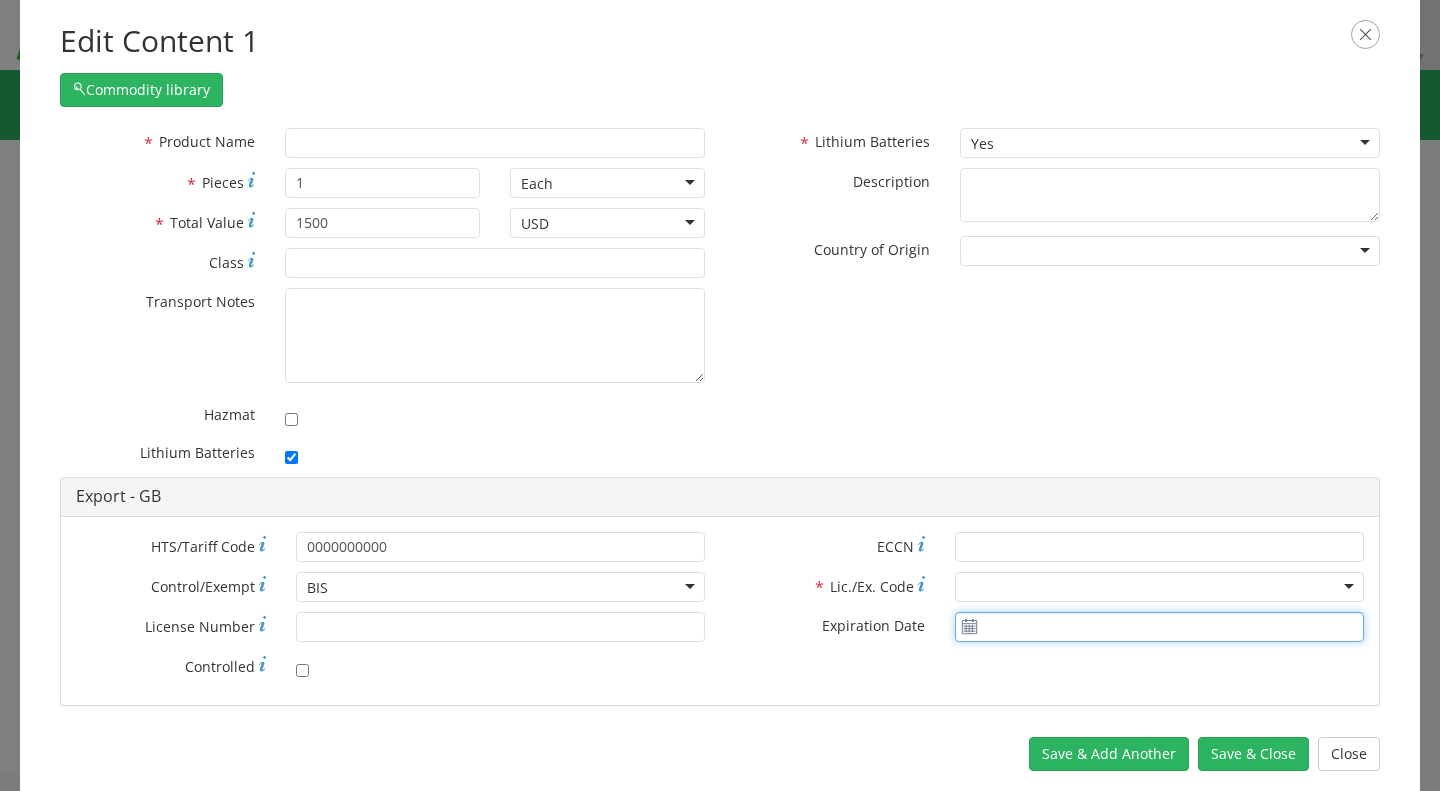 click on "*   Expiration Date" at bounding box center [1159, 627] 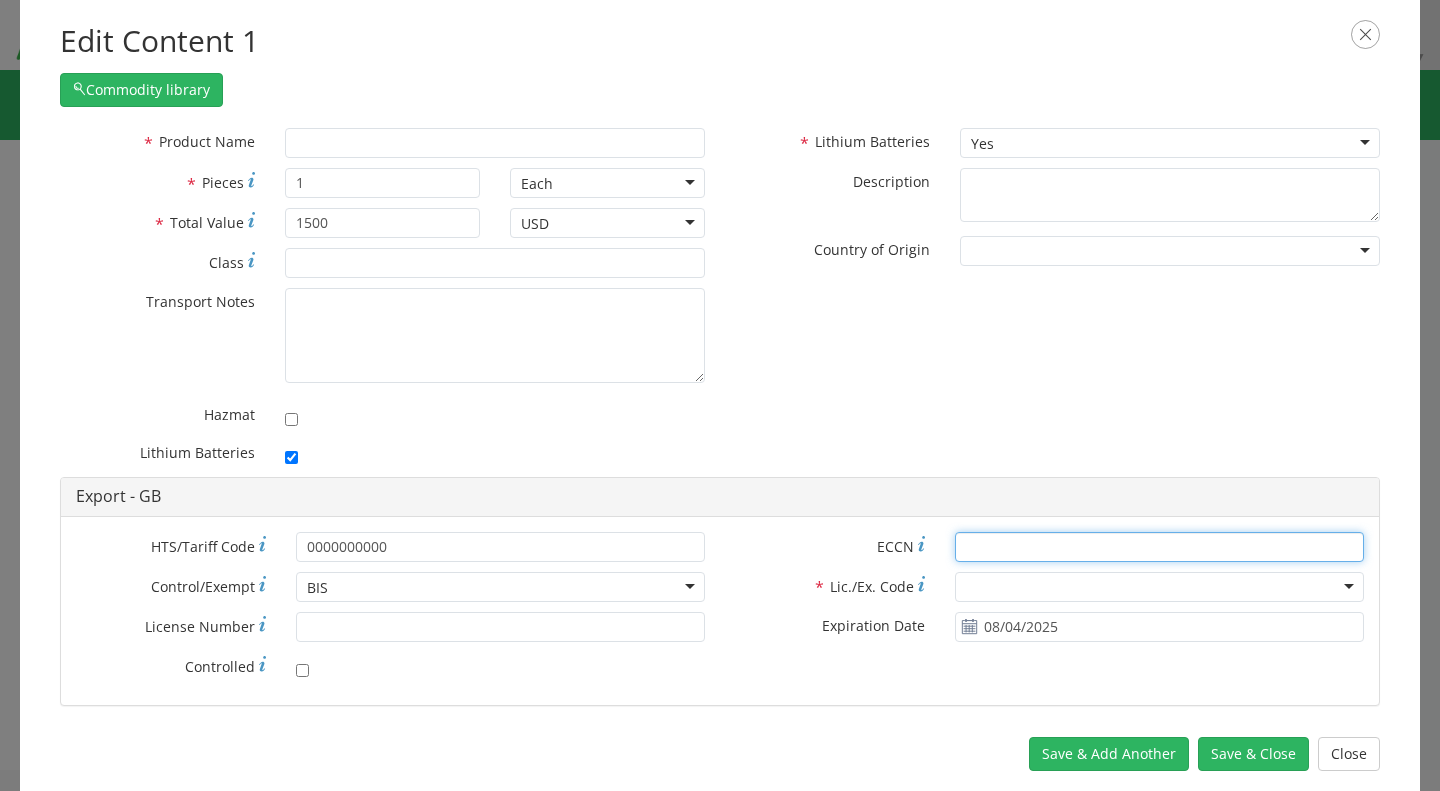click on "*   ECCN" at bounding box center [1159, 547] 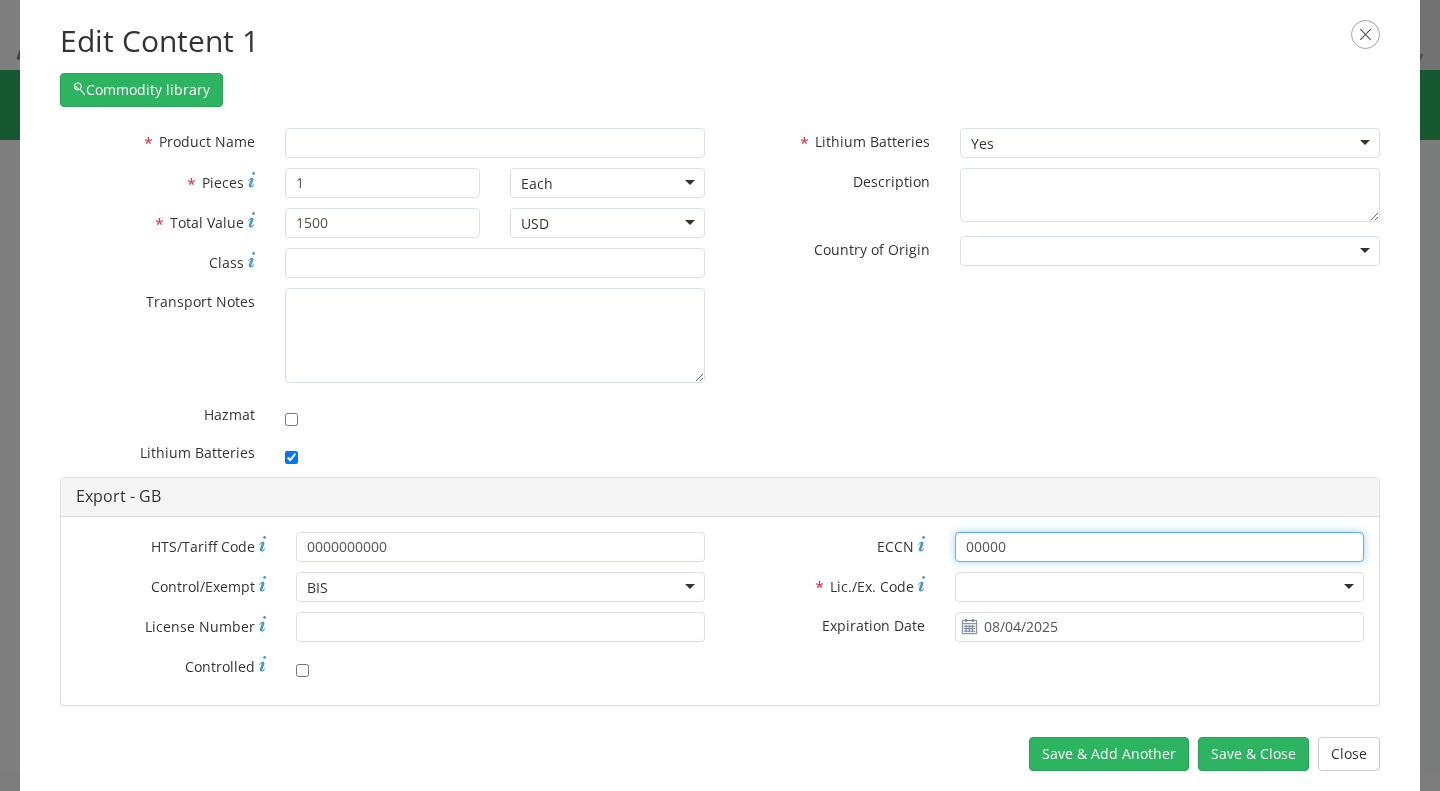 type on "00000" 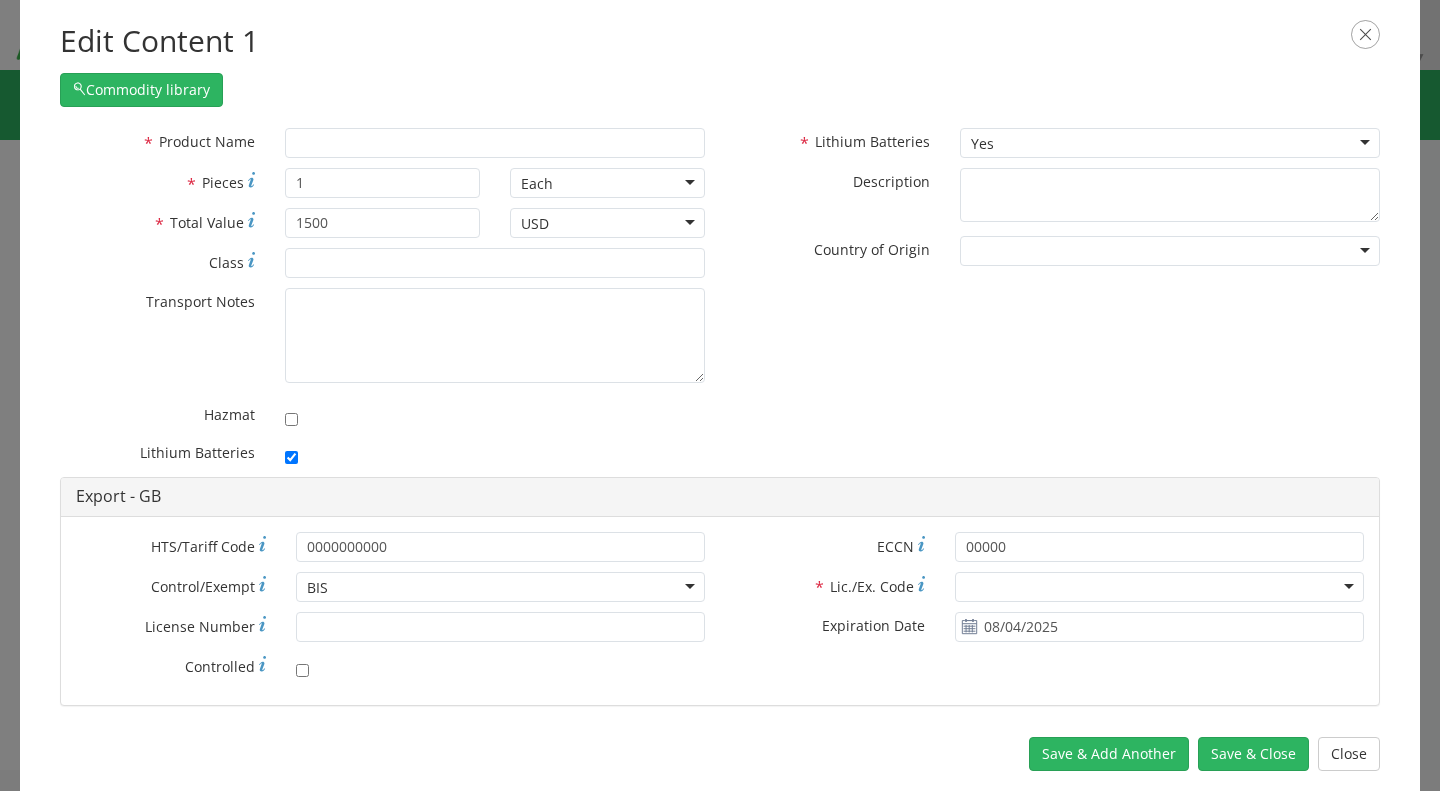 click at bounding box center [1159, 587] 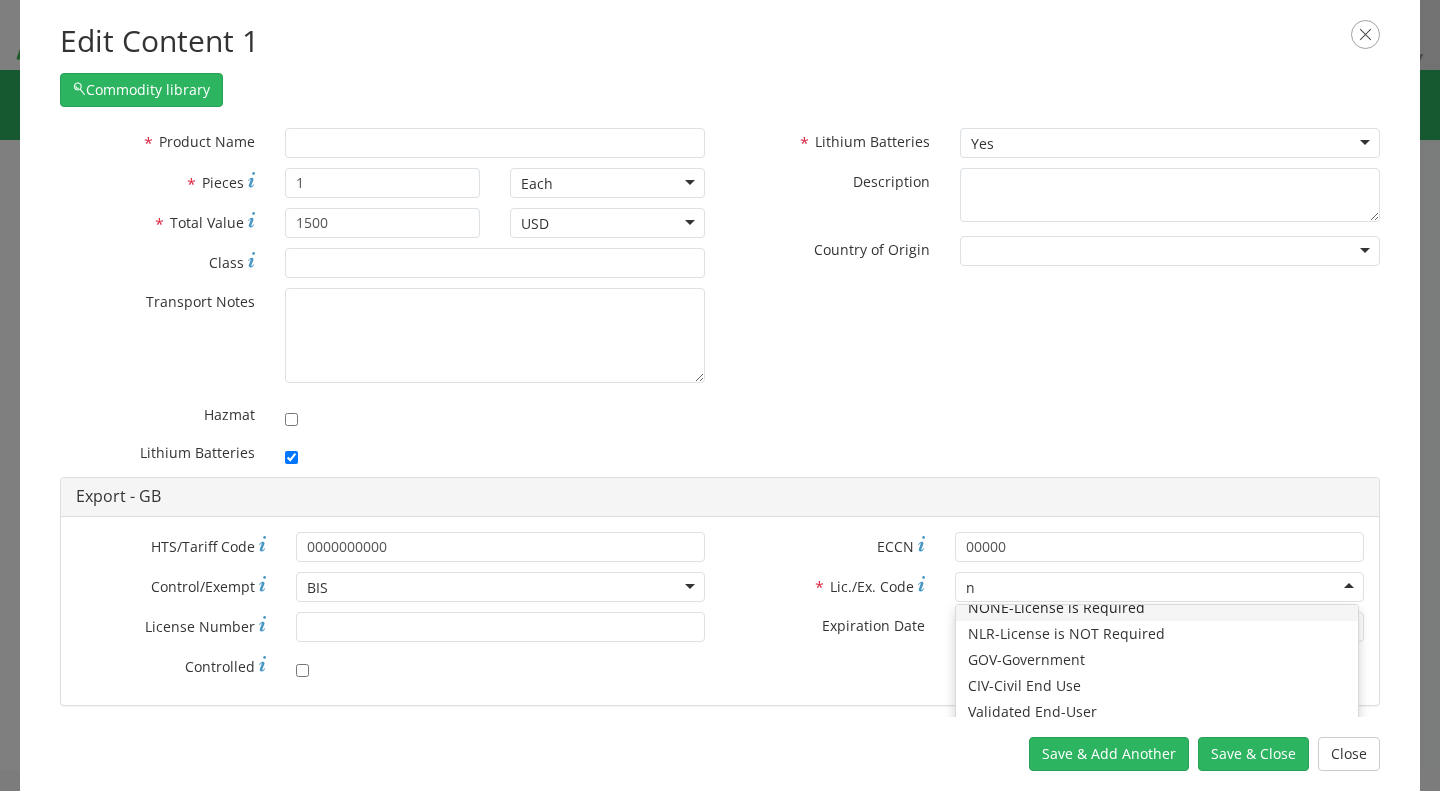type on "nl" 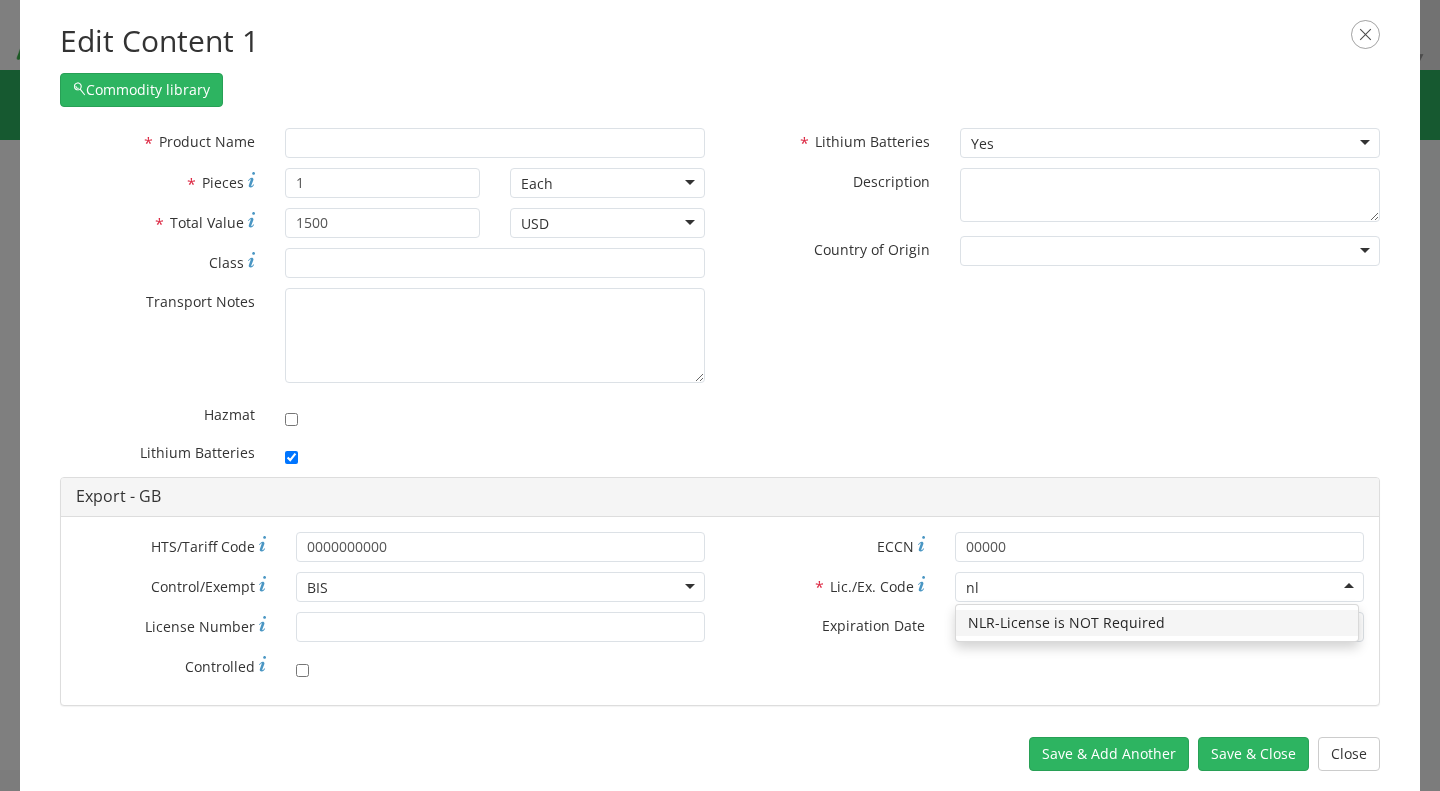 type 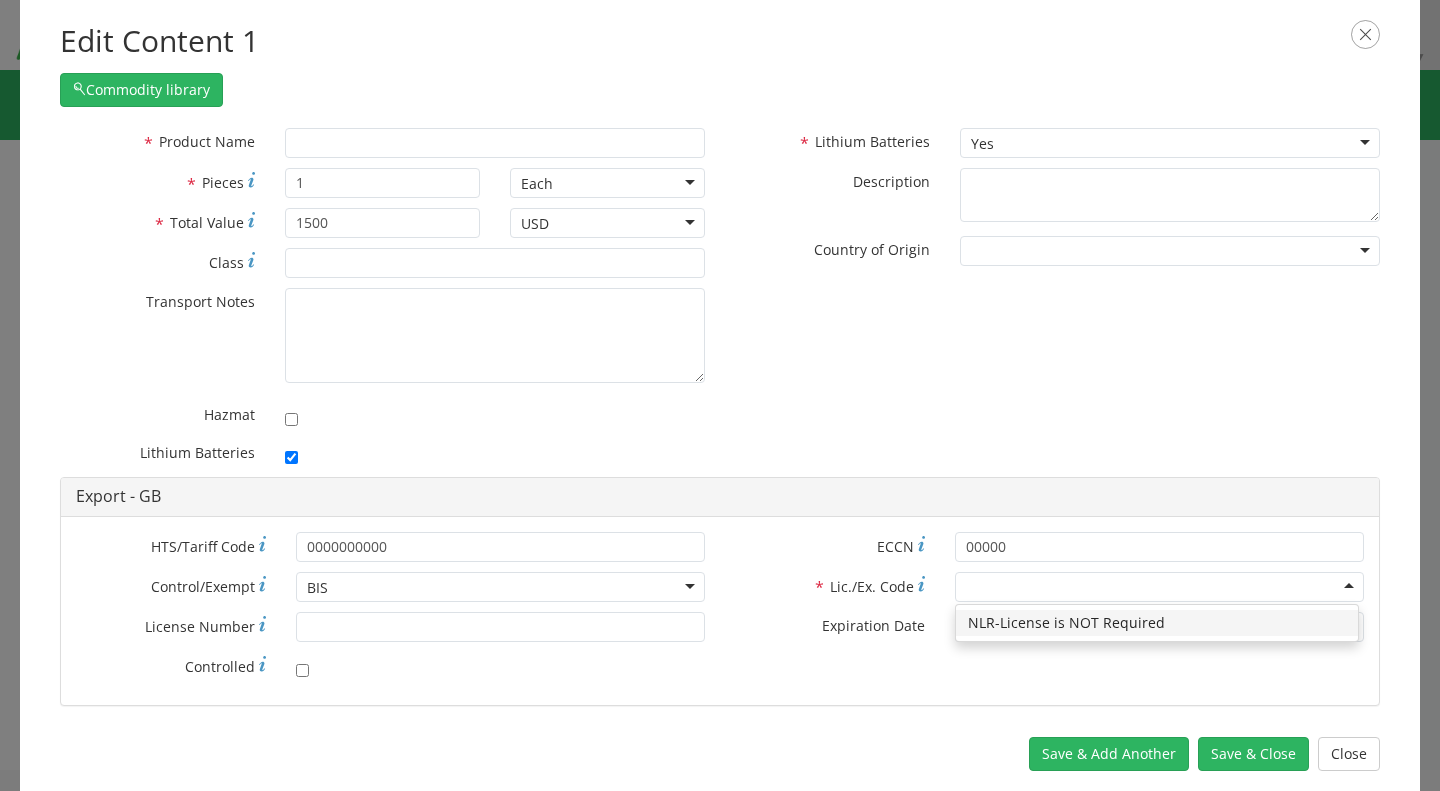 scroll, scrollTop: 0, scrollLeft: 0, axis: both 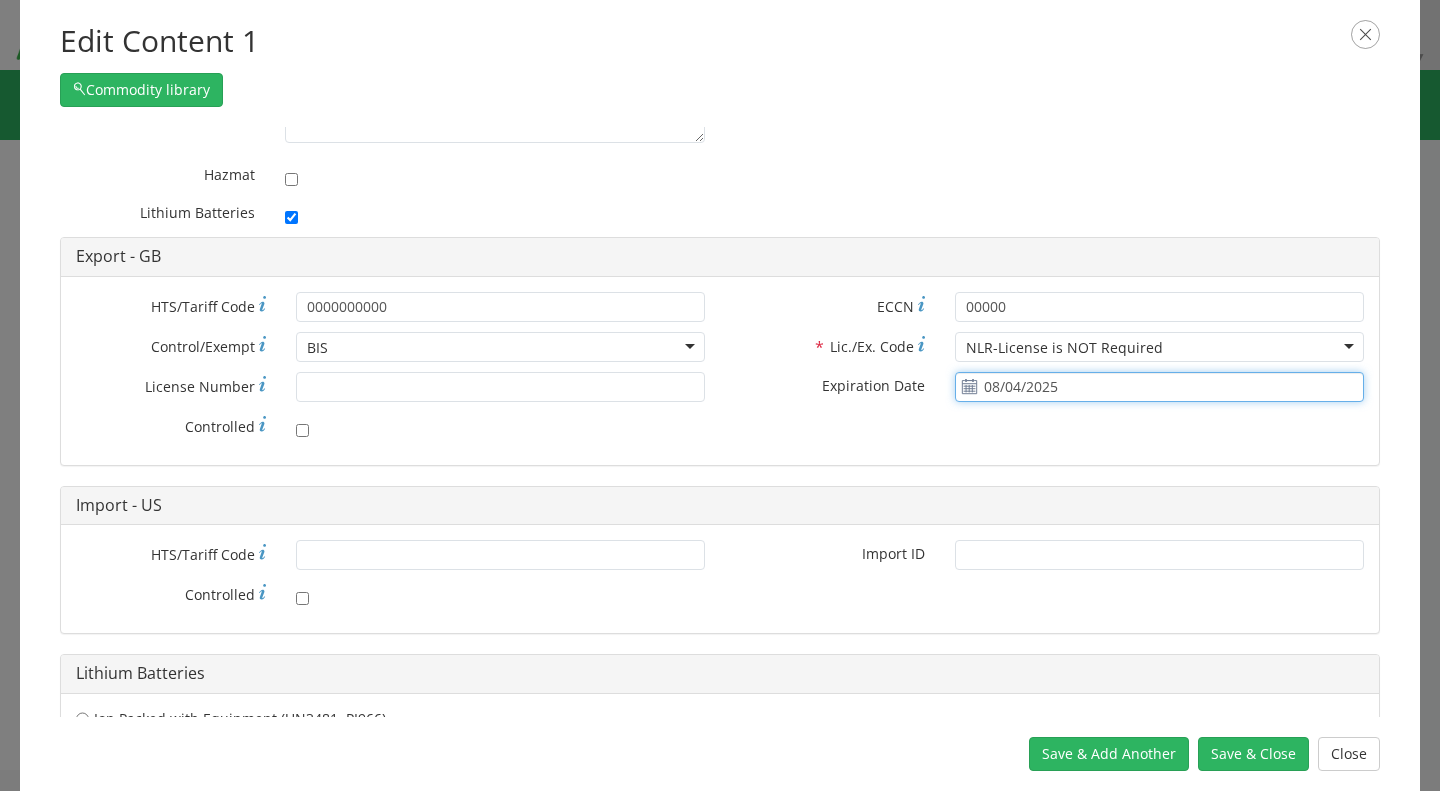 click on "08/04/2025" at bounding box center (1159, 387) 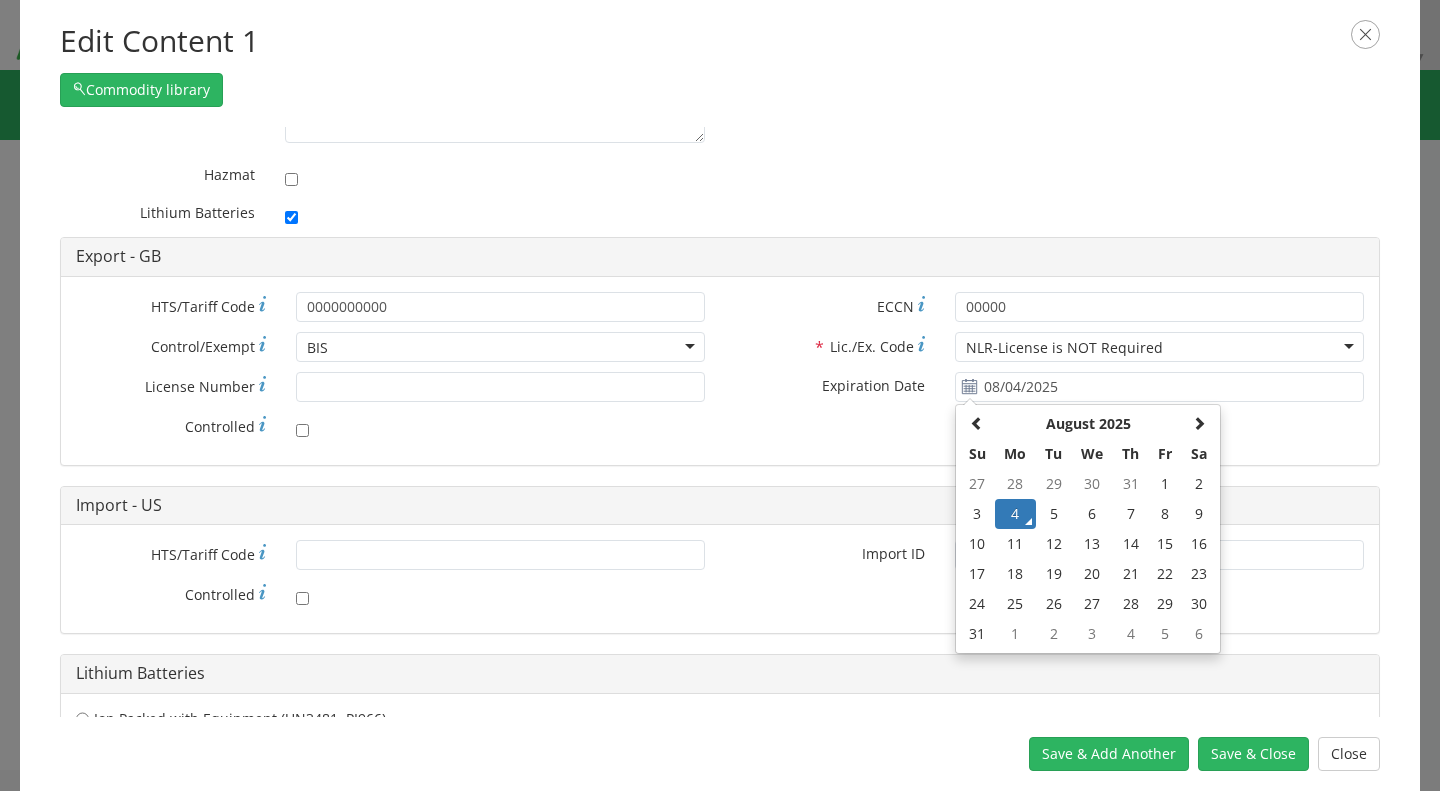 click on "*   HTS/Tariff Code              0000000000                                               *   Control/Exempt                    BIS BIS ATF BIS DEA EPA FDA FTR ITAR OFAC Other (OPA)                                         *   License Number                                                            *   Controlled                                                                  *   ECCN              00000                                               *   Lic./Ex. Code                    NLR-License is NOT Required NLR-License is NOT Required AGR-Agricultural APP-Computers APR-Additional Permissive Exports AVS-Aircraft and Vessels BAG-Baggage CIV-Civil End Use ENC-Encrypted Commodities , Software GBS-Group B Country GFT-Gift Parcels , Humanitarian GOV-Government IVL-Individual Validated License KMI-Key Managment Infrastructure LVS-Limited Value NLR-License is NOT Required NONE-License is Required RPL-Replacement Parts TMP-Temporary Import,Export TSR-Technology,Software Restricted" at bounding box center [720, 371] 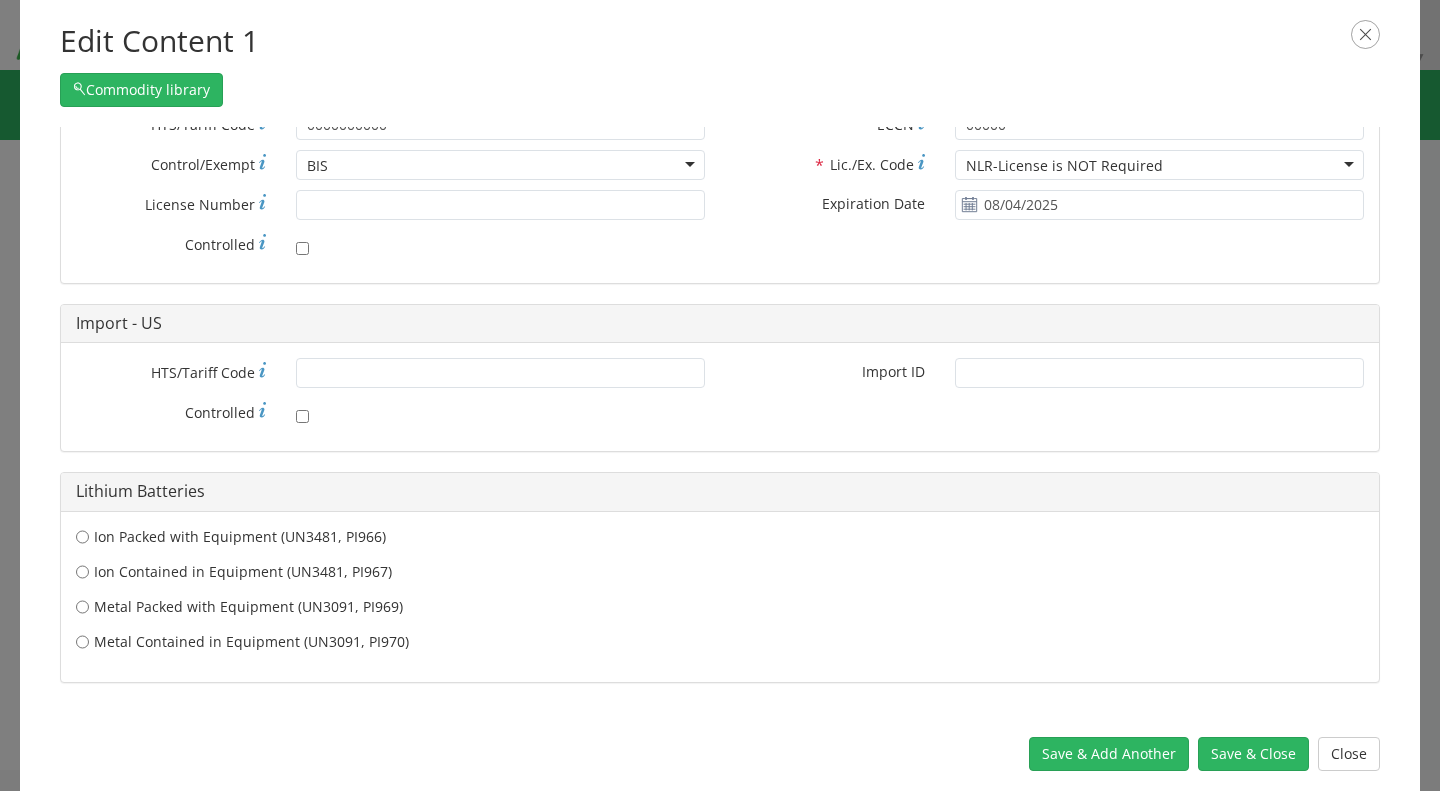 scroll, scrollTop: 482, scrollLeft: 0, axis: vertical 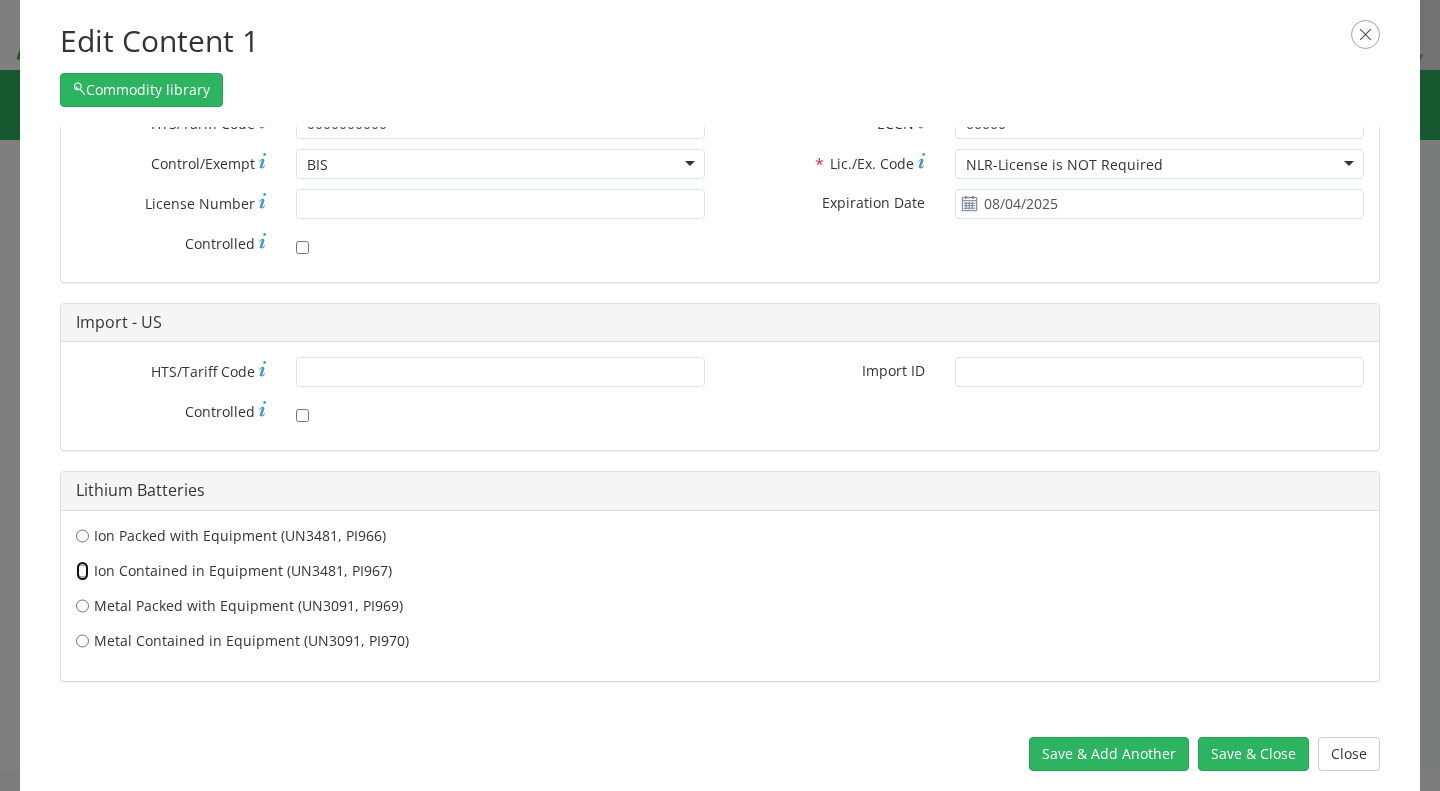 click on "Ion Contained in Equipment (UN3481, PI967)" at bounding box center (82, 536) 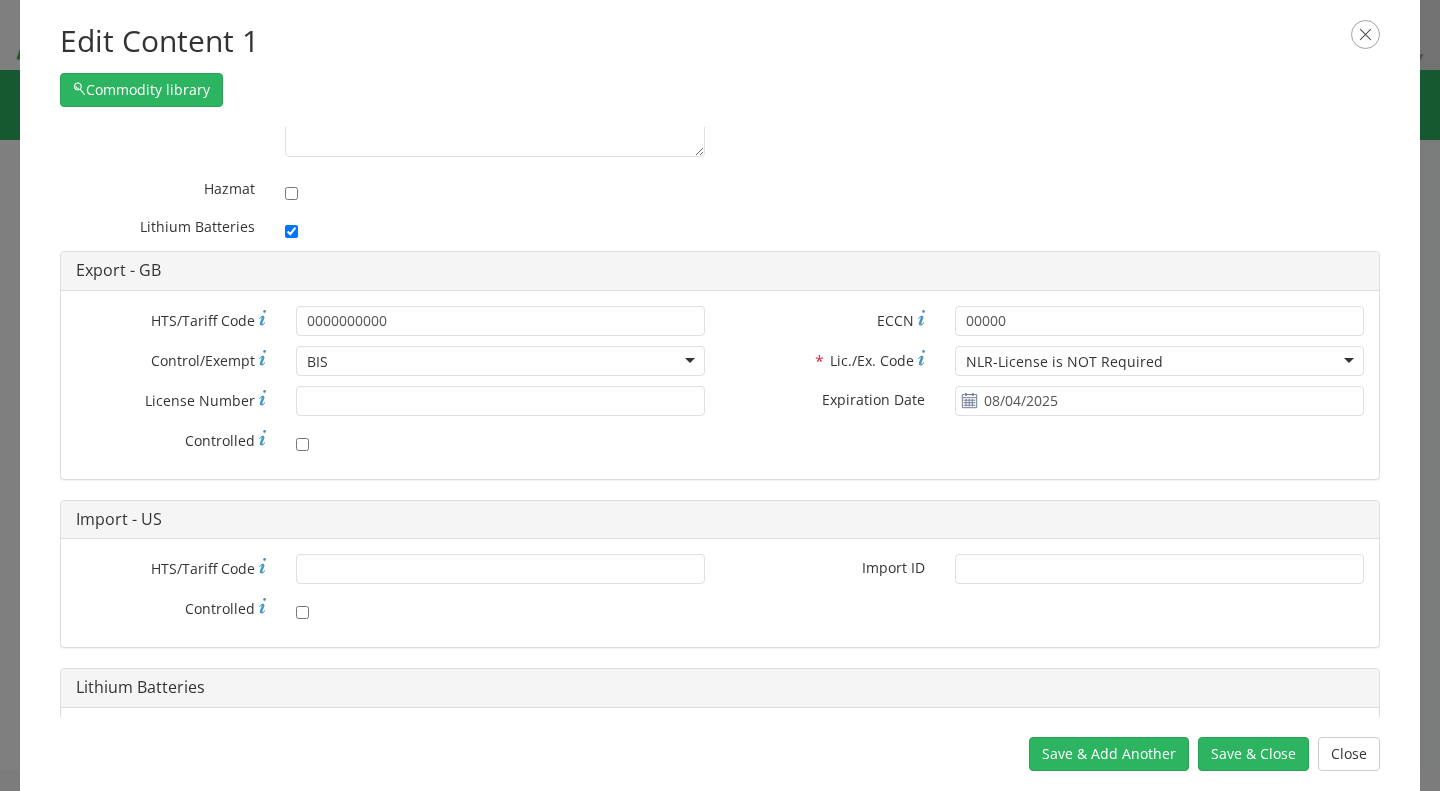 scroll, scrollTop: 290, scrollLeft: 0, axis: vertical 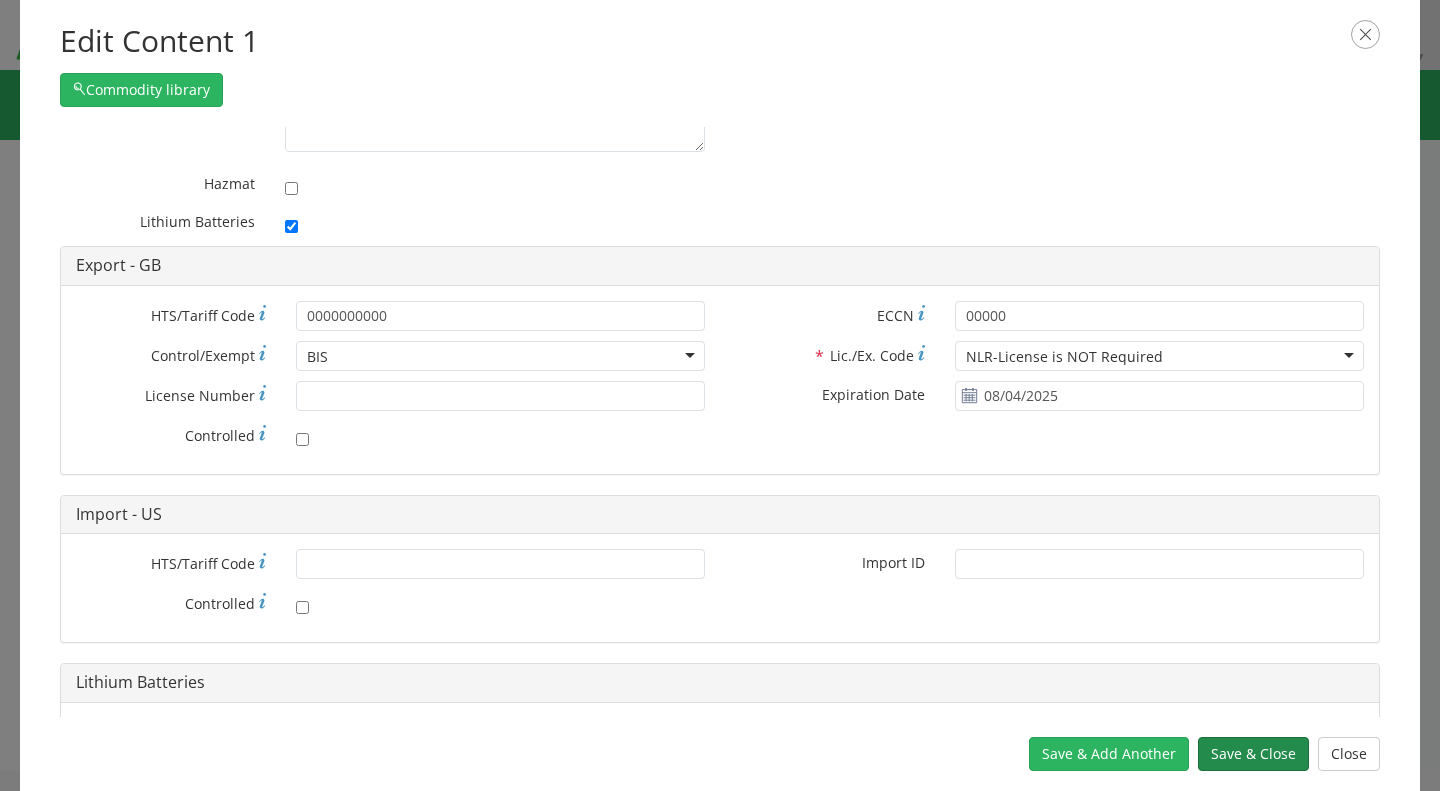 click on "Save & Close" at bounding box center [1253, 754] 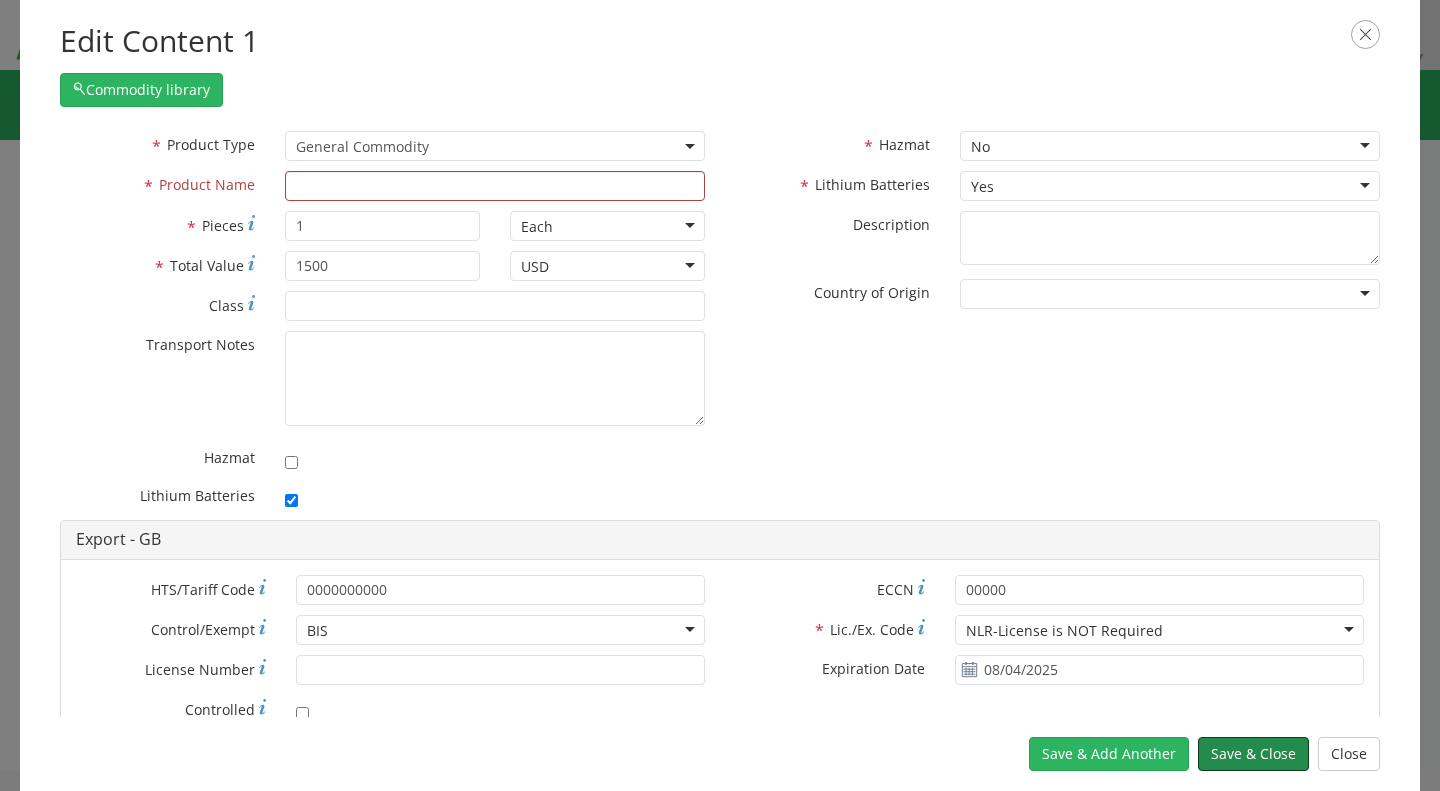 scroll, scrollTop: 0, scrollLeft: 0, axis: both 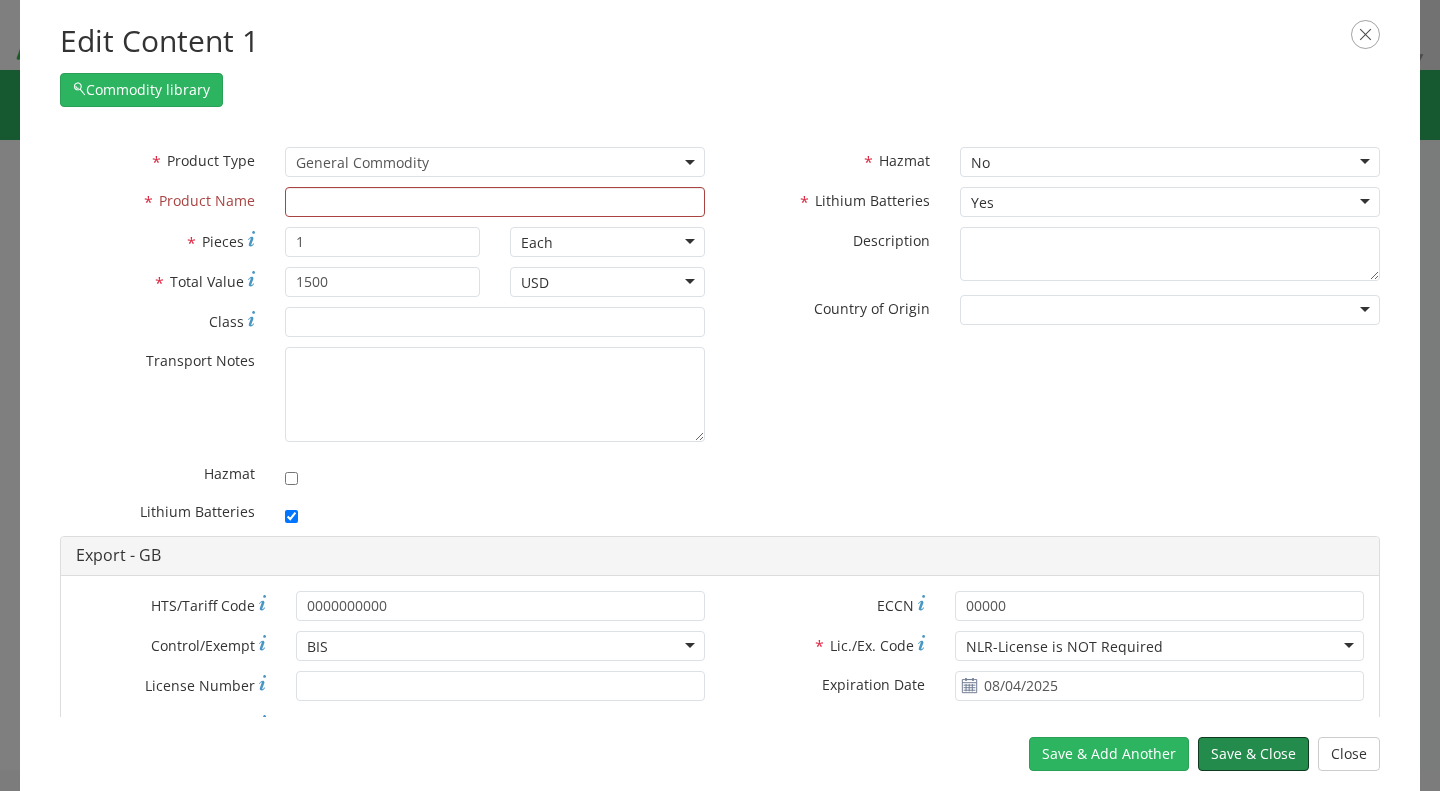 type 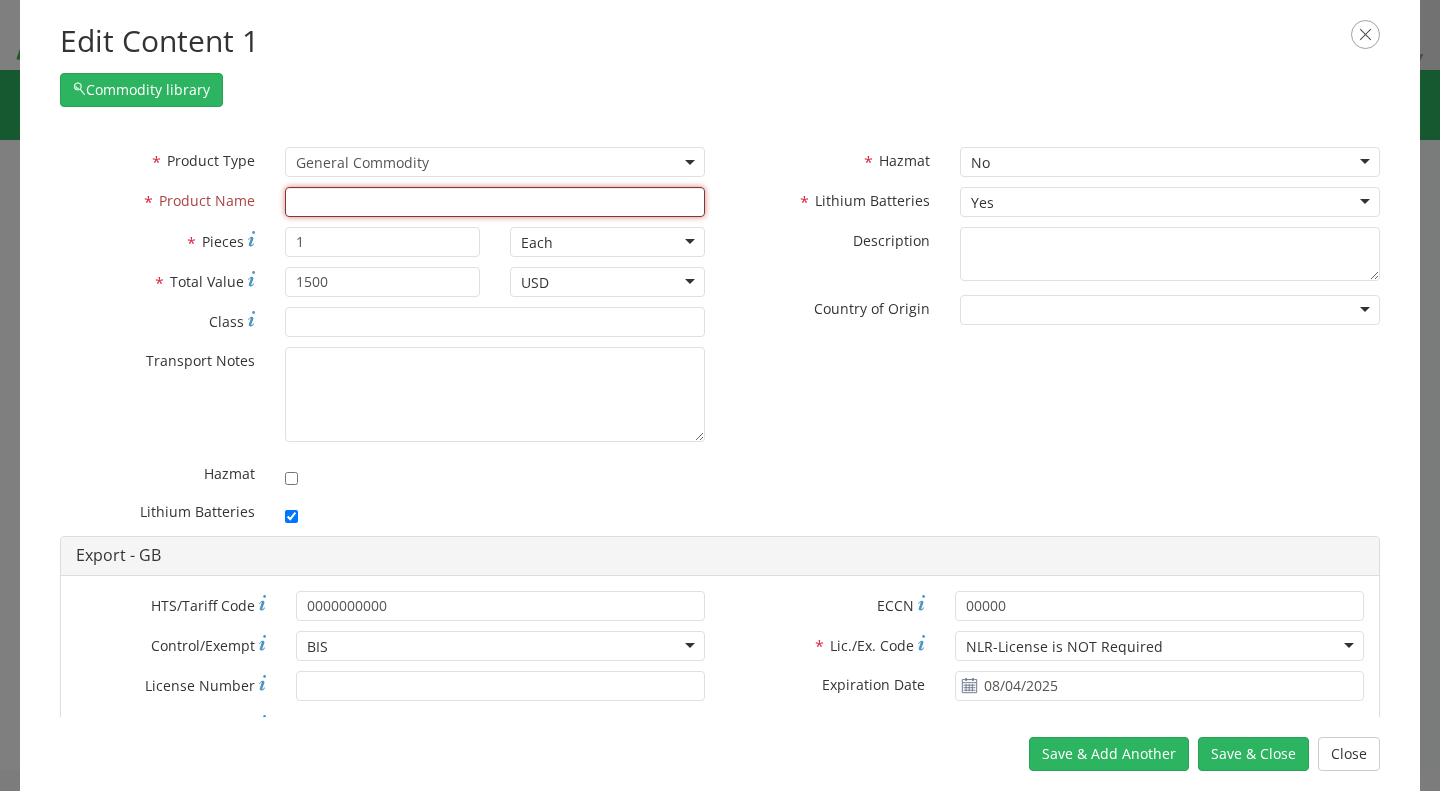 click at bounding box center [495, 202] 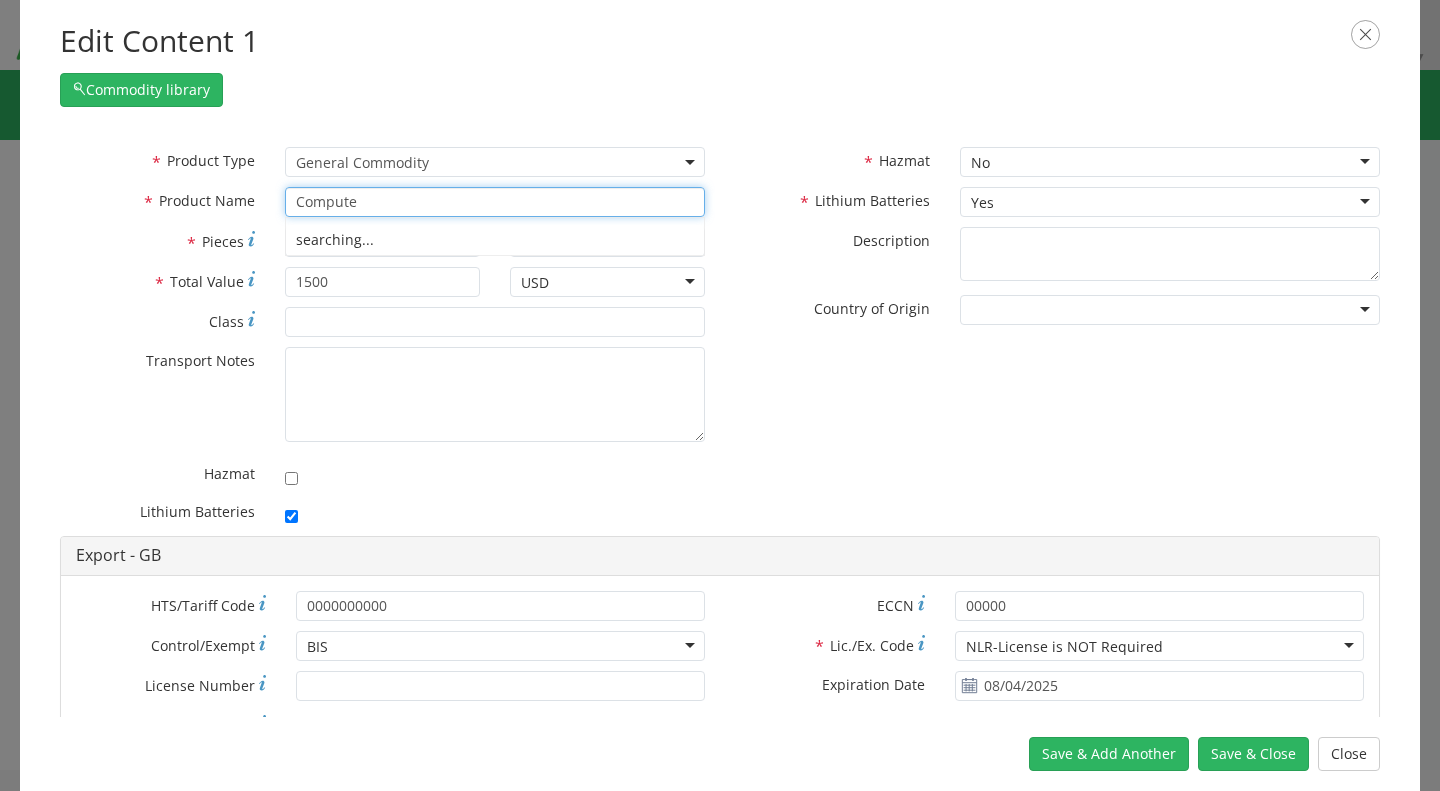type on "Computer" 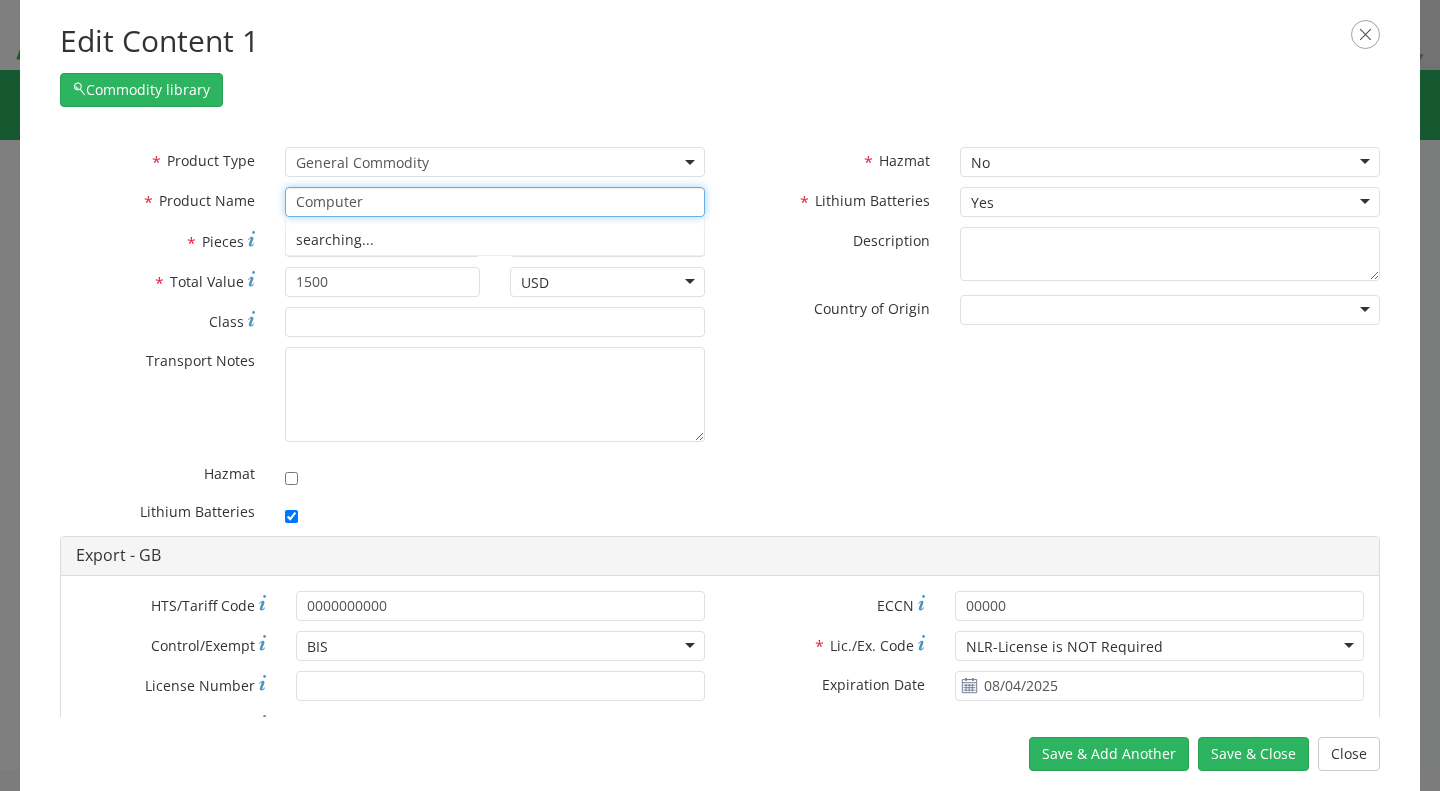 type on "Computer ASSY, SMART KEY FOR VIN JTMHV09J4A5006792" 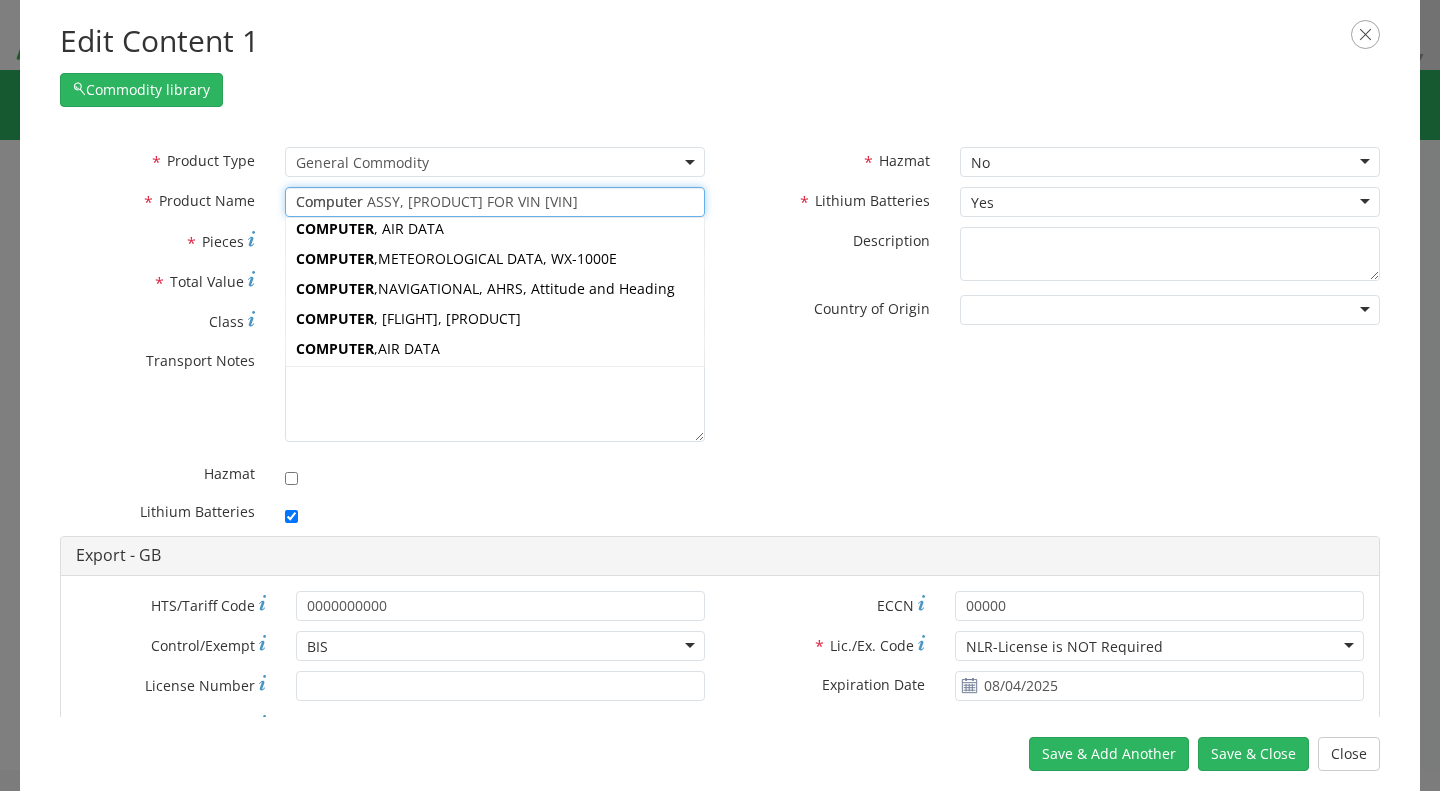 scroll, scrollTop: 237, scrollLeft: 0, axis: vertical 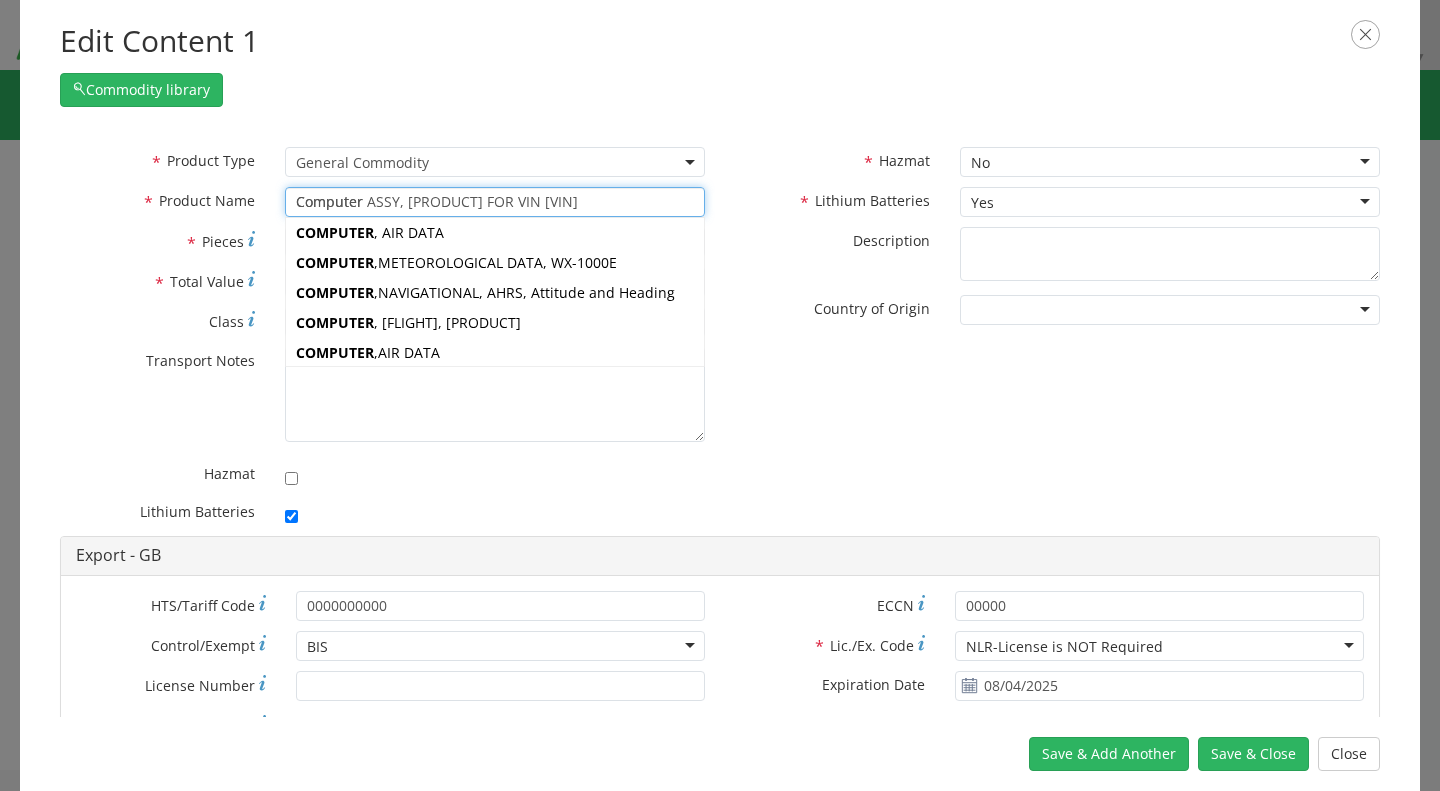 type 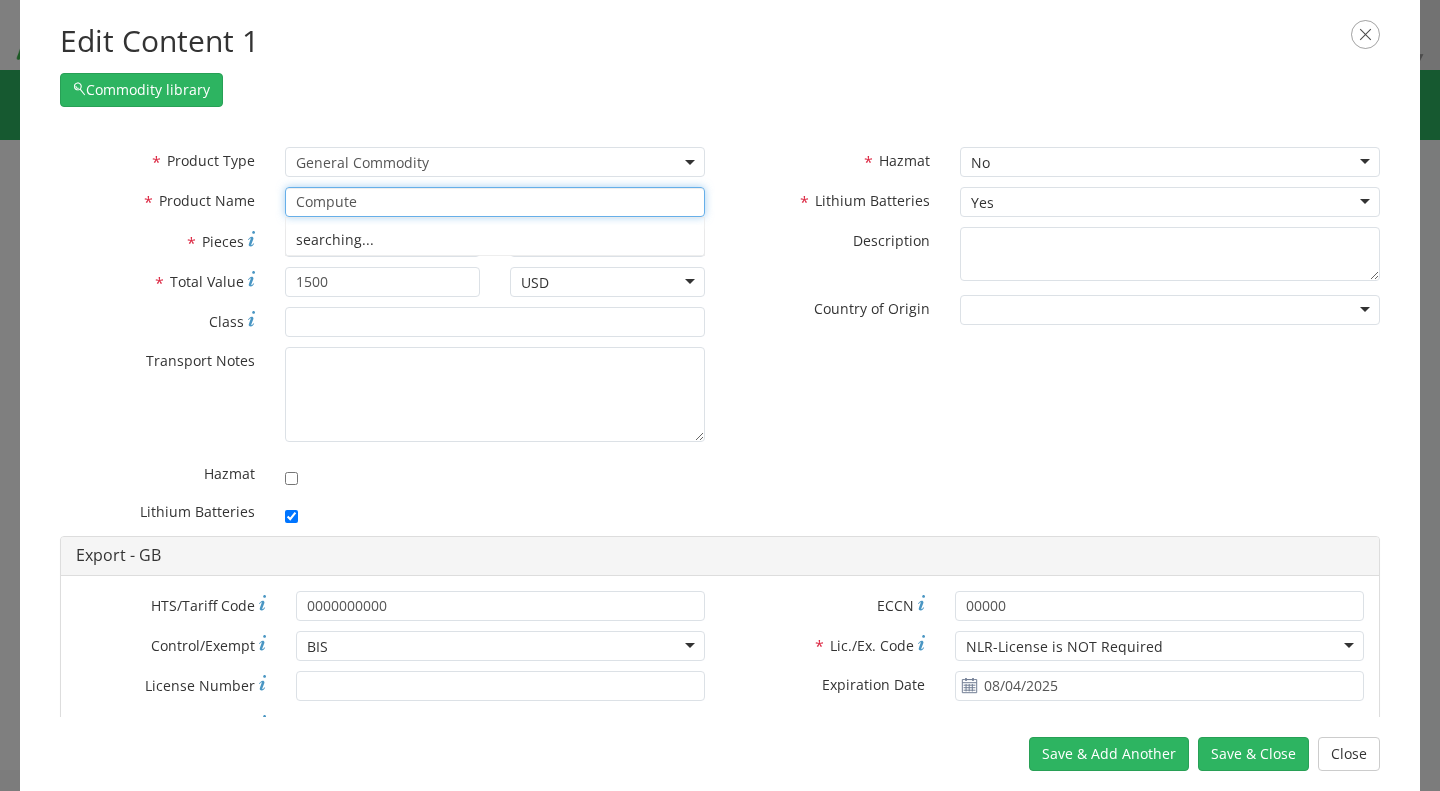scroll, scrollTop: 0, scrollLeft: 0, axis: both 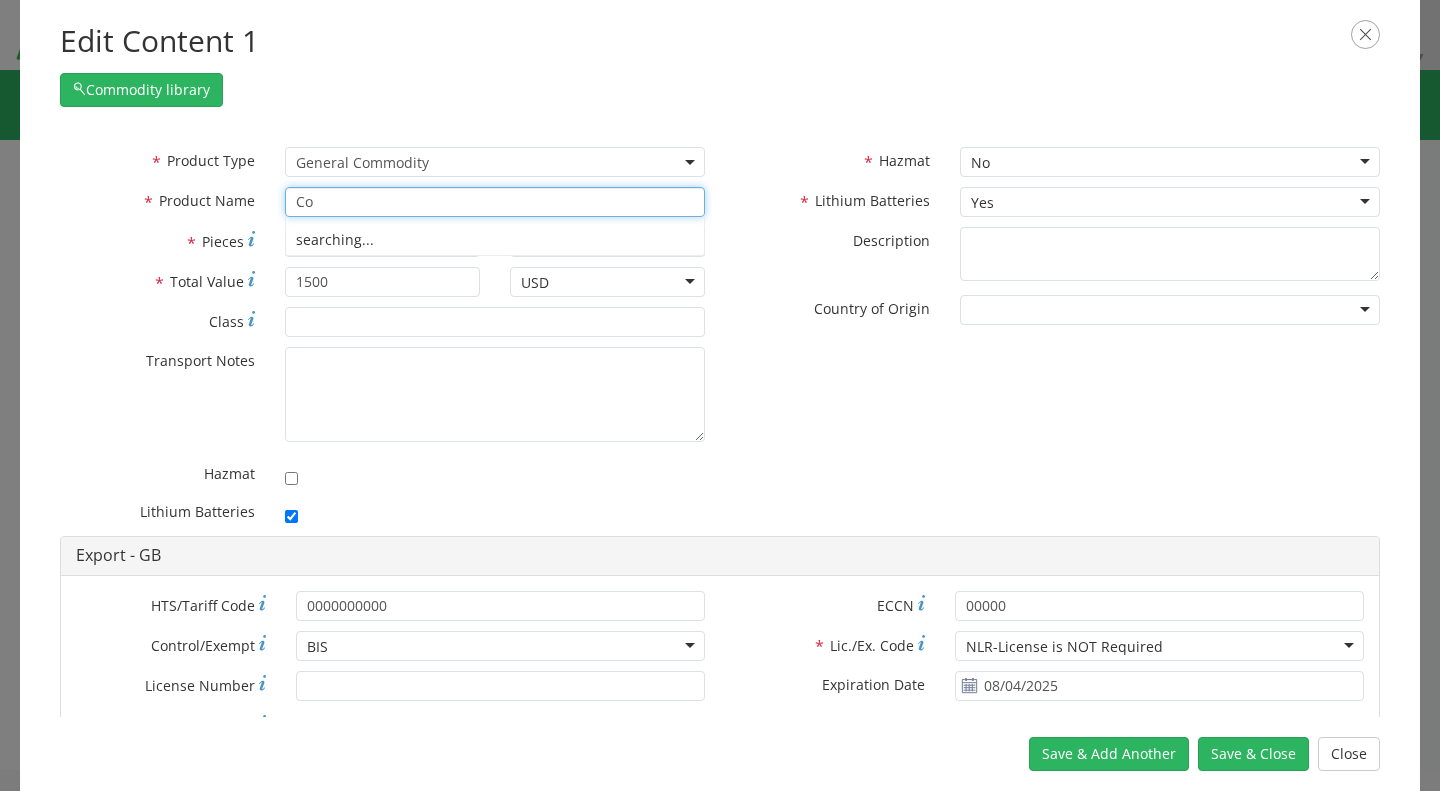 type on "C" 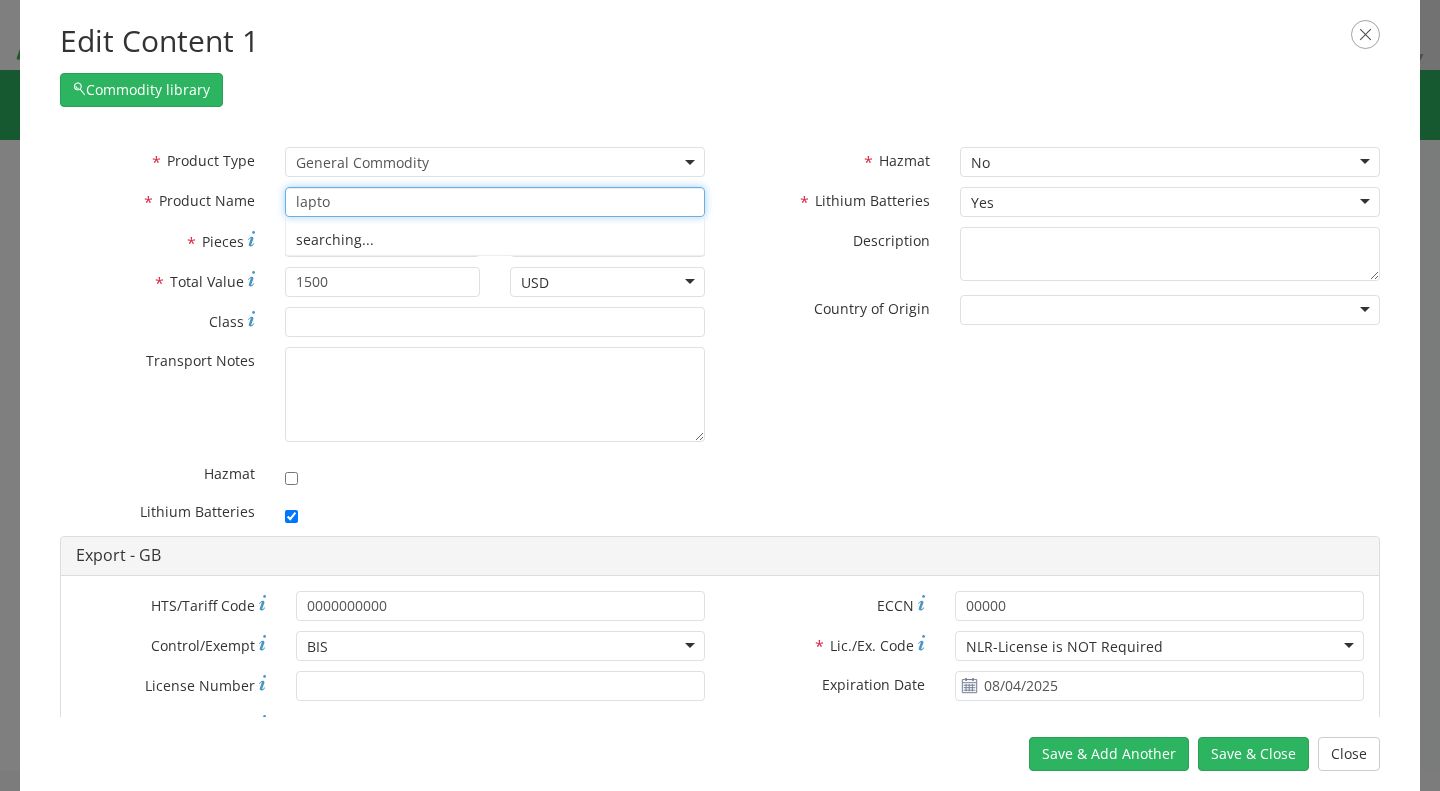 type on "laptop" 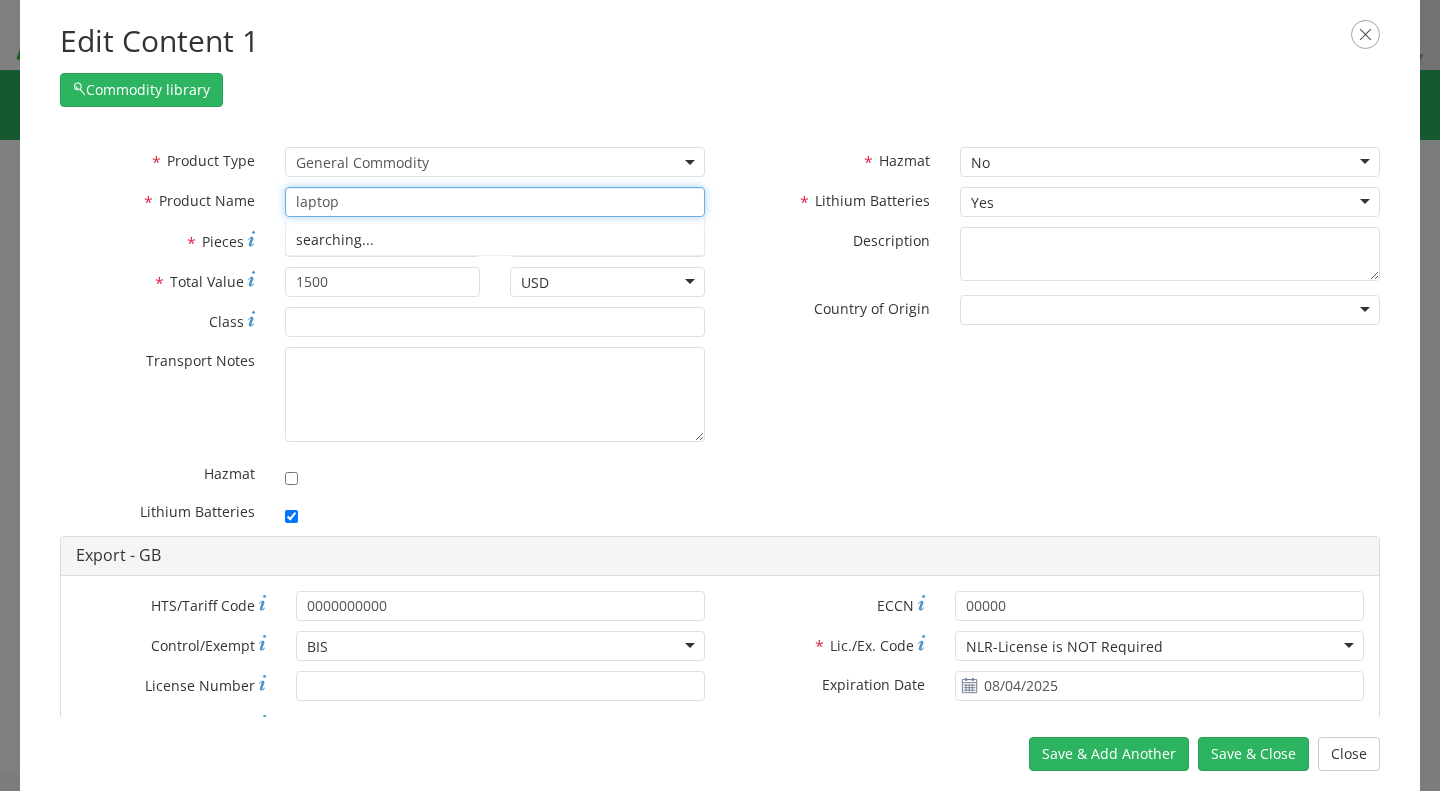 type on "laptop, PROBOOK 650 G5" 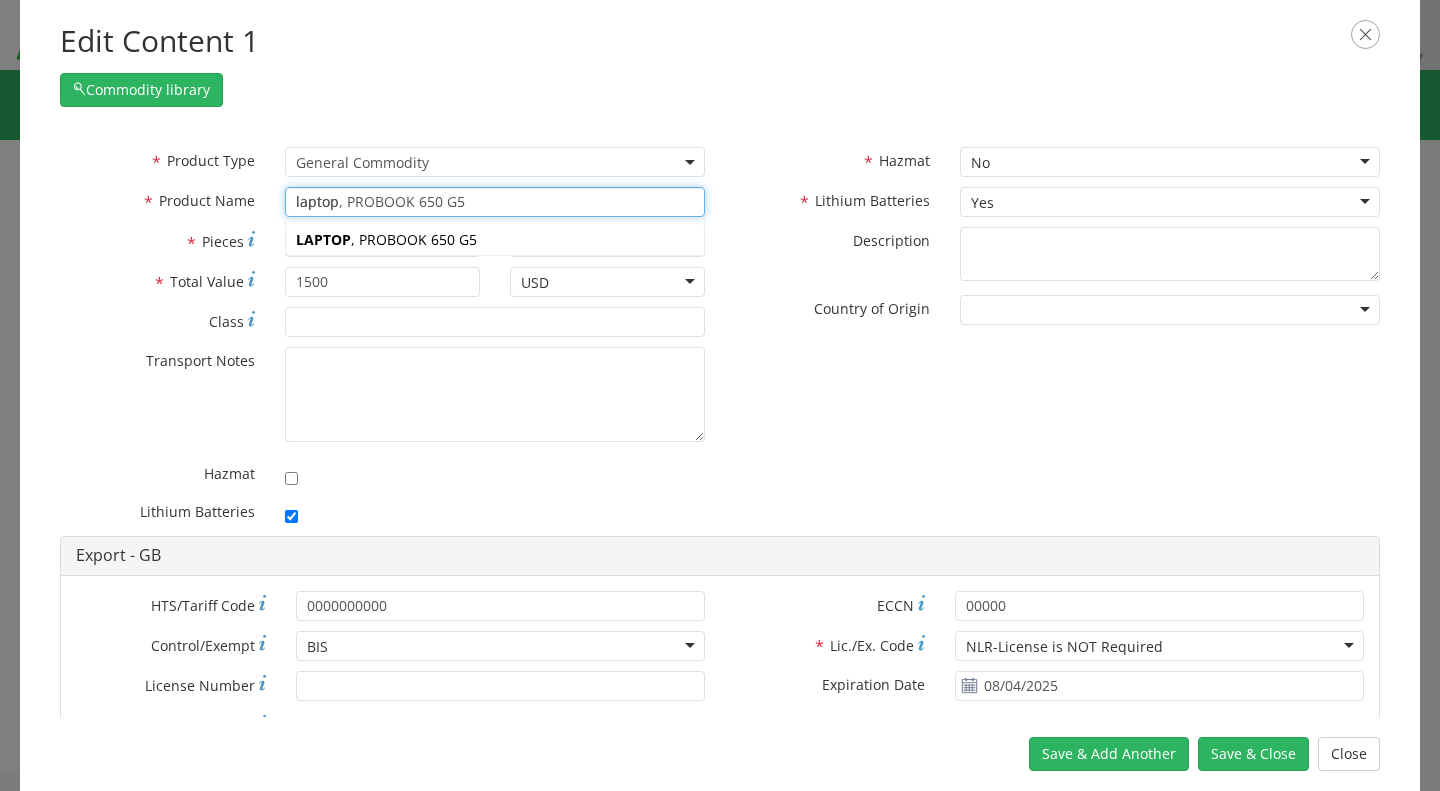drag, startPoint x: 530, startPoint y: 203, endPoint x: 278, endPoint y: 193, distance: 252.19833 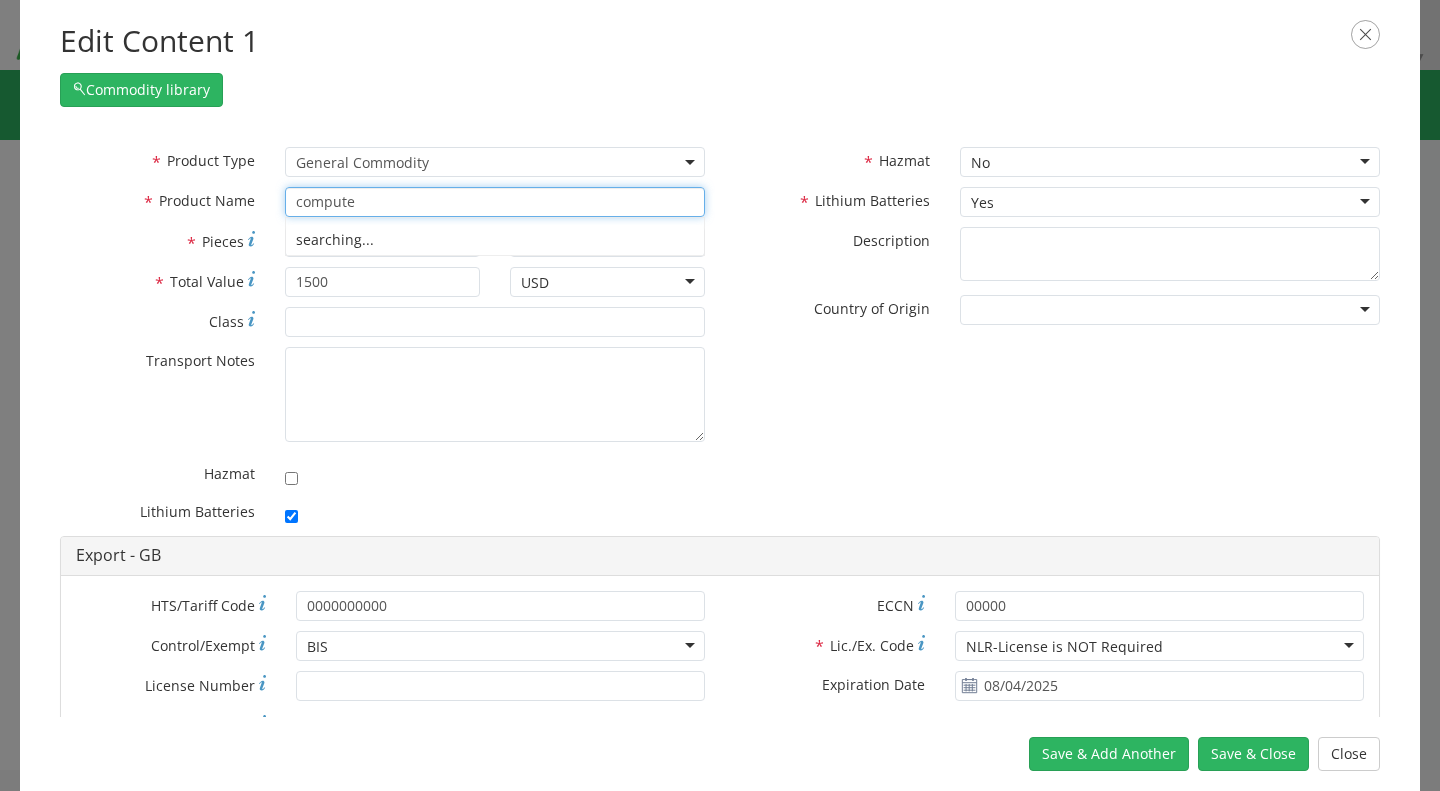 type on "computer" 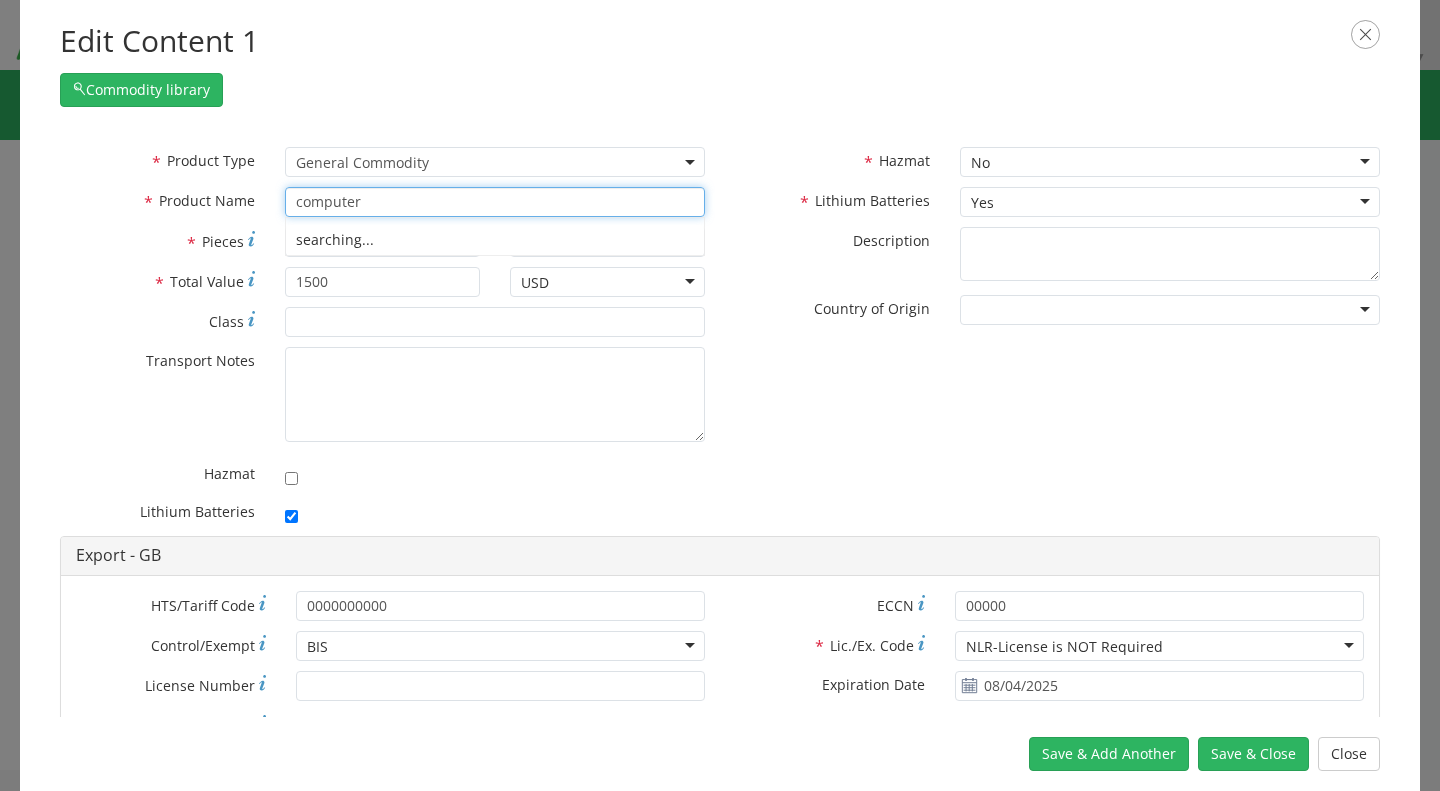 type on "computer ASSY, SMART KEY FOR VIN JTMHV09J4A5006792" 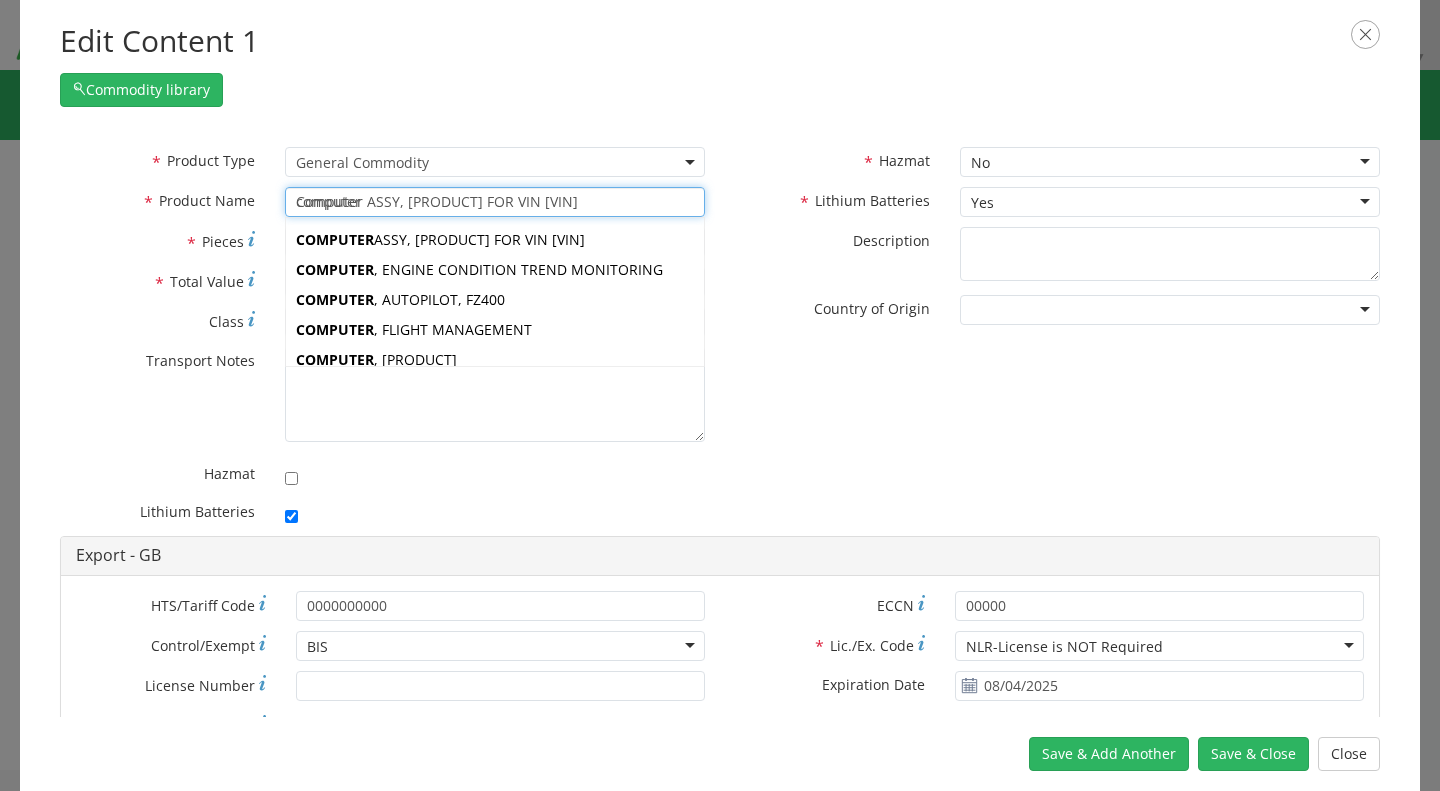 type 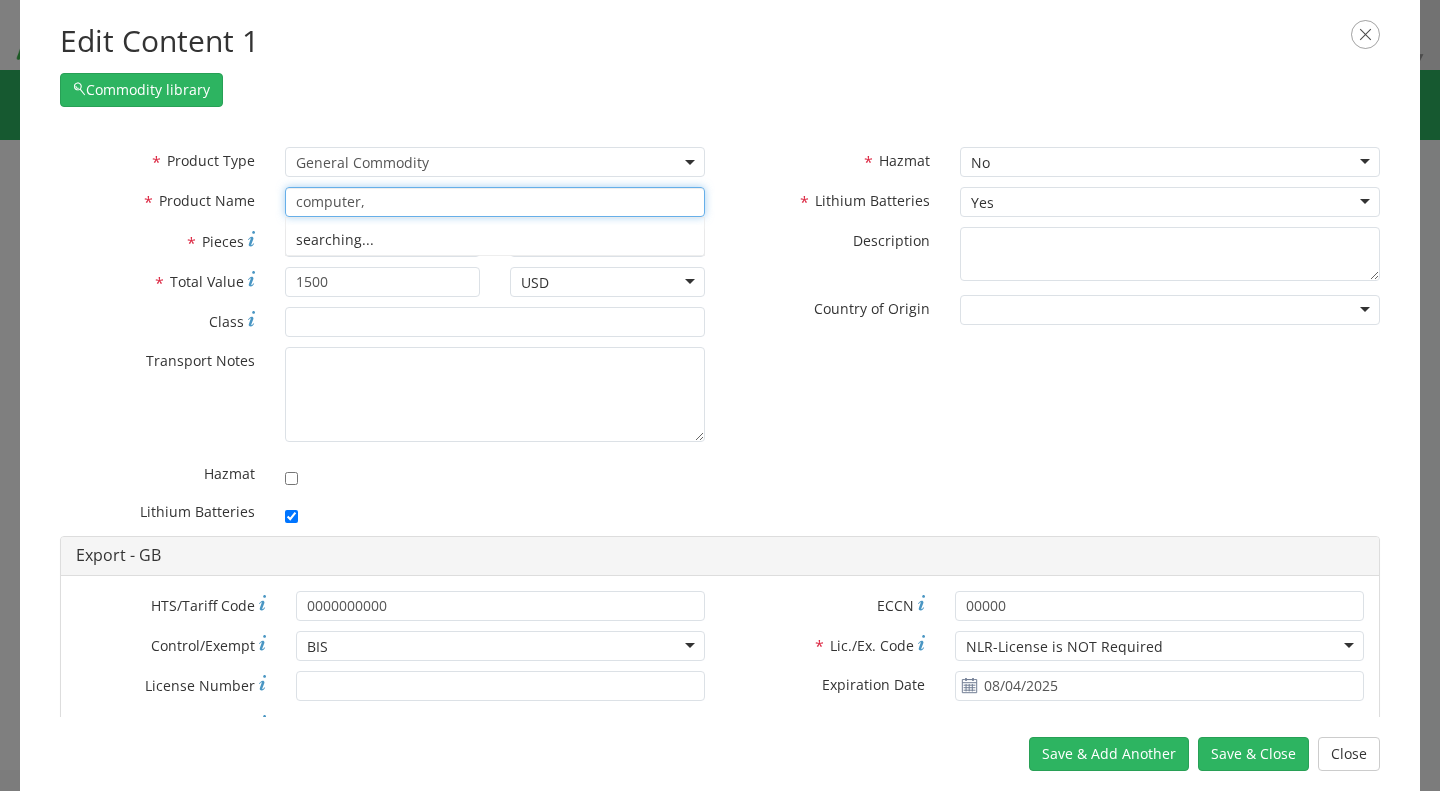 type on "computer, d" 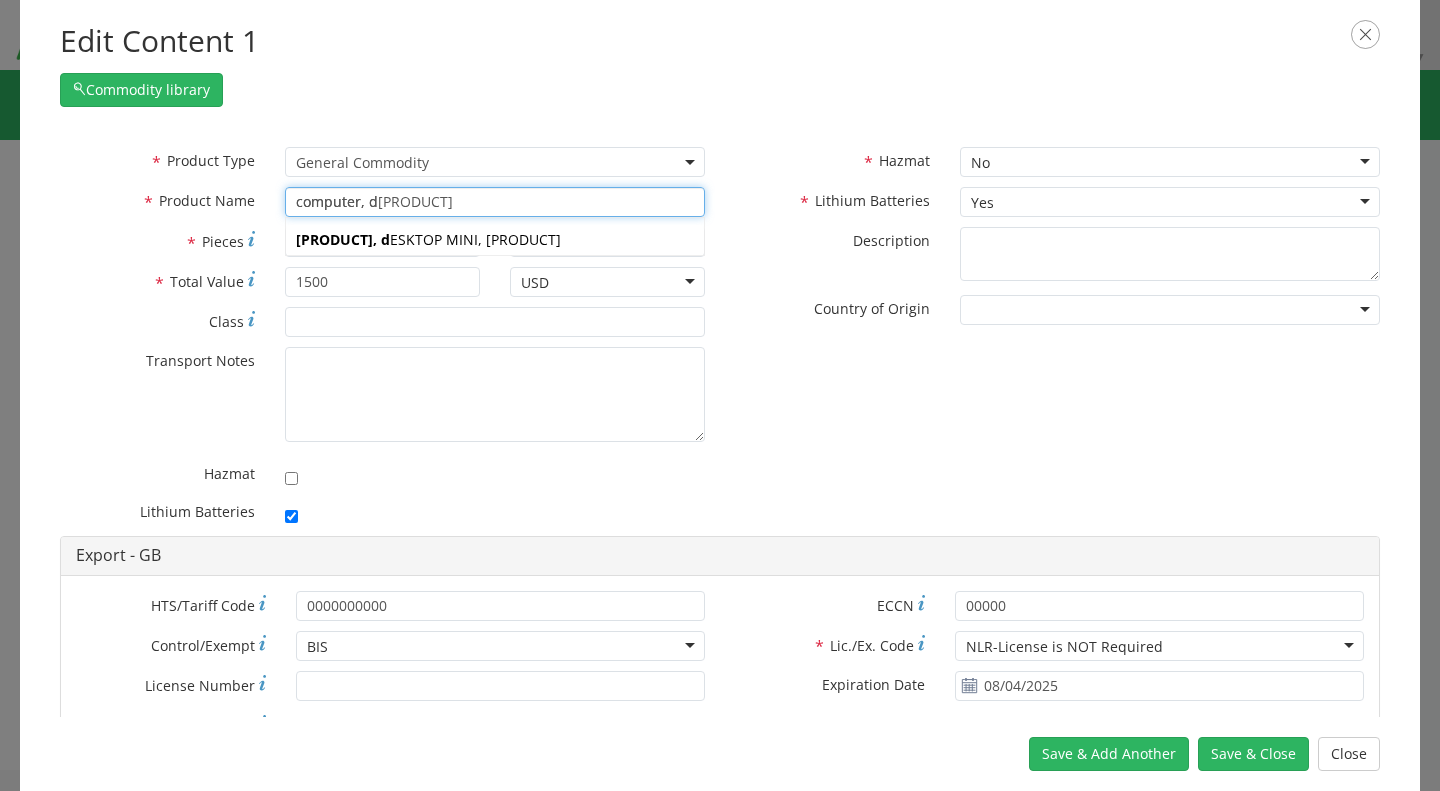type on "computer, ENGINE CONDITION TREND MONITORING" 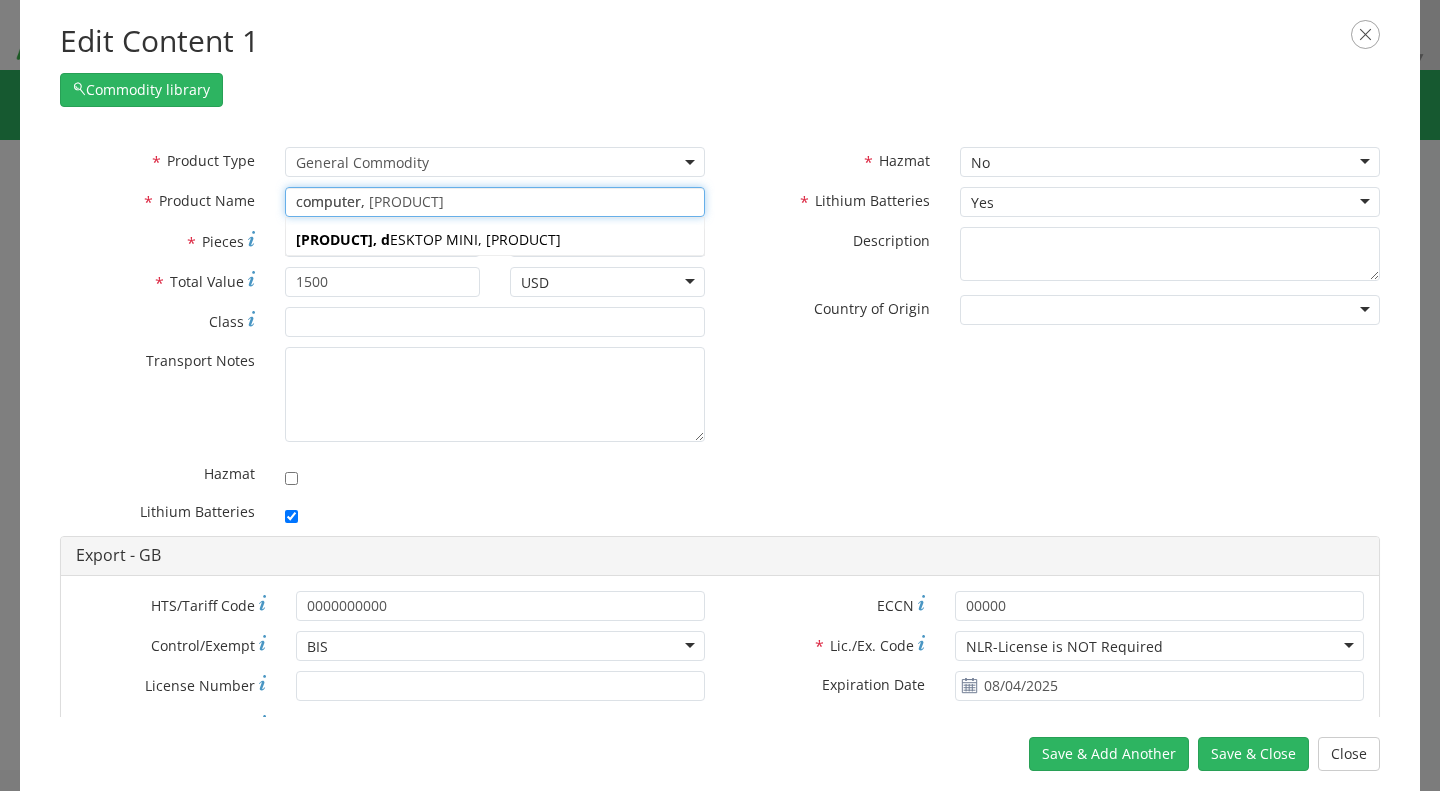 type on "computer, ENGINE CONDITION TREND MONITORING" 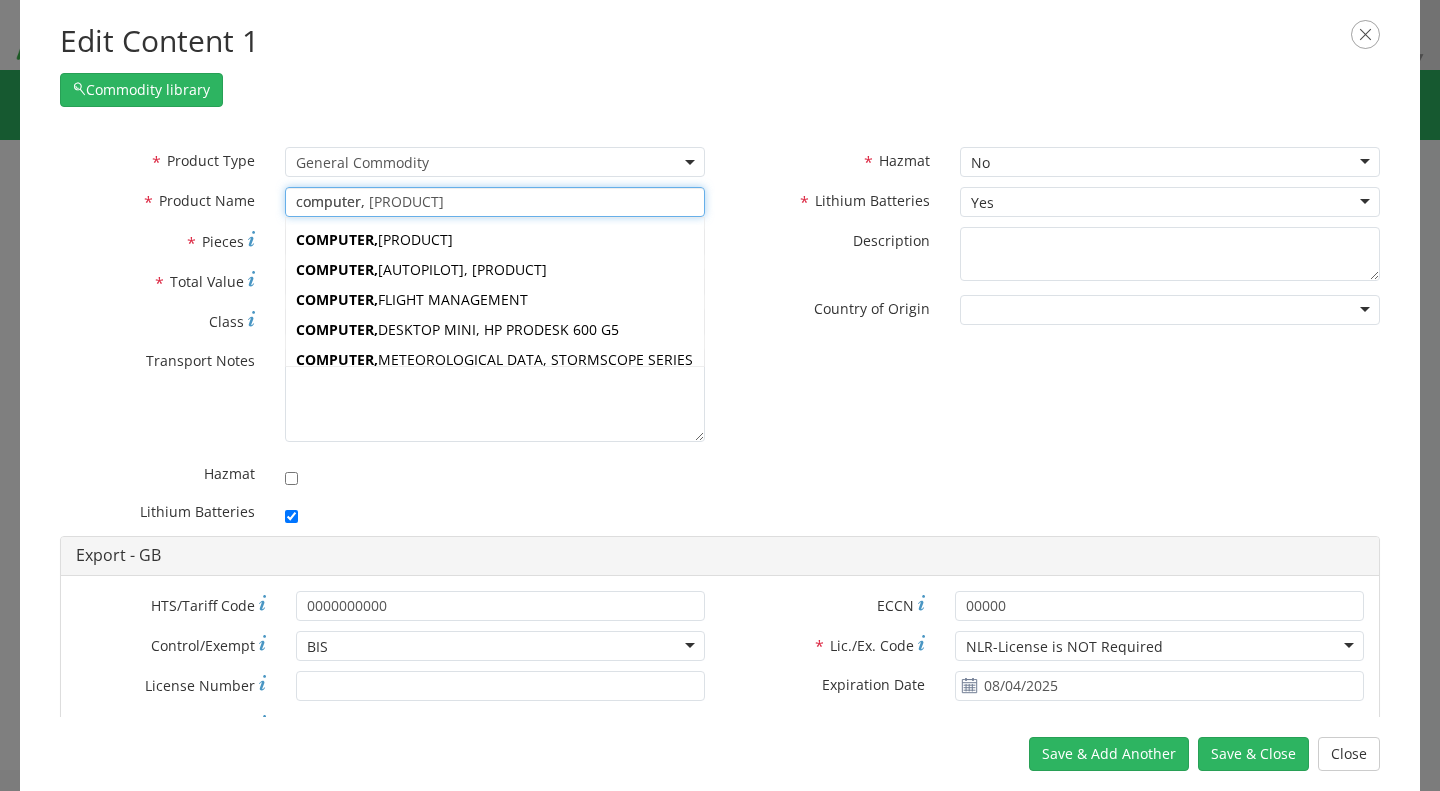 type on "computer ASSY, SMART KEY FOR VIN JTMHV09J4A5006792" 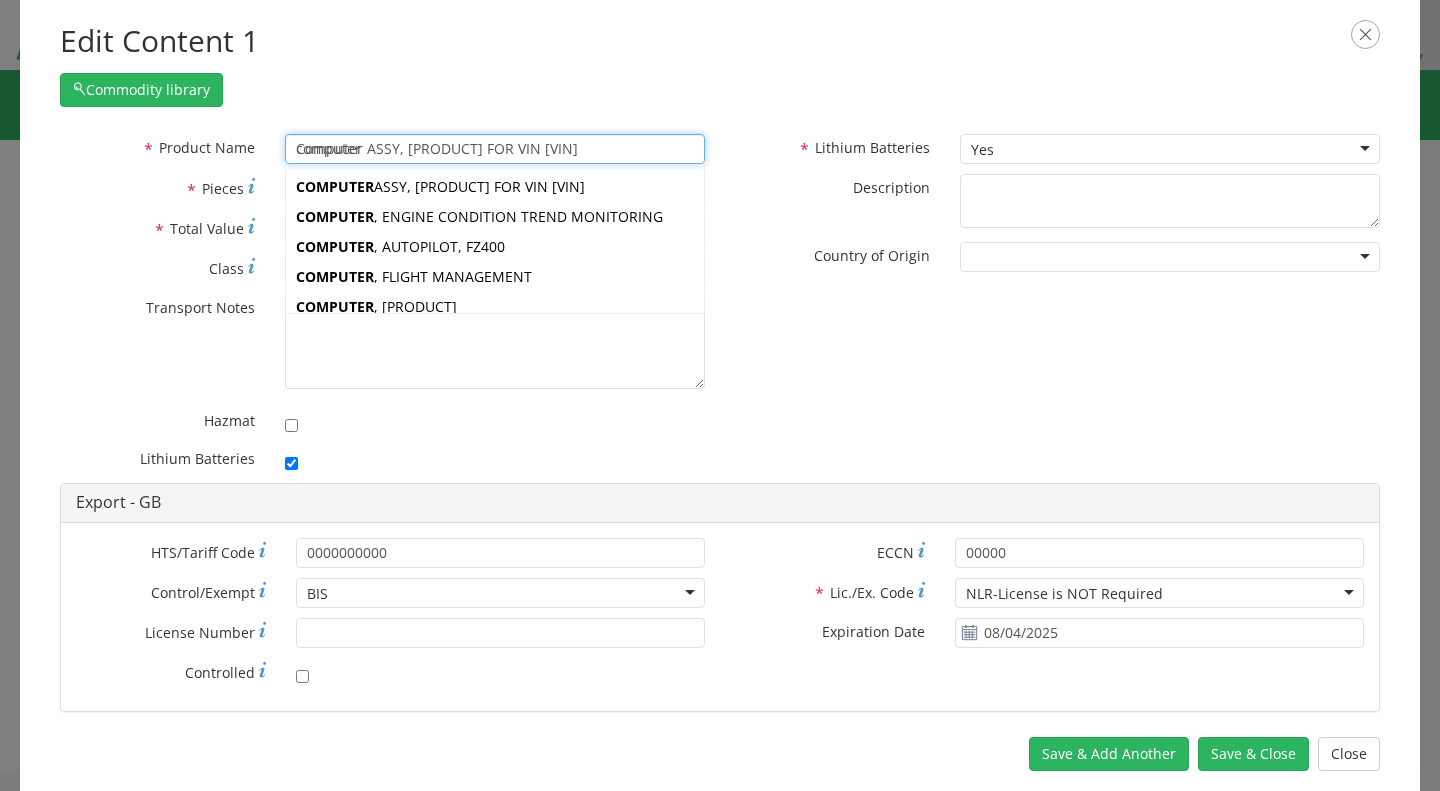 scroll, scrollTop: 54, scrollLeft: 0, axis: vertical 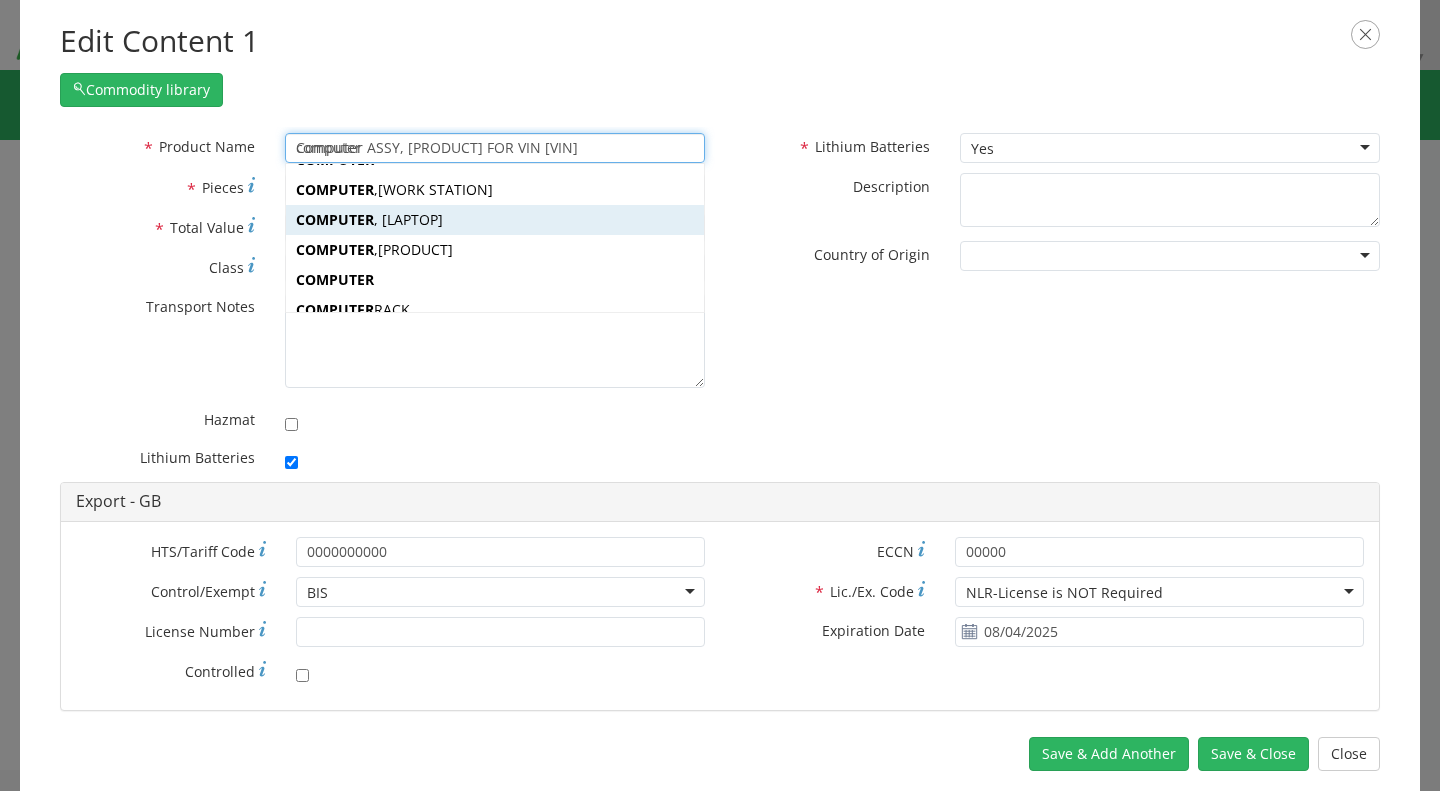 click on "COMPUTER , LAPTOP" at bounding box center (495, 220) 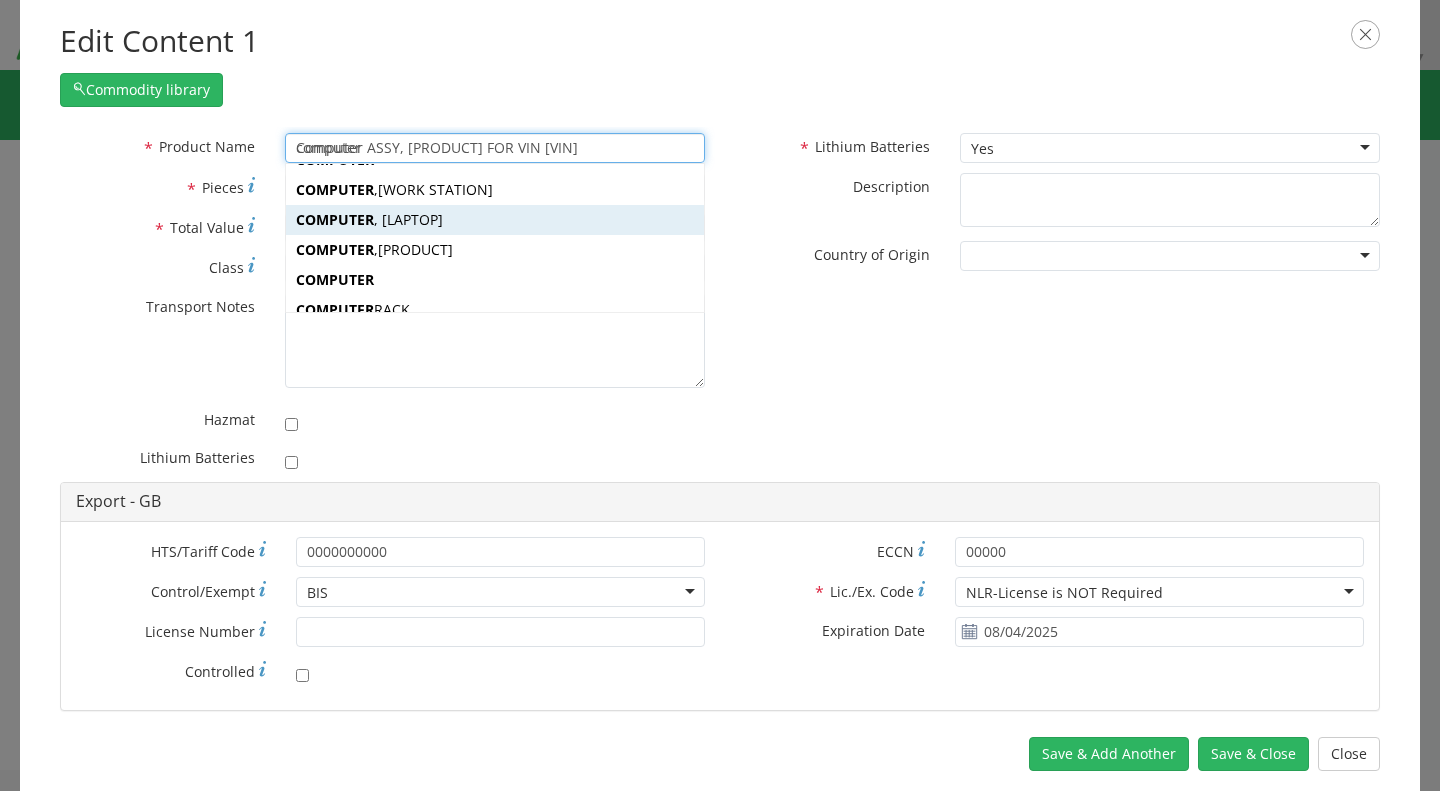 type 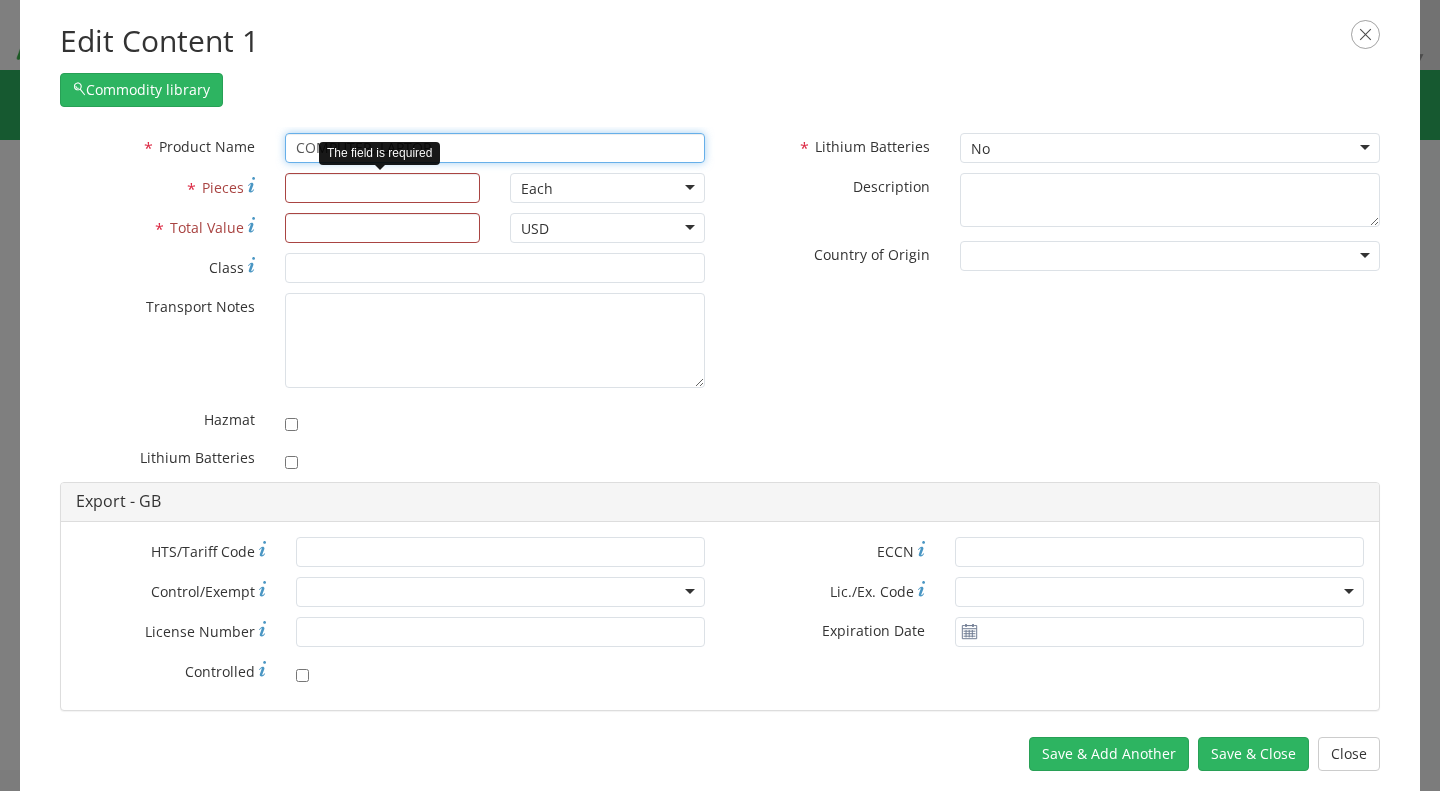 type on "COMPUTER, LAPTOP" 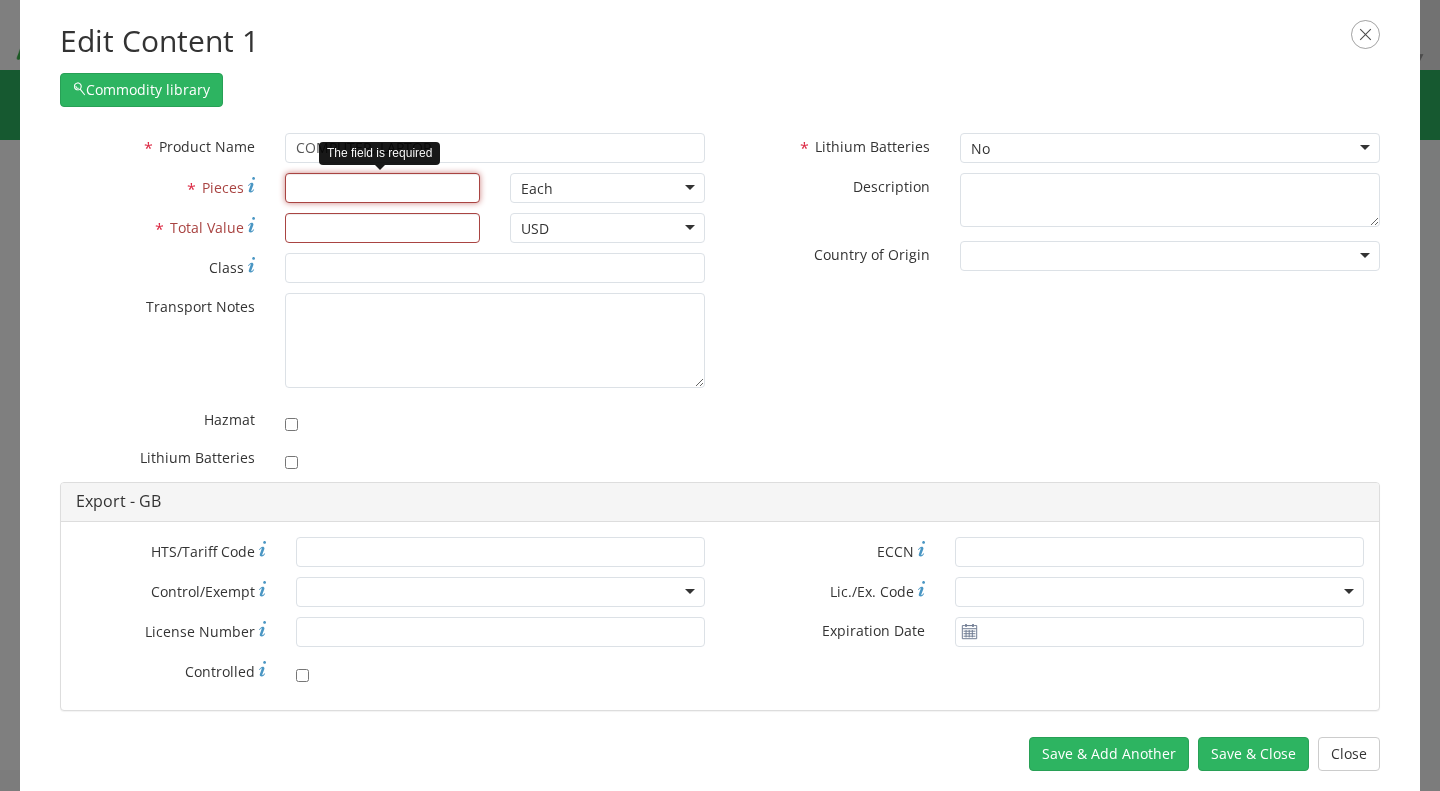 click on "*   Pieces" at bounding box center (382, 188) 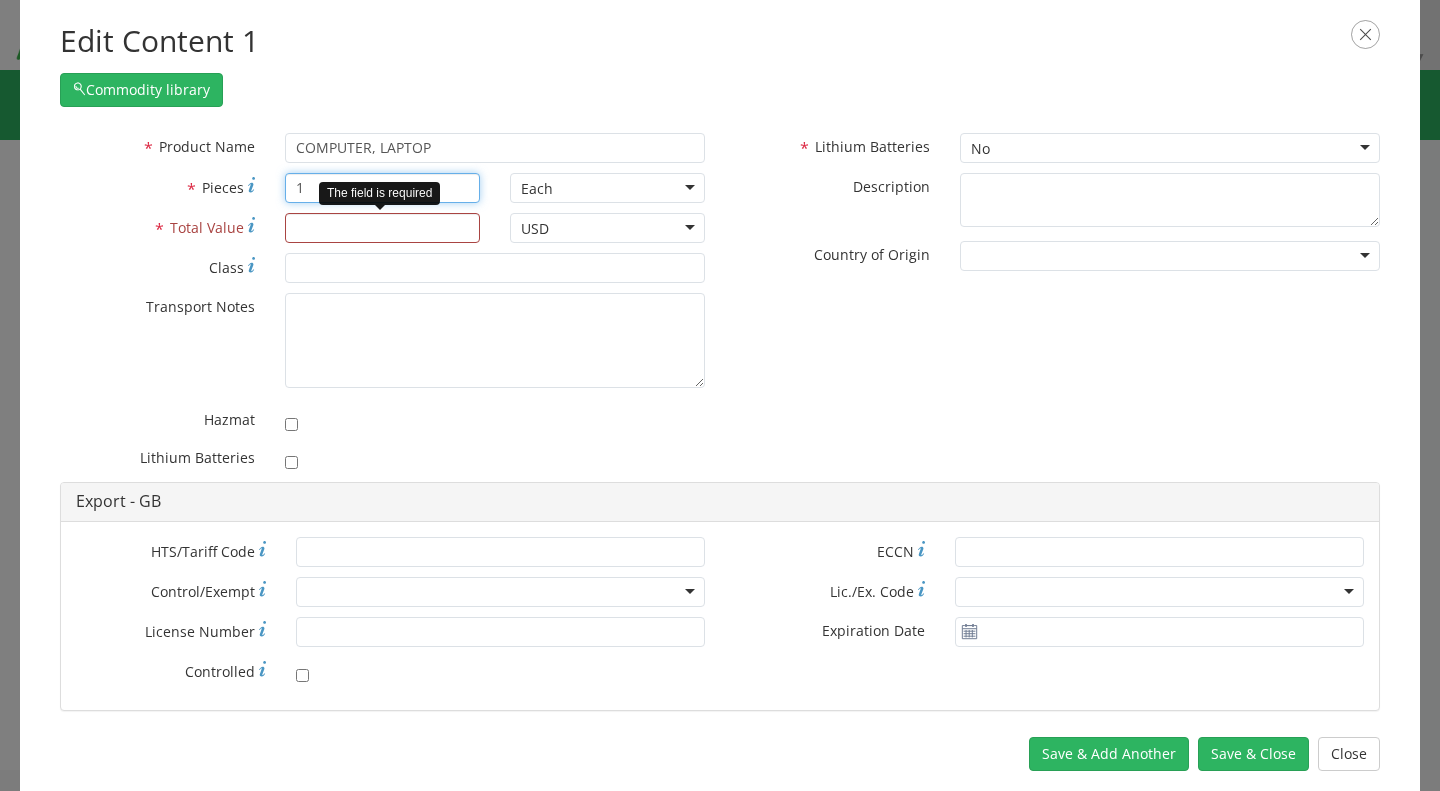 type on "1" 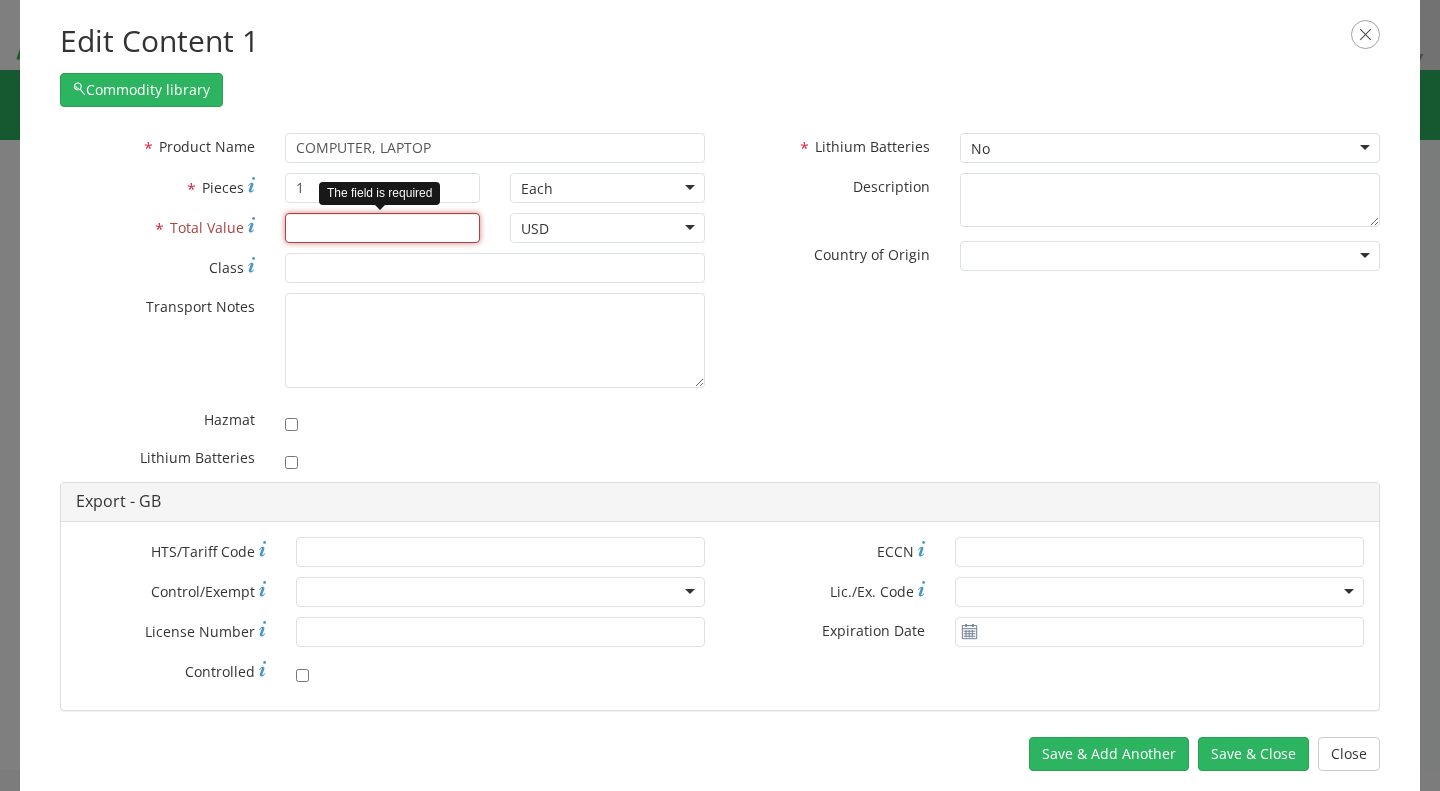 click on "*   Total Value" at bounding box center (382, 228) 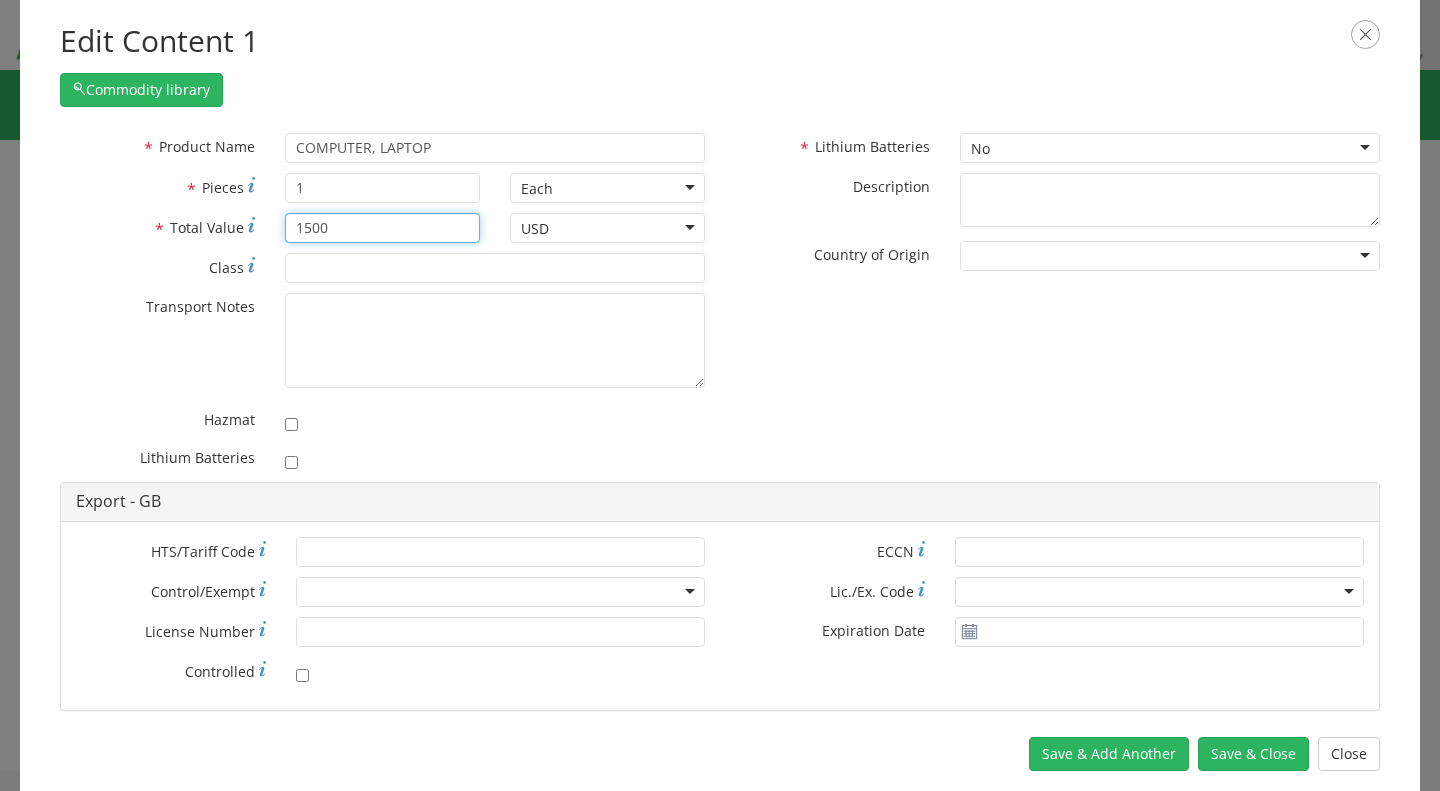 type on "1500" 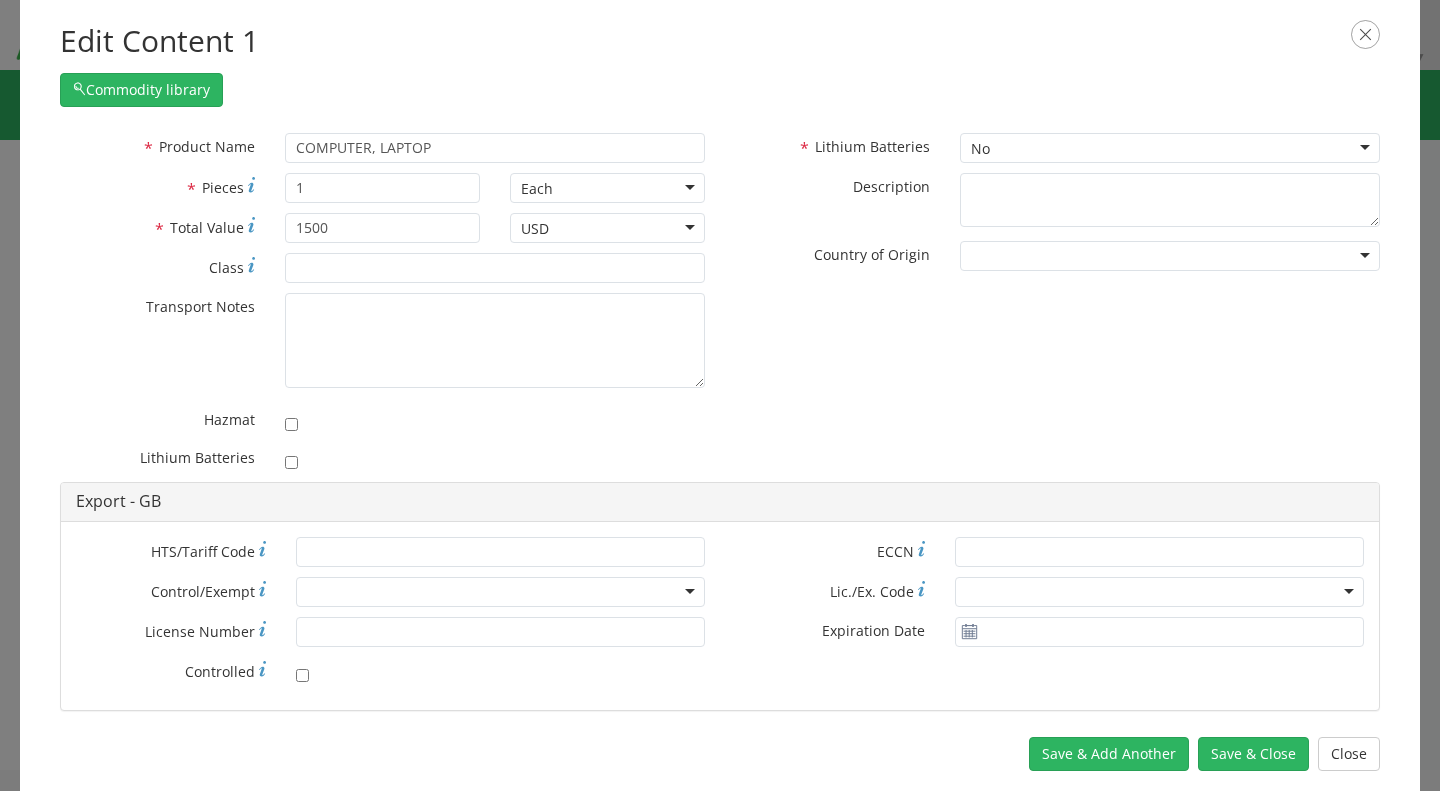 click on "No" at bounding box center (1170, 148) 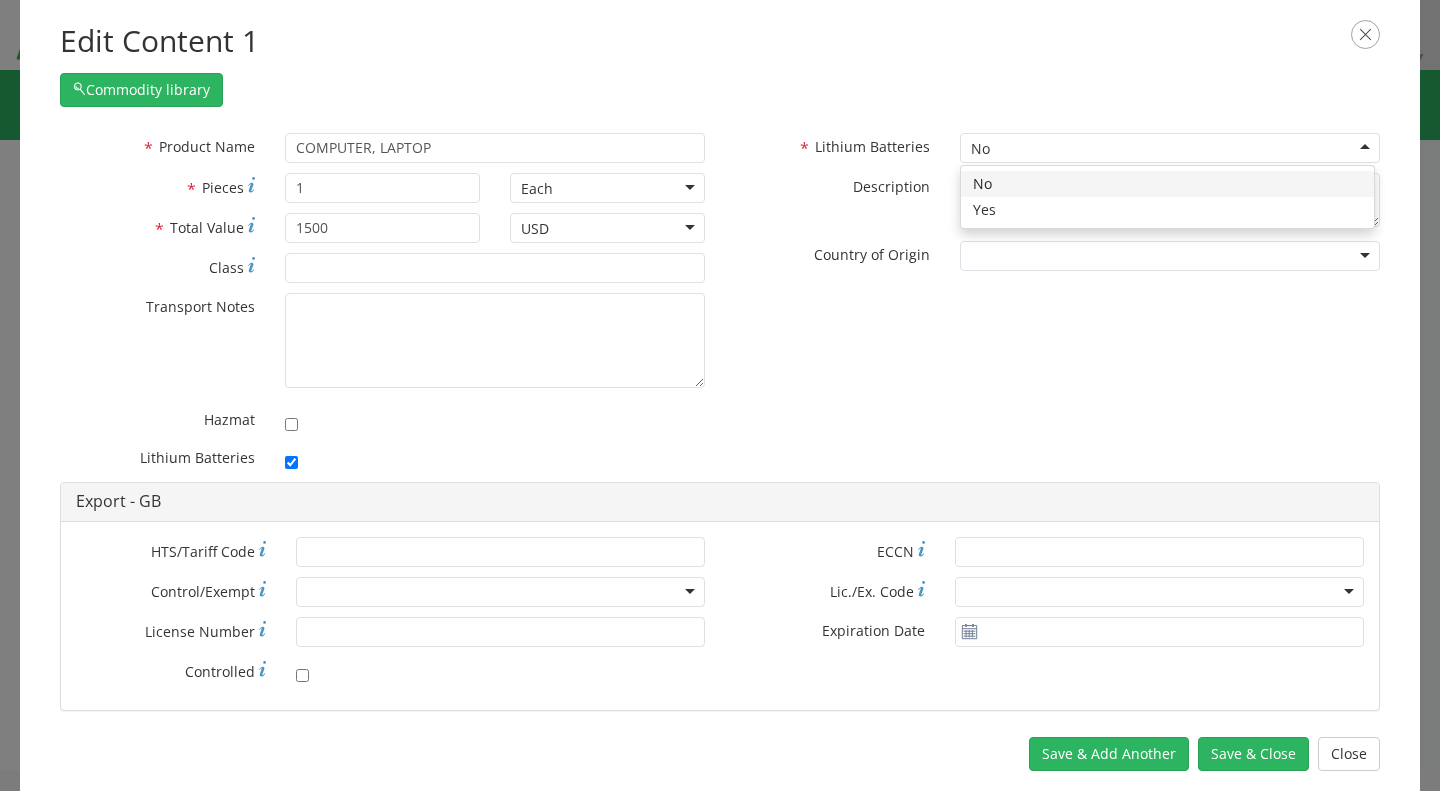 checkbox on "true" 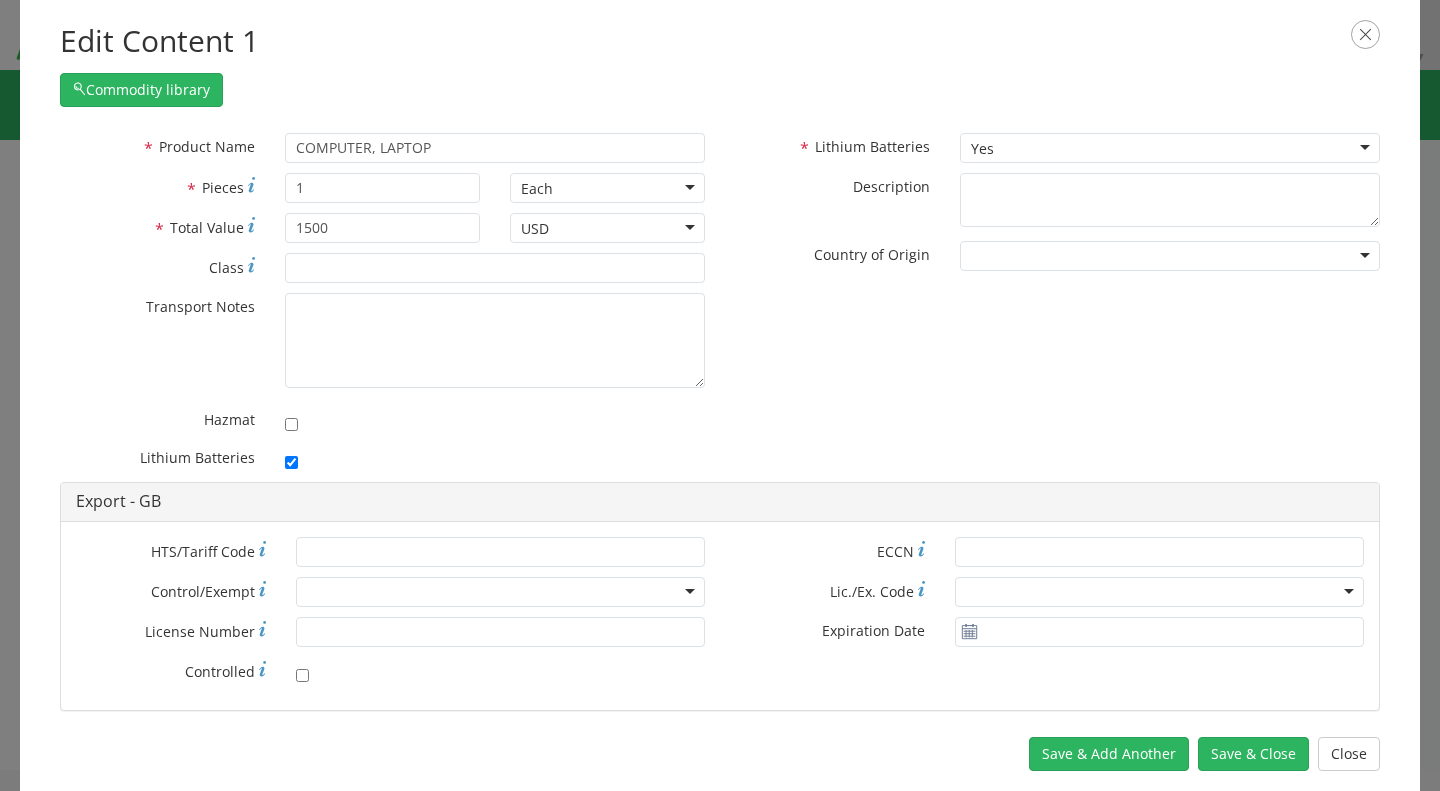 scroll, scrollTop: 123, scrollLeft: 0, axis: vertical 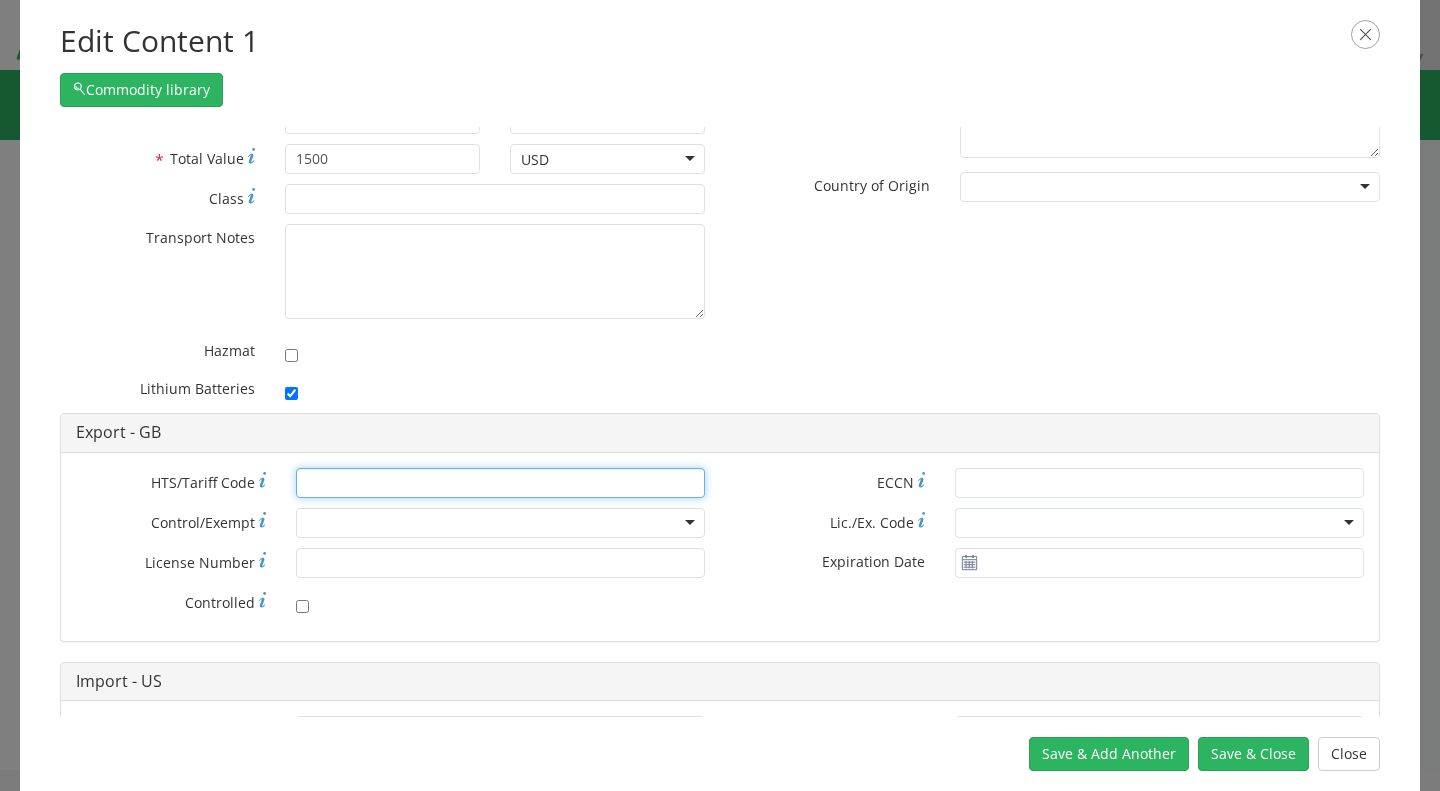 click on "*   HTS/Tariff Code" at bounding box center (500, 483) 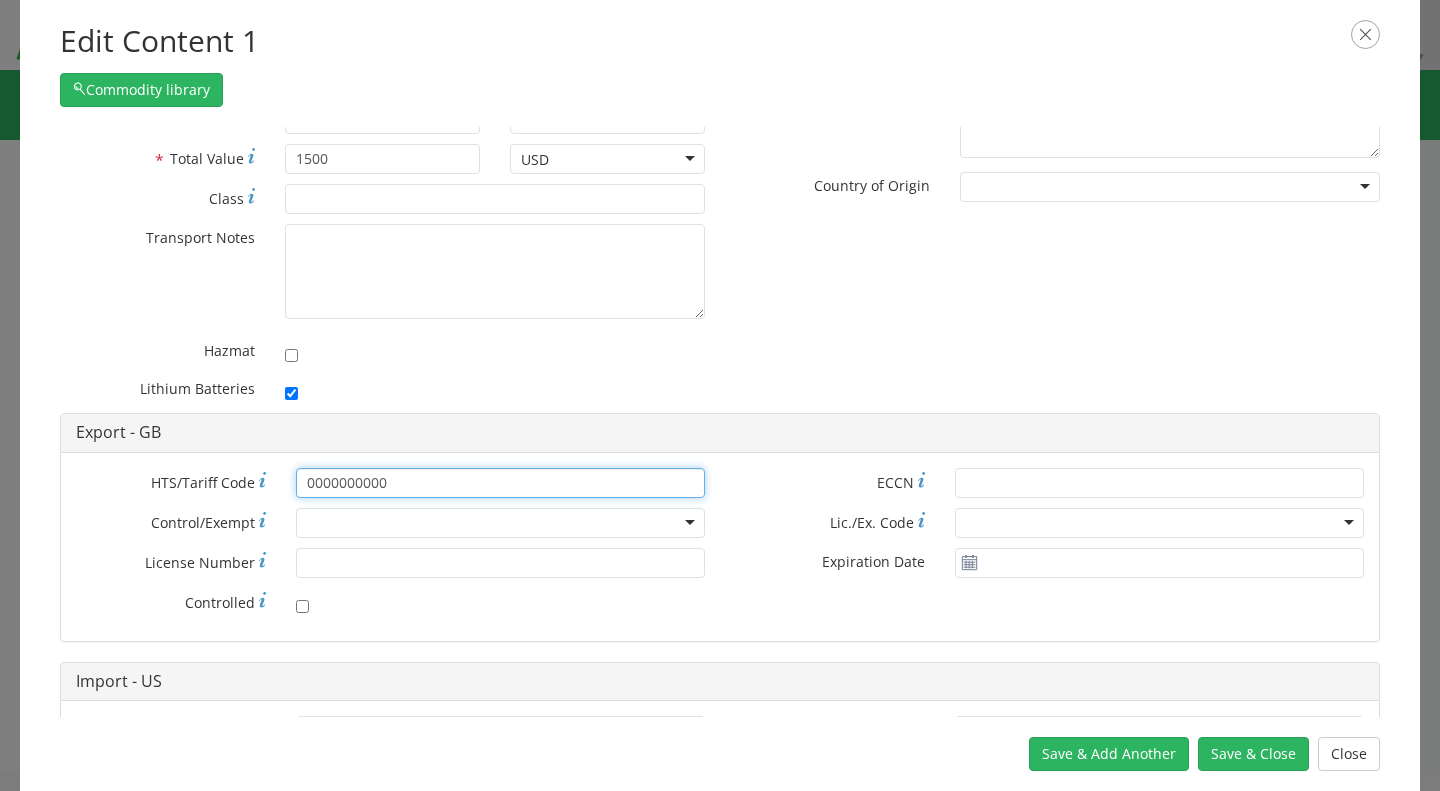 type on "0000000000" 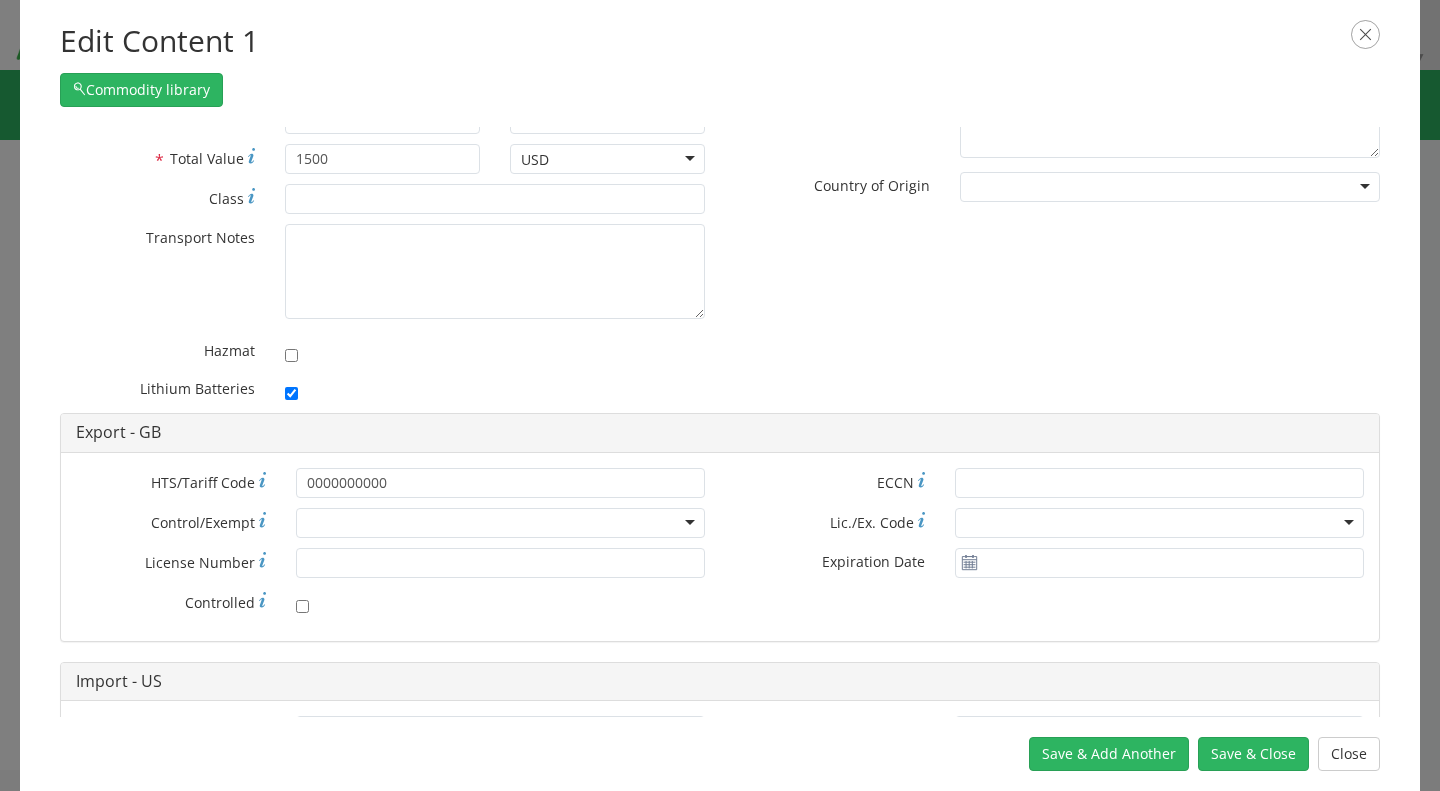 click on "*   ECCN                                                            *   Lic./Ex. Code                    AGR-Agricultural APP-Computers APR-Additional Permissive Exports AVS-Aircraft and Vessels BAG-Baggage CIV-Civil End Use ENC-Encrypted Commodities , Software GBS-Group B Country GFT-Gift Parcels , Humanitarian GOV-Government IVL-Individual Validated License KMI-Key Managment Infrastructure LVS-Limited Value NLR-License is NOT Required NONE-License is Required RPL-Replacement Parts TMP-Temporary Import,Export TSR-Technology,Software Restricted TSU-Technology,Software Unrestricte Validated End-User                                         *   Expiration Date" at bounding box center (1049, 528) 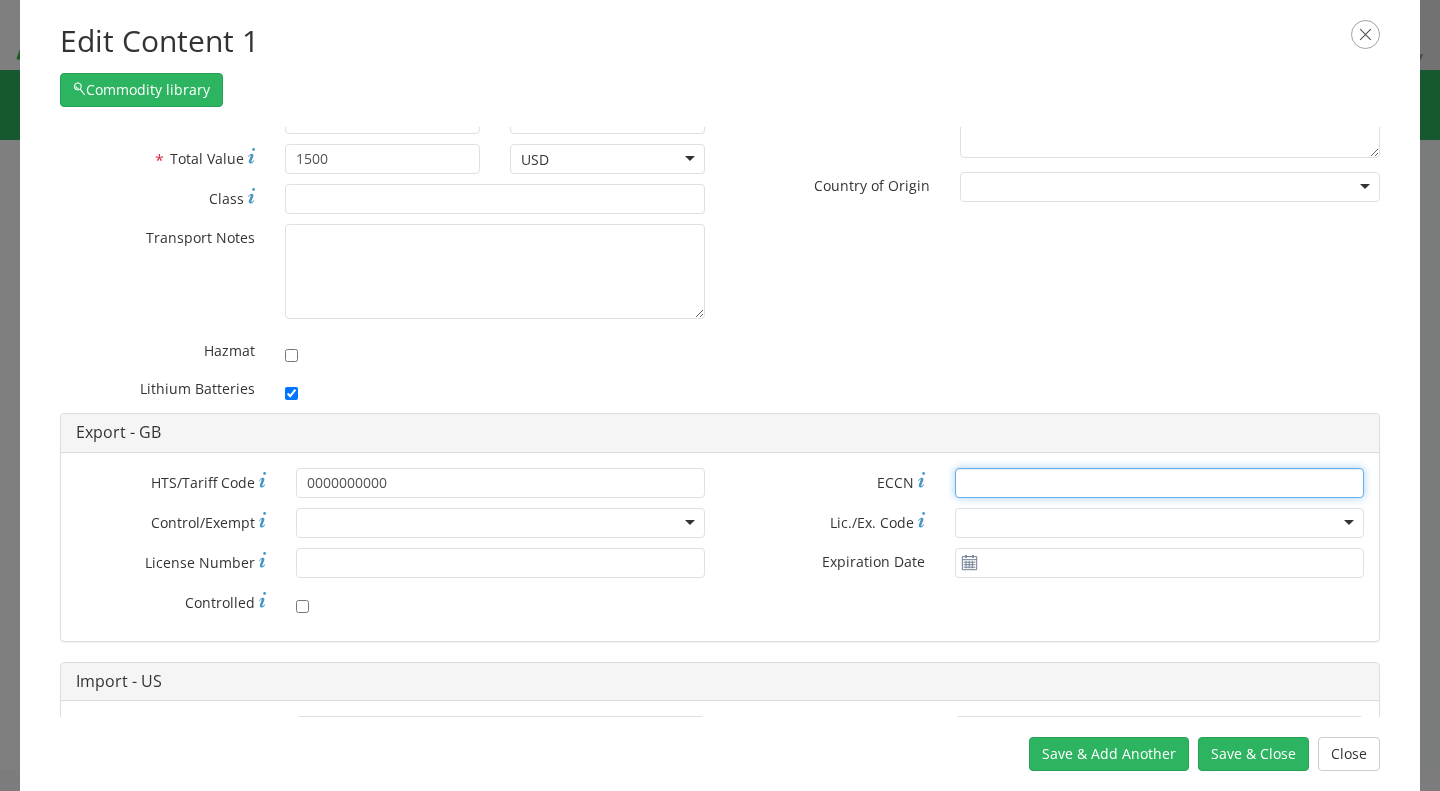 click on "*   ECCN" at bounding box center [1159, 483] 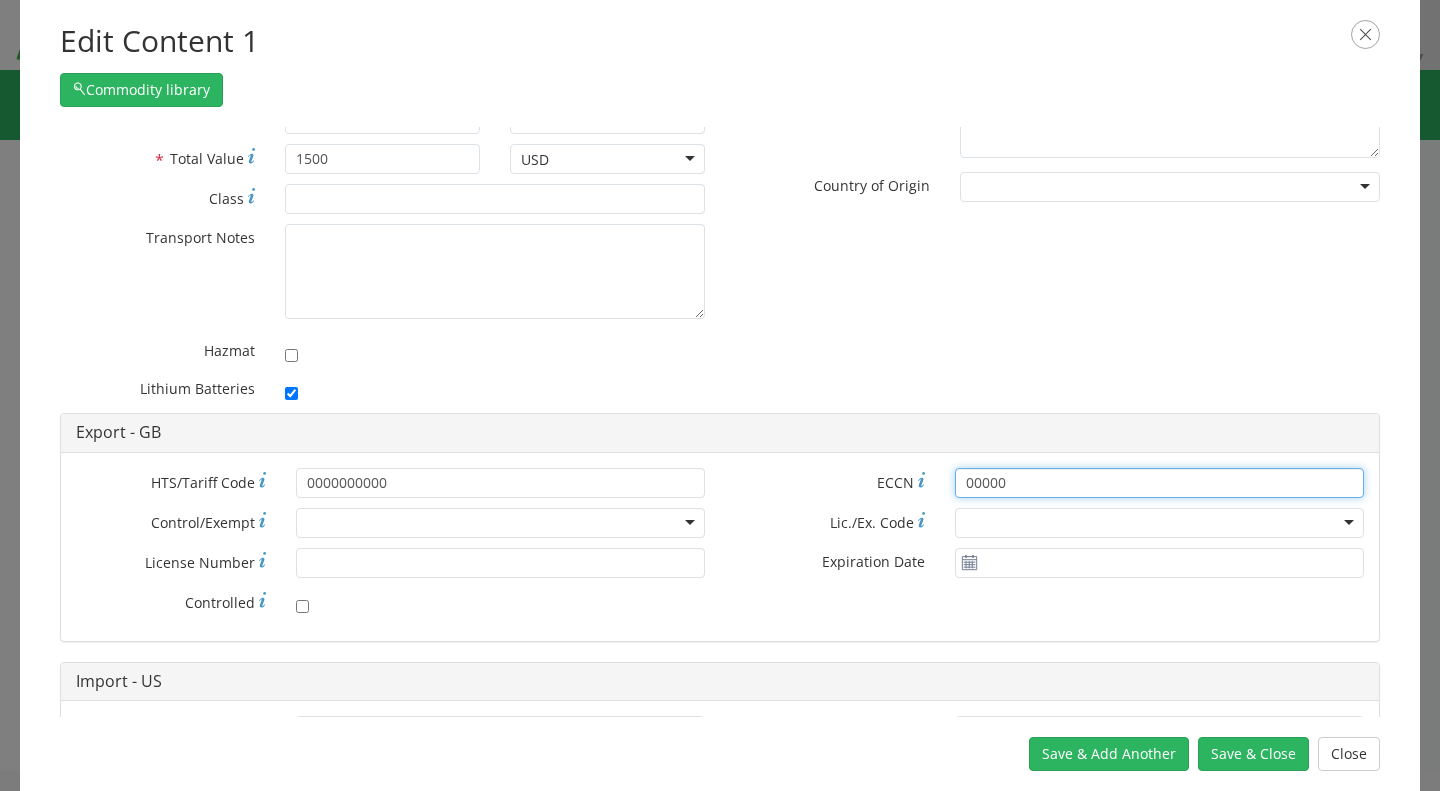 type on "00000" 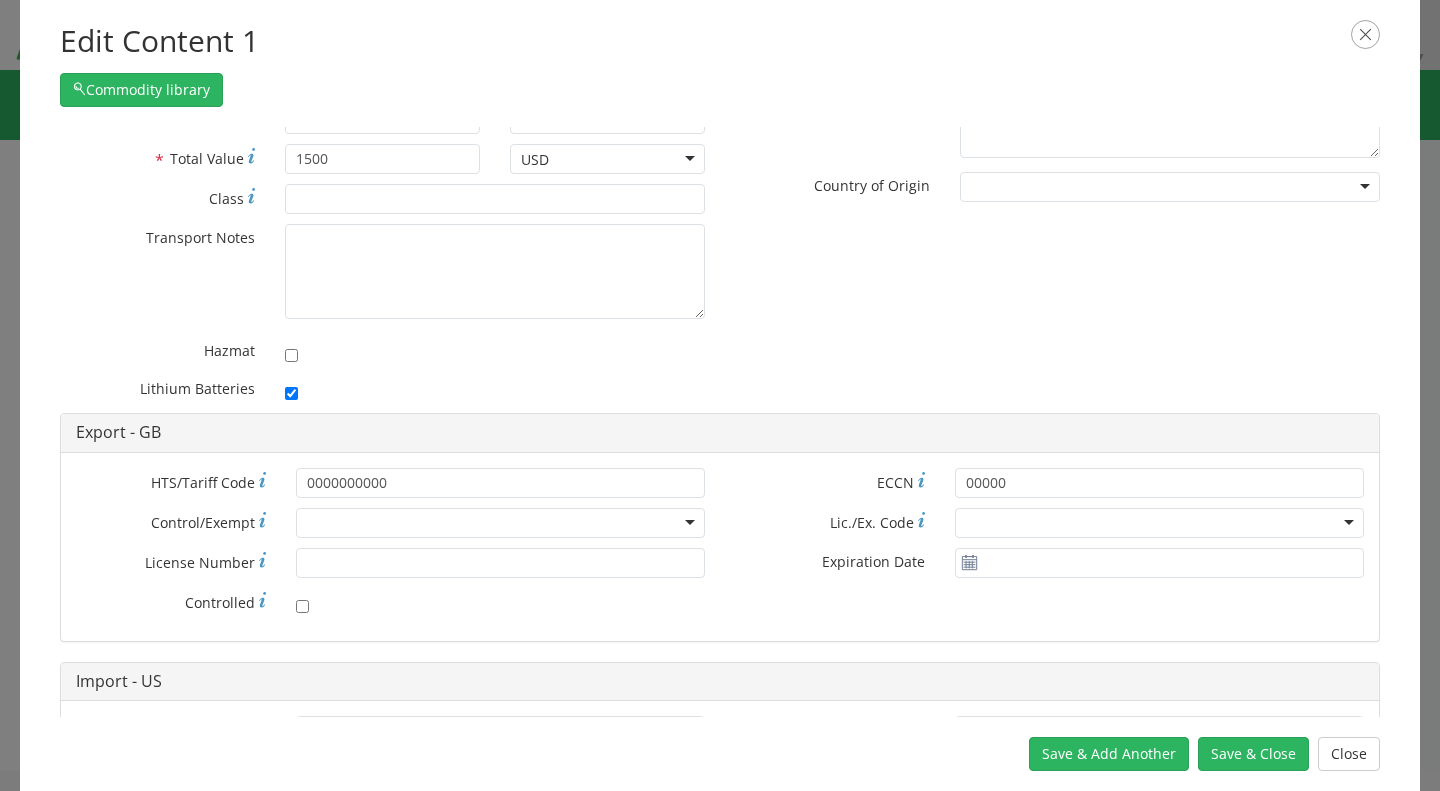 click at bounding box center [500, 523] 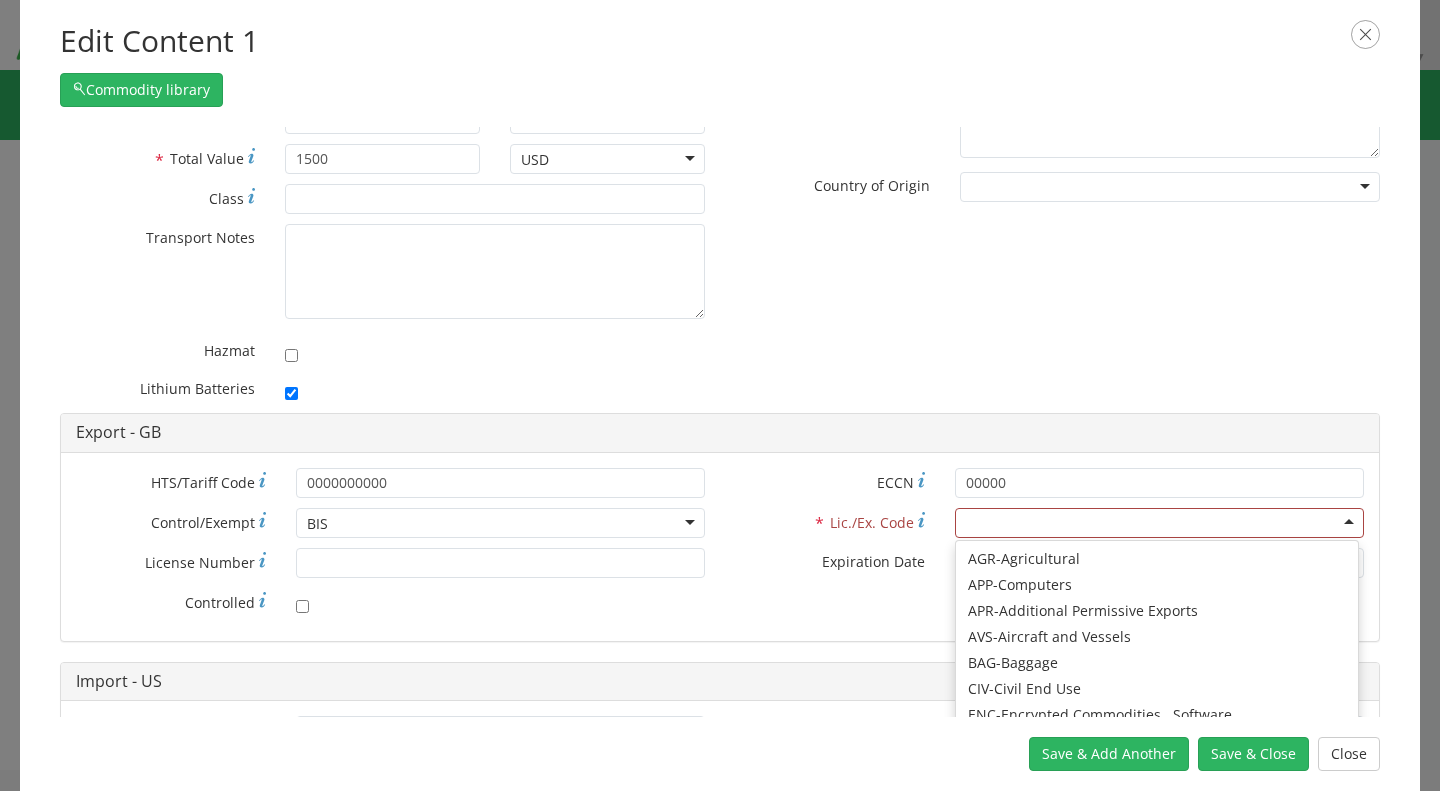 click at bounding box center (1159, 523) 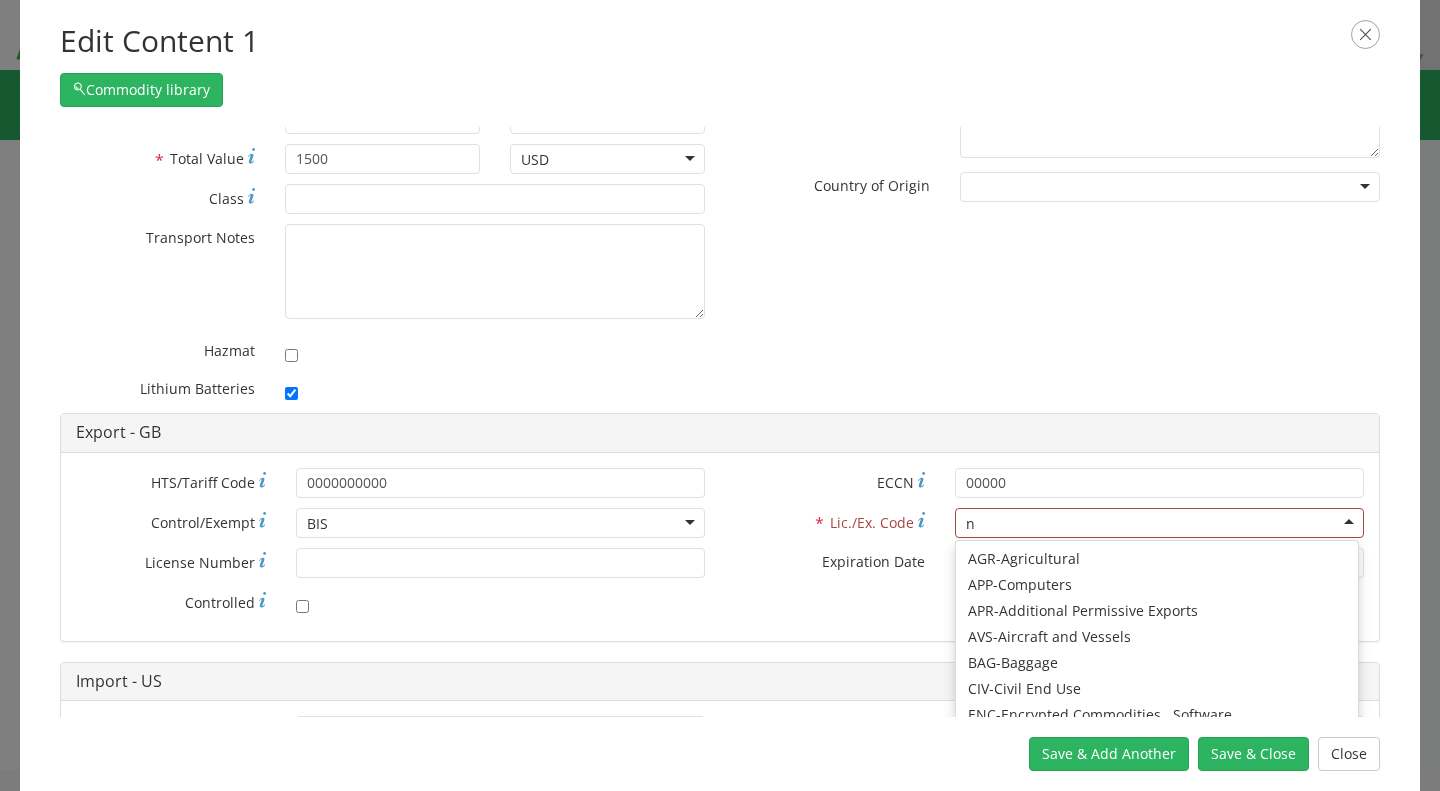 scroll, scrollTop: 31, scrollLeft: 0, axis: vertical 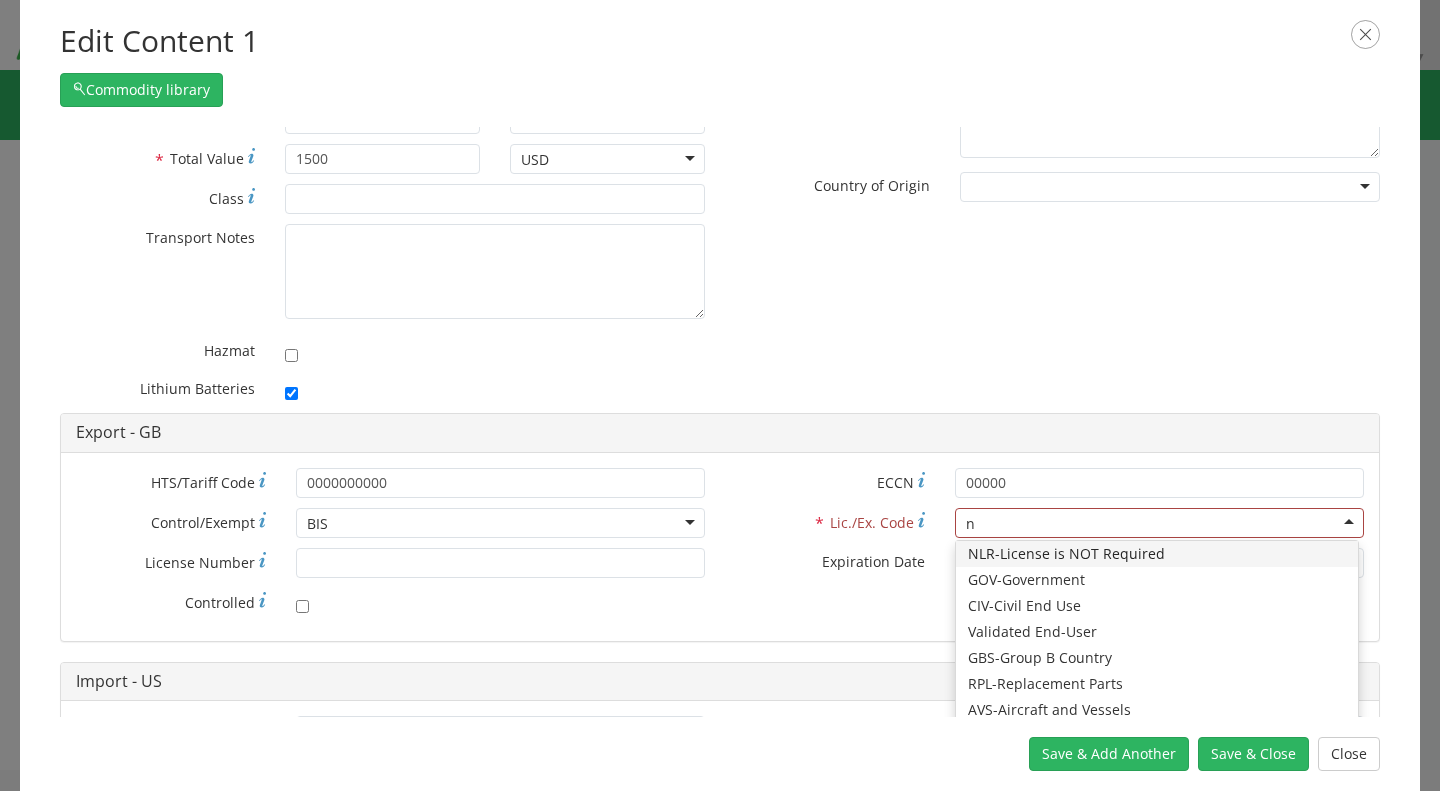 type 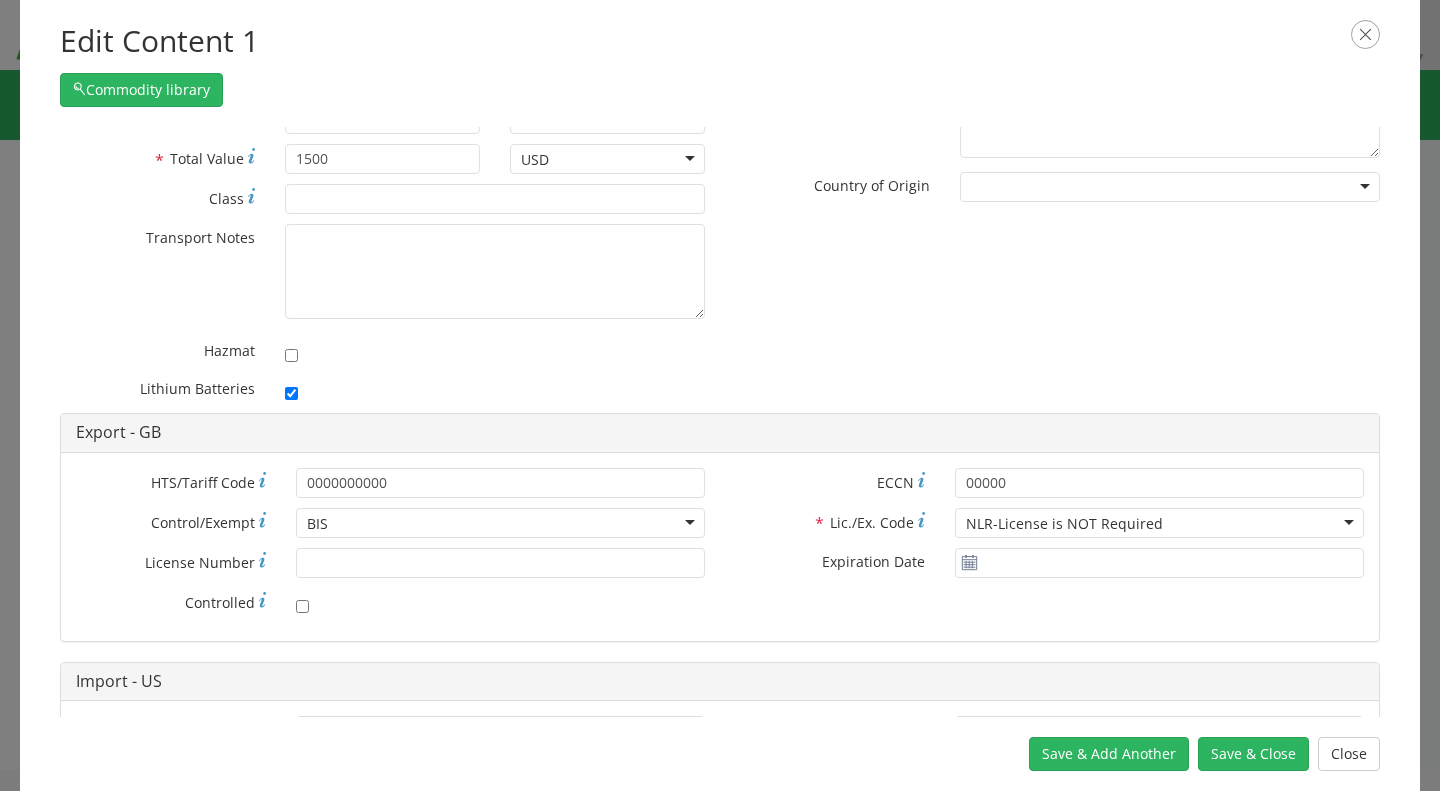 scroll, scrollTop: 0, scrollLeft: 0, axis: both 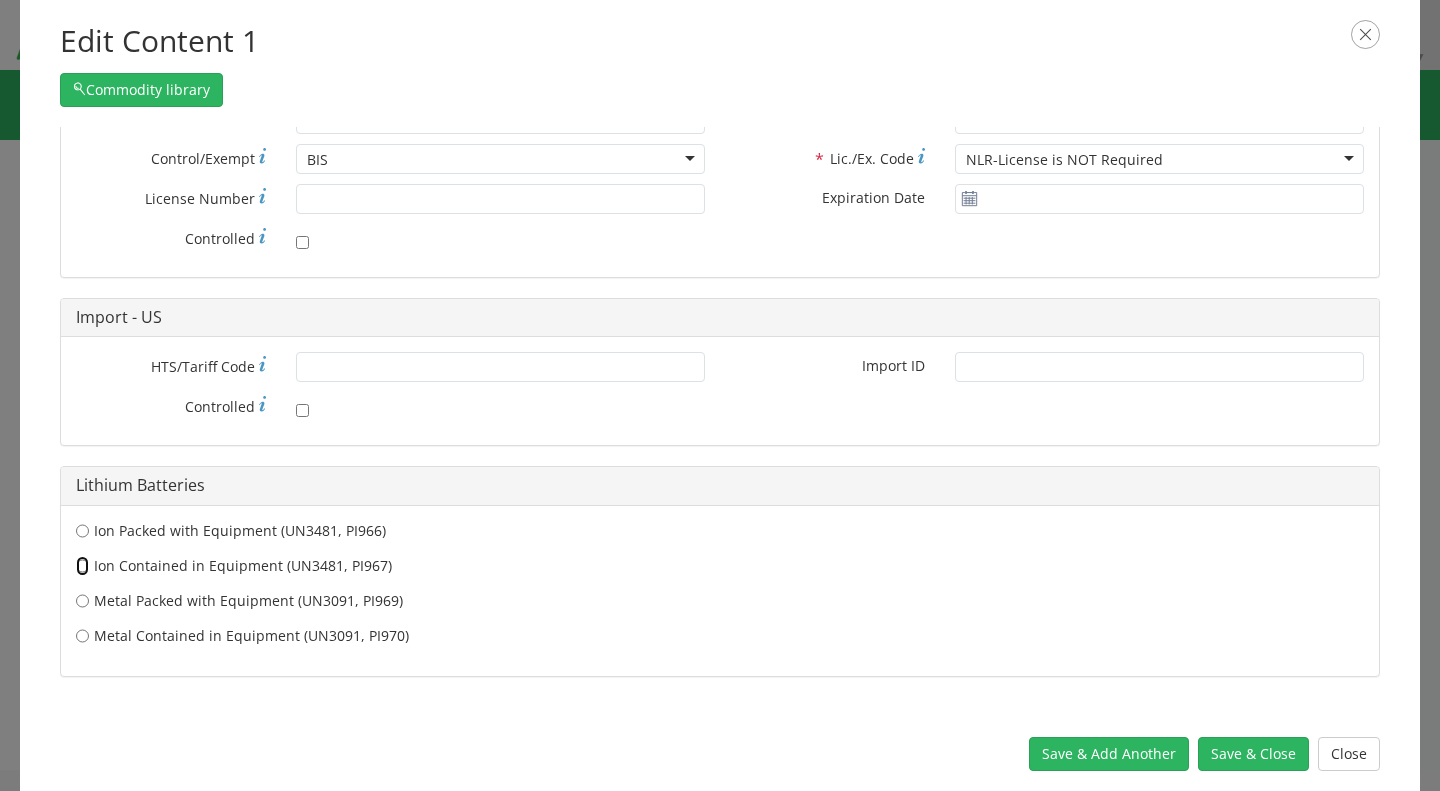 click on "Ion Contained in Equipment (UN3481, PI967)" at bounding box center (82, 531) 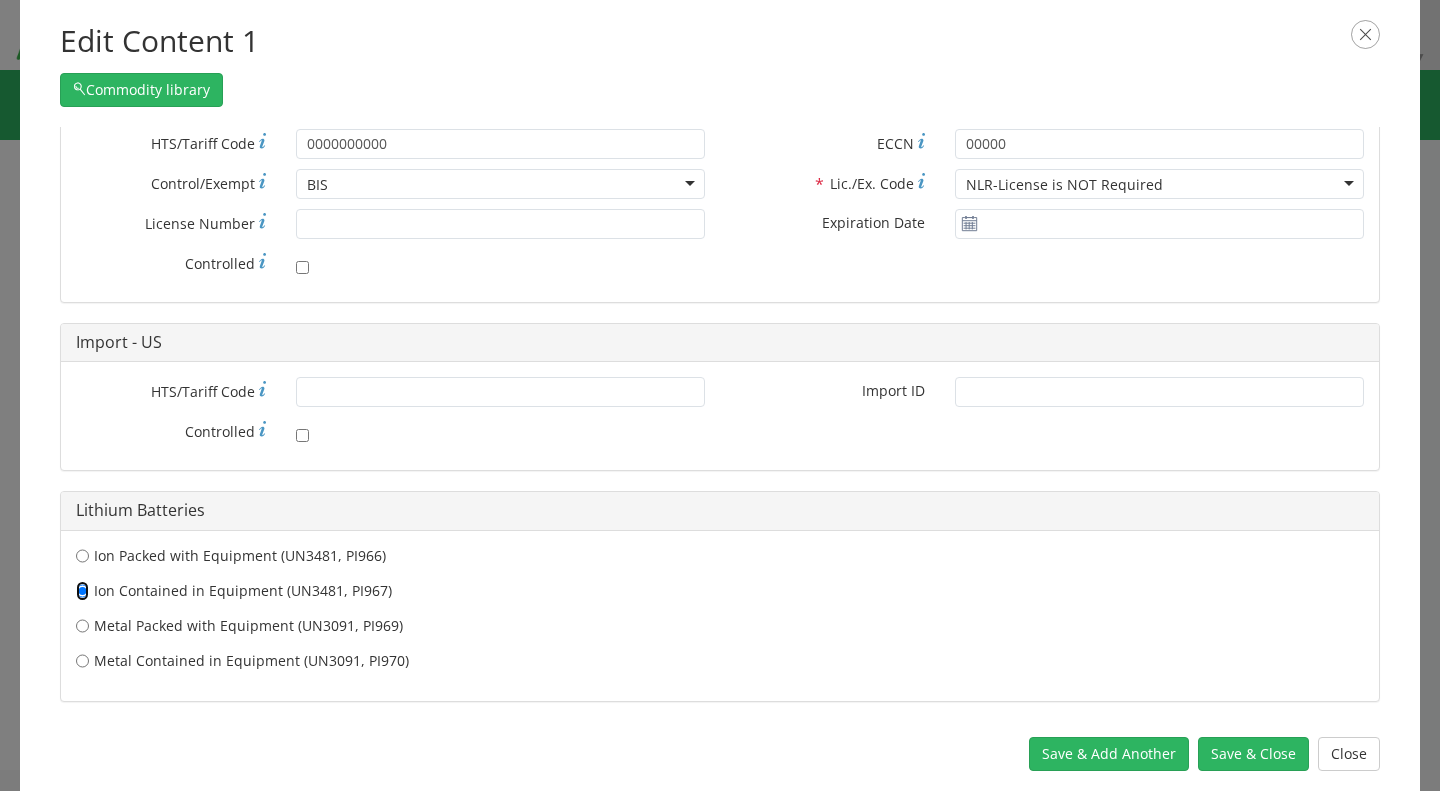 scroll, scrollTop: 463, scrollLeft: 0, axis: vertical 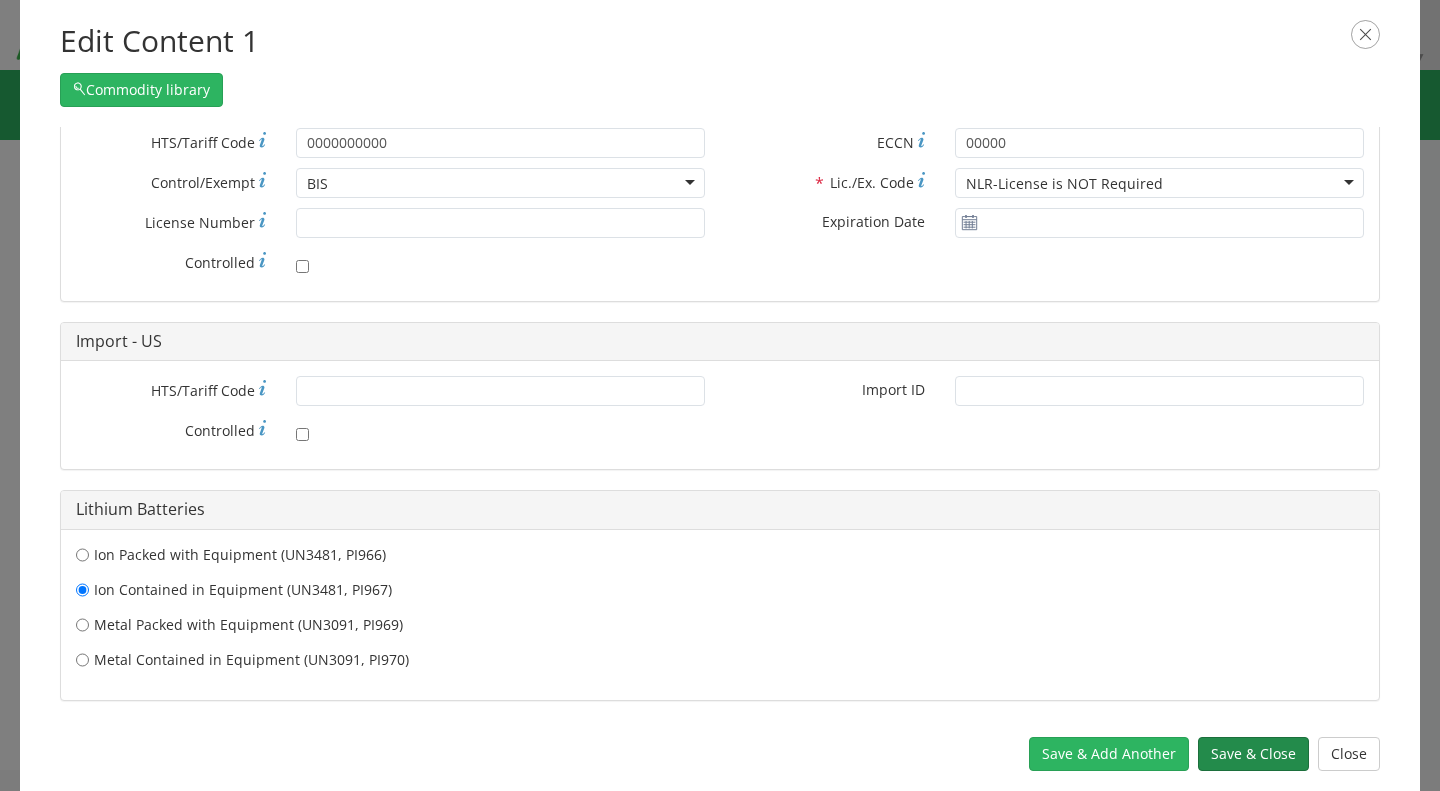 click on "Save & Close" at bounding box center [1253, 754] 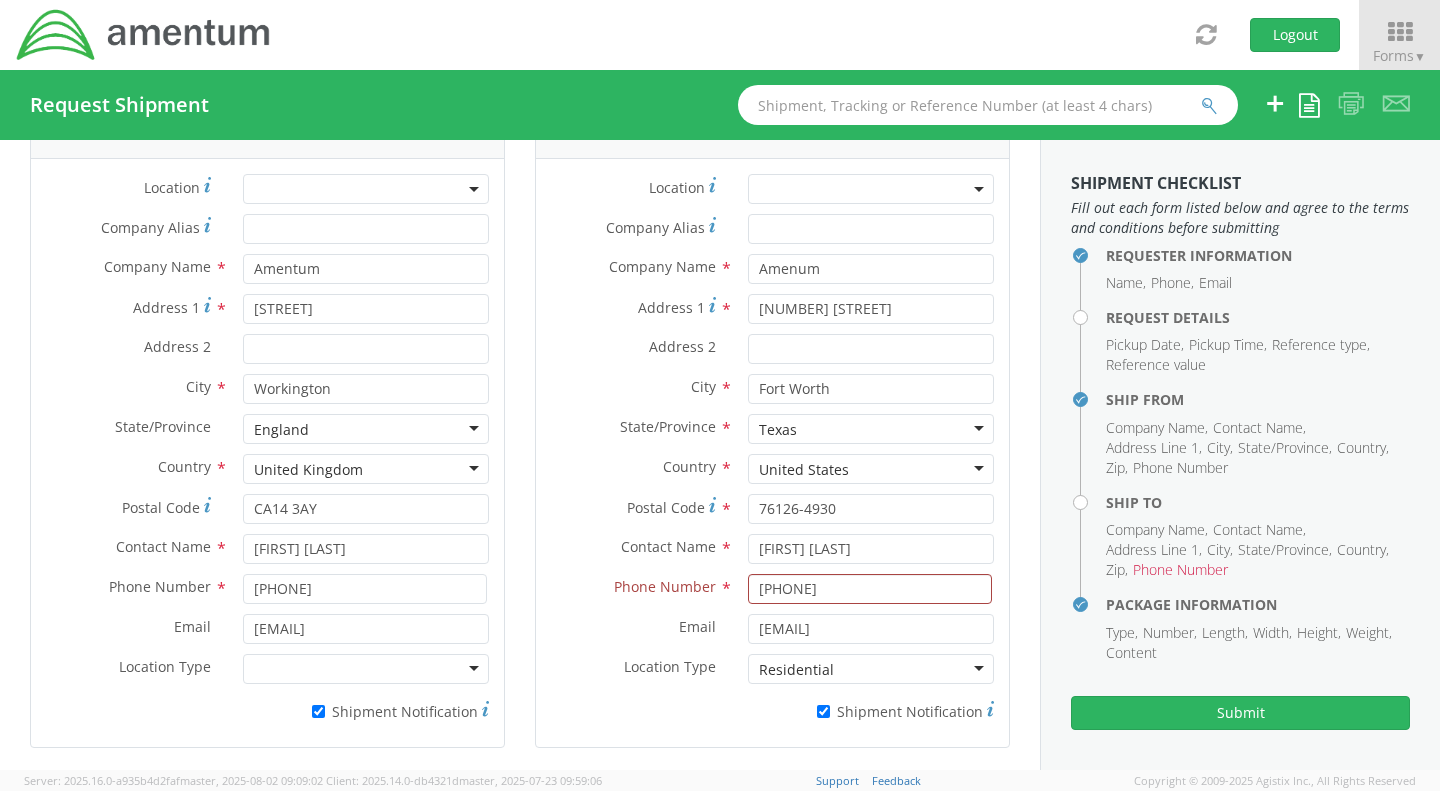 scroll, scrollTop: 955, scrollLeft: 0, axis: vertical 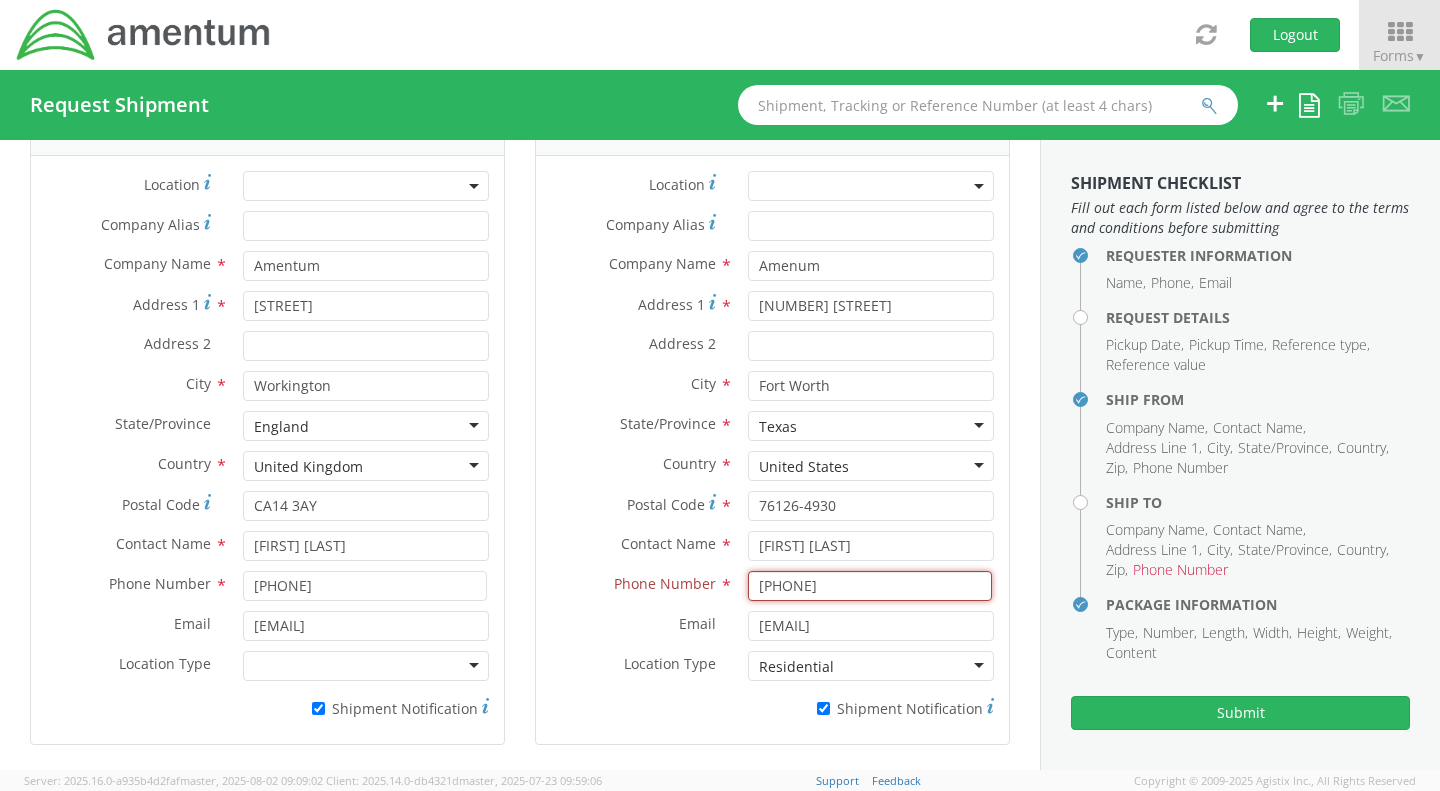 click on "1-817-737-4747‬" at bounding box center (870, 586) 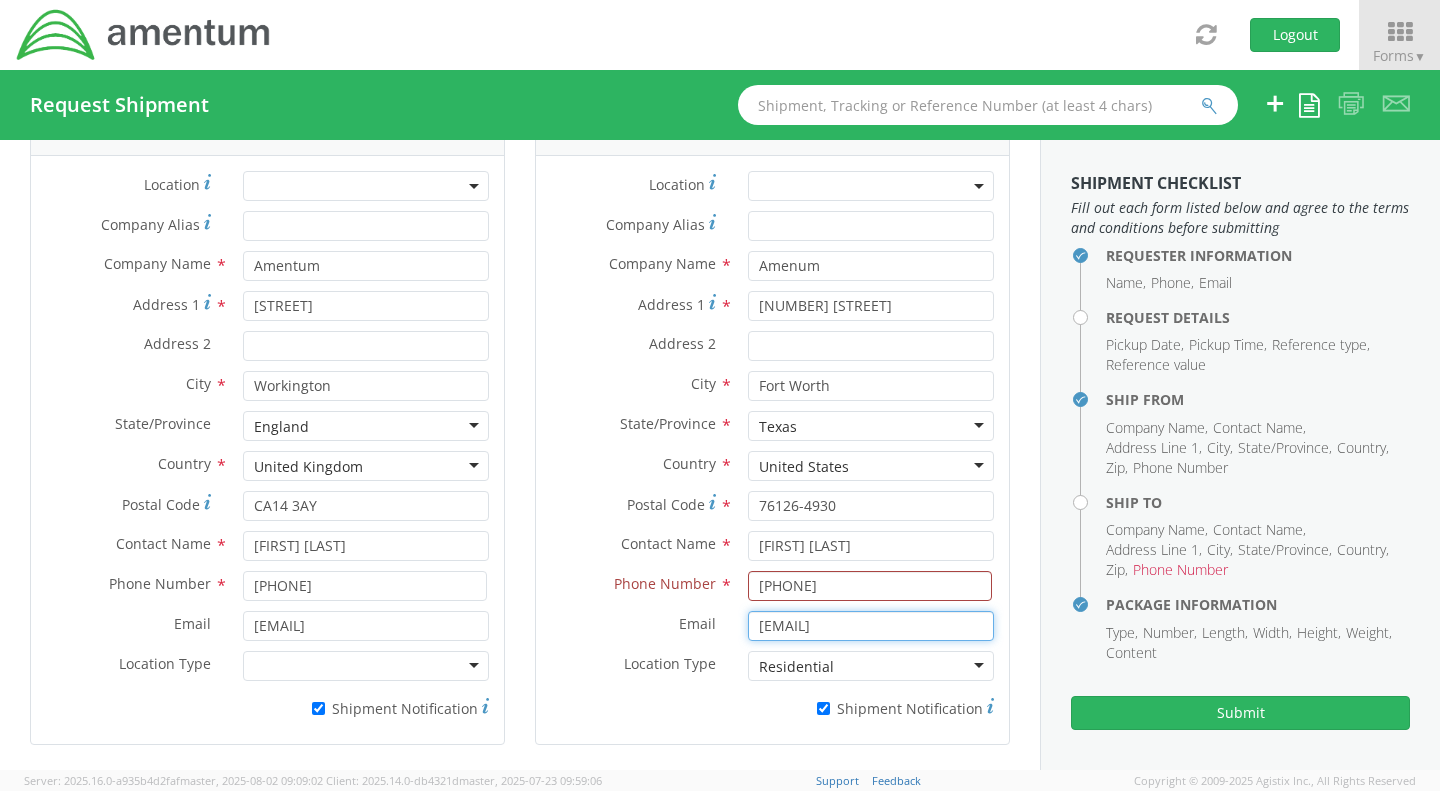 click on "[EMAIL]" at bounding box center [871, 626] 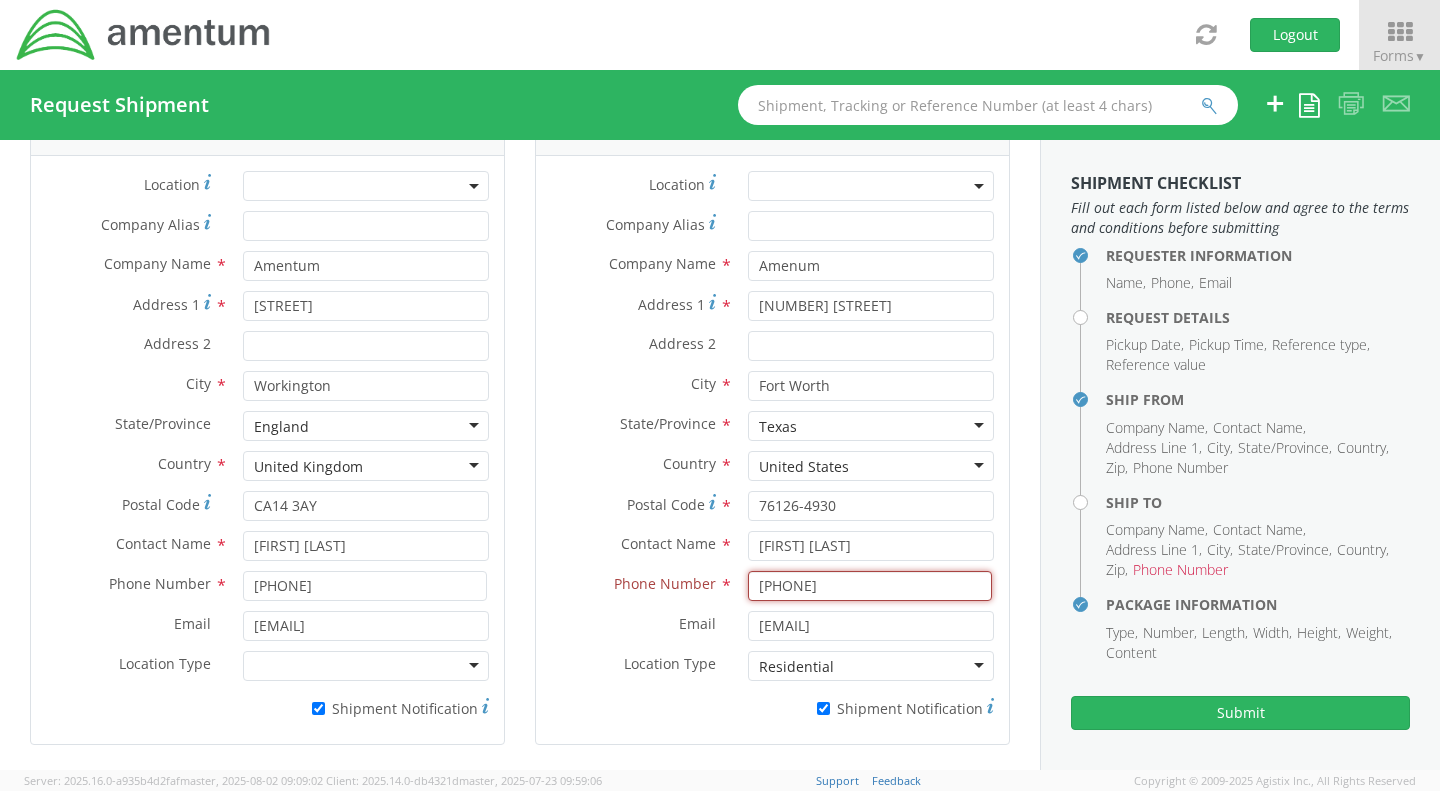 click on "18177374747‬" at bounding box center [870, 586] 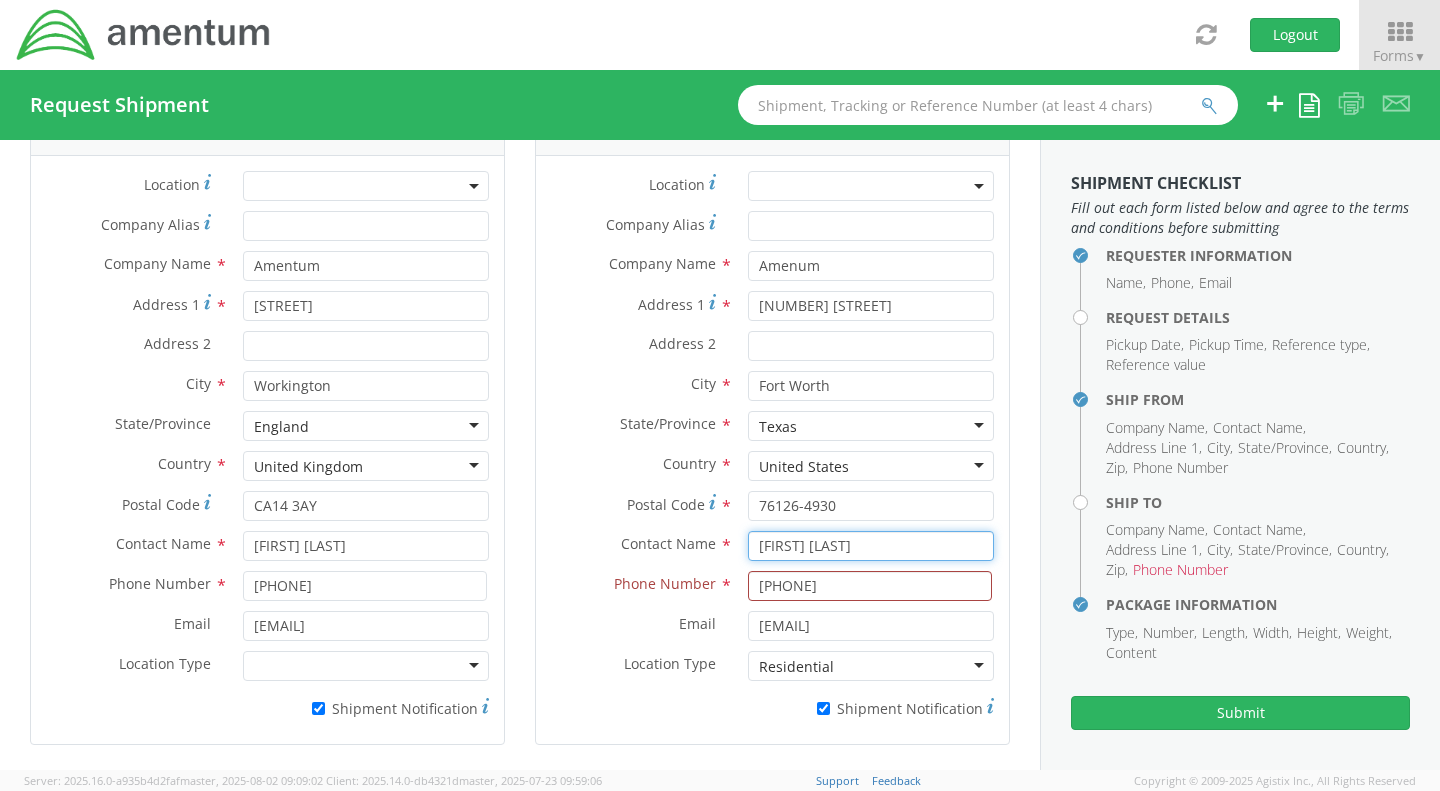 click on "[FIRST] [LAST]" at bounding box center [871, 546] 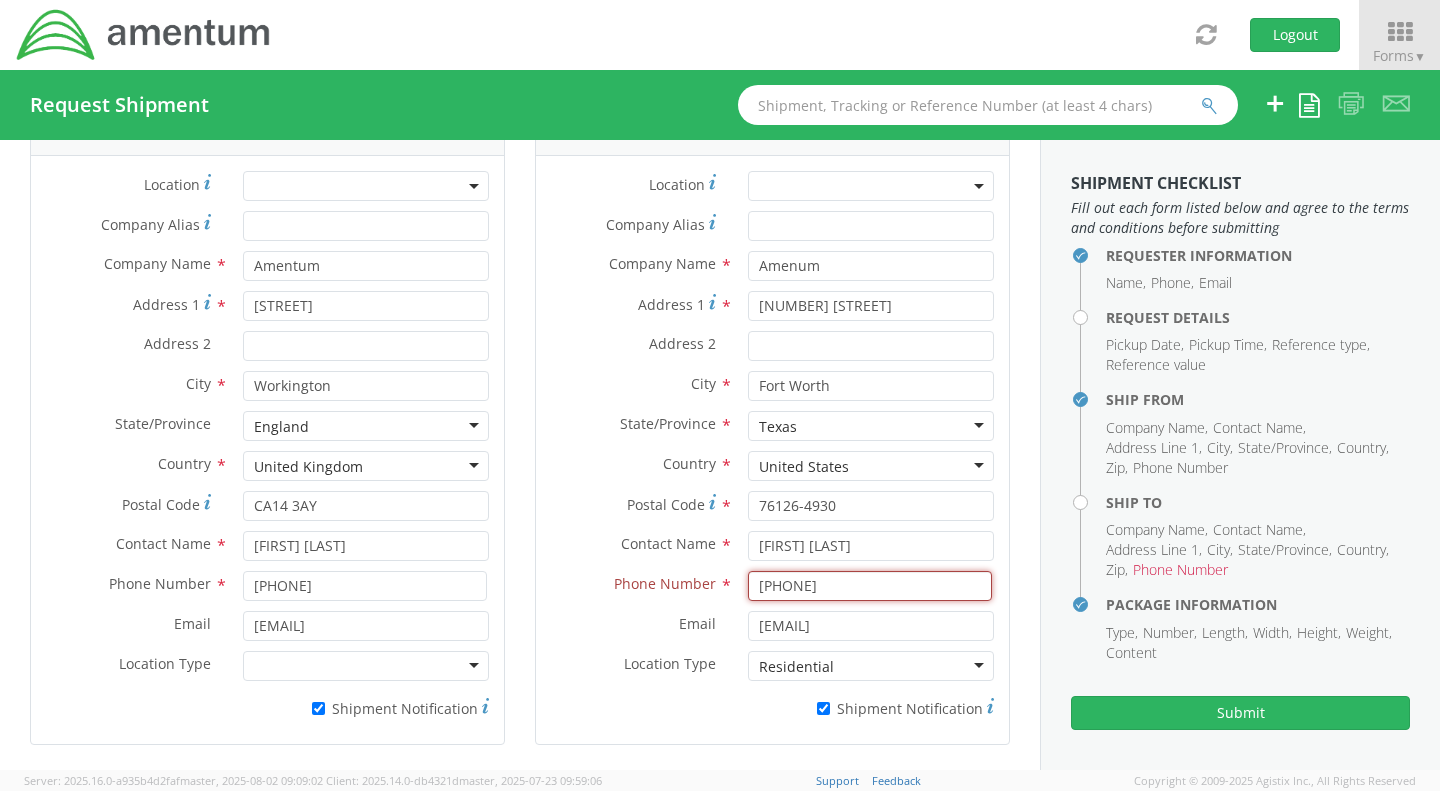 drag, startPoint x: 836, startPoint y: 582, endPoint x: 640, endPoint y: 573, distance: 196.20653 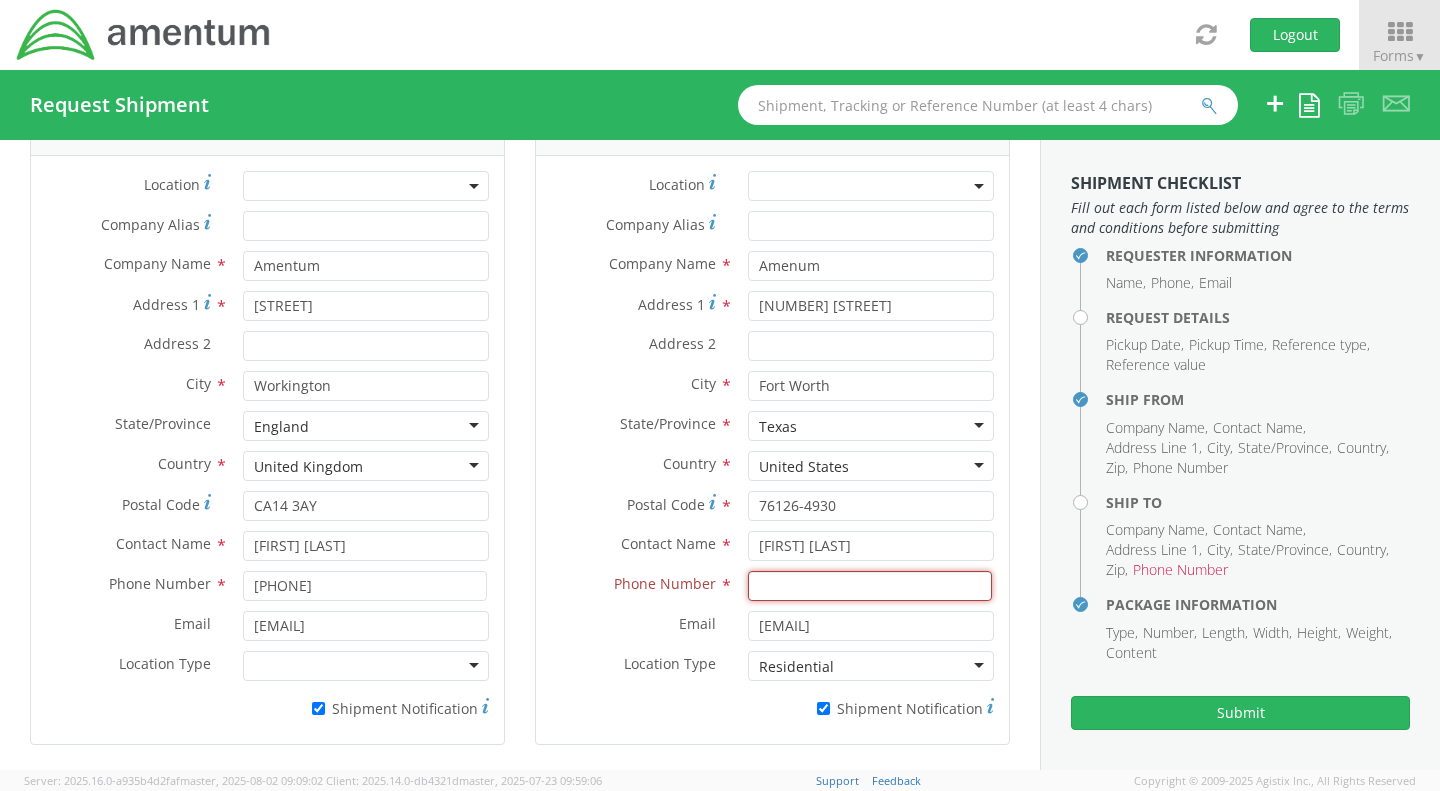 click at bounding box center [870, 586] 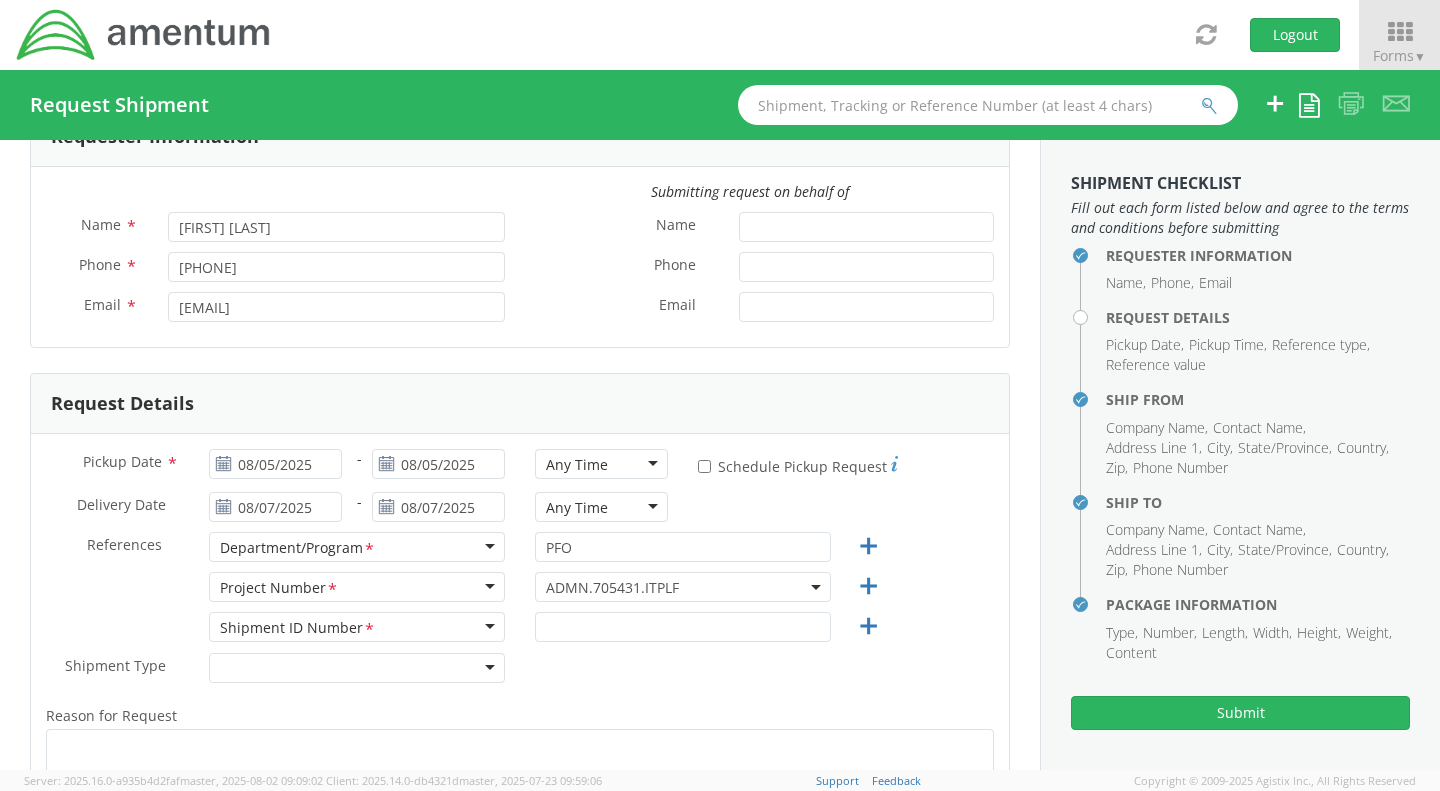 scroll, scrollTop: 65, scrollLeft: 0, axis: vertical 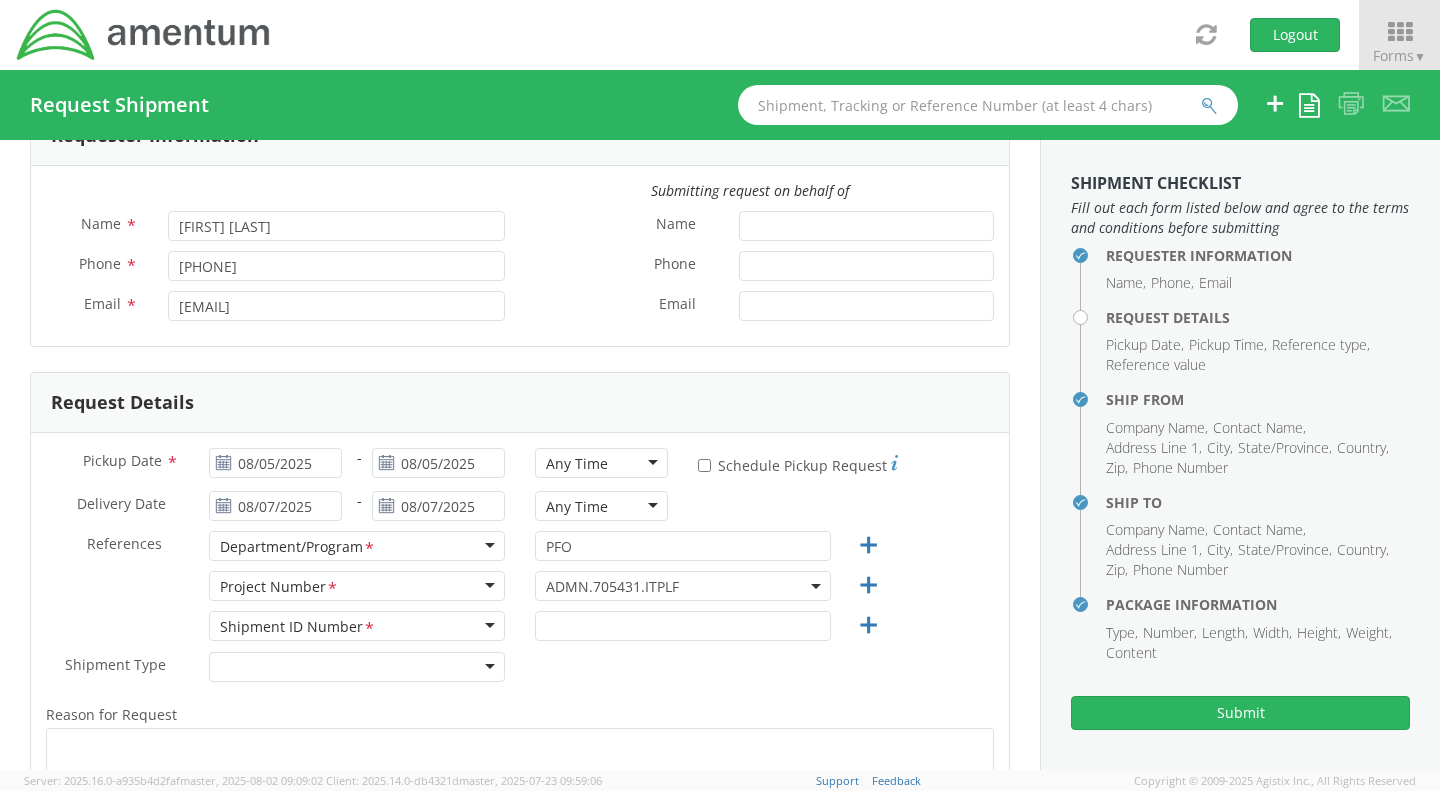 type on "817-555-4747" 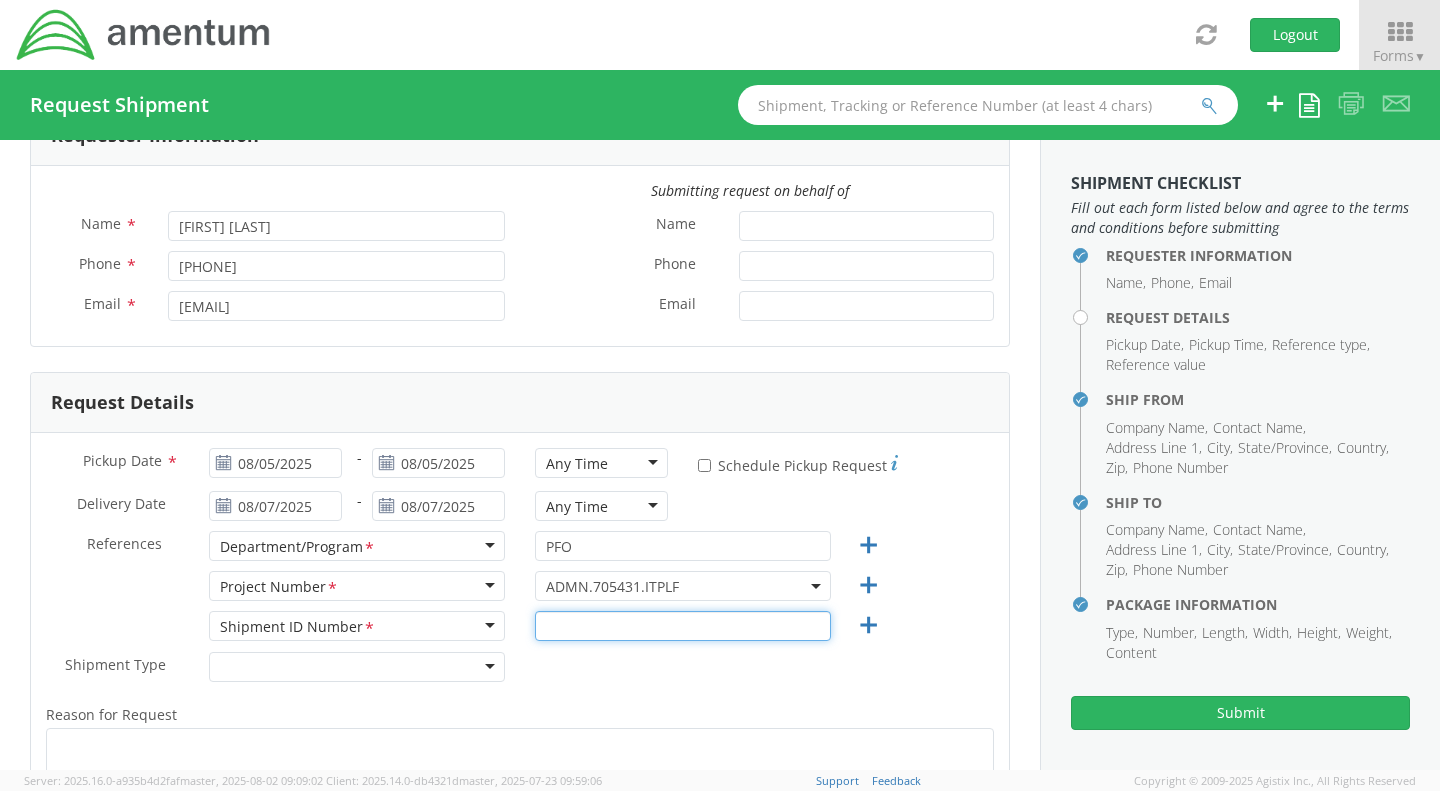 click at bounding box center [683, 626] 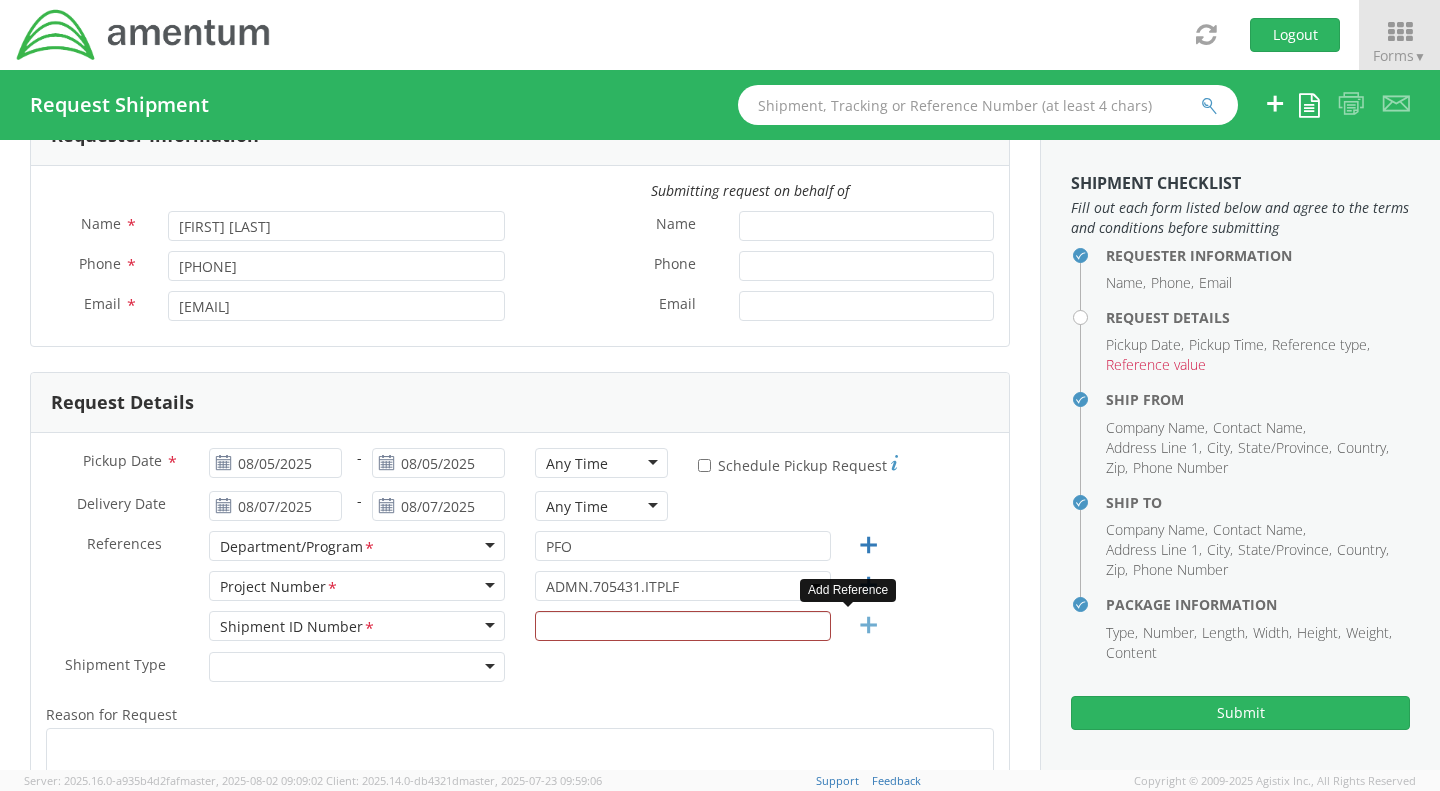 click at bounding box center (861, 626) 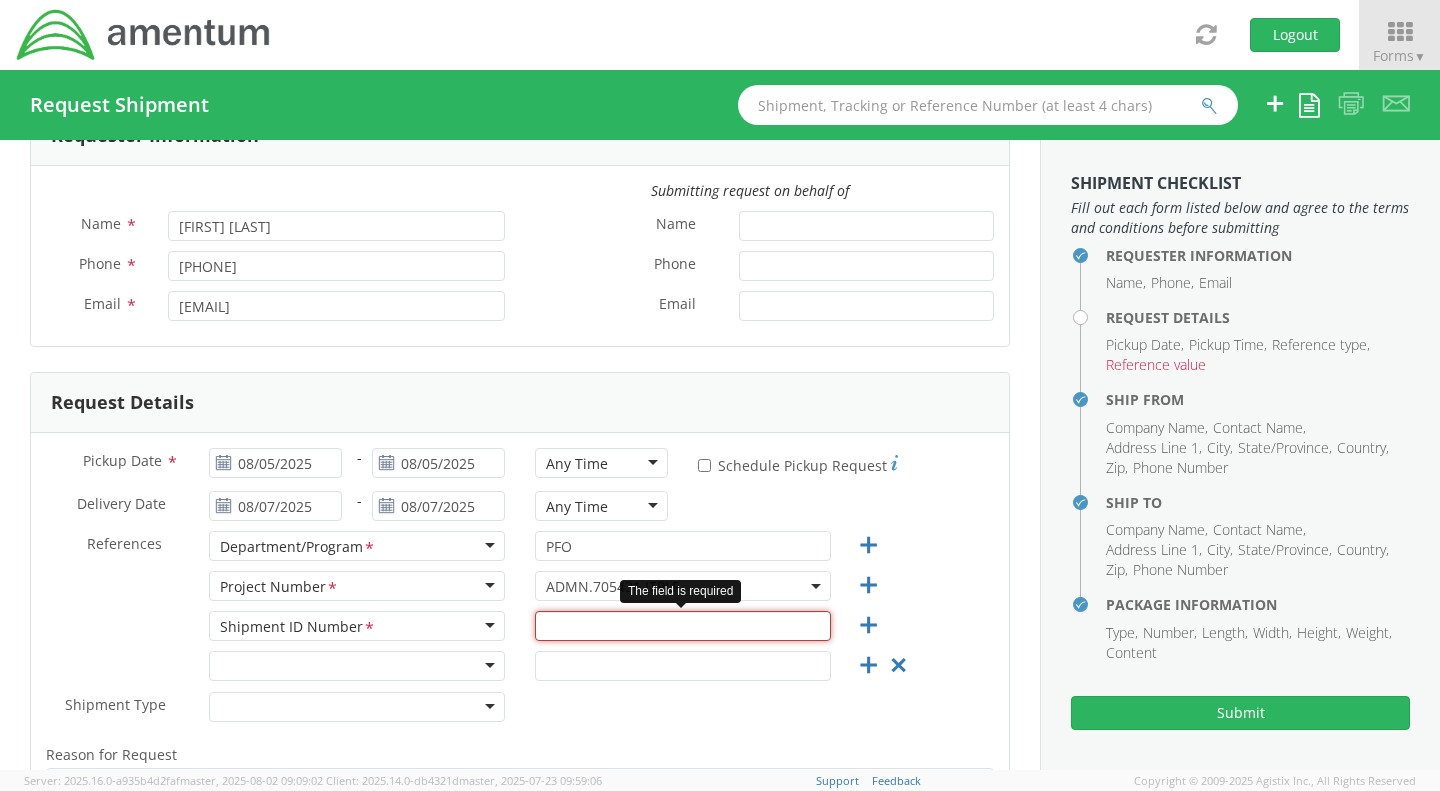 click at bounding box center [683, 626] 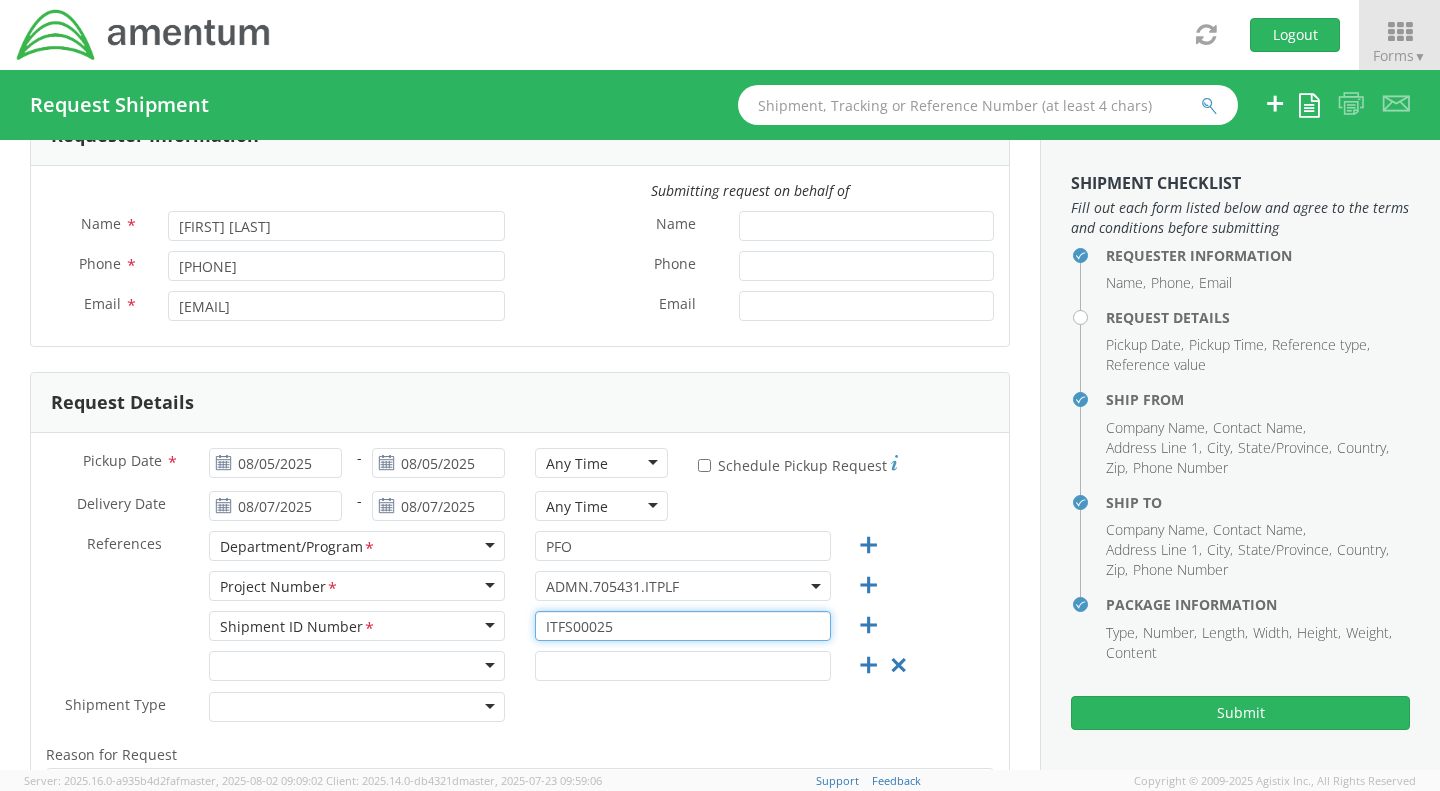 type on "ITFS00025" 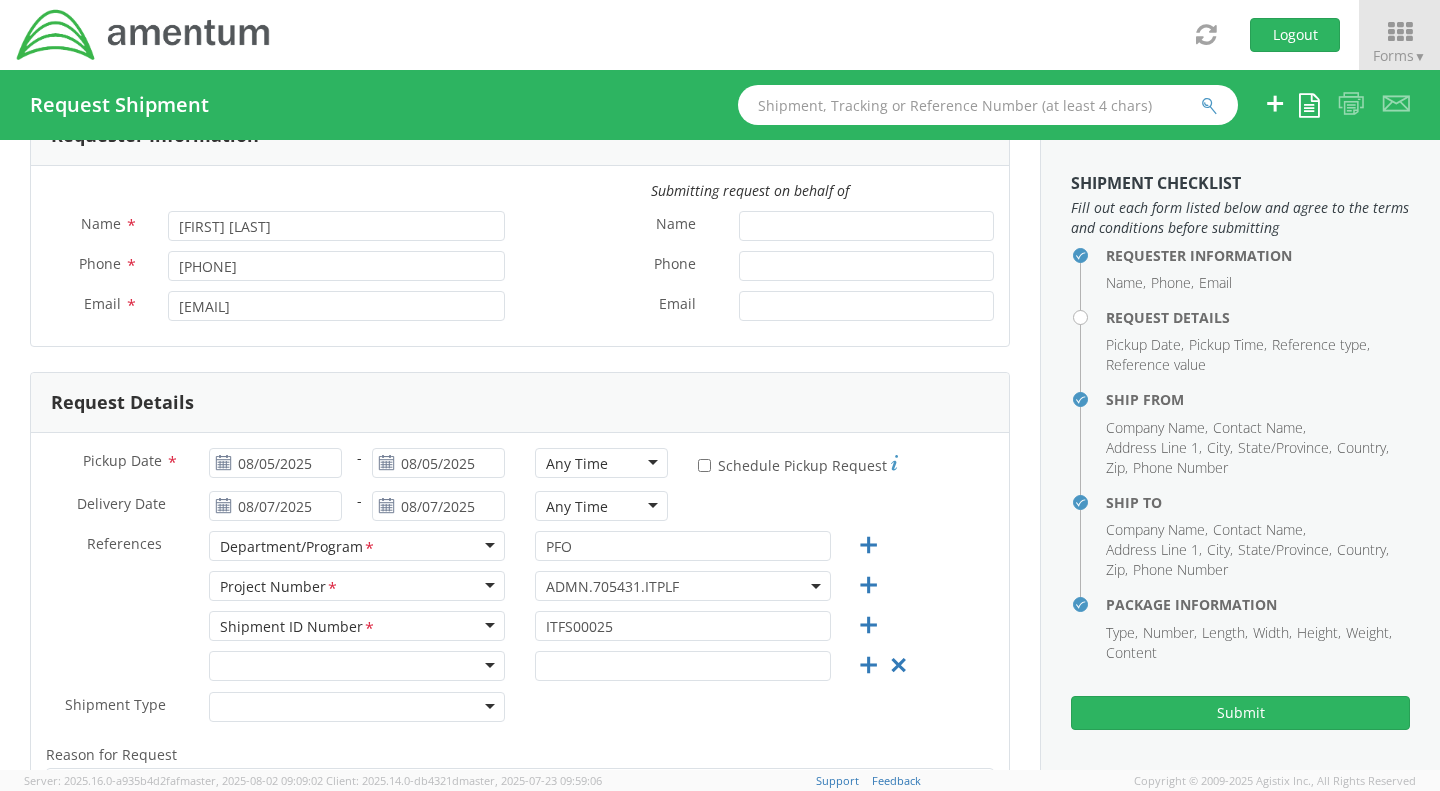 click on "Shipment Type        *             Batch Regular" at bounding box center (520, 712) 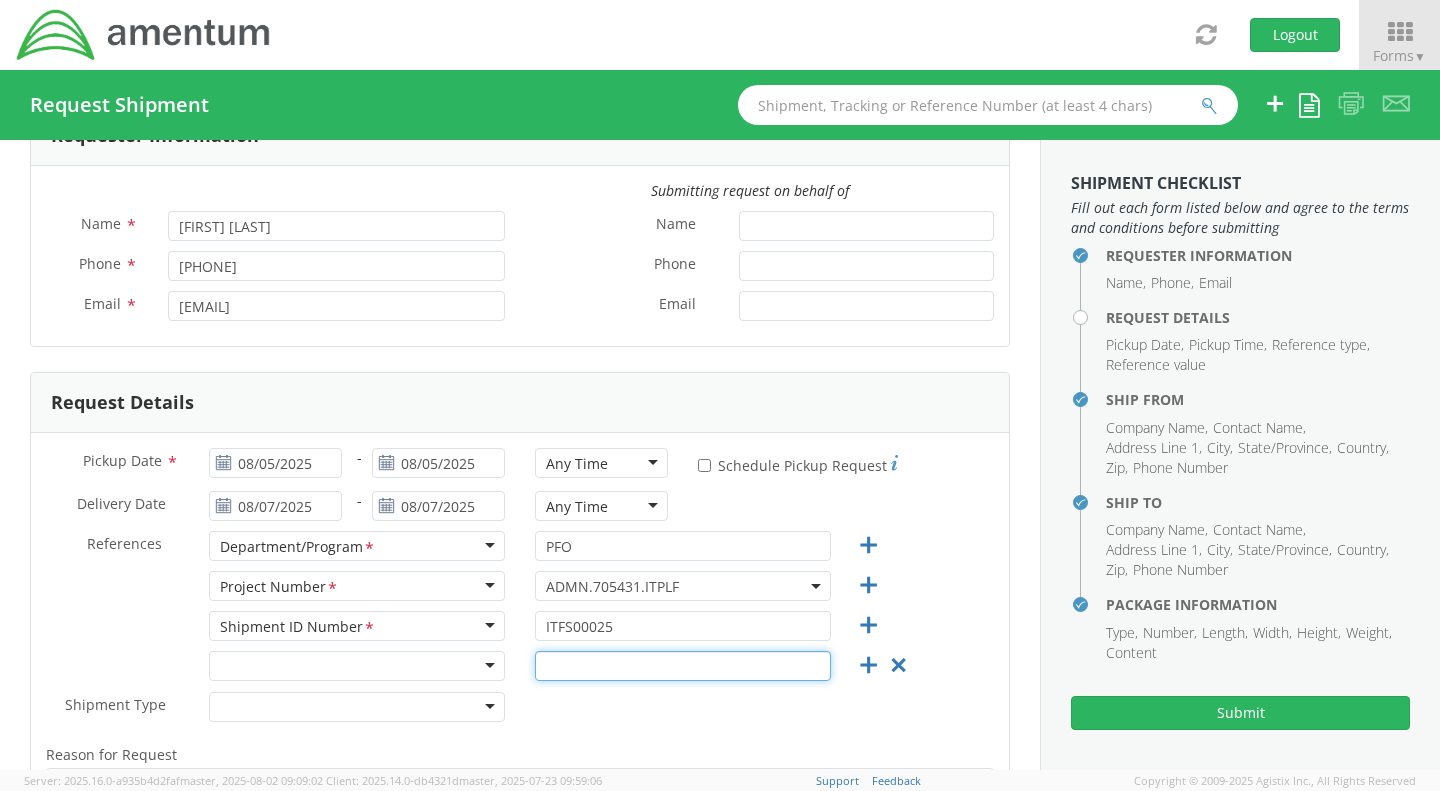 click at bounding box center (683, 666) 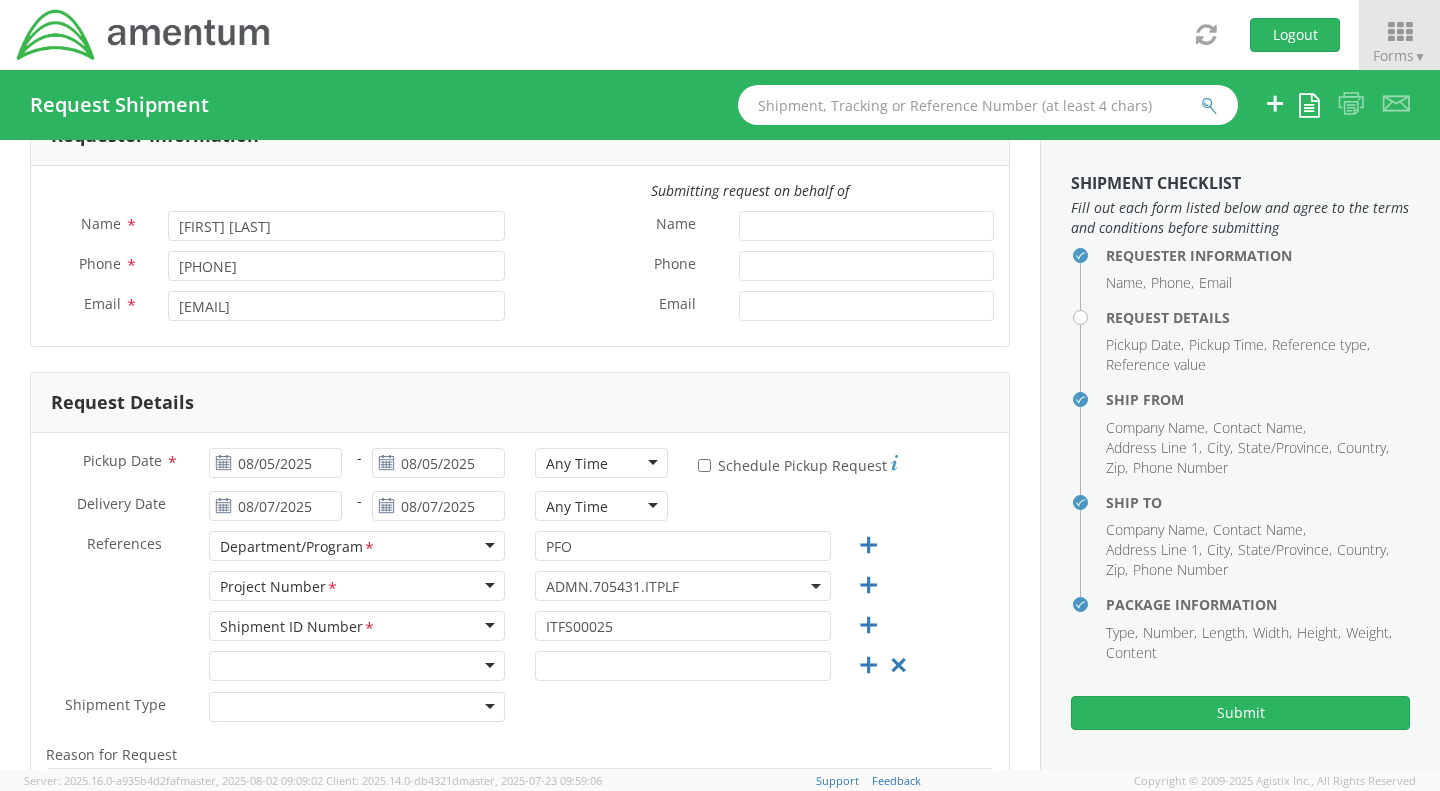 click on "ADMN.705431.ITPLF" at bounding box center [683, 586] 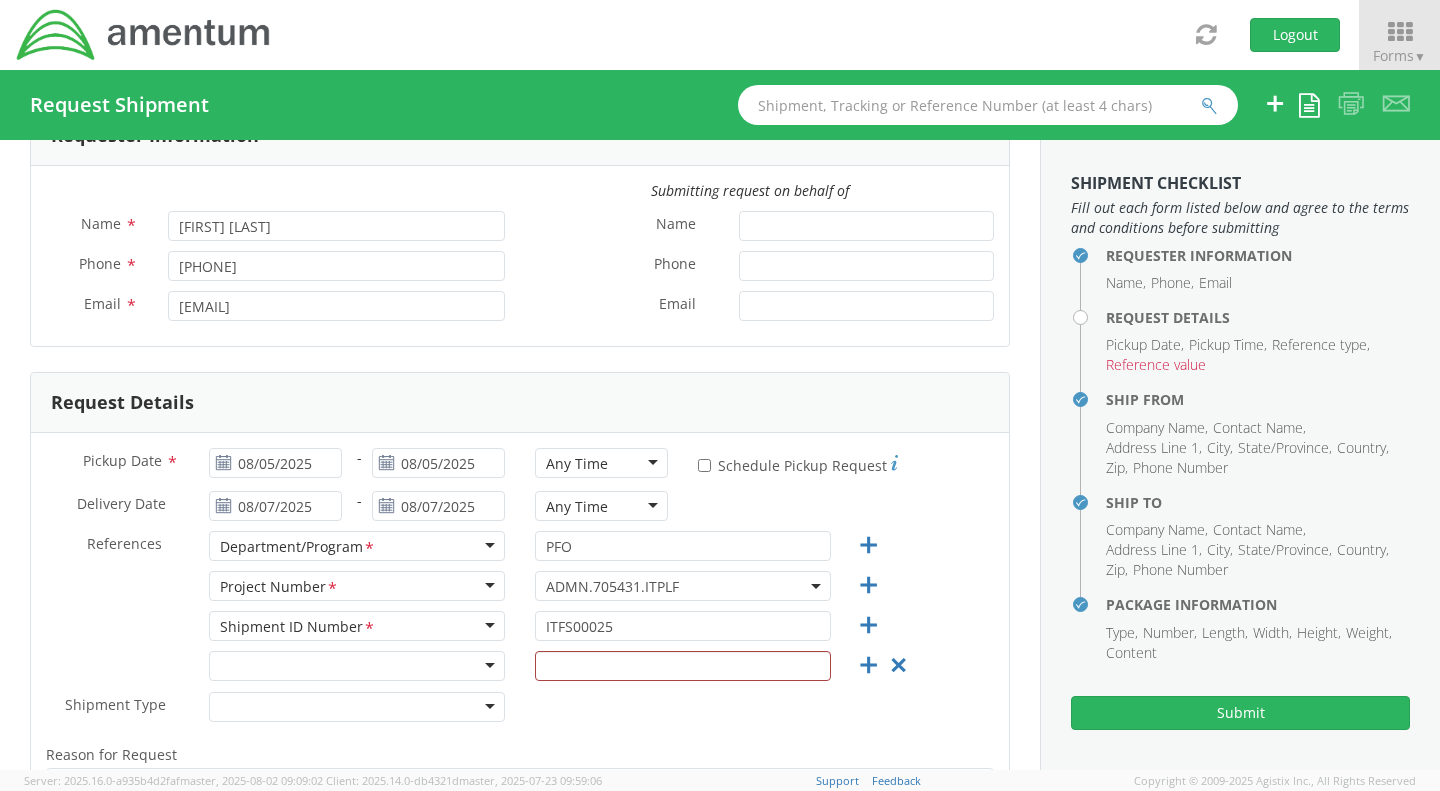 click on "Delivery Date        *                     08/07/2025                                        -                          08/07/2025                                                   Any Time Any Time Any Time 7:00 am - 10:00 am 10:00 am - 1:00 pm 1:00 pm - 4:00 pm 4:00 pm - 7:00 pm" at bounding box center (520, 511) 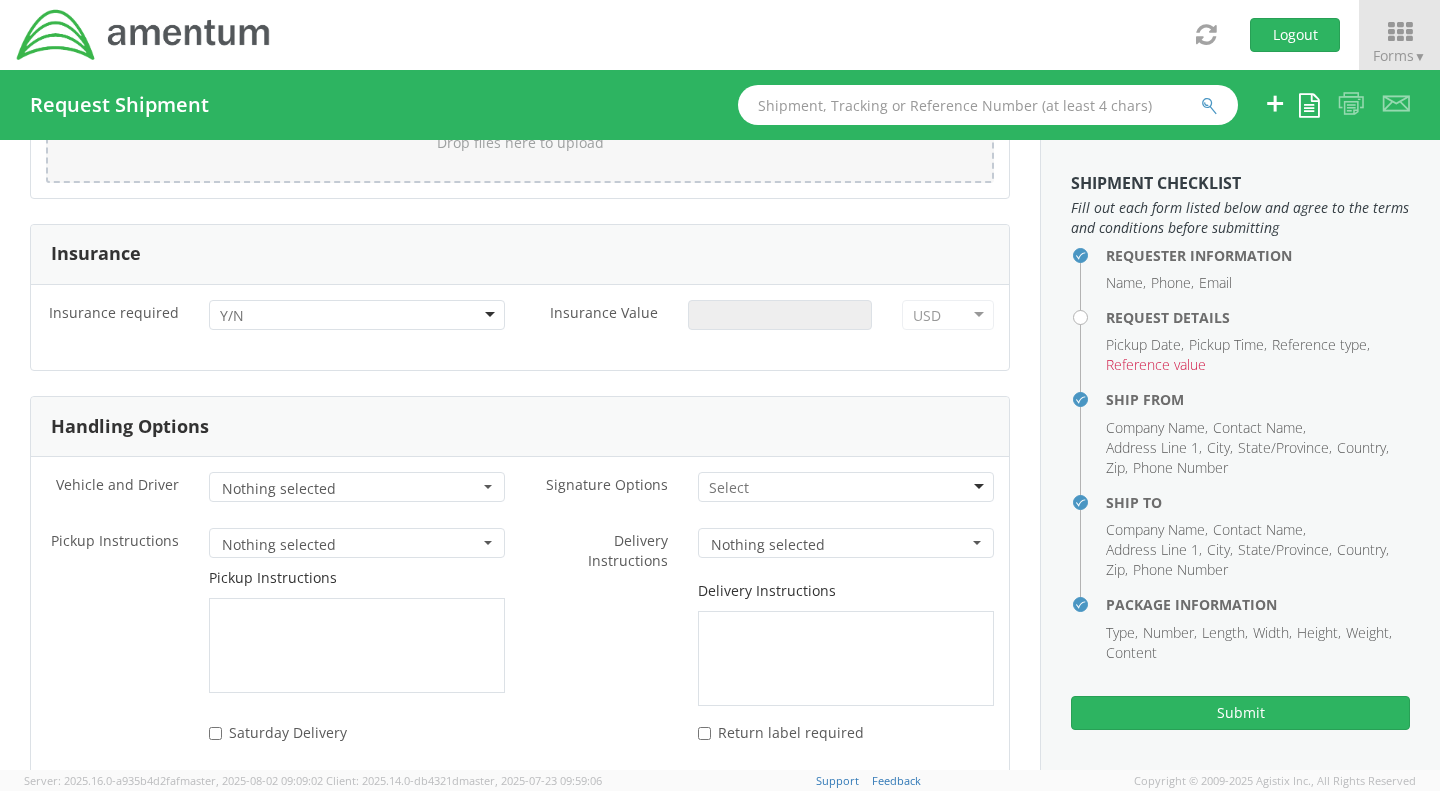 scroll, scrollTop: 2545, scrollLeft: 0, axis: vertical 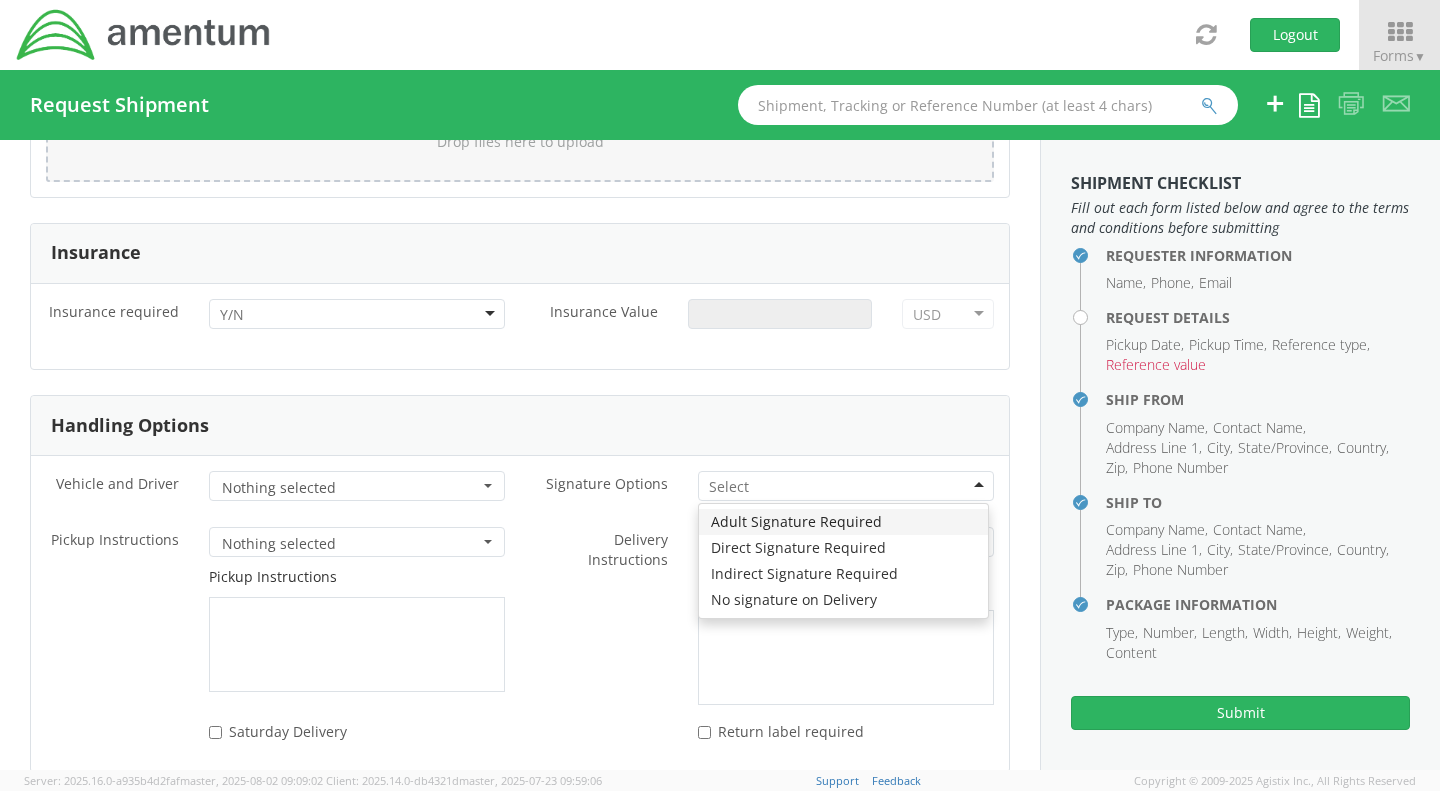 click at bounding box center (730, 487) 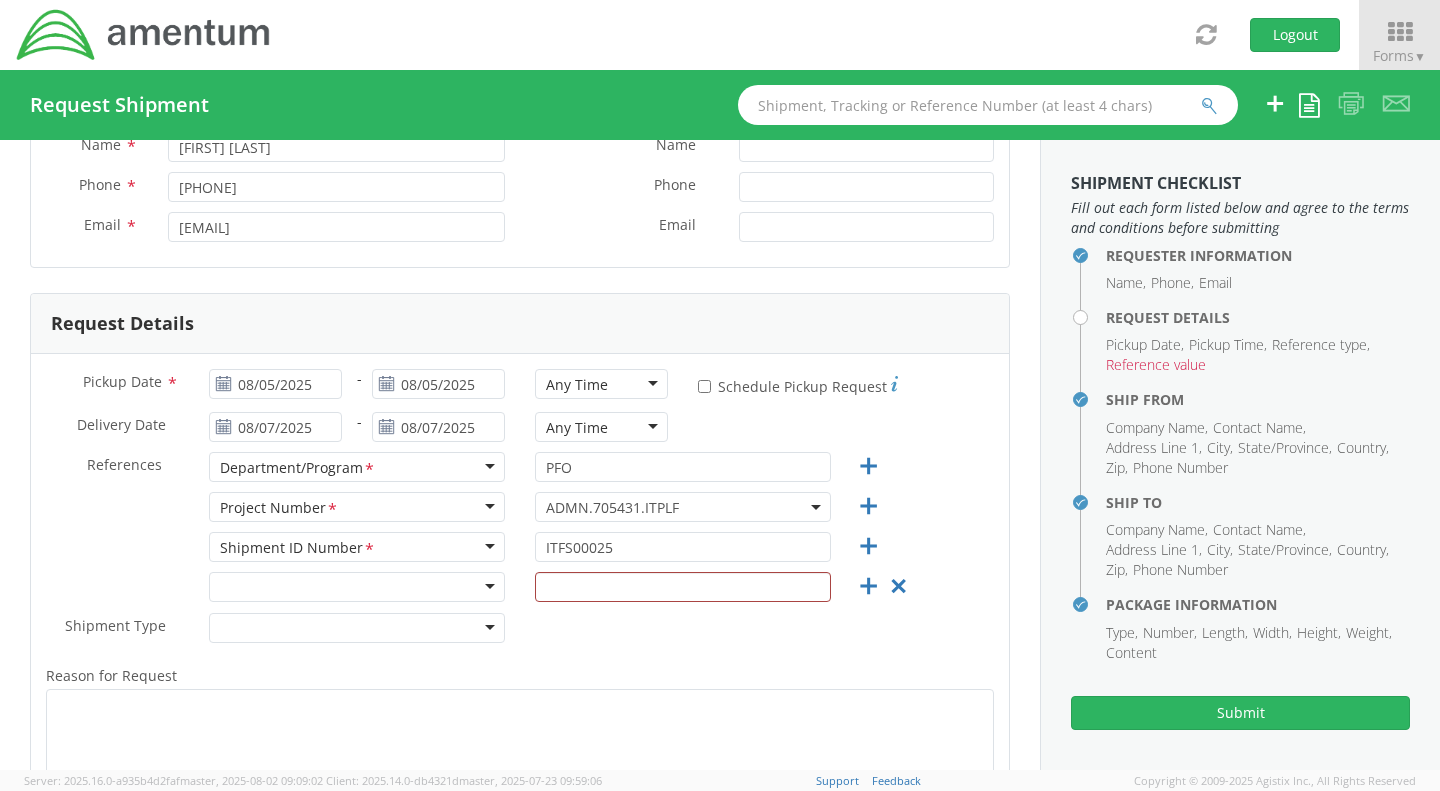 scroll, scrollTop: 145, scrollLeft: 0, axis: vertical 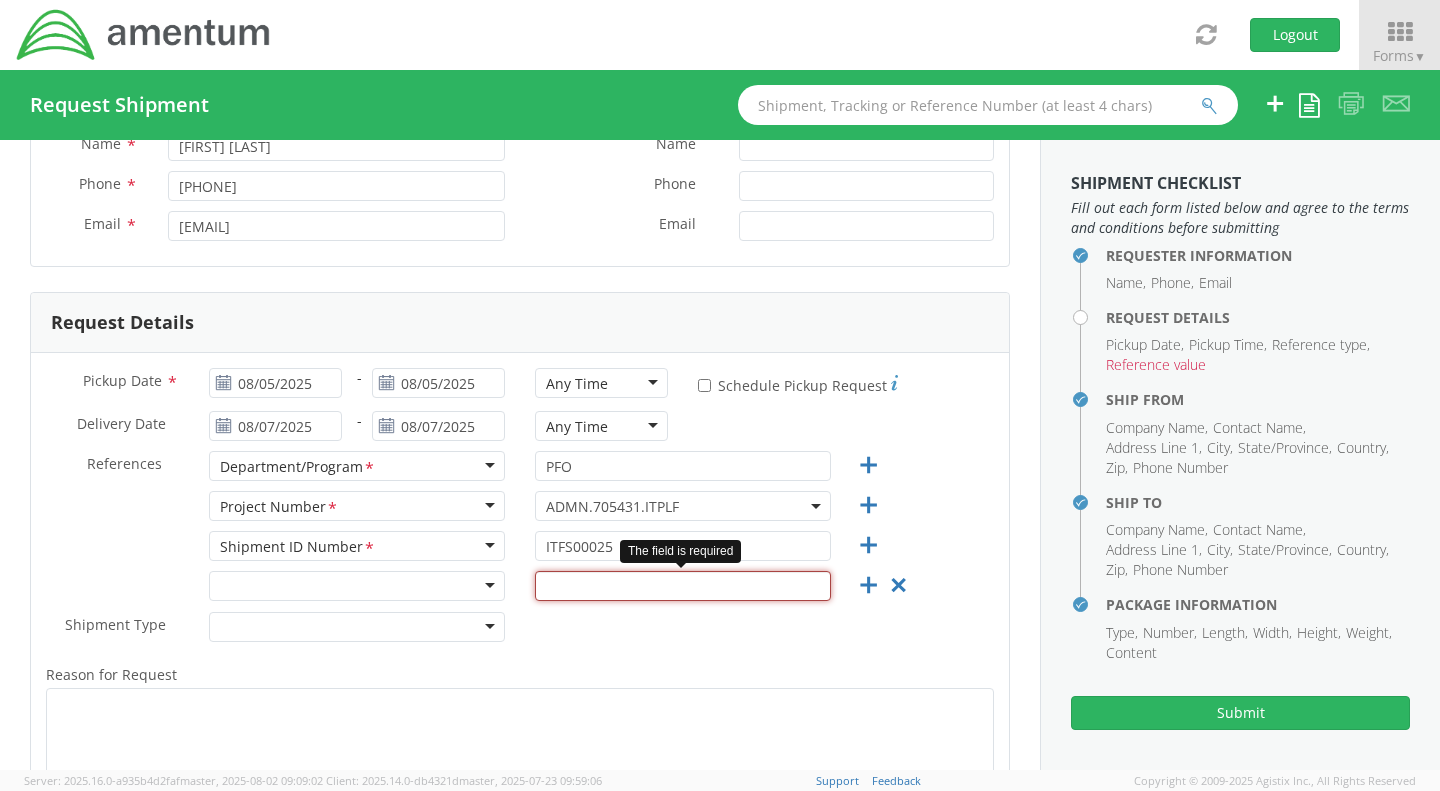 click at bounding box center [683, 586] 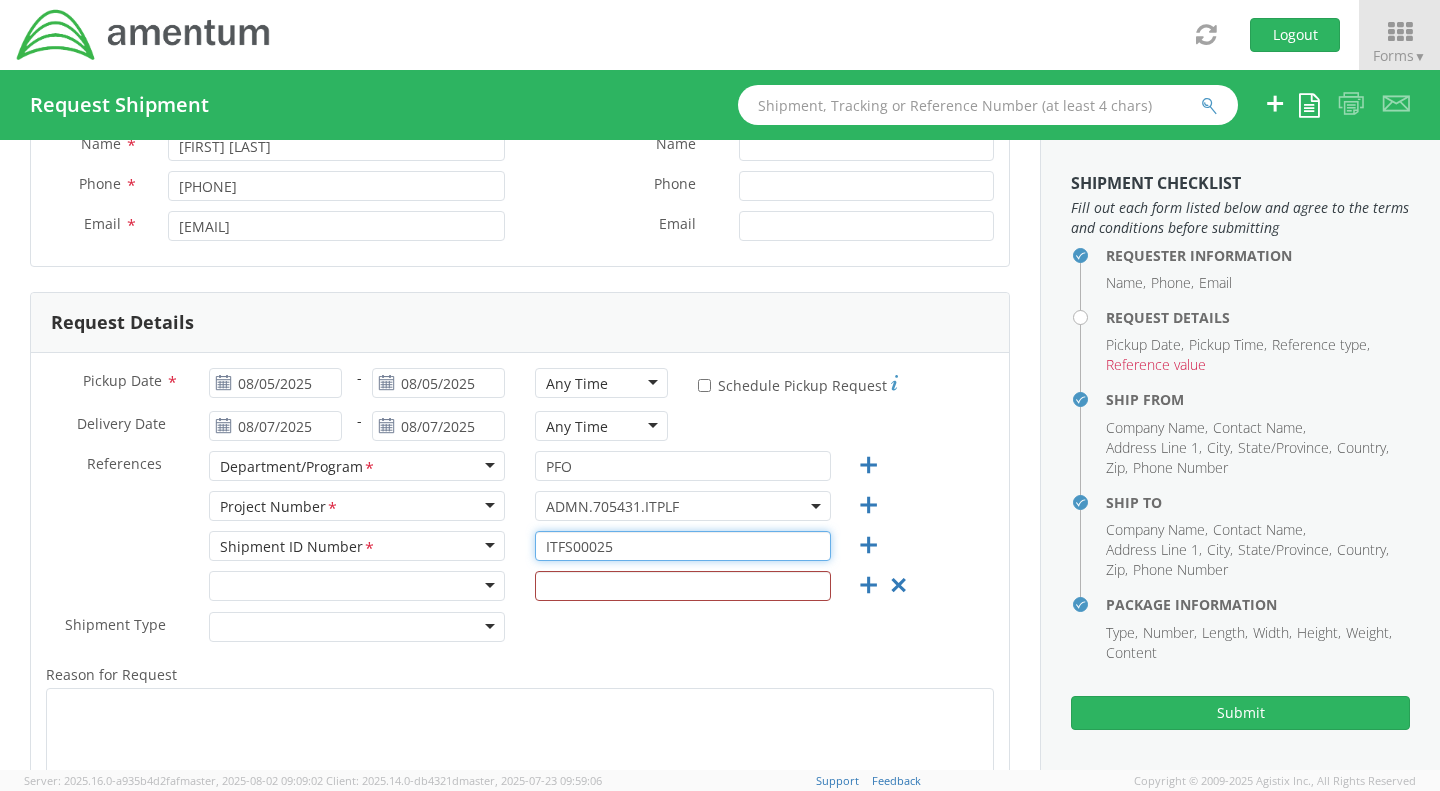 click on "ITFS00025" at bounding box center [683, 546] 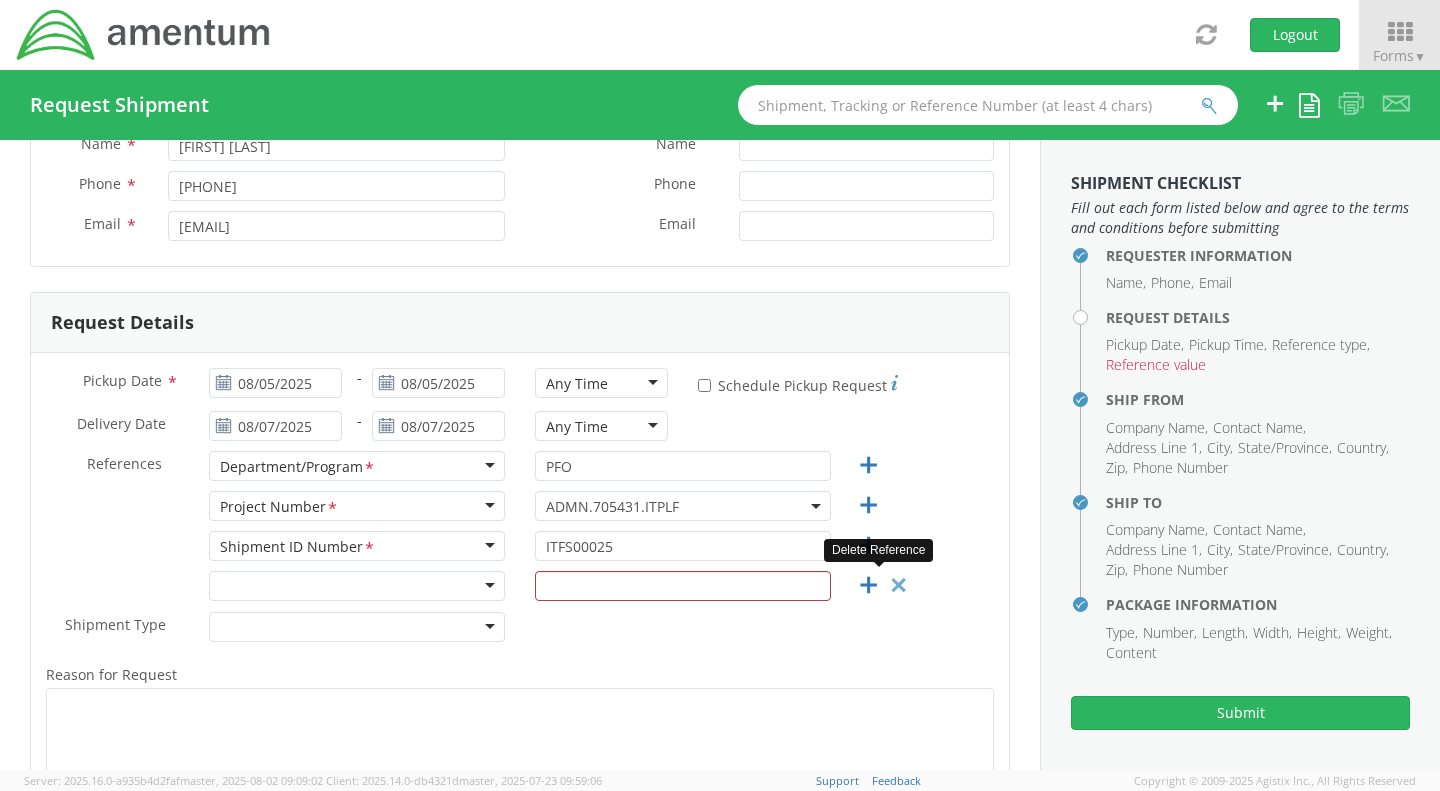click at bounding box center [898, 585] 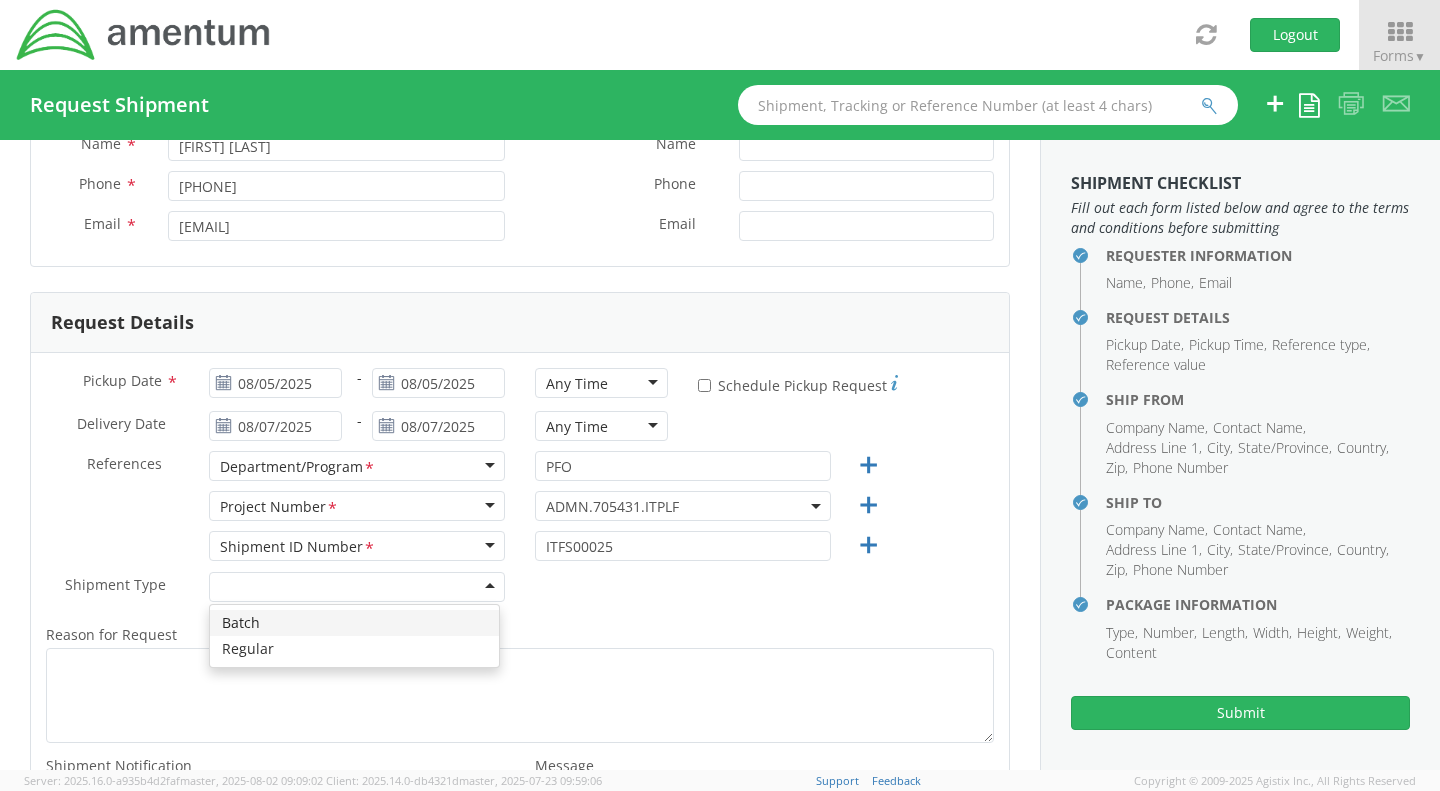 click at bounding box center [357, 587] 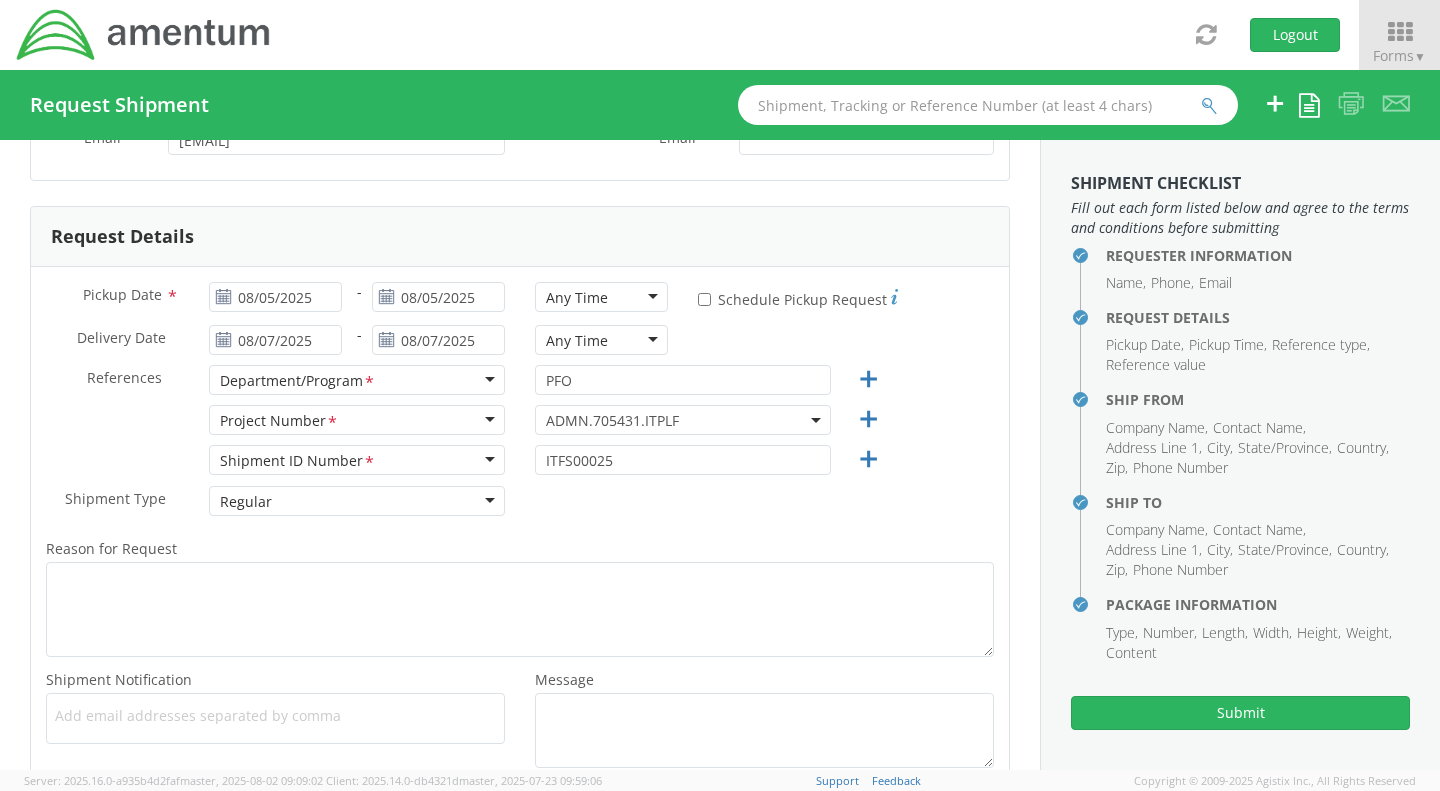 scroll, scrollTop: 252, scrollLeft: 0, axis: vertical 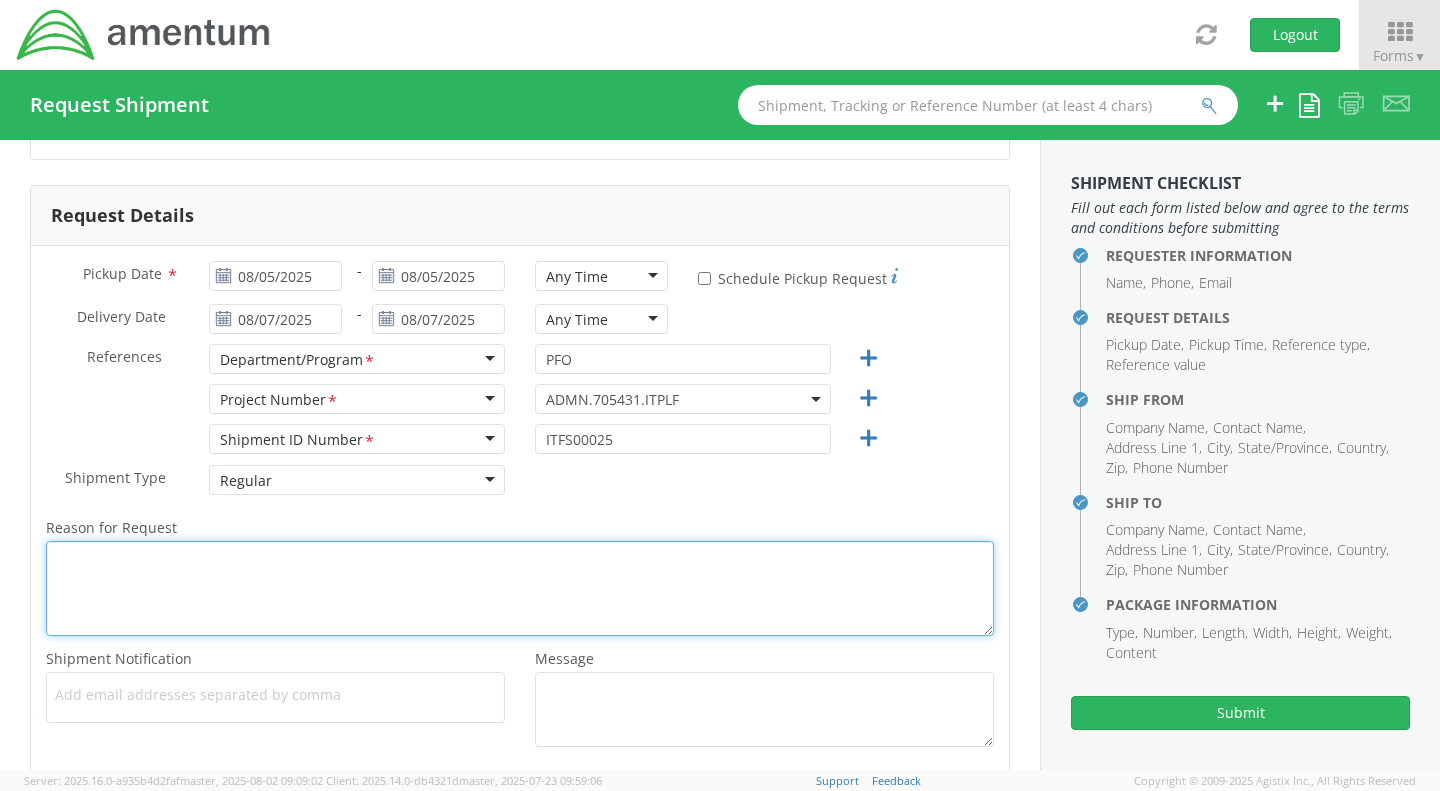 click on "Reason for Request        *" at bounding box center (520, 588) 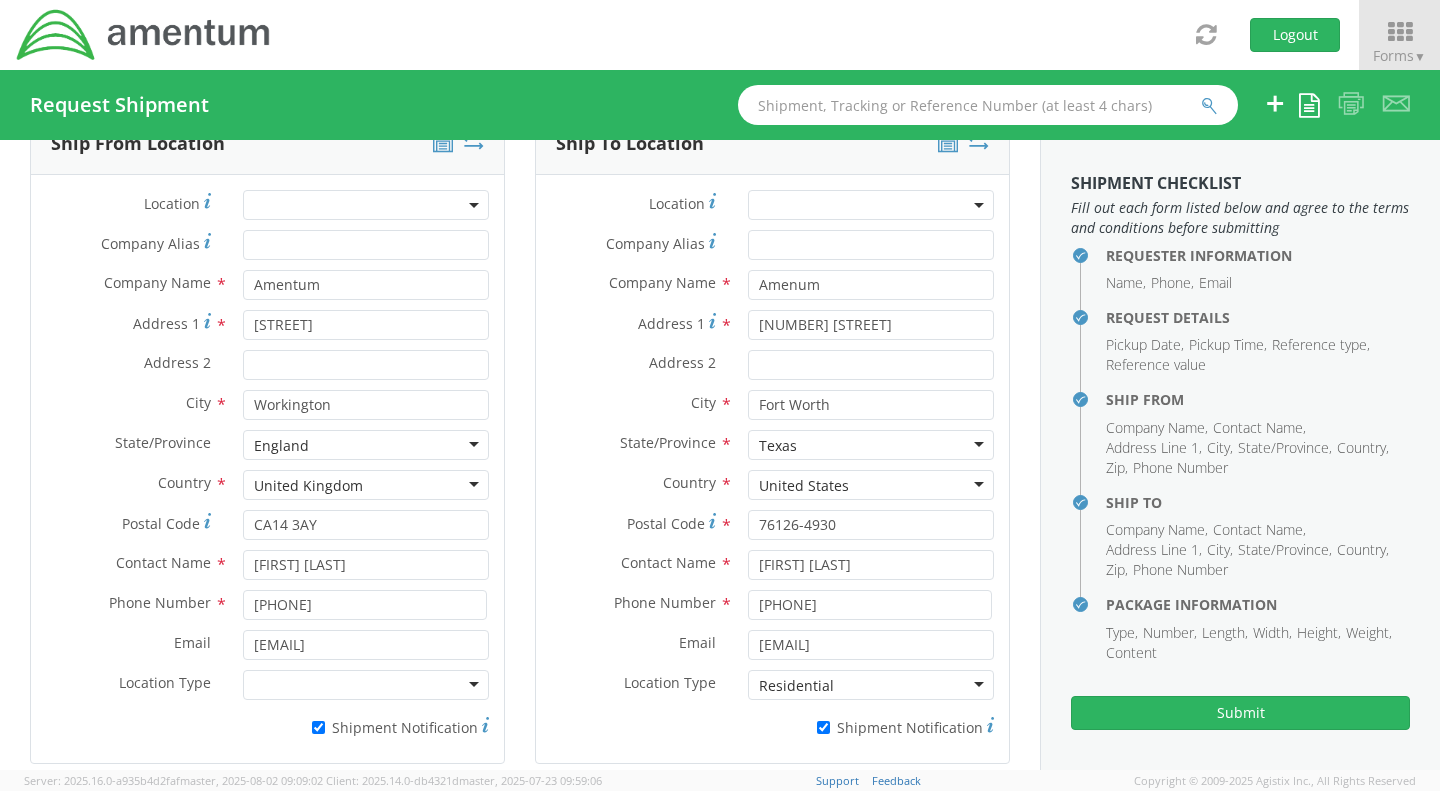 scroll, scrollTop: 937, scrollLeft: 0, axis: vertical 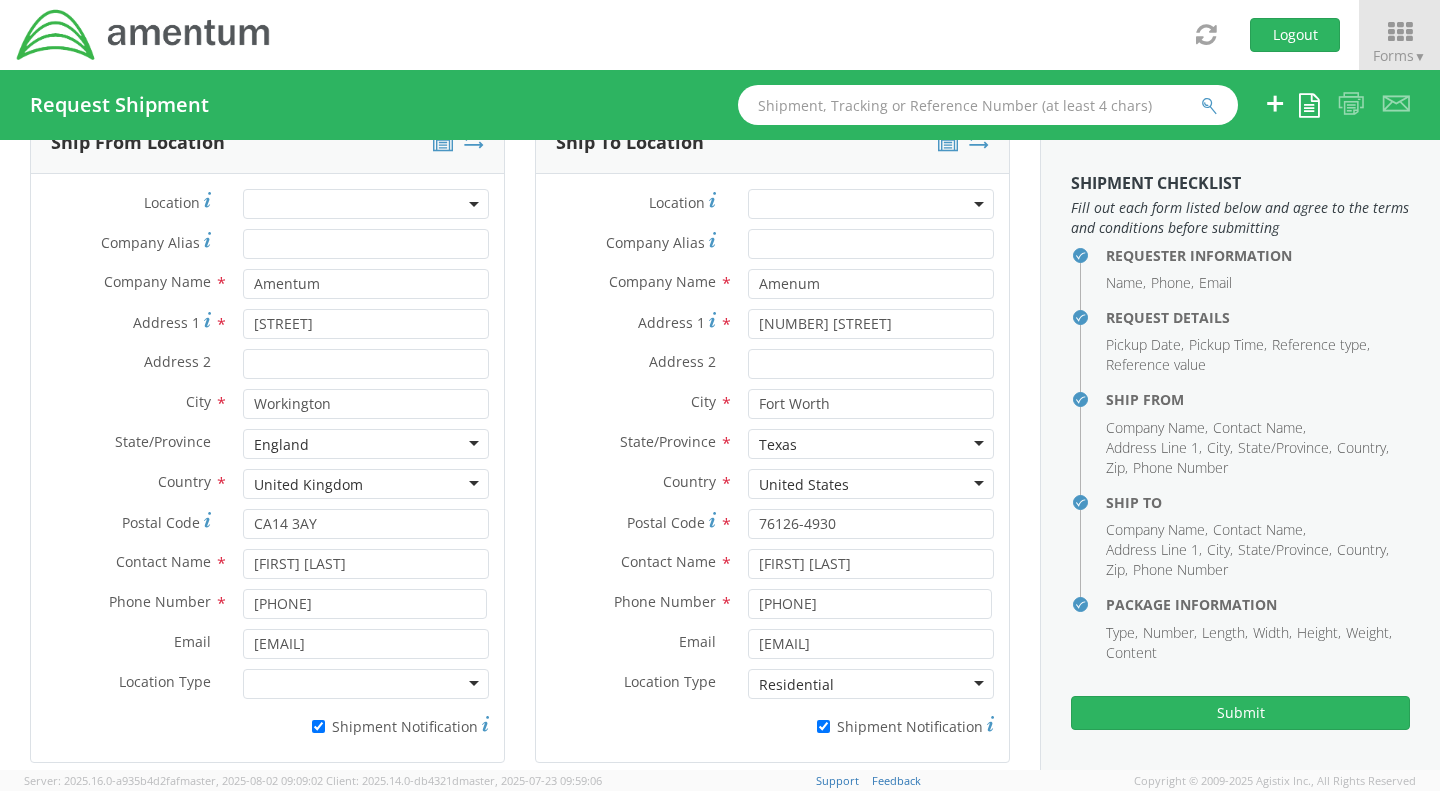 type on "Laptop return to assigned user." 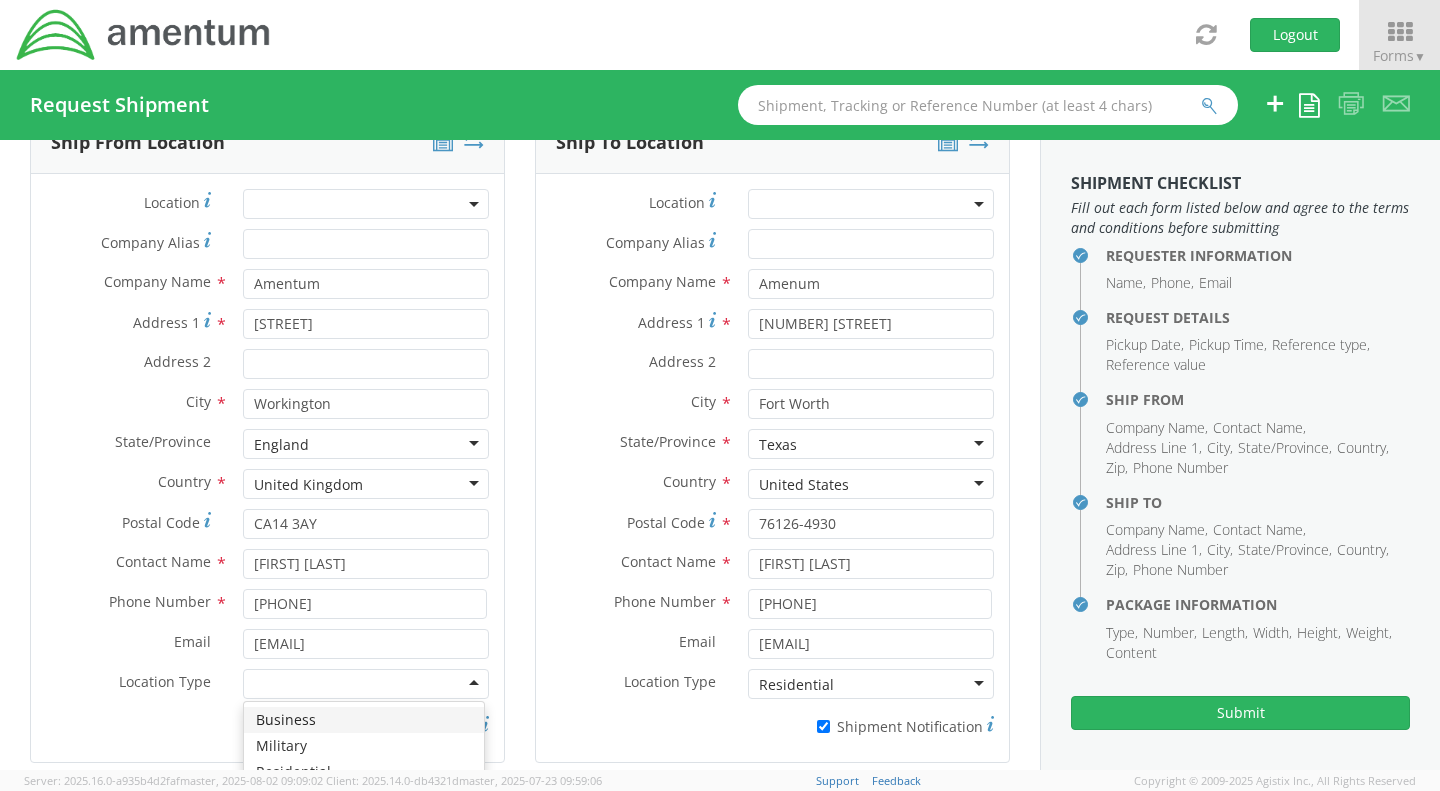 click at bounding box center [366, 684] 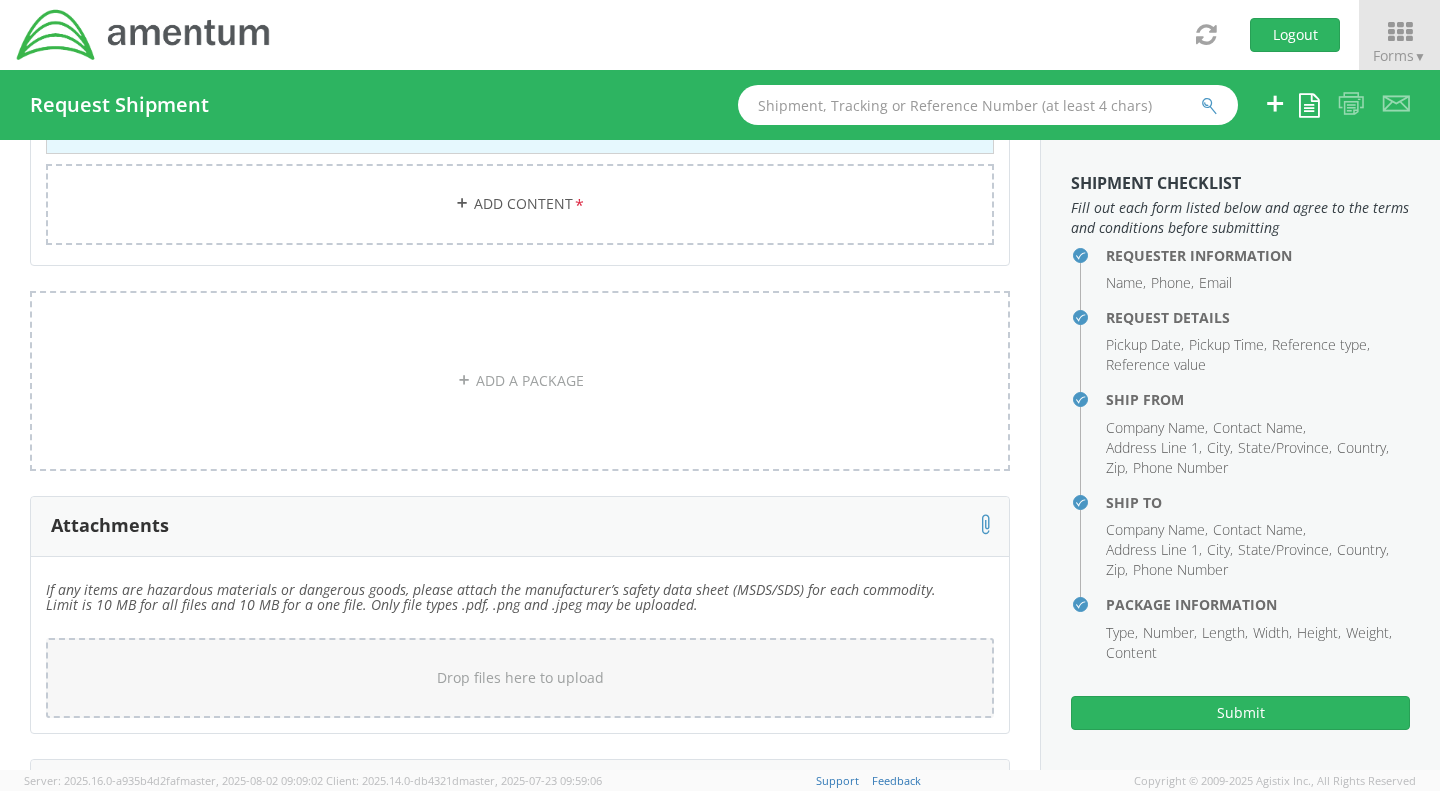 scroll, scrollTop: 1970, scrollLeft: 0, axis: vertical 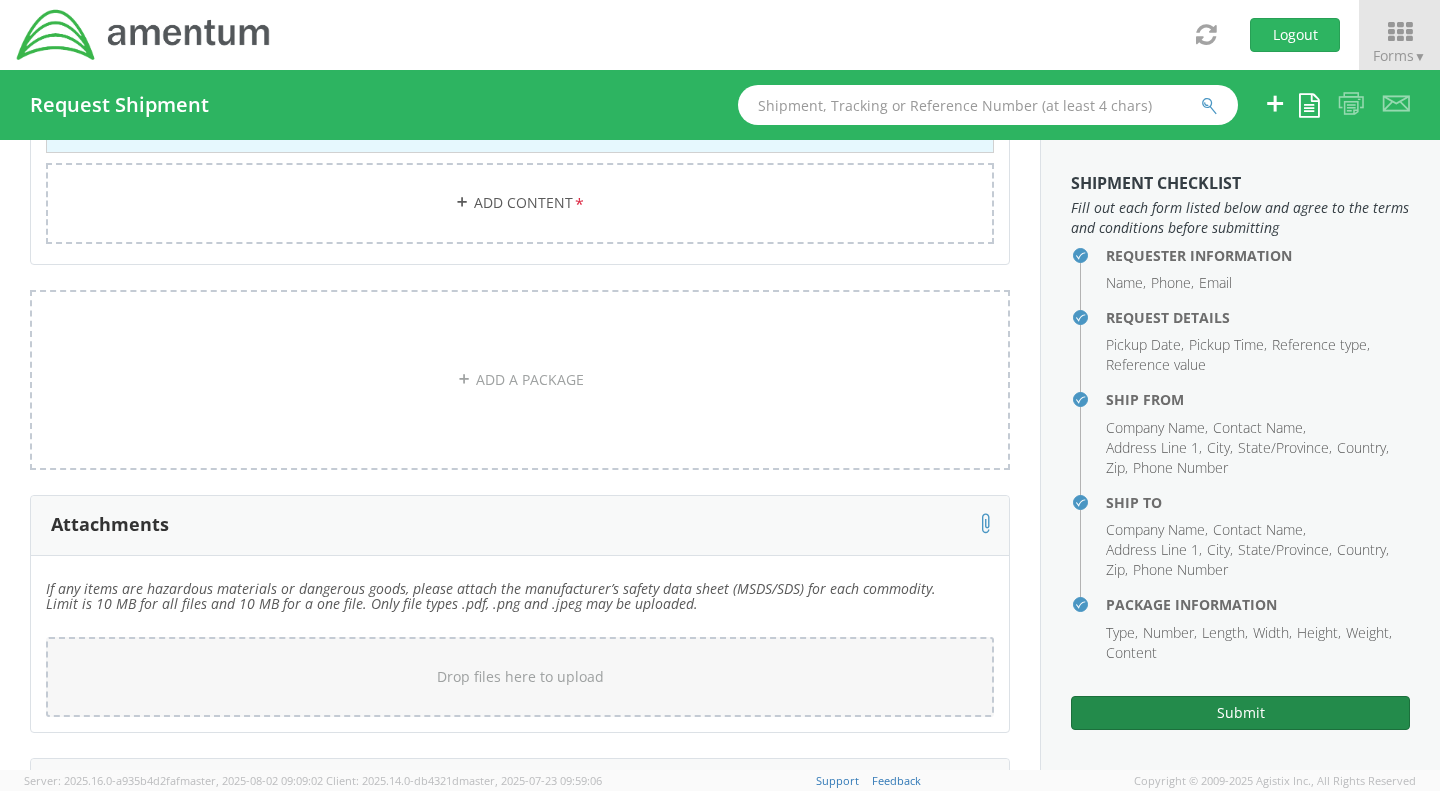 click on "Submit" at bounding box center (1240, 713) 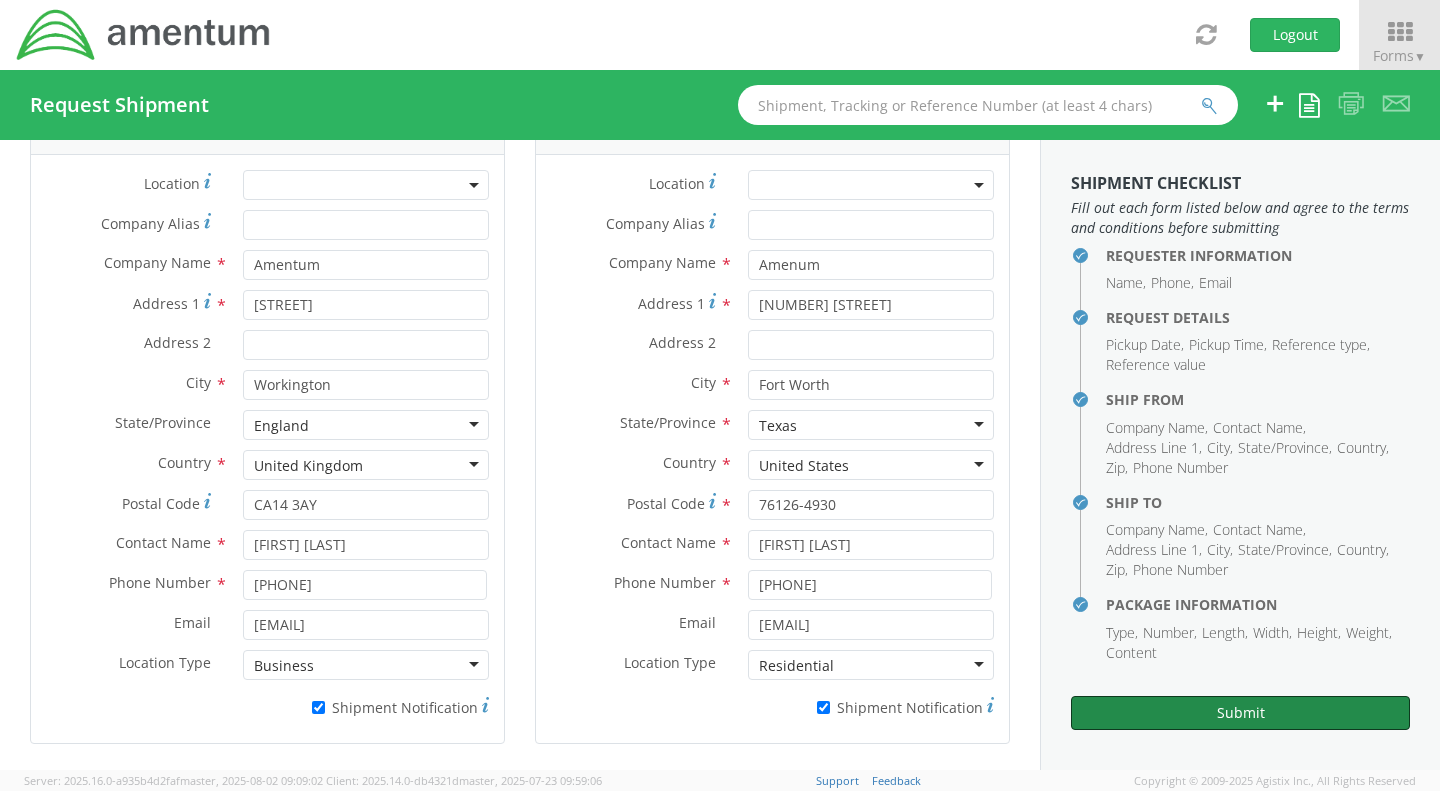 scroll, scrollTop: 958, scrollLeft: 0, axis: vertical 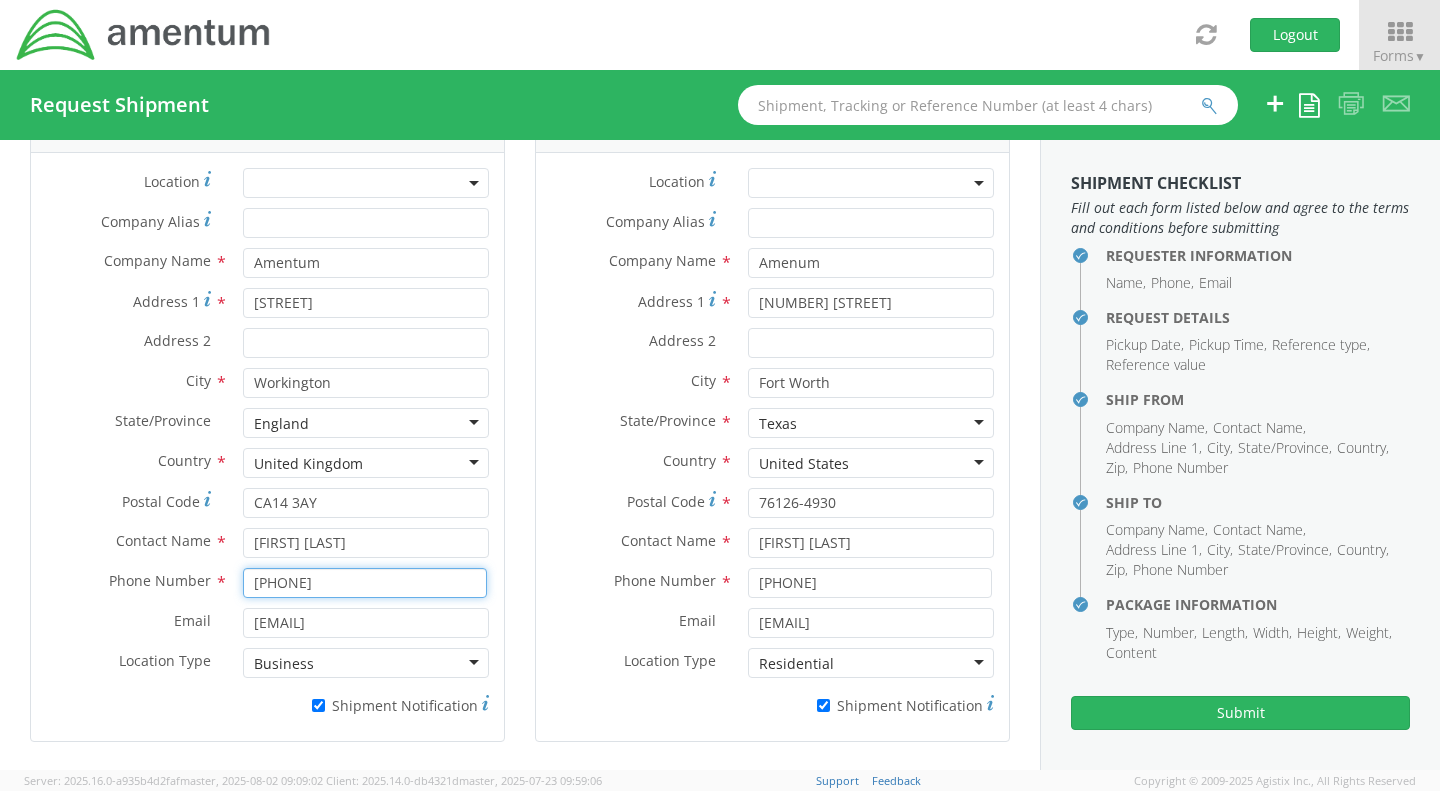 drag, startPoint x: 265, startPoint y: 585, endPoint x: 239, endPoint y: 583, distance: 26.076809 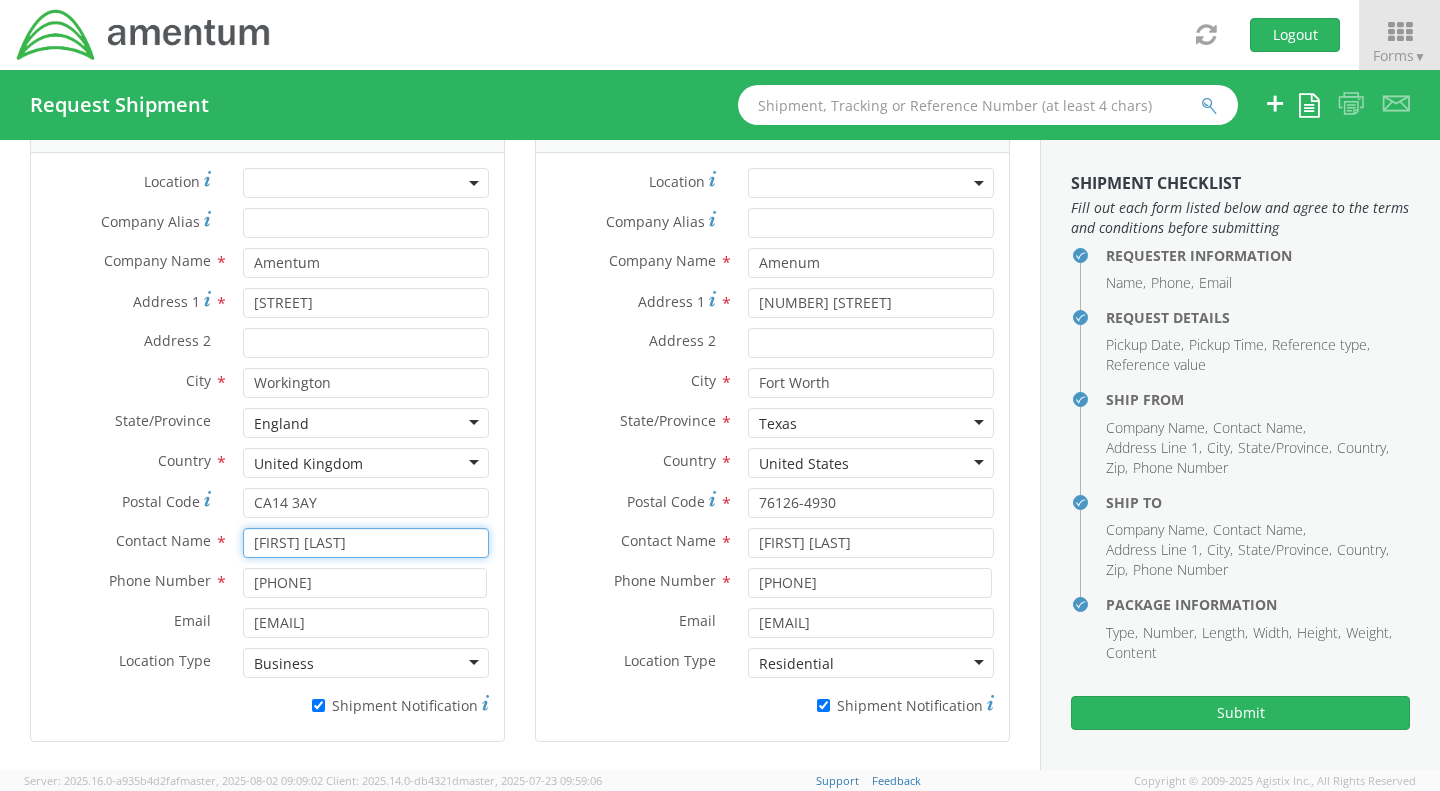 click on "[FIRST] [LAST]" at bounding box center [366, 543] 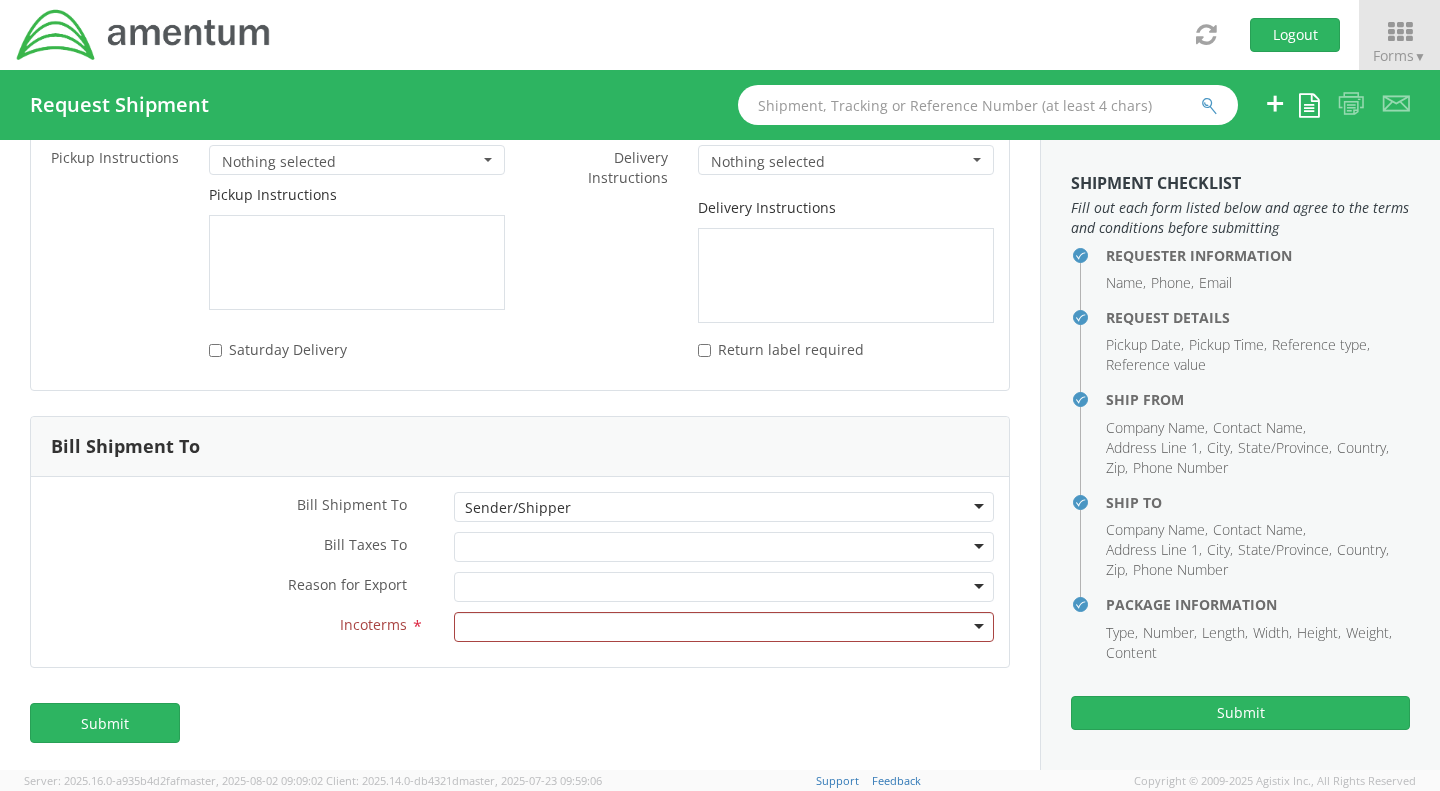 scroll, scrollTop: 2890, scrollLeft: 0, axis: vertical 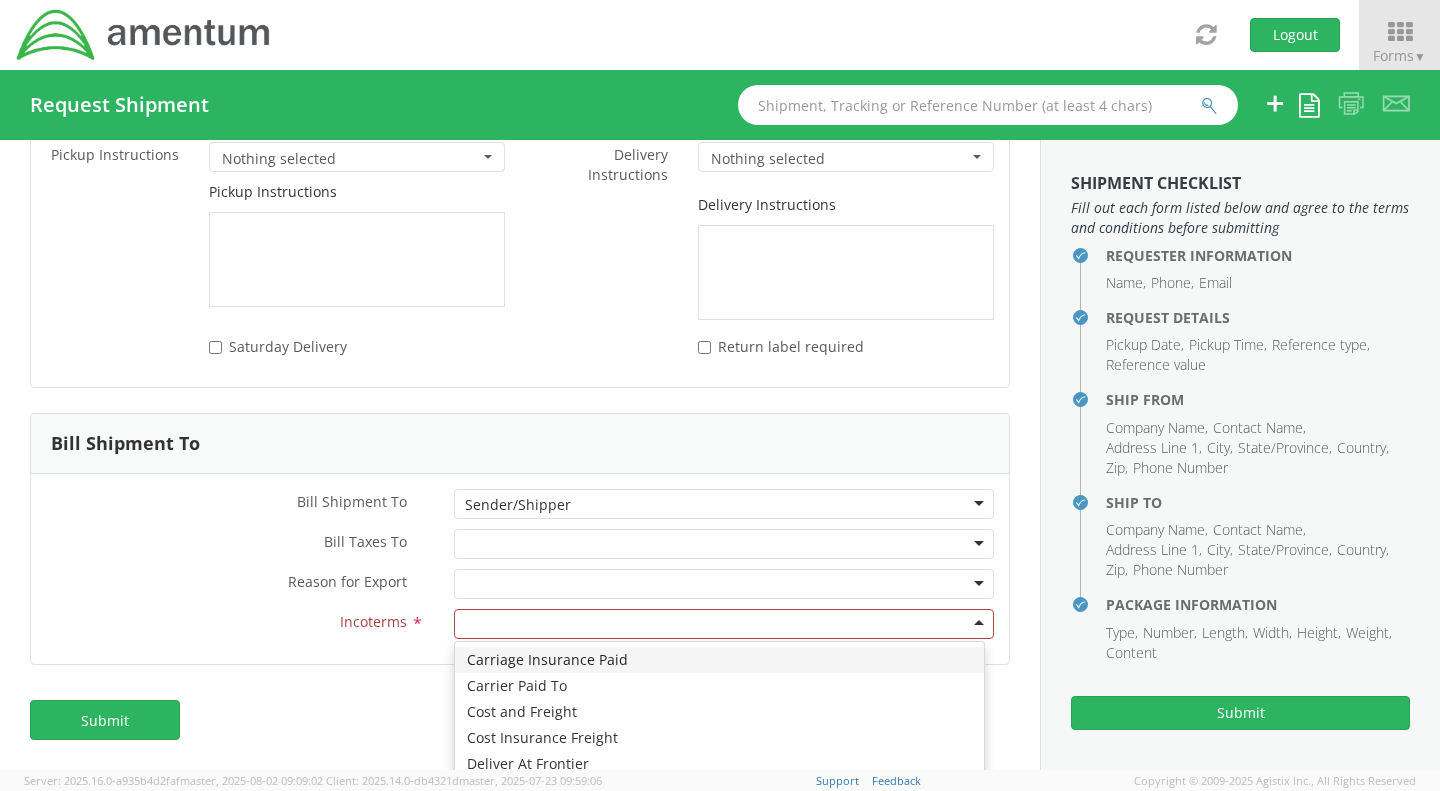click at bounding box center [724, 624] 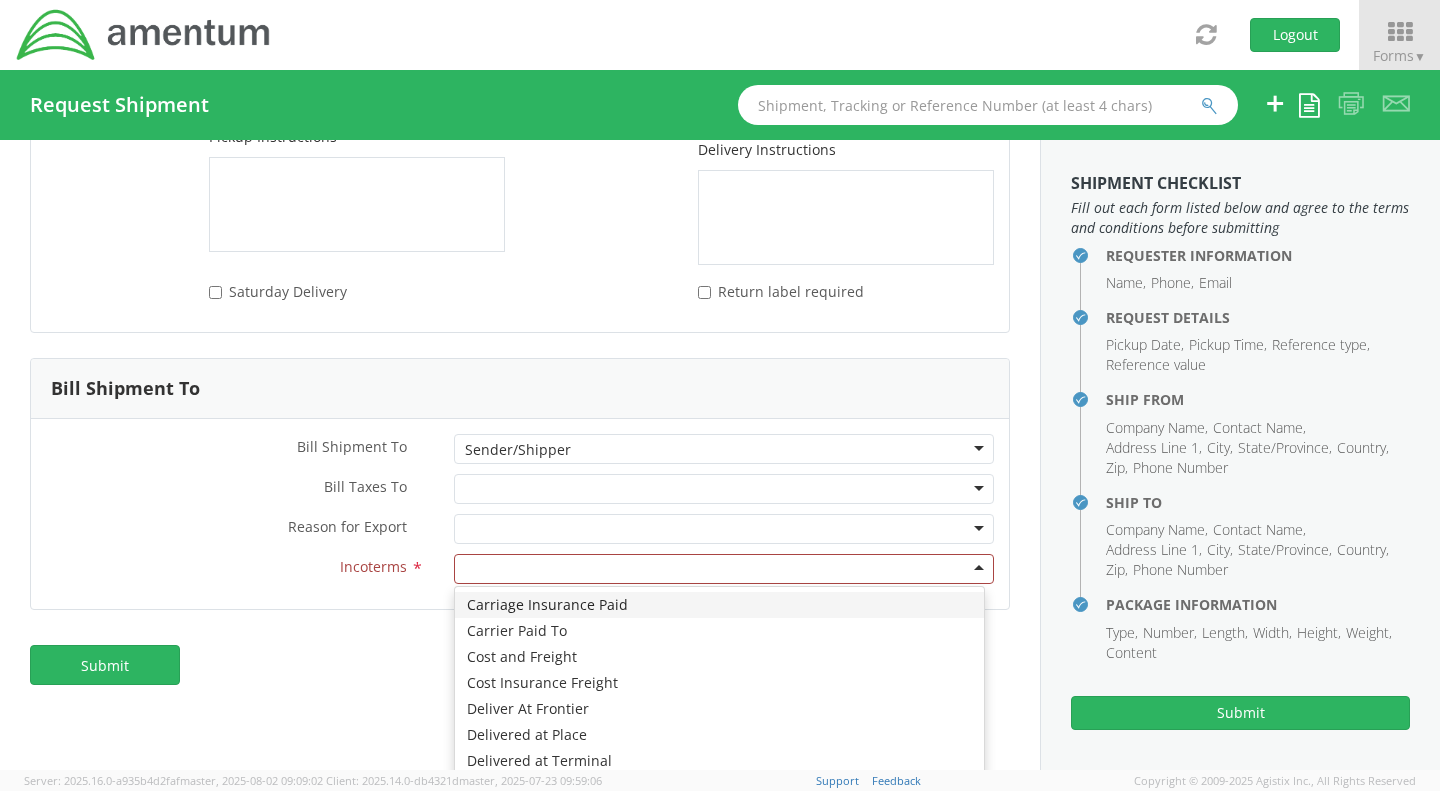 scroll, scrollTop: 2963, scrollLeft: 0, axis: vertical 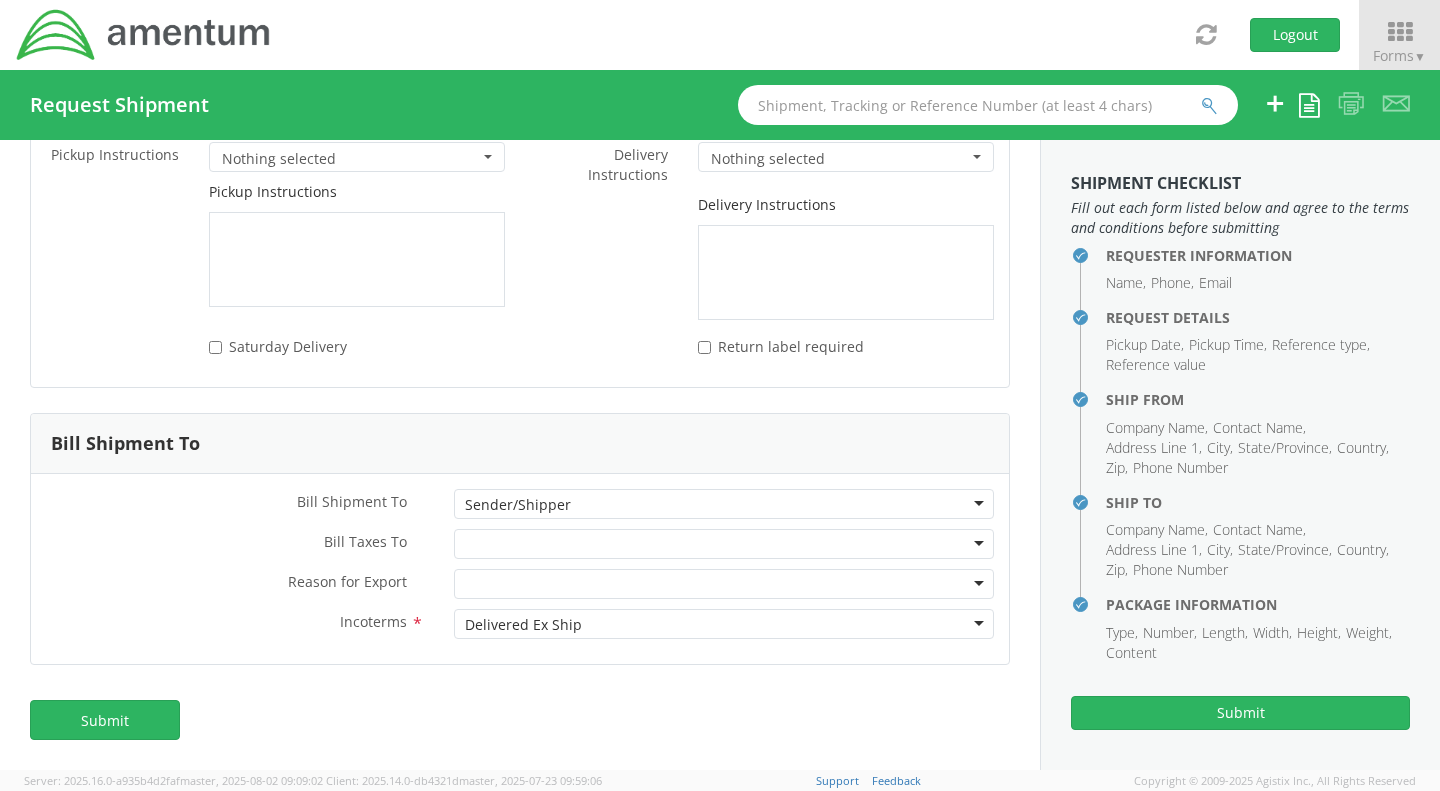 drag, startPoint x: 698, startPoint y: 600, endPoint x: 670, endPoint y: 622, distance: 35.608986 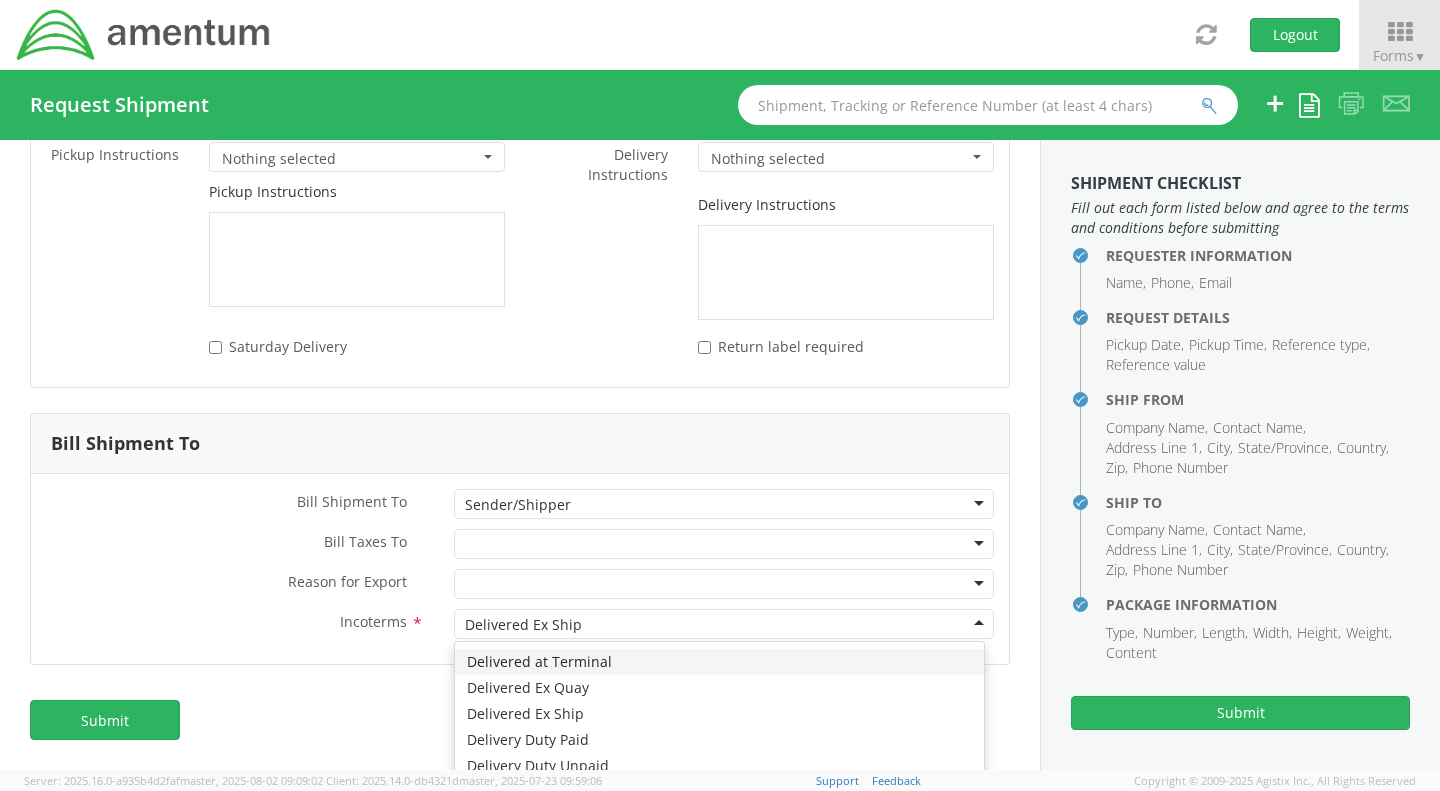 scroll, scrollTop: 200, scrollLeft: 0, axis: vertical 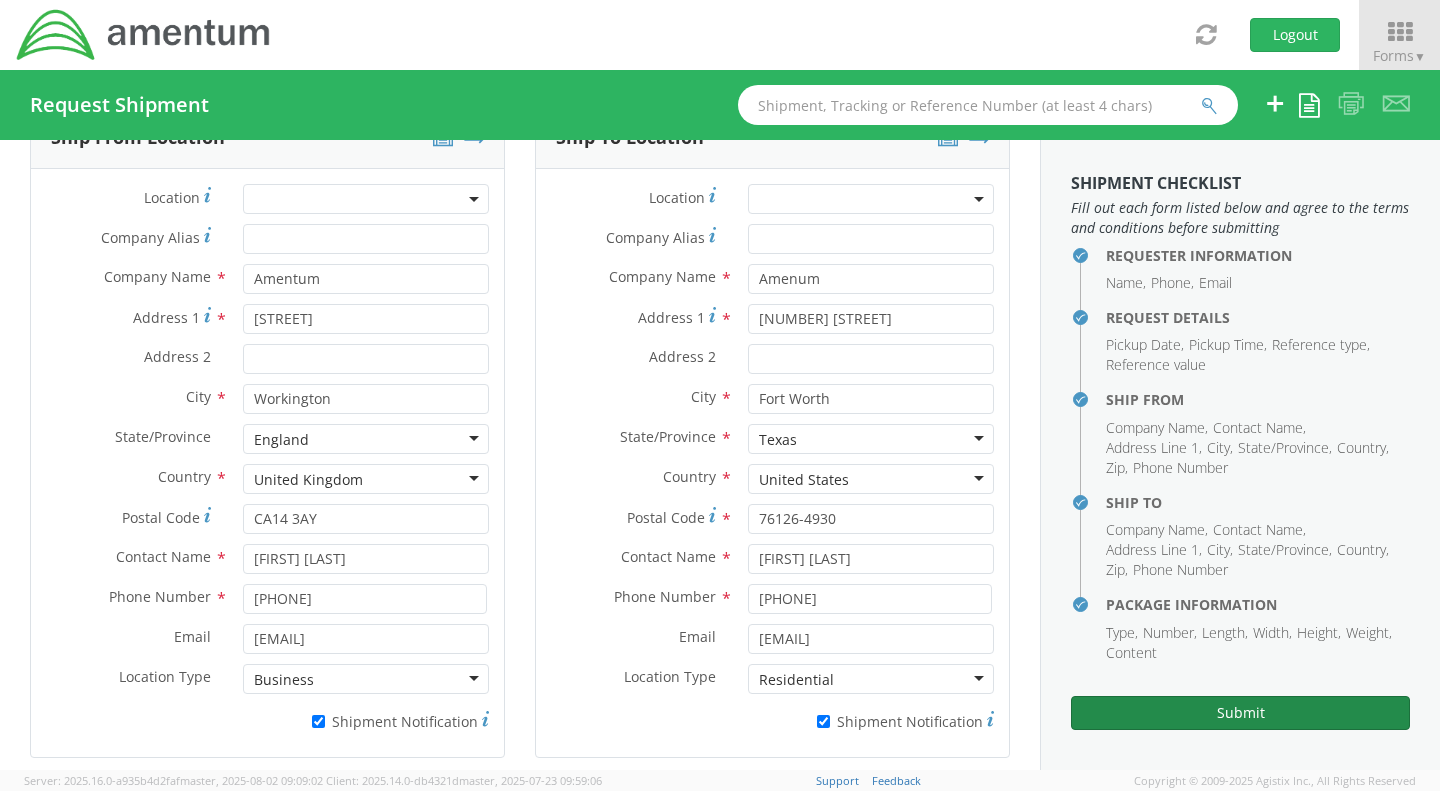click on "Submit" at bounding box center [1240, 713] 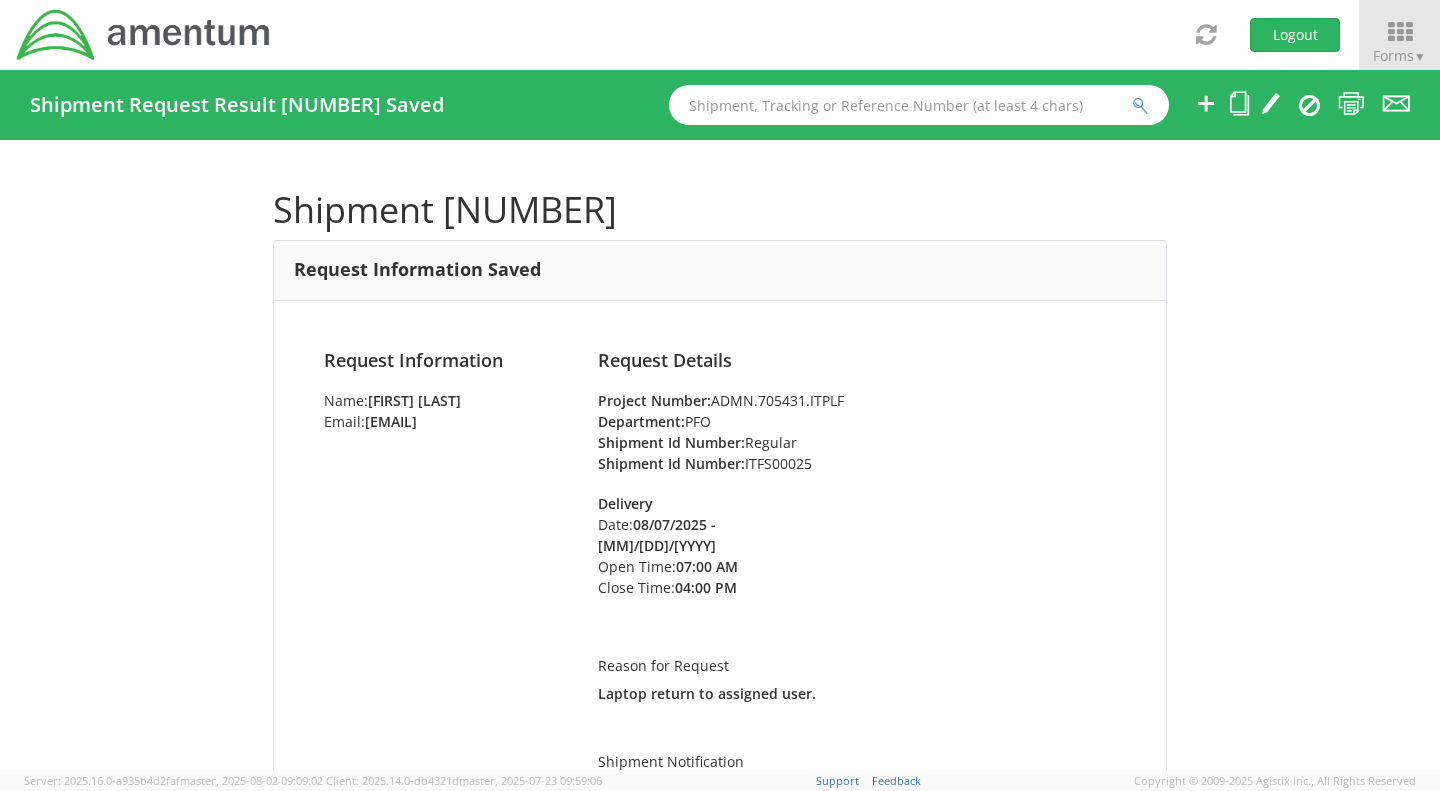 click on "Request Details         Project Number:  ADMN.705431.ITPLF Department:  PFO Shipment Id Number:  Regular Shipment Id Number:  ITFS00025           Delivery      Date:  08/07/2025    - 08/07/2025     Open Time:  07:00 AM   Close Time:  04:00 PM           Reason for Request   Laptop return to assigned user.           Shipment Notification   amentum-itc@amentum.com, tmsupport@amentum.com" at bounding box center [857, 580] 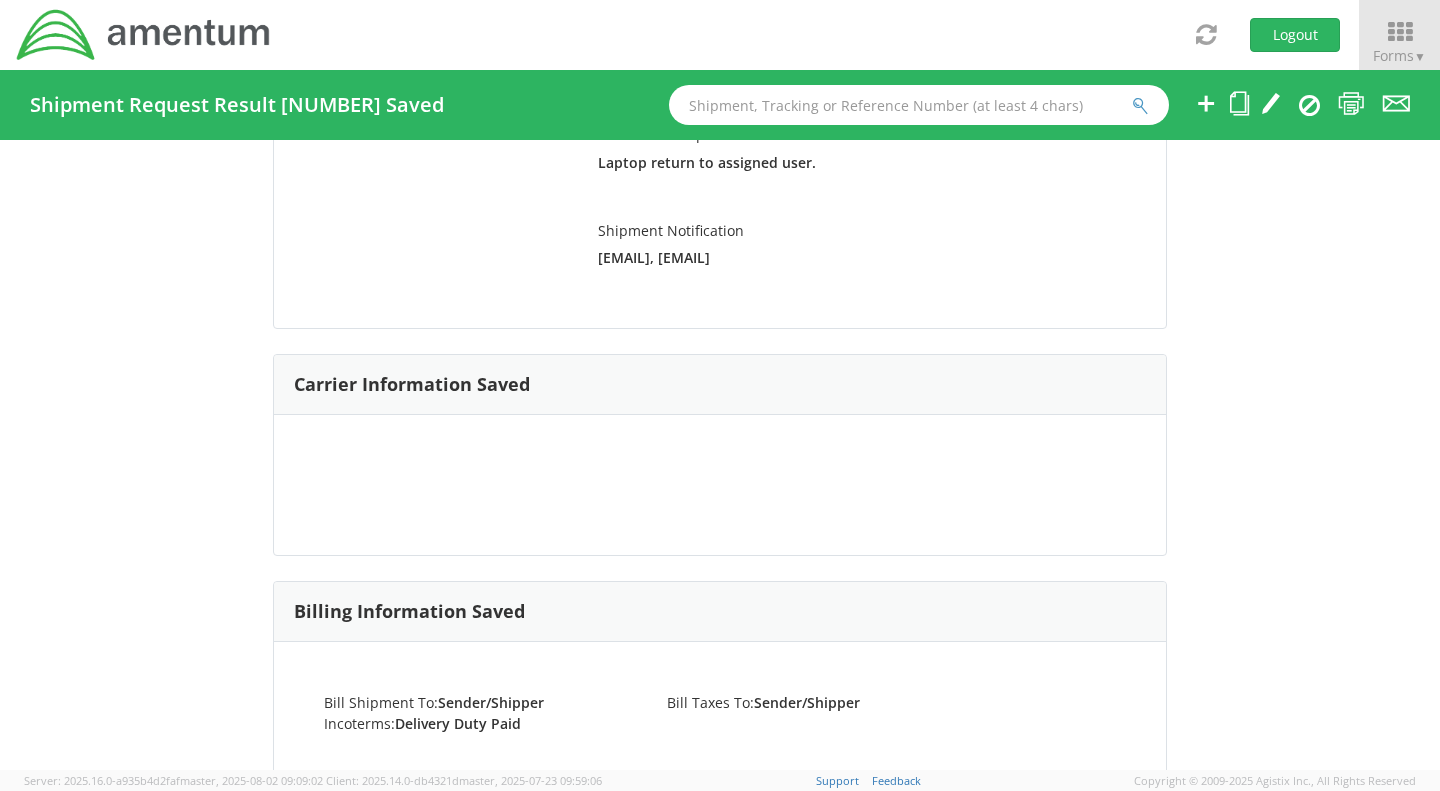 scroll, scrollTop: 0, scrollLeft: 0, axis: both 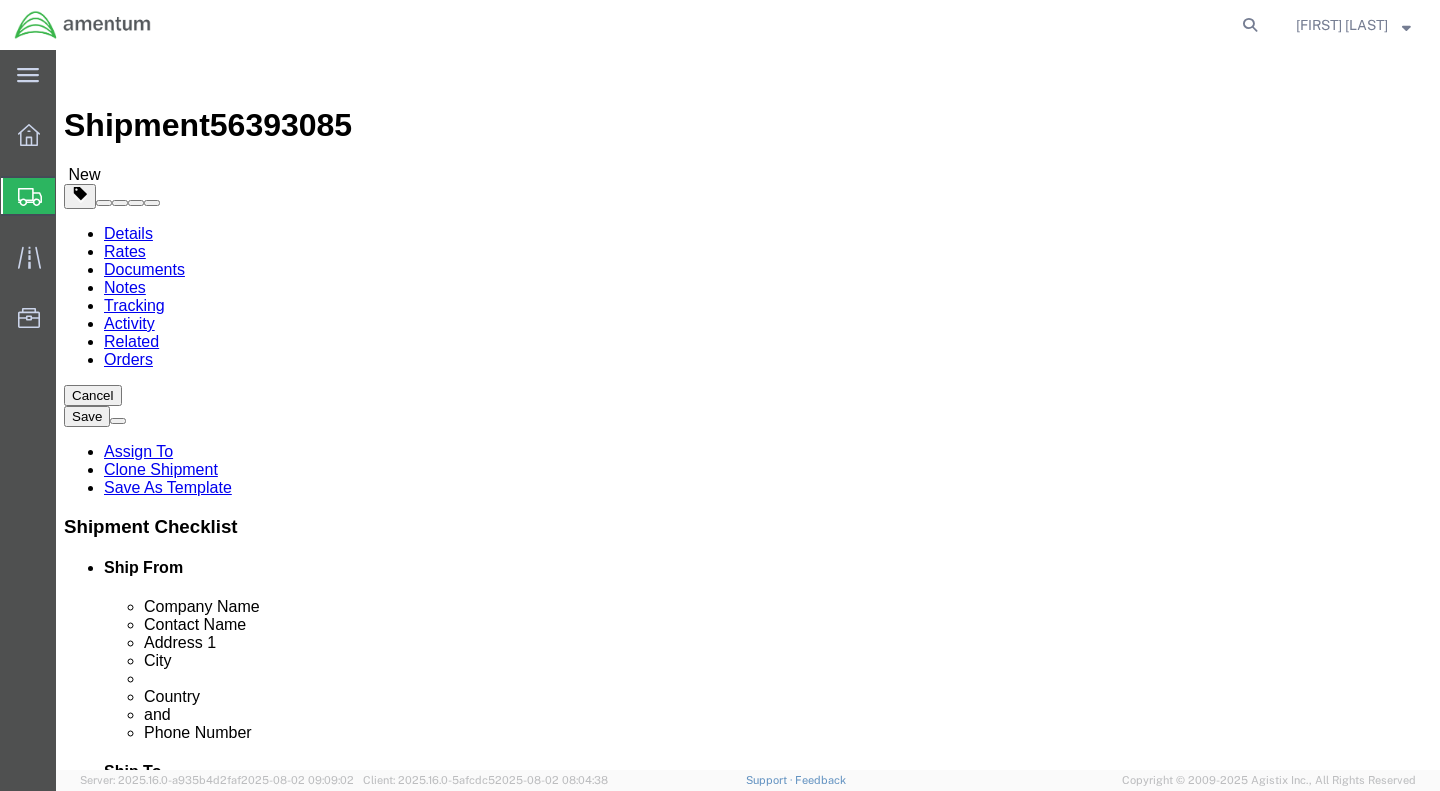 select 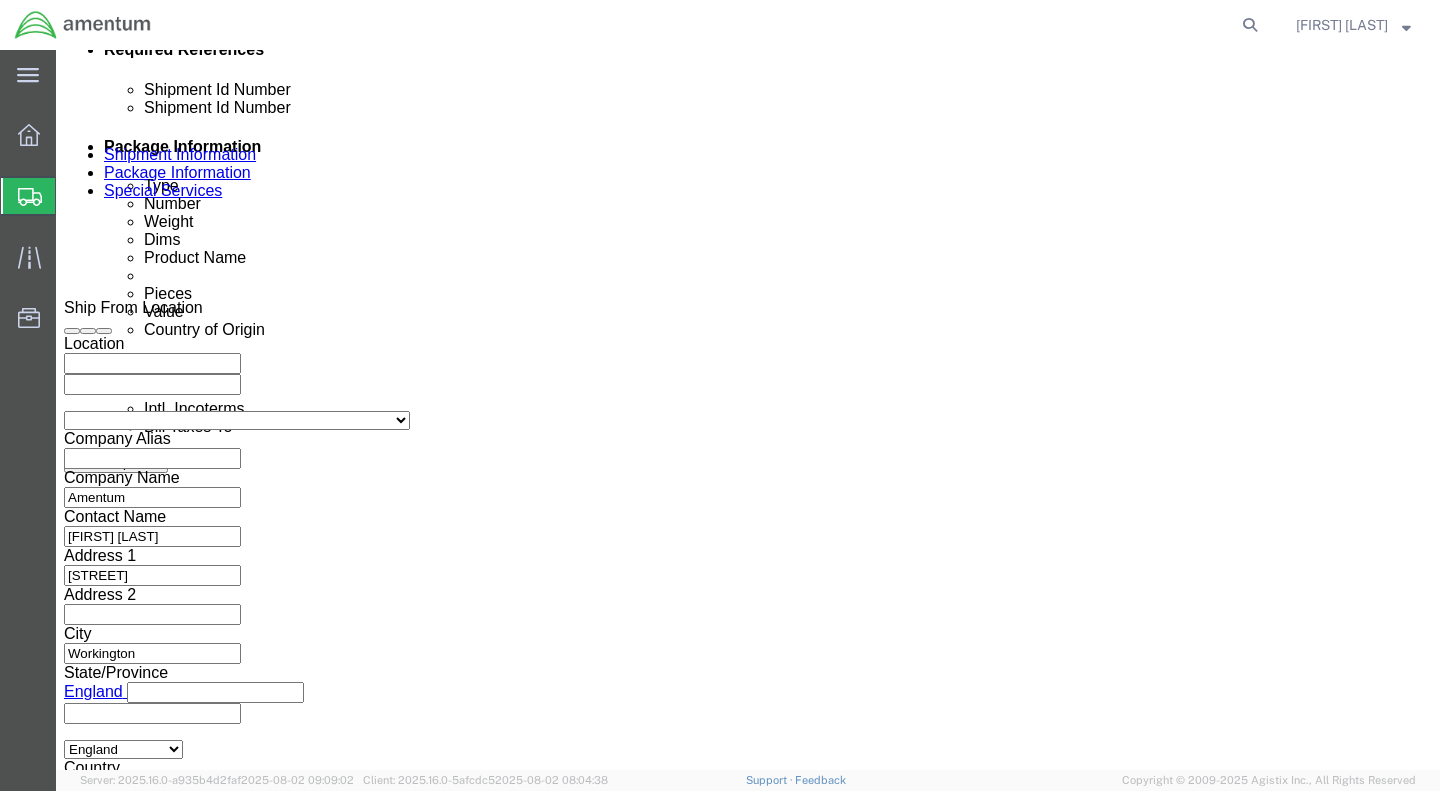 scroll, scrollTop: 1024, scrollLeft: 0, axis: vertical 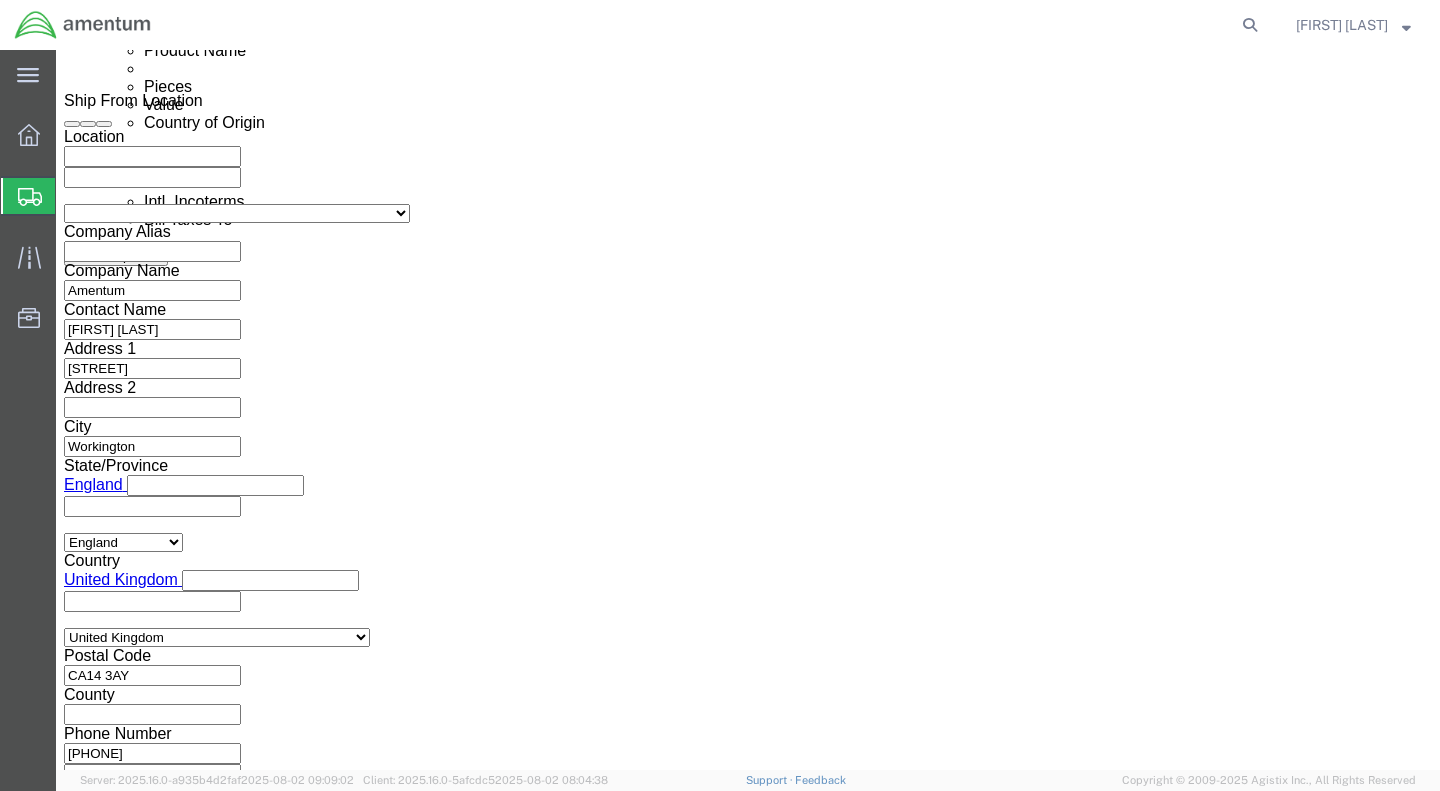 click on "Rate Shipment" 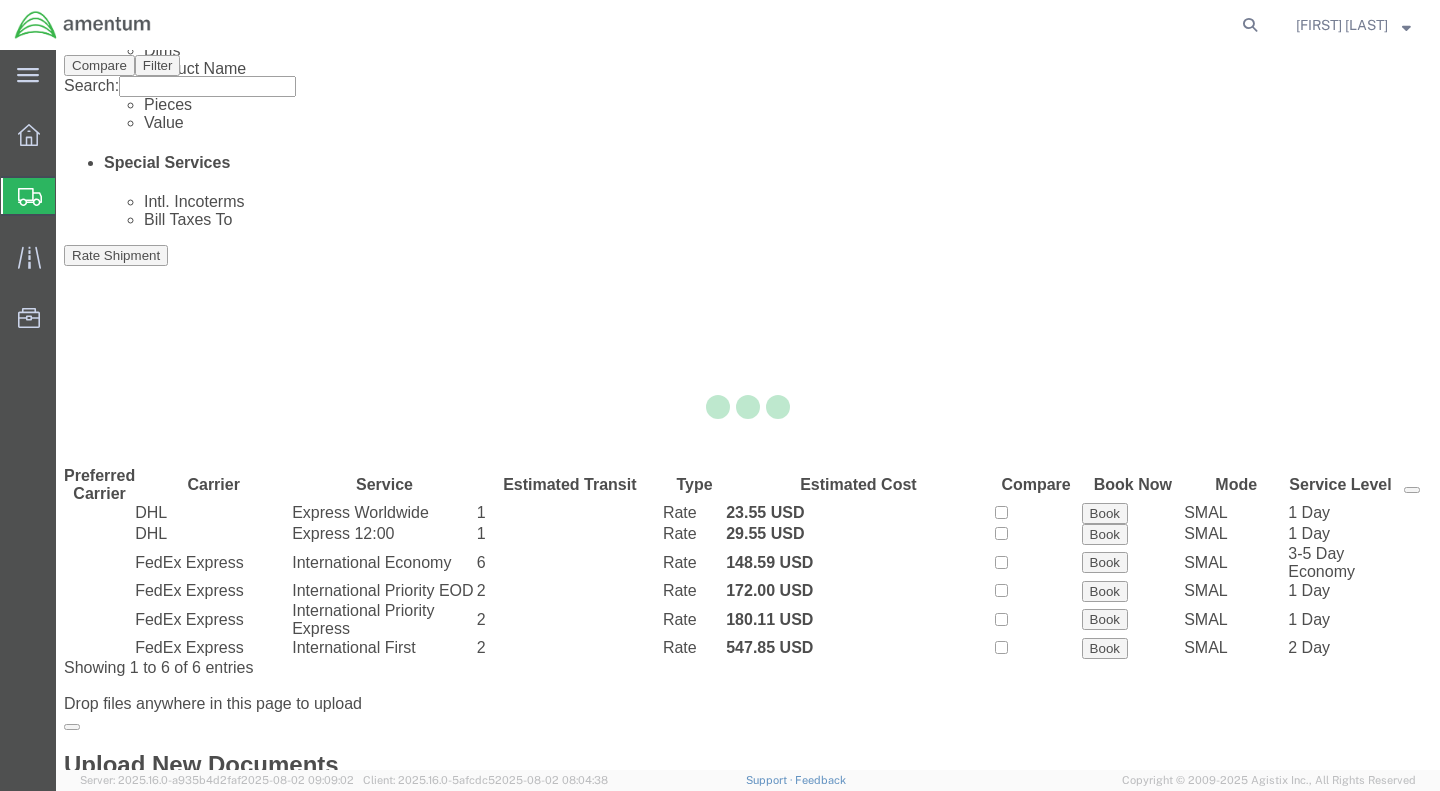 scroll, scrollTop: 0, scrollLeft: 0, axis: both 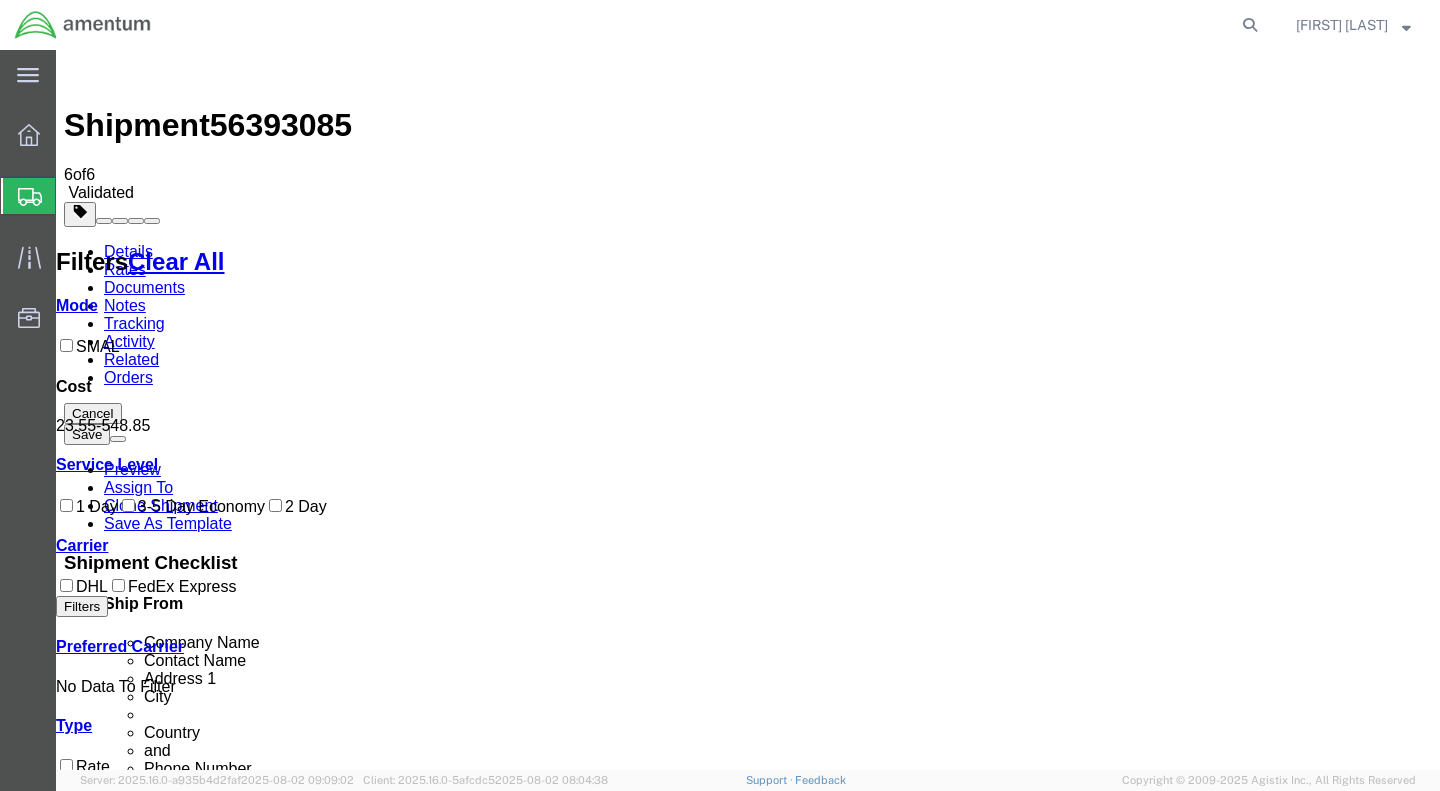 drag, startPoint x: 592, startPoint y: 242, endPoint x: 636, endPoint y: 244, distance: 44.04543 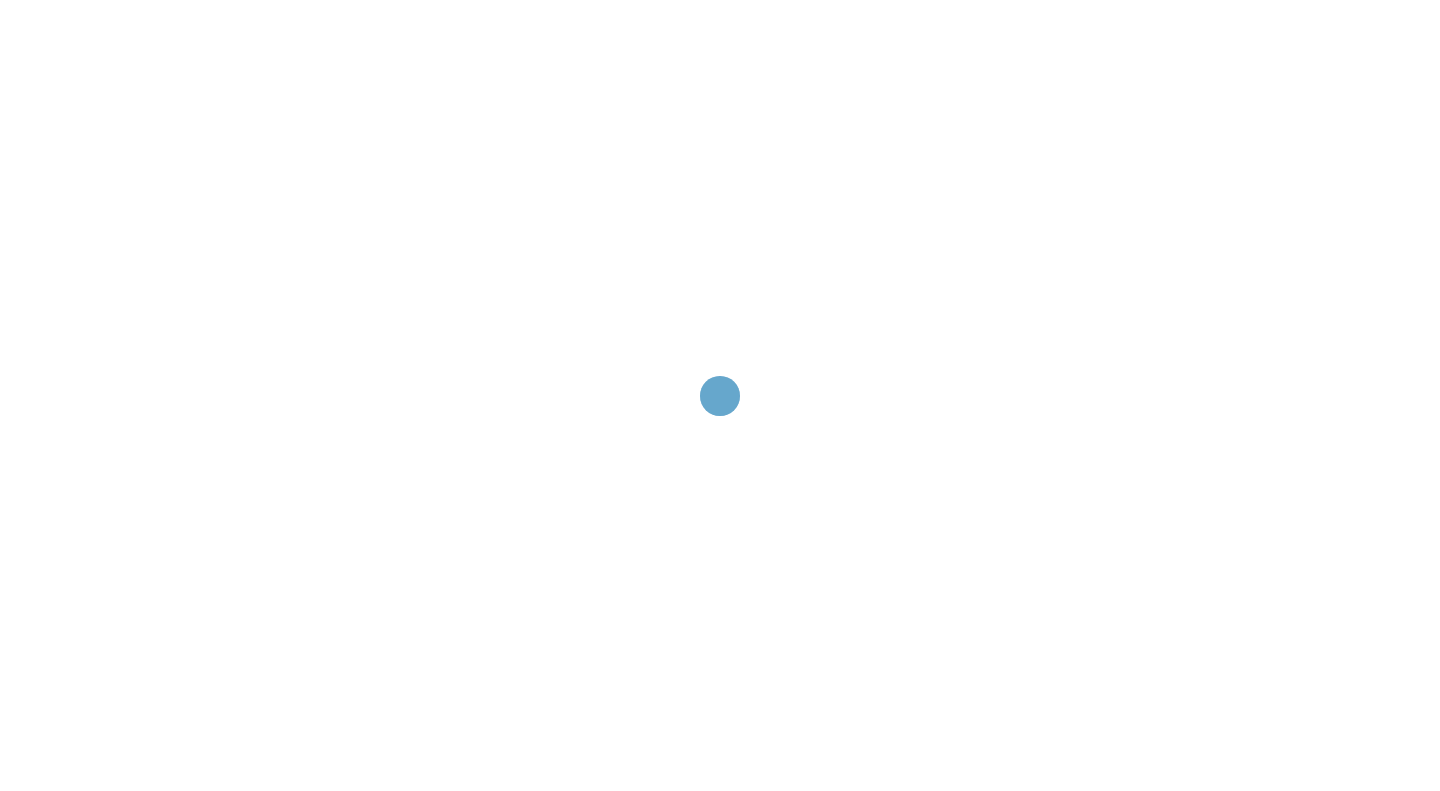 scroll, scrollTop: 0, scrollLeft: 0, axis: both 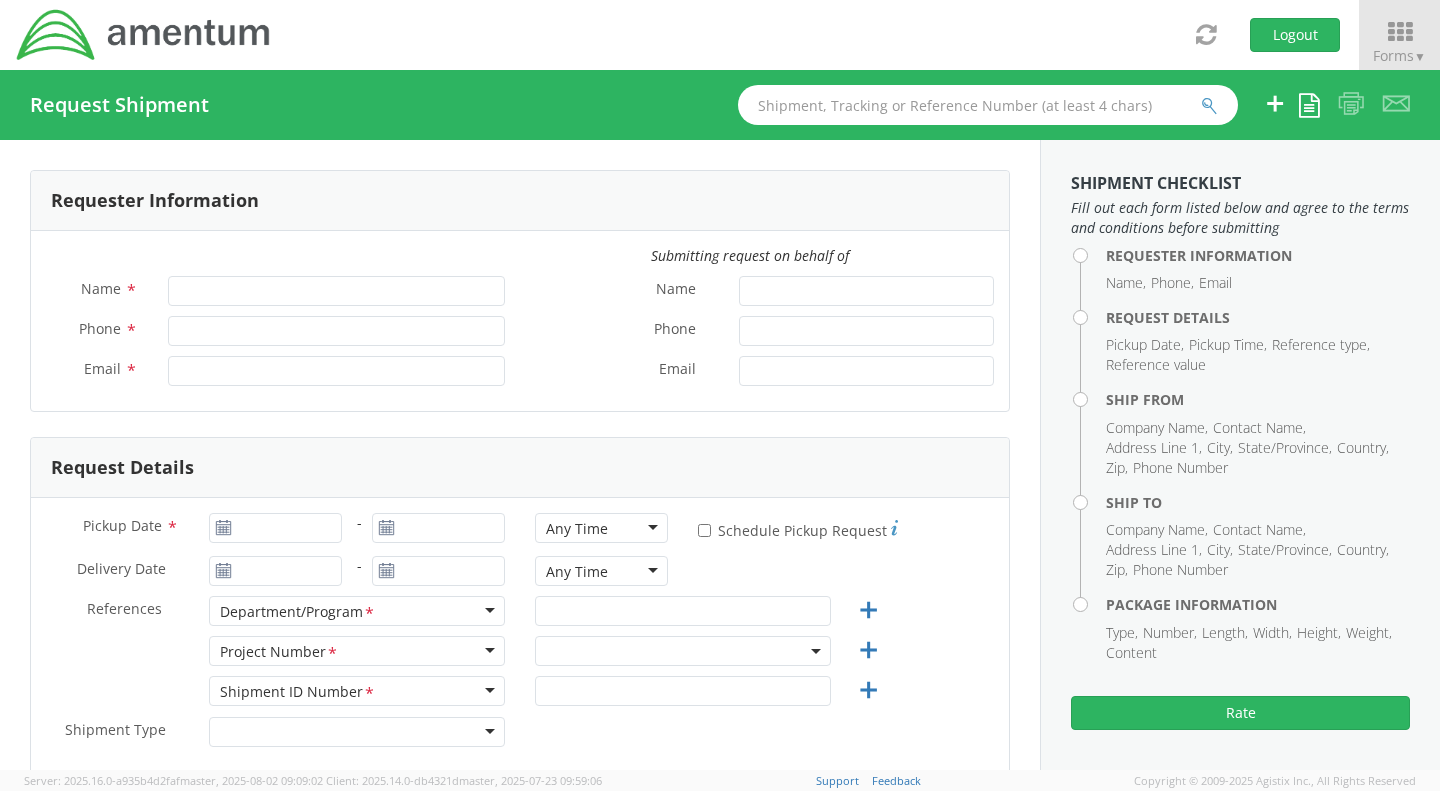 type on "[FIRST] [LAST]" 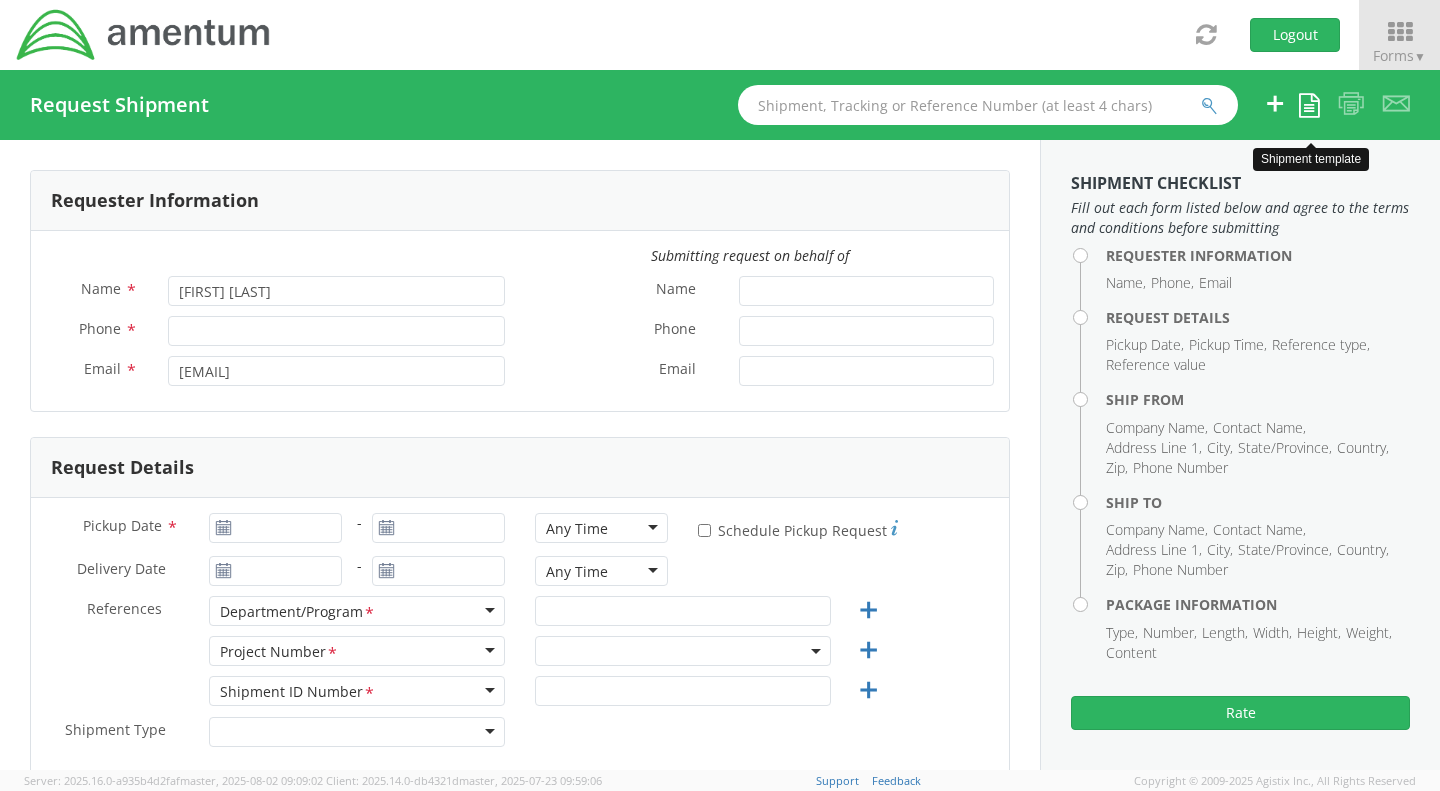select on "ADMN.705431.ITPLF" 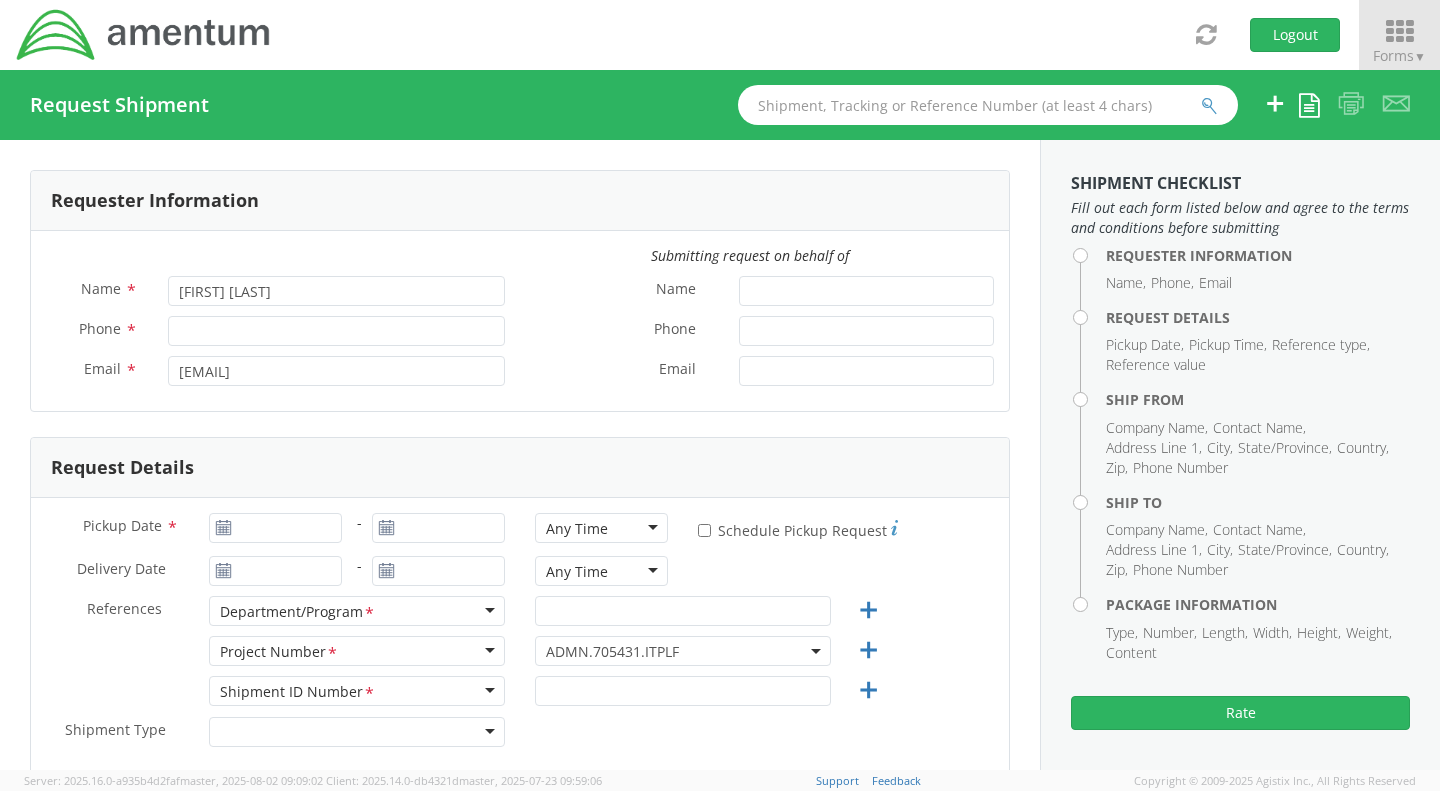 click on "Forms  ▼" at bounding box center [1399, 55] 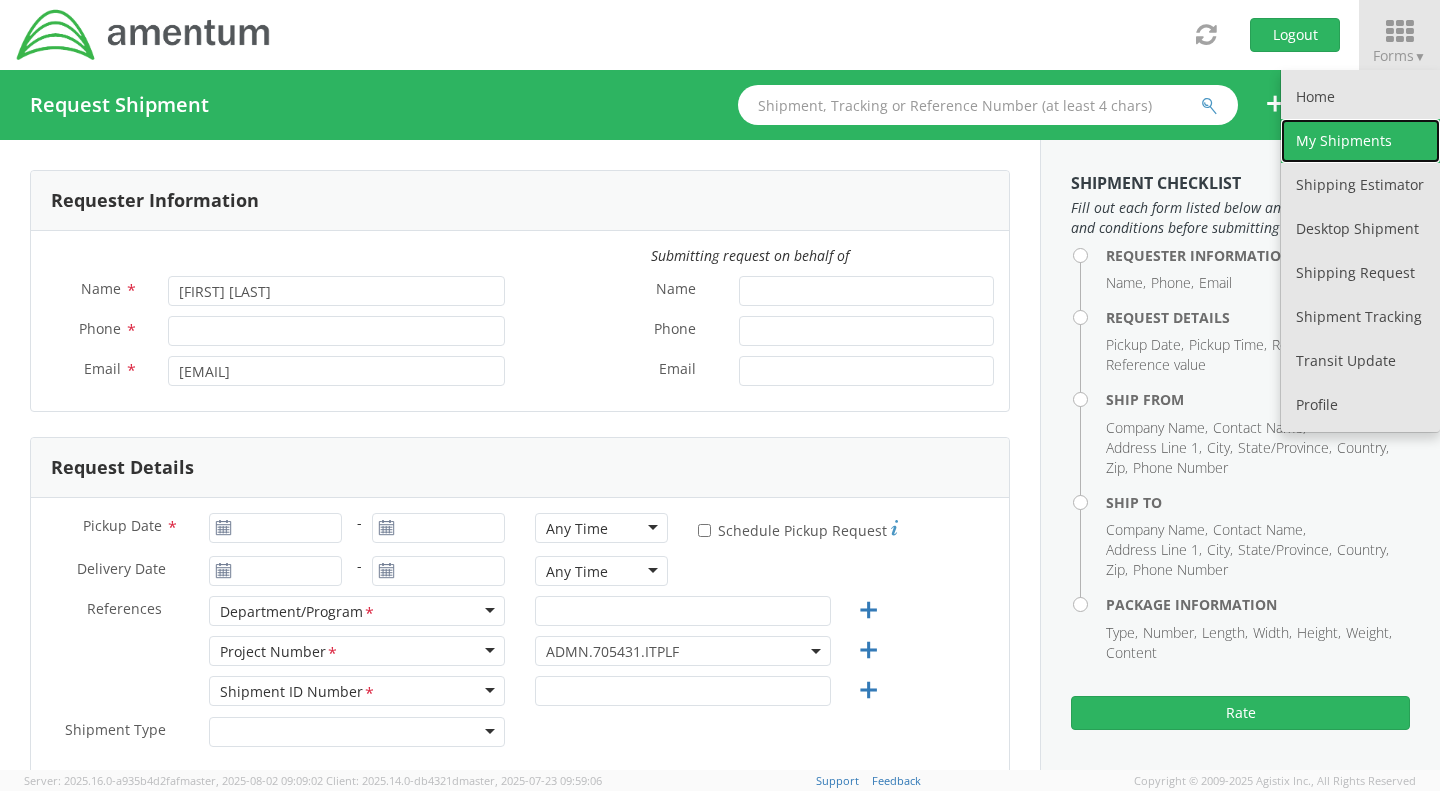 click on "My Shipments" at bounding box center [1360, 141] 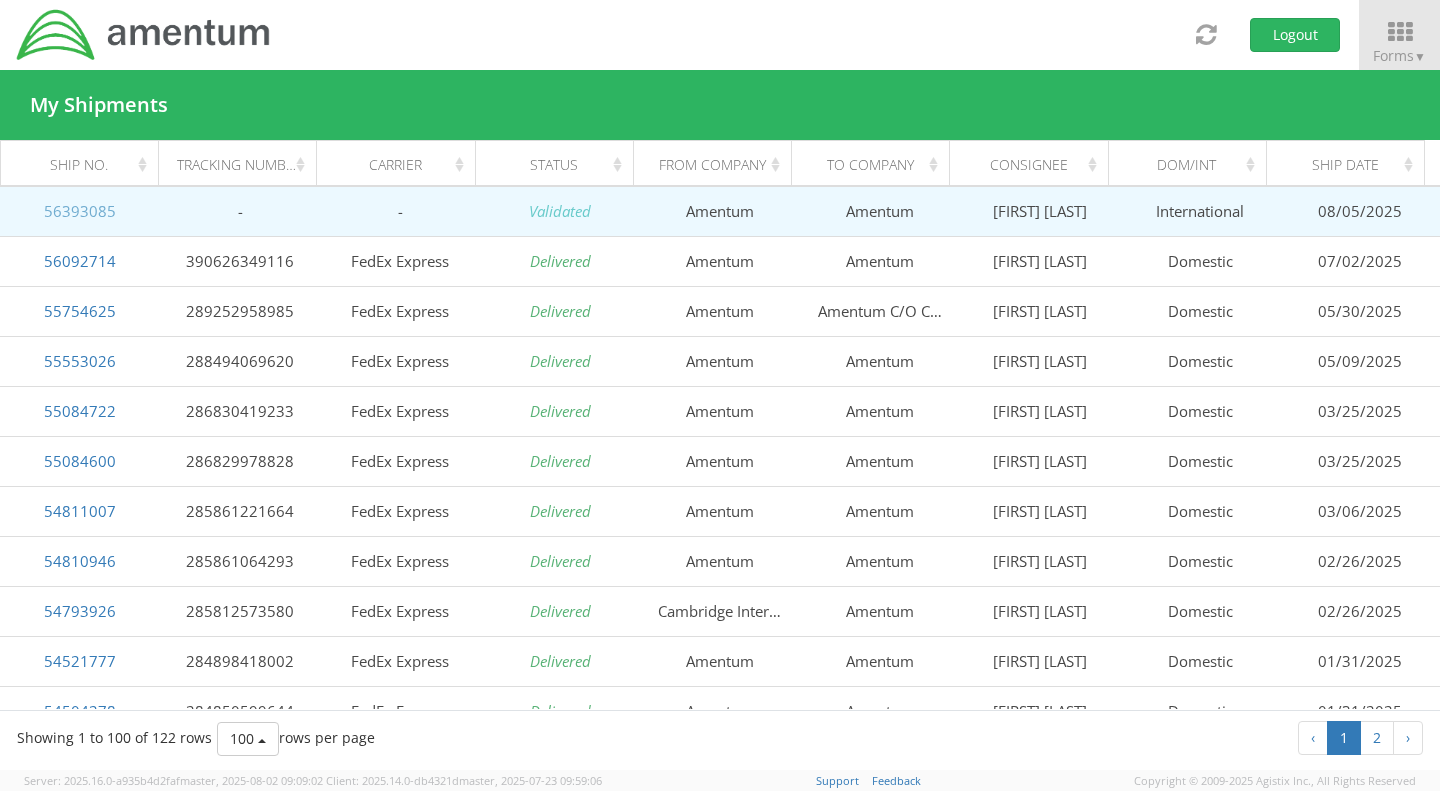 click on "56393085" at bounding box center [80, 211] 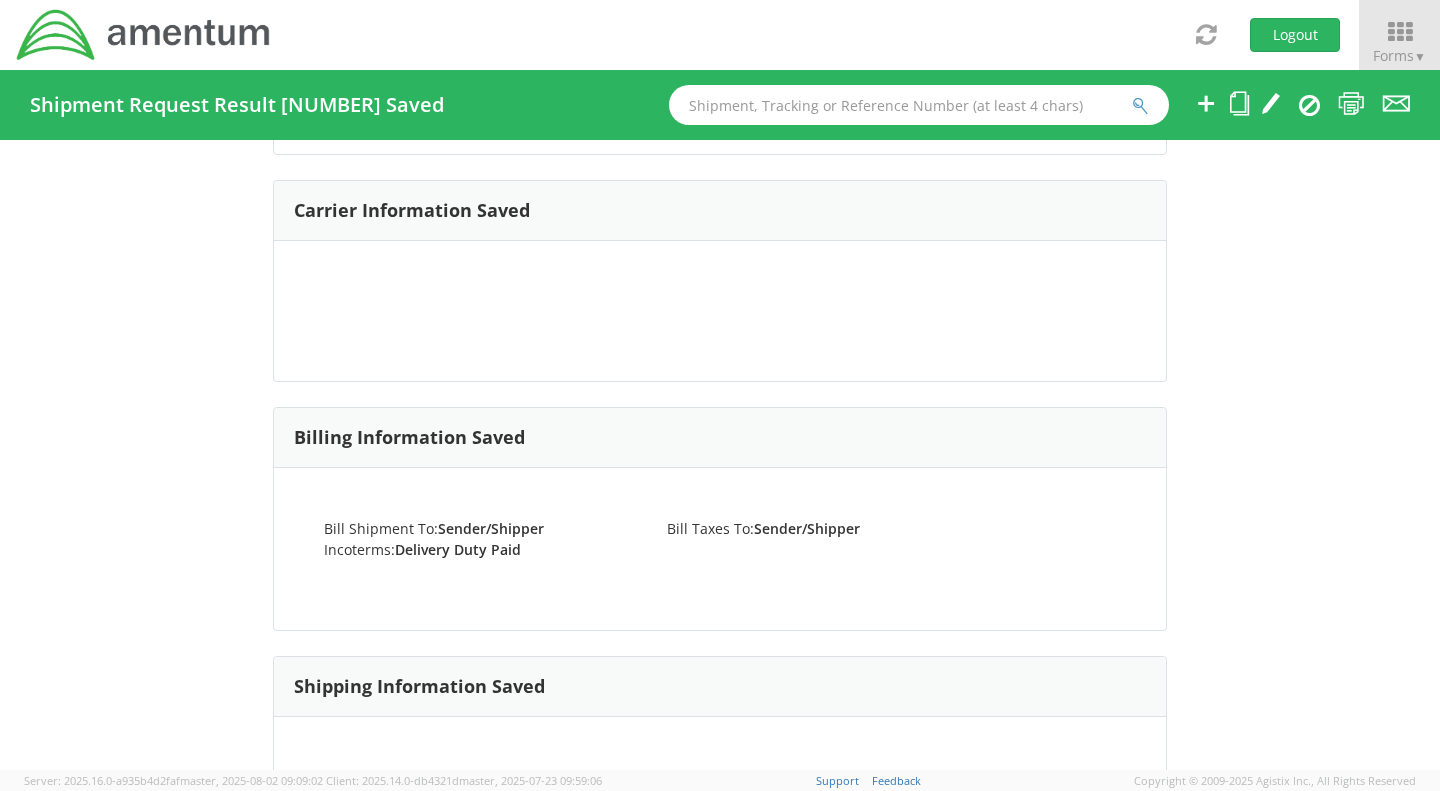 scroll, scrollTop: 0, scrollLeft: 0, axis: both 